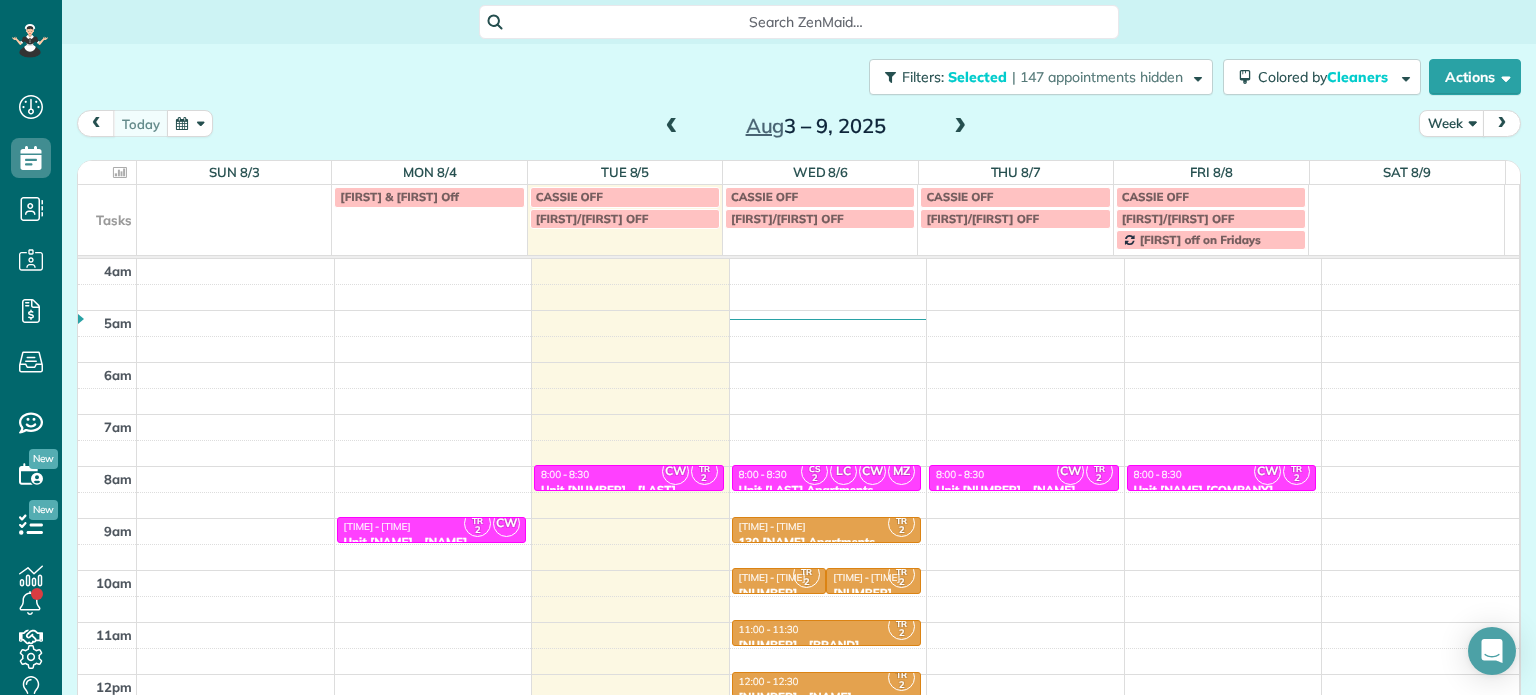 scroll, scrollTop: 0, scrollLeft: 0, axis: both 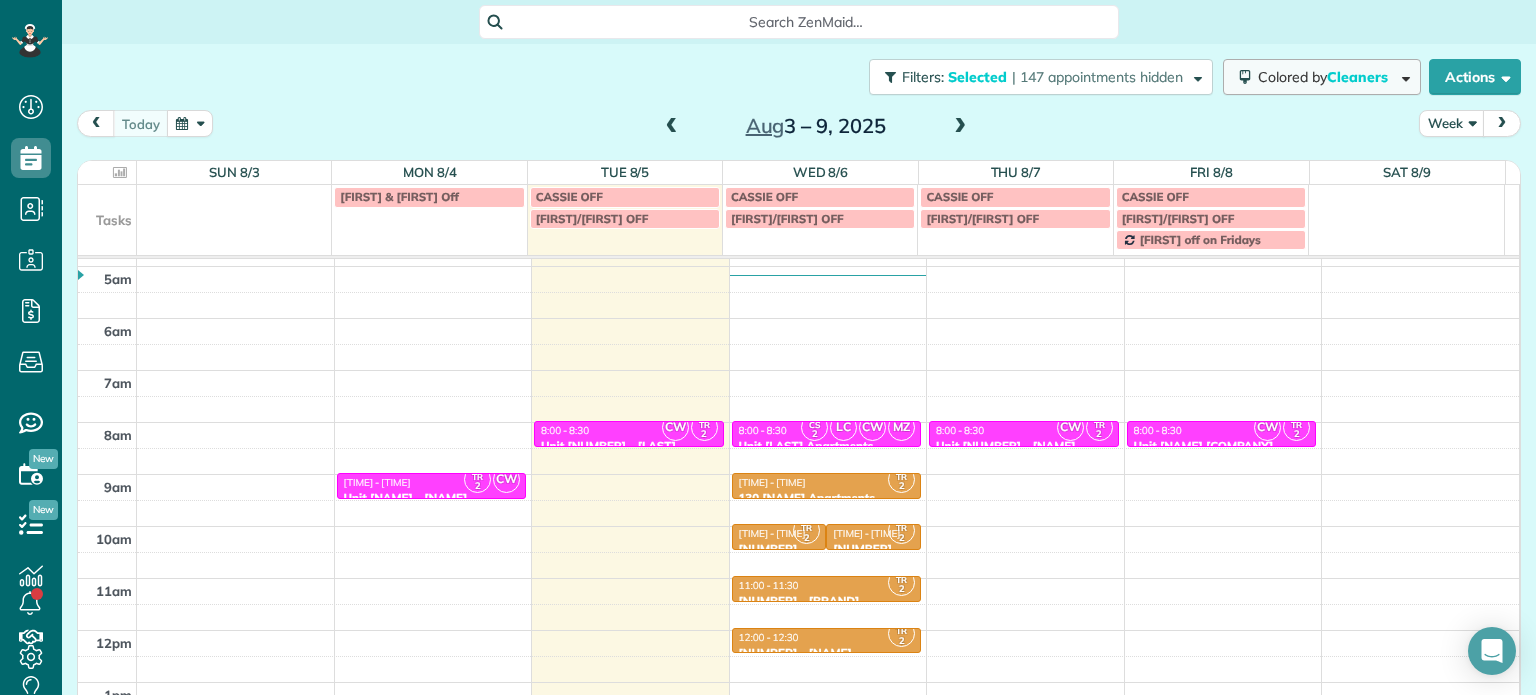 click at bounding box center (1402, 76) 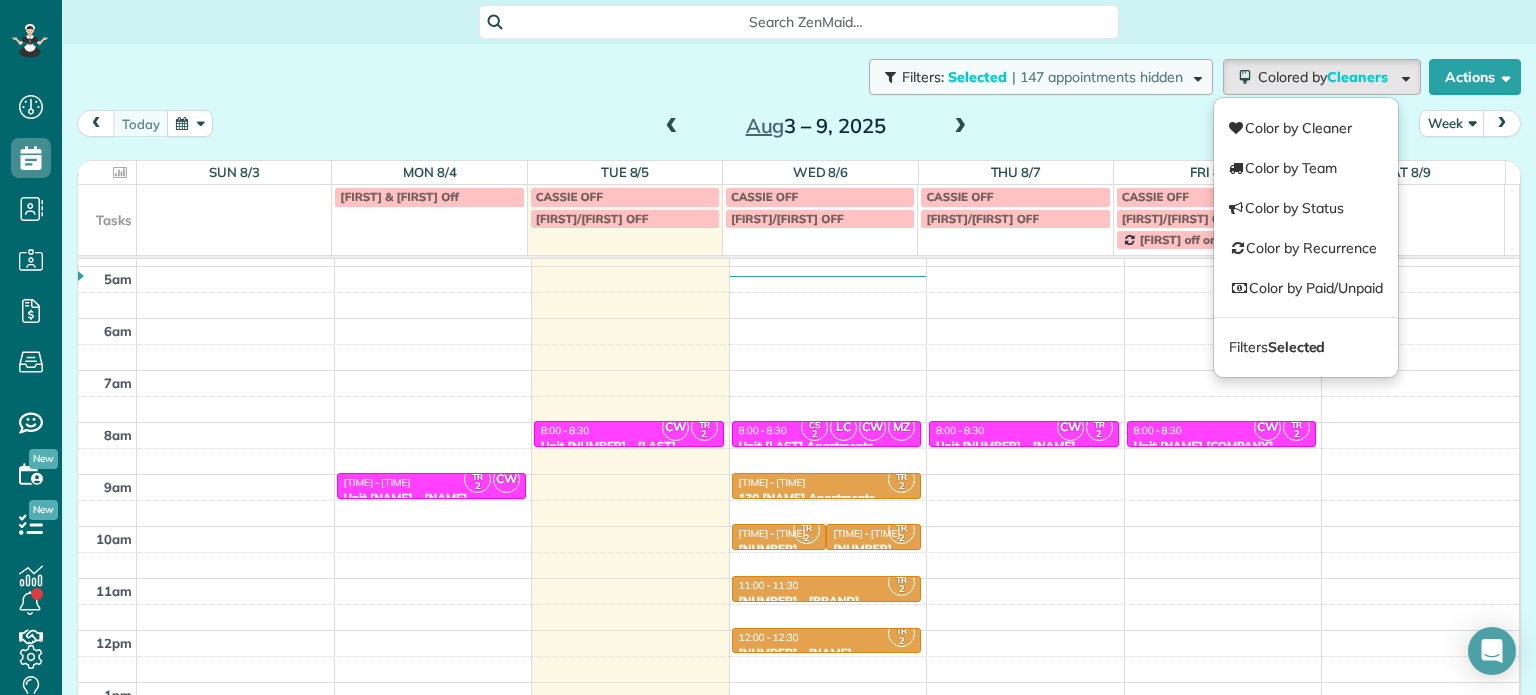 click at bounding box center (1194, 76) 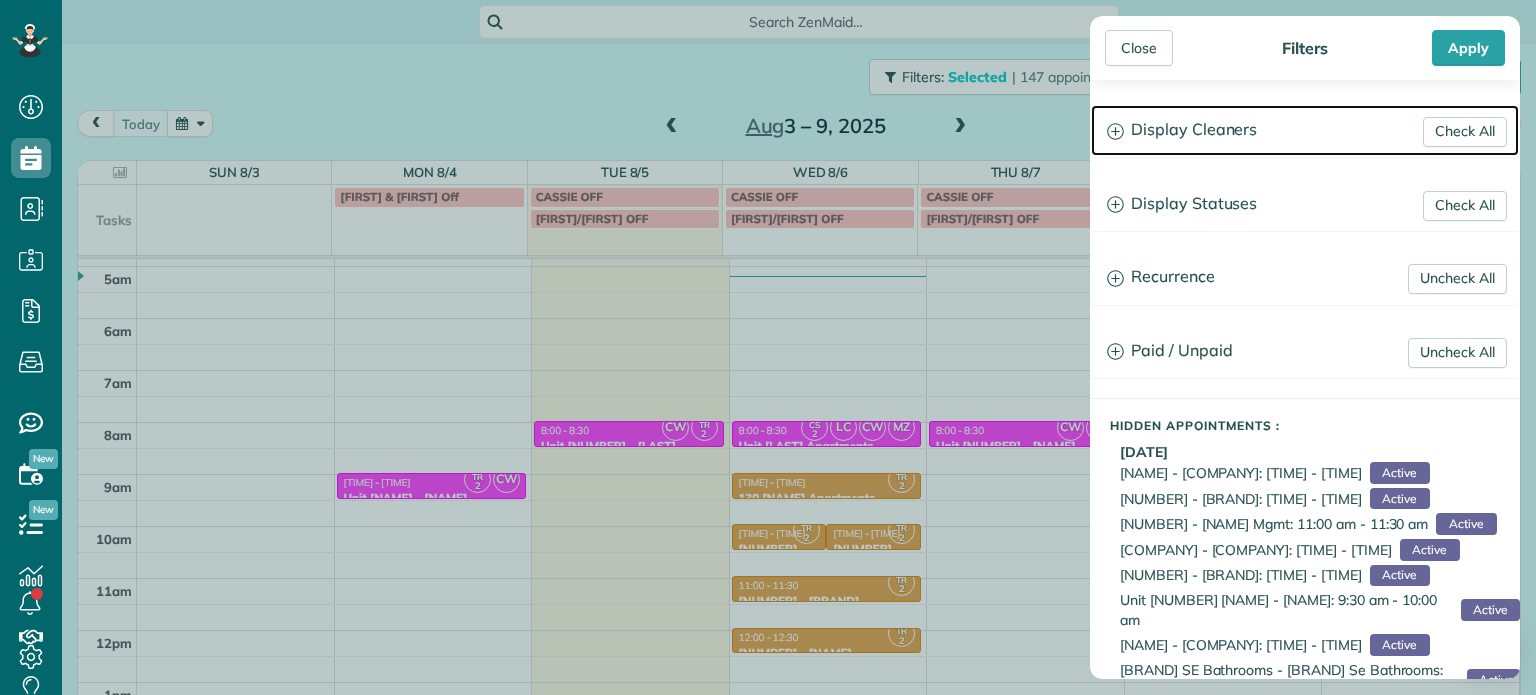 click 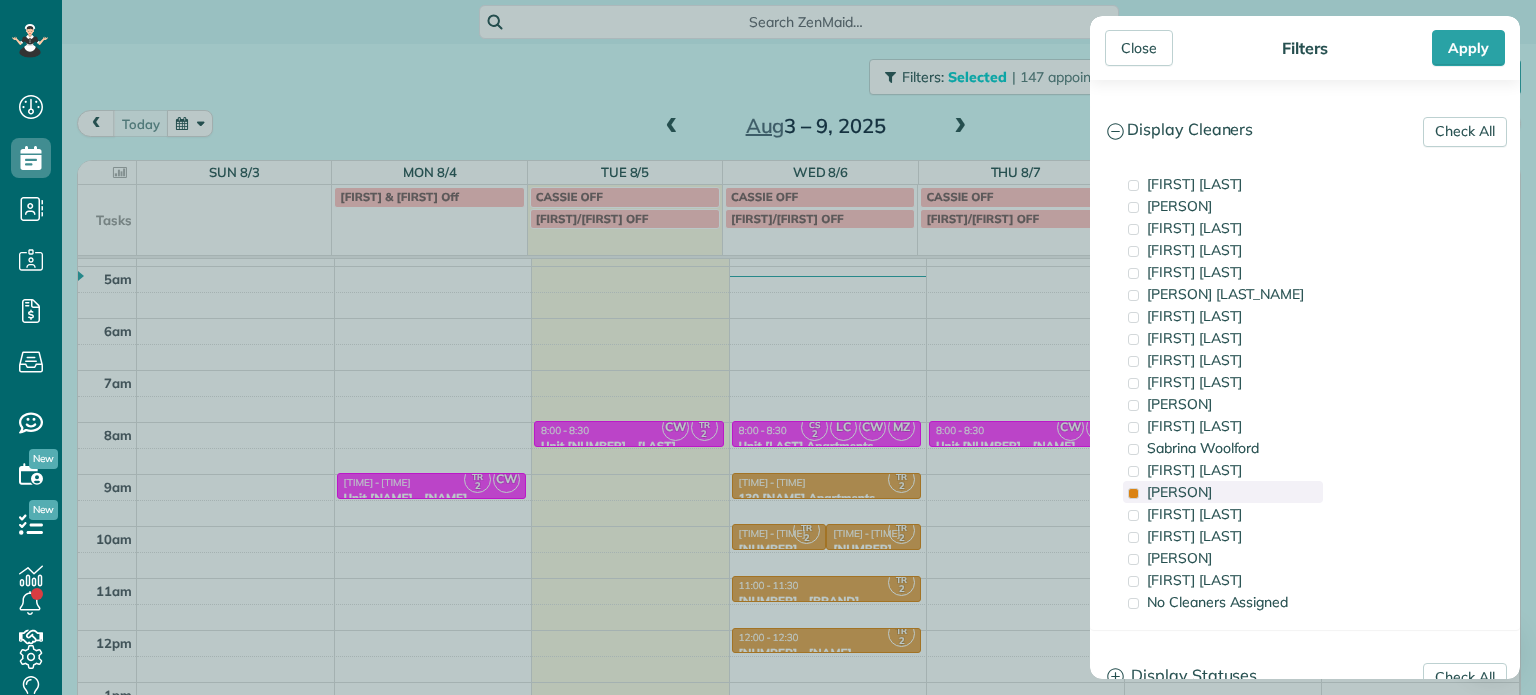 click on "[PERSON]" at bounding box center (1179, 492) 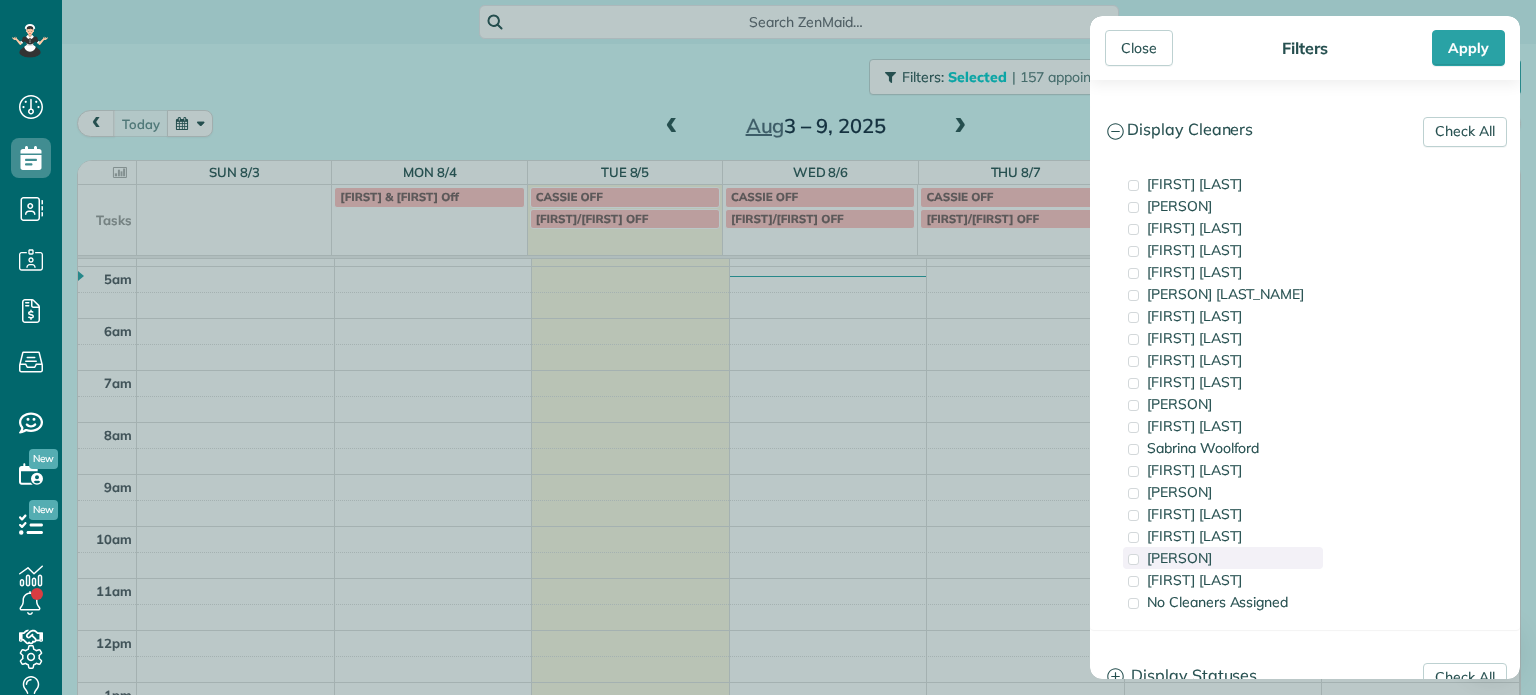 click on "[PERSON]" at bounding box center [1179, 558] 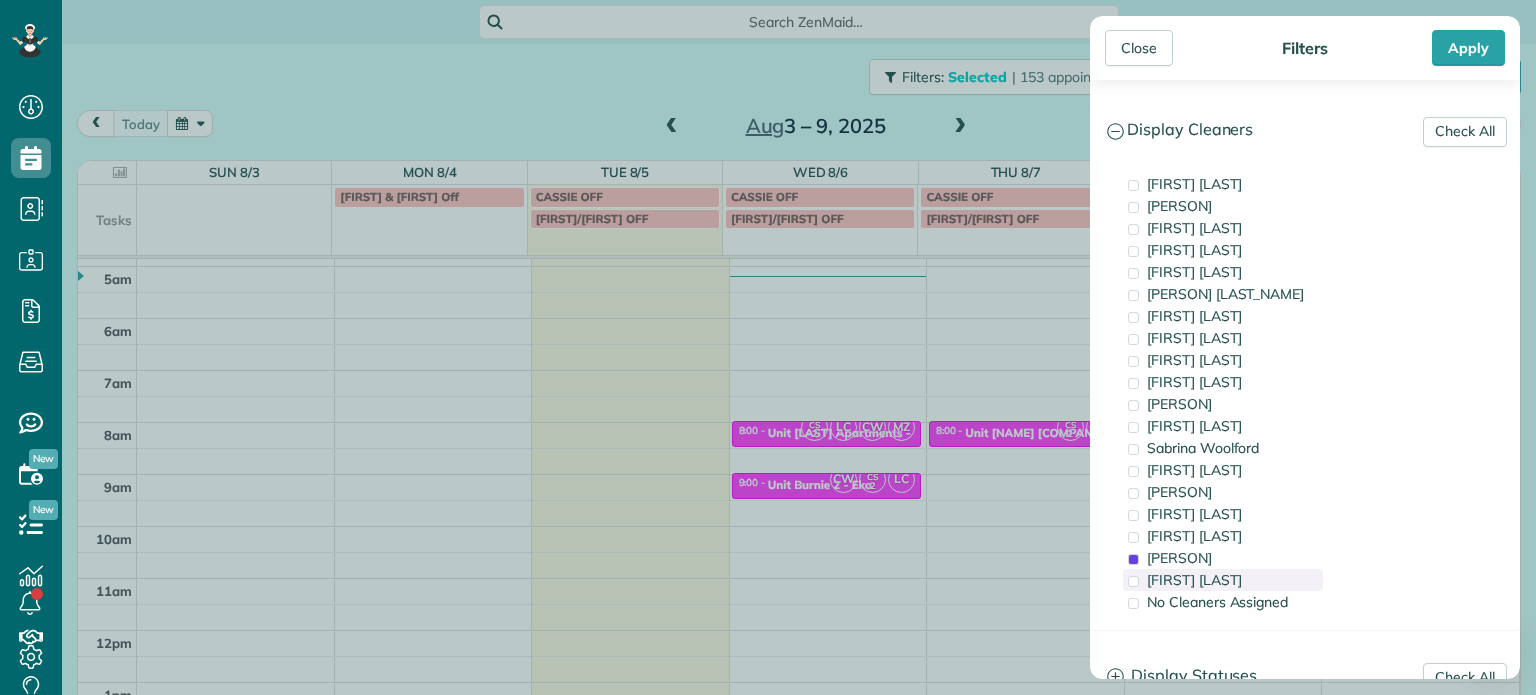 click on "[FIRST] [LAST]" at bounding box center (1194, 580) 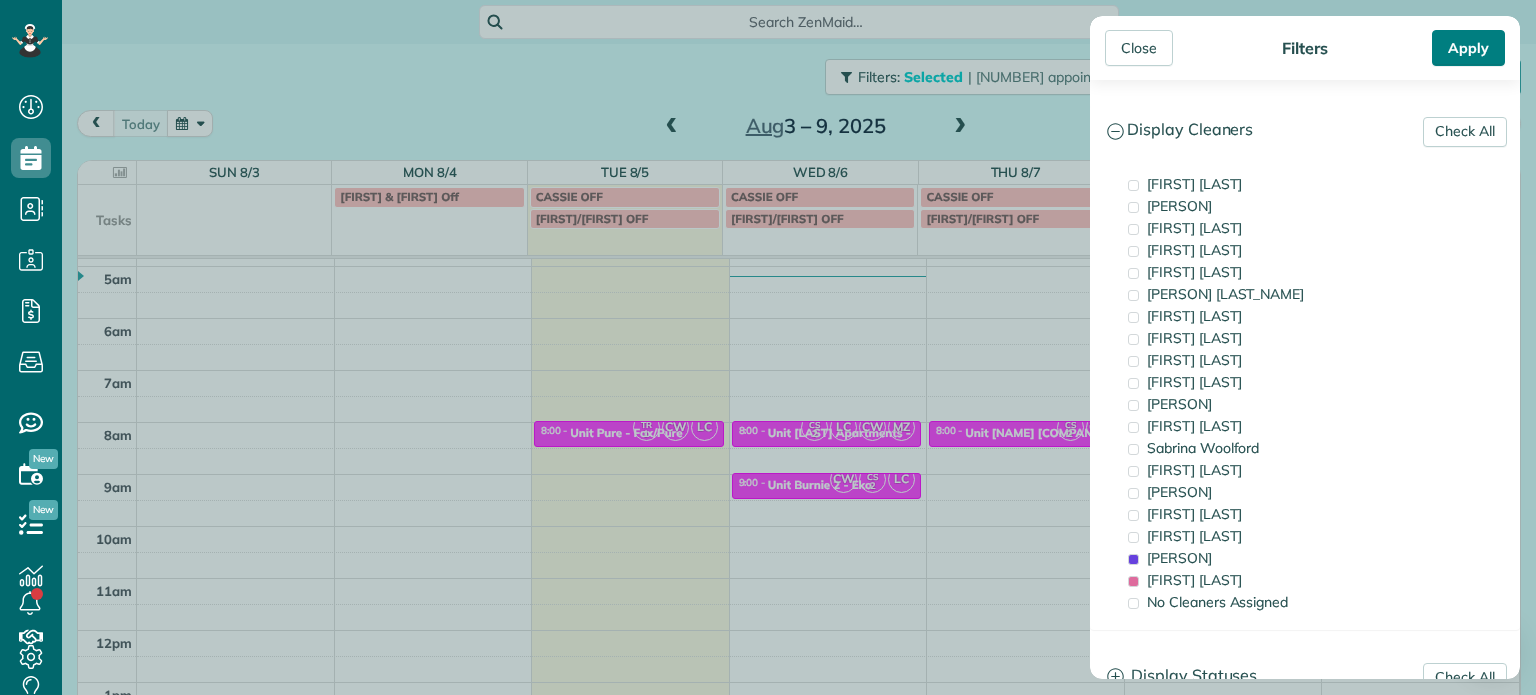 click on "Apply" at bounding box center [1468, 48] 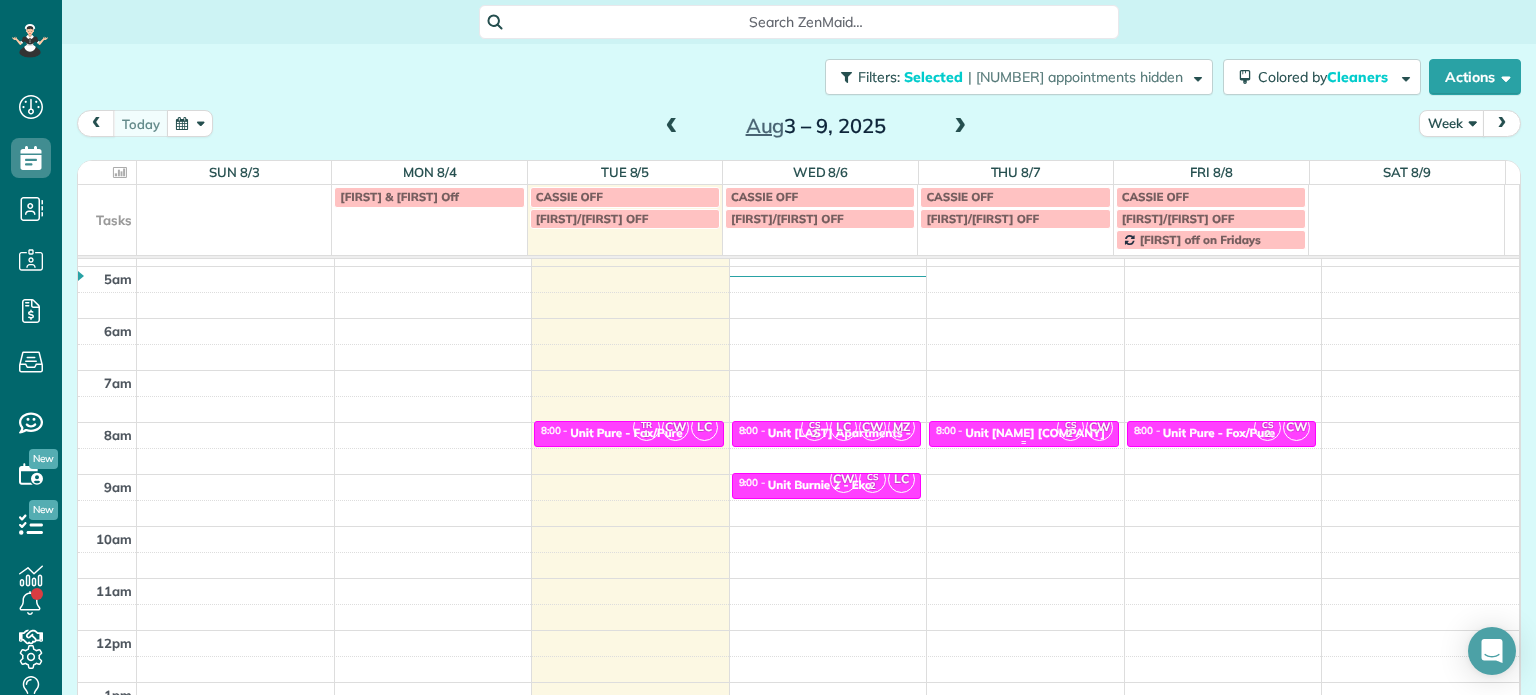 click on "Unit [NAME] [COMPANY]" at bounding box center [1035, 433] 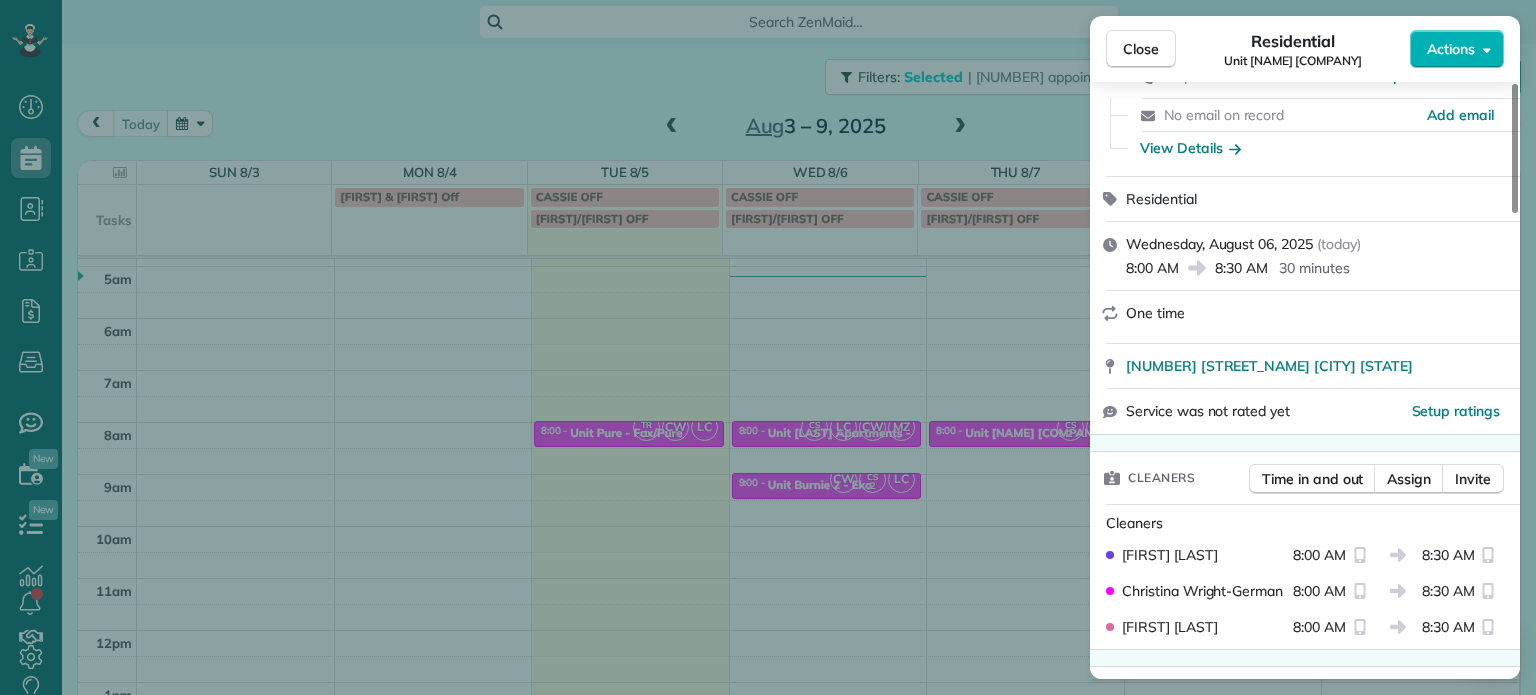 scroll, scrollTop: 200, scrollLeft: 0, axis: vertical 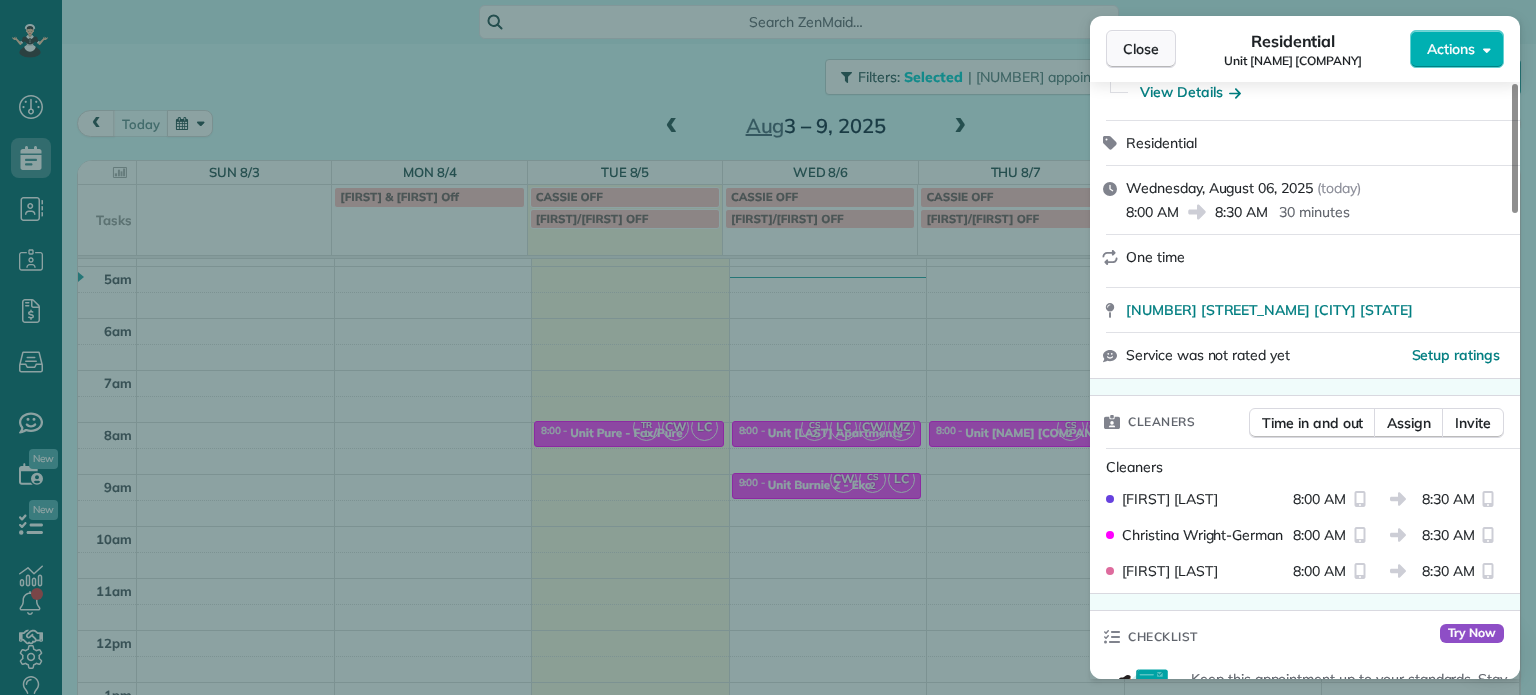 click on "Close" at bounding box center (1141, 49) 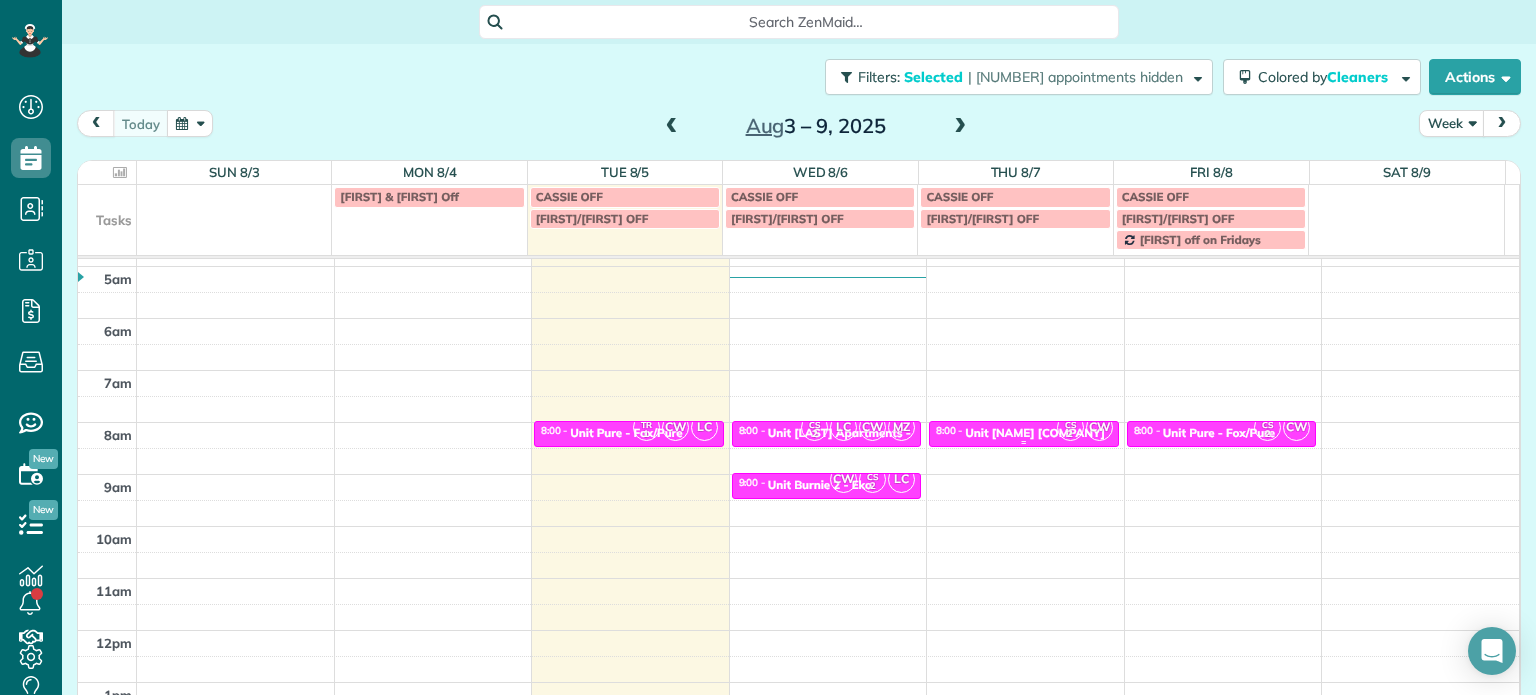 click on "Unit [NAME] [COMPANY]" at bounding box center (1035, 433) 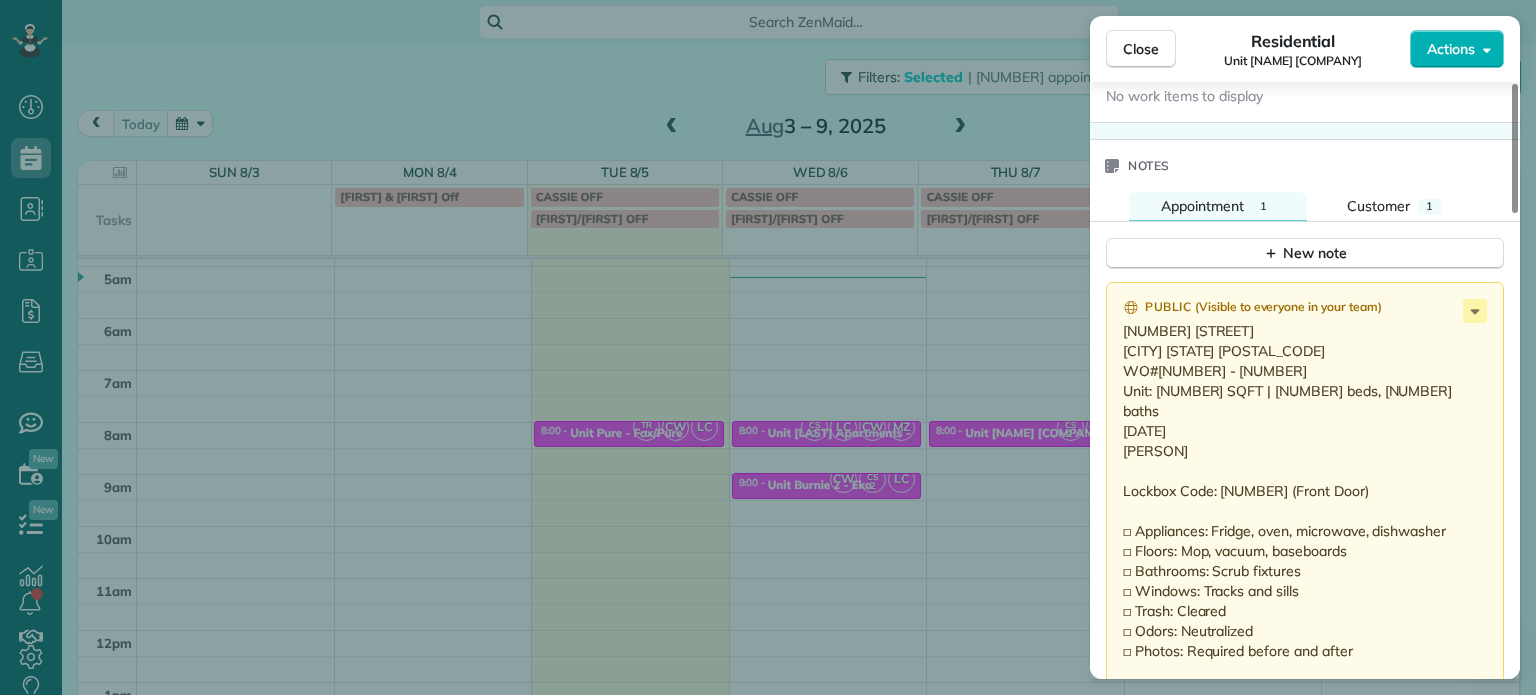 scroll, scrollTop: 1812, scrollLeft: 0, axis: vertical 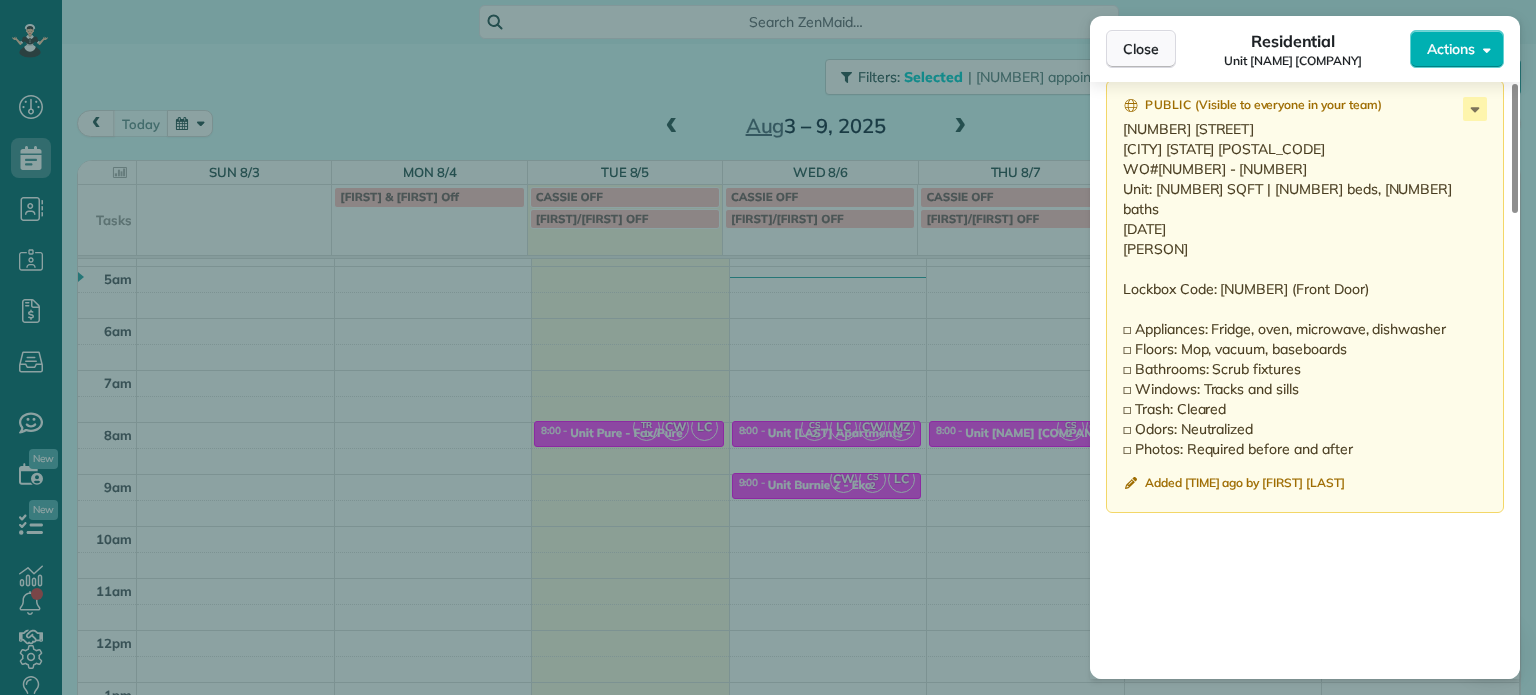 click on "Close" at bounding box center (1141, 49) 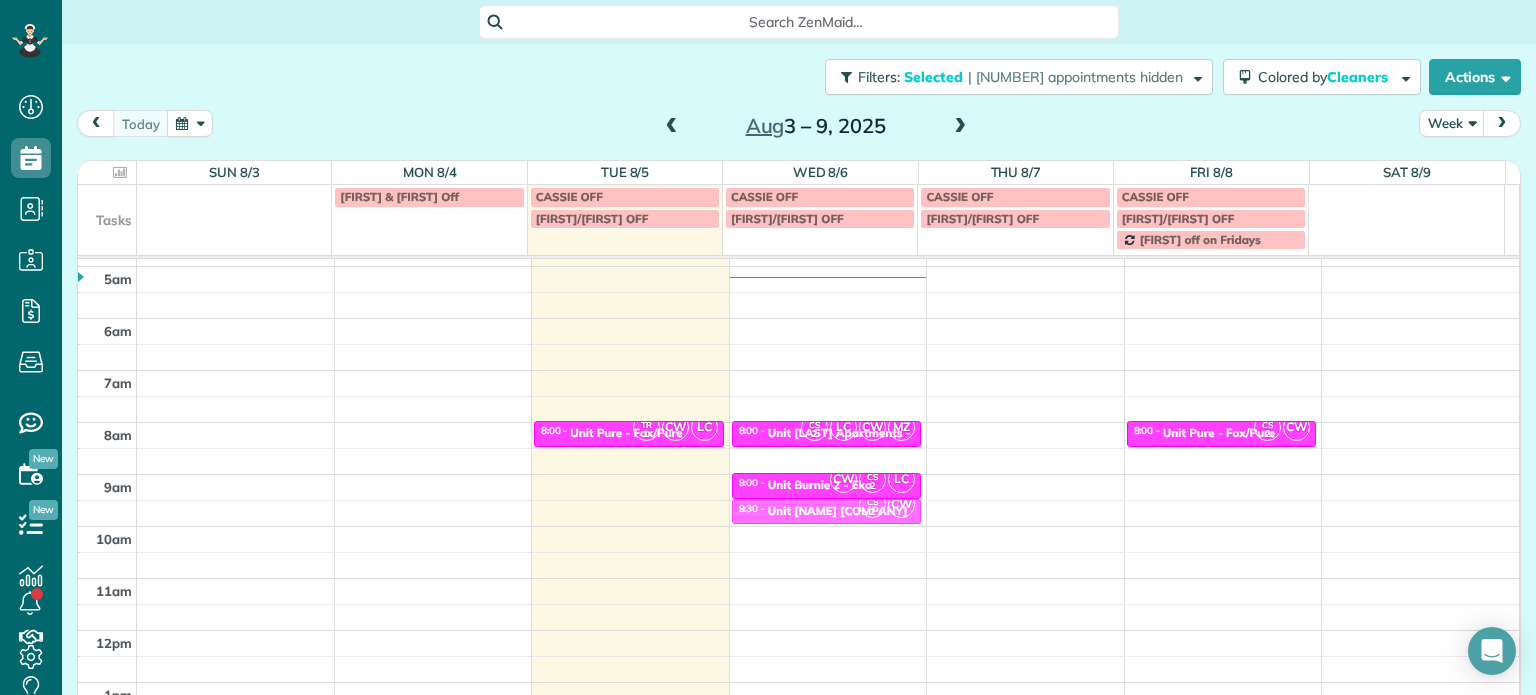 drag, startPoint x: 994, startPoint y: 433, endPoint x: 808, endPoint y: 508, distance: 200.55174 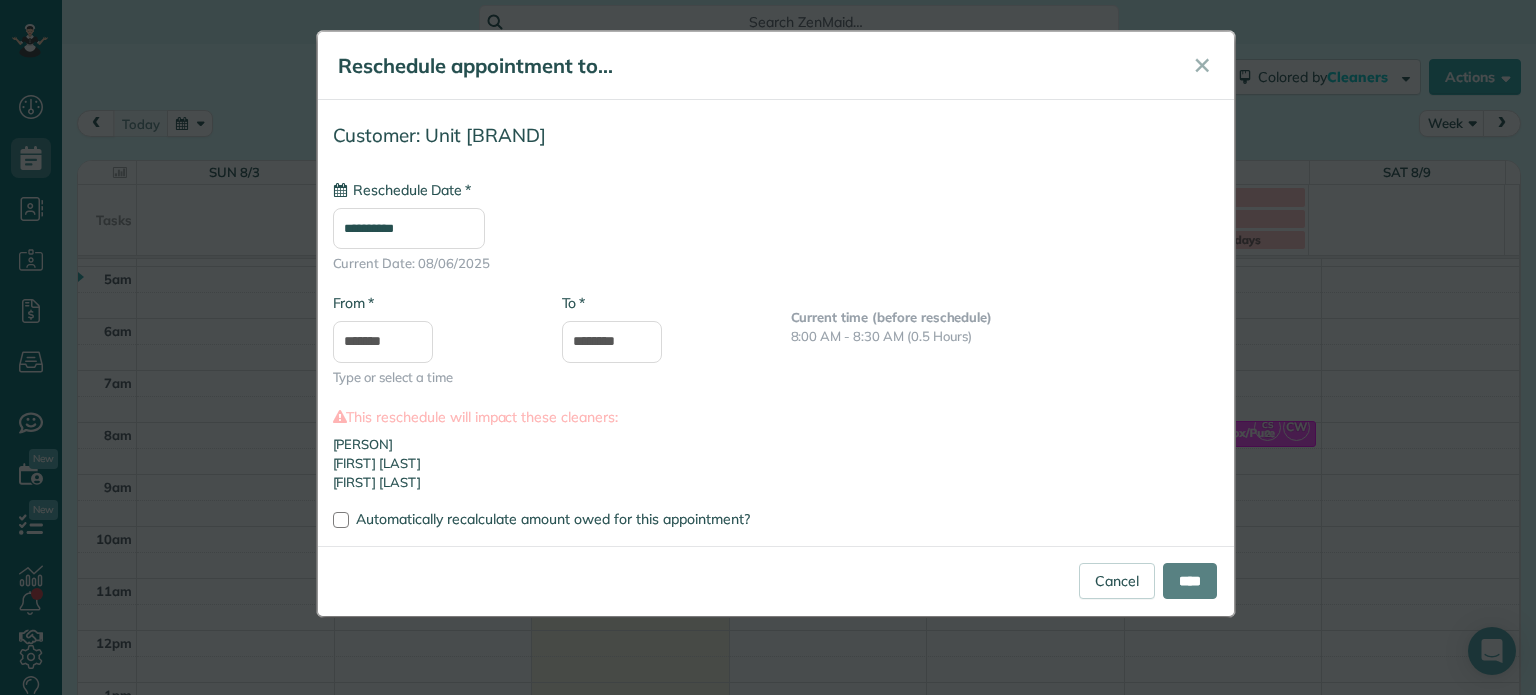 type on "**********" 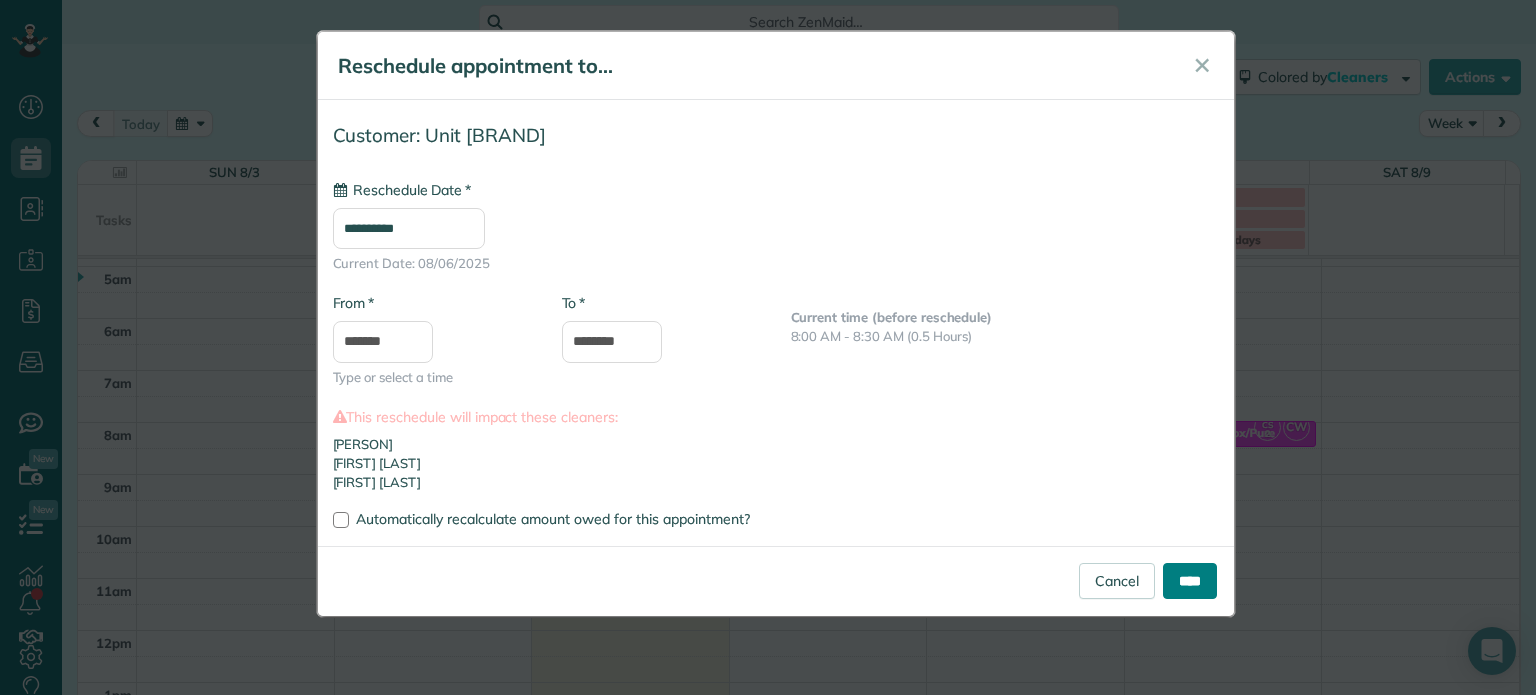 click on "****" at bounding box center (1190, 581) 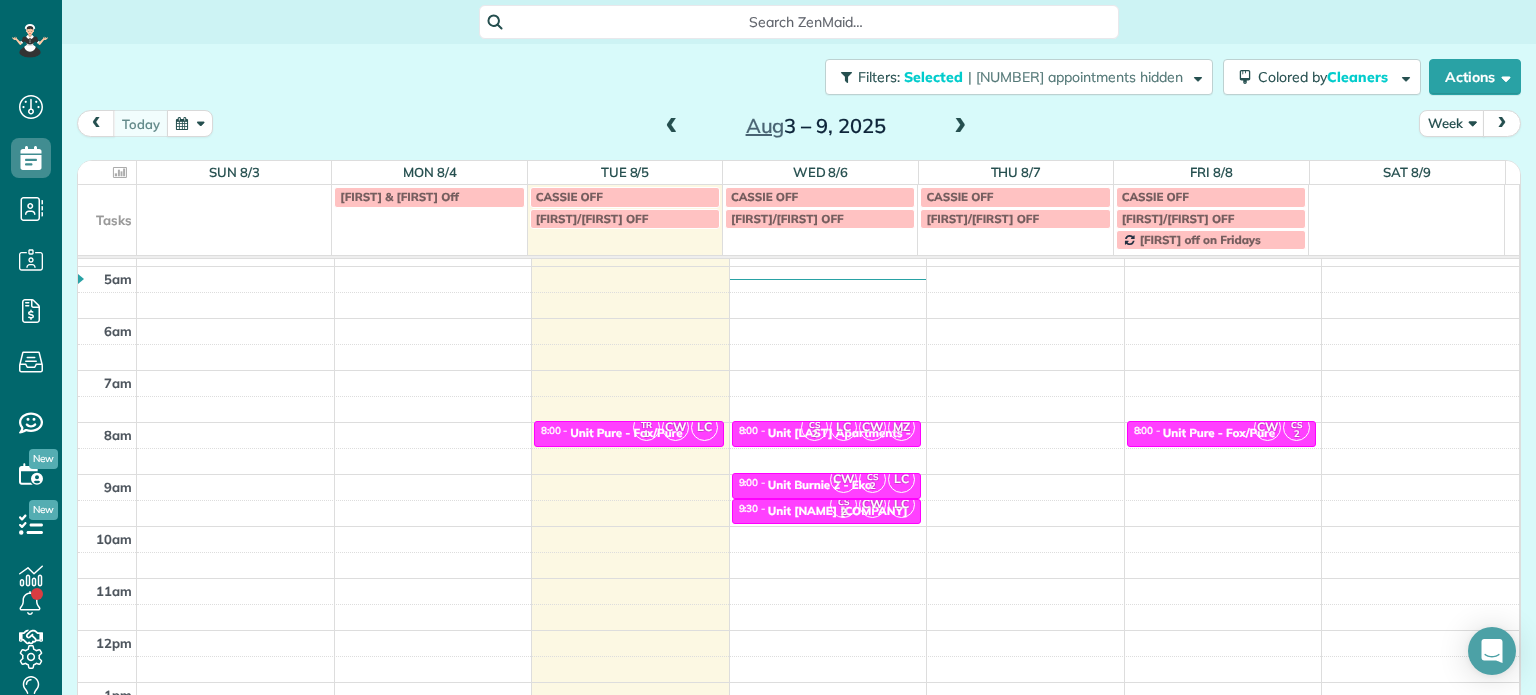 click on "[TIME] [TIME] [TIME] [TIME] [TIME] [TIME] [TIME] [TIME] [TIME] [TIME] [TIME] [TIME] [TIME] [TIME] TR 1 CW LC 8:00 - 8:30 Unit Pure - Fox/Pure [NUMBER] [STREET] [CITY], [STATE] CS 2 LC CW MZ 8:00 - 8:30 Unit [LAST] Apartments - [LAST] & [LAST] [NUMBER] [STREET] [CITY], [STATE] CW CS 2 LC 9:00 - 9:30 Unit [LAST] 2 - [BRAND] [NUMBER] [STREET] [CITY], [STATE] CS 2 CW LC 9:30 - 10:00 Unit [BRAND] [NUMBER] [STREET] [CITY], [STATE] CW CS 2 8:00 - 8:30 Unit Pure - Fox/Pure [NUMBER] [STREET] [CITY], [STATE]" at bounding box center (798, 578) 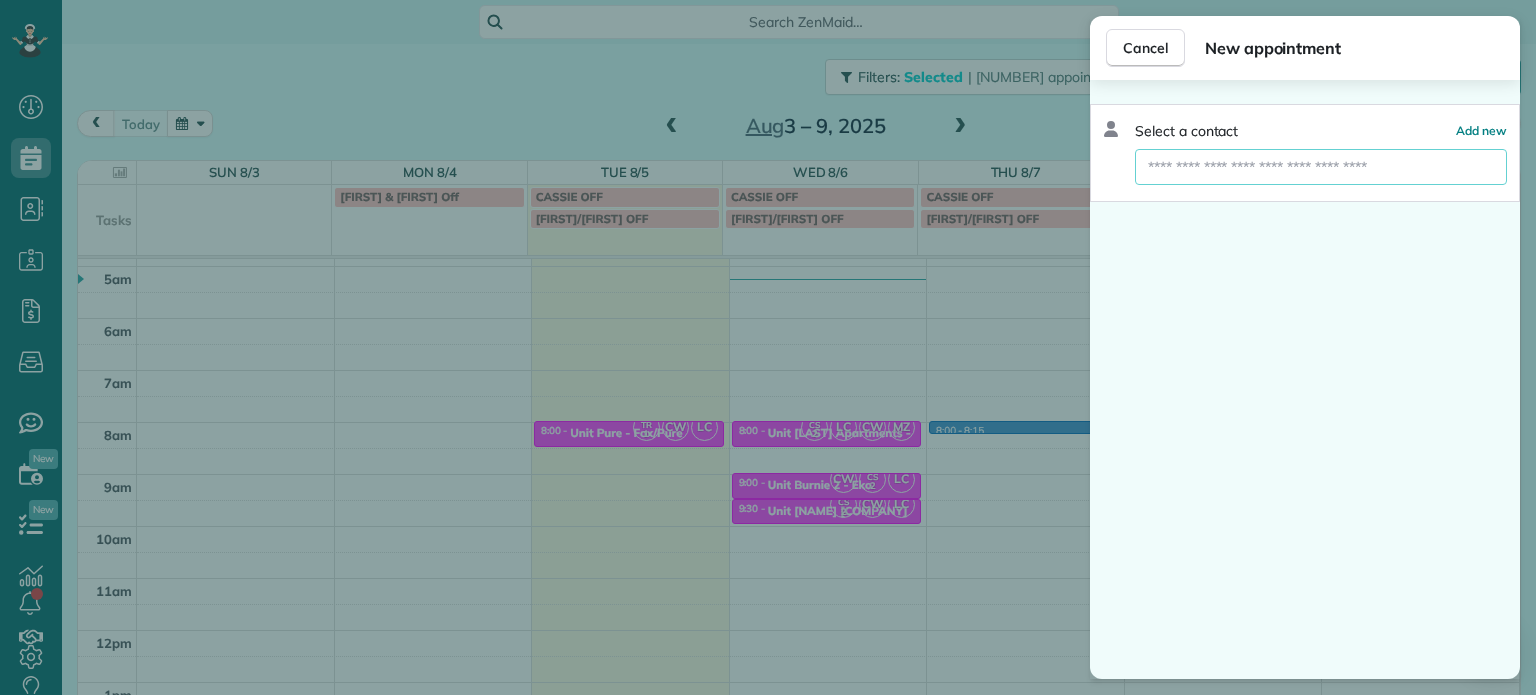click at bounding box center (1321, 167) 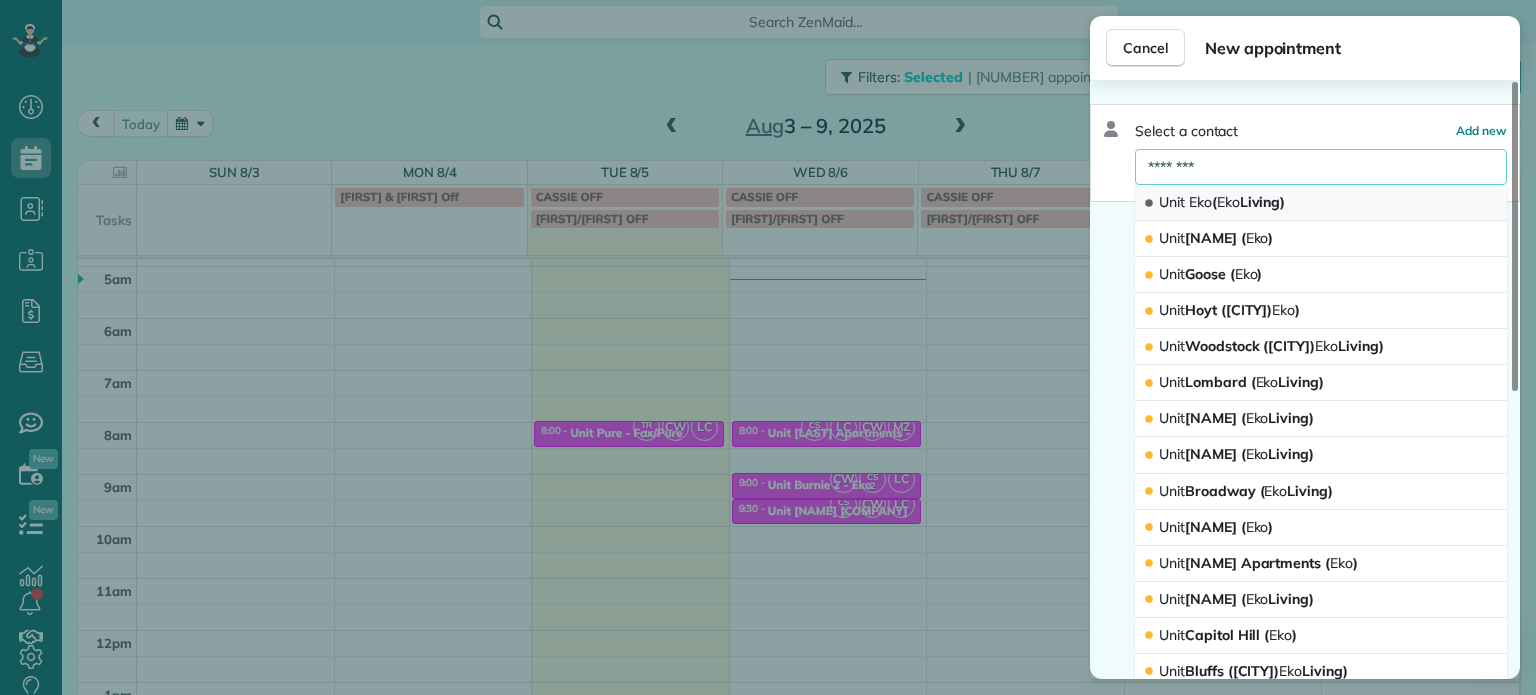 type on "********" 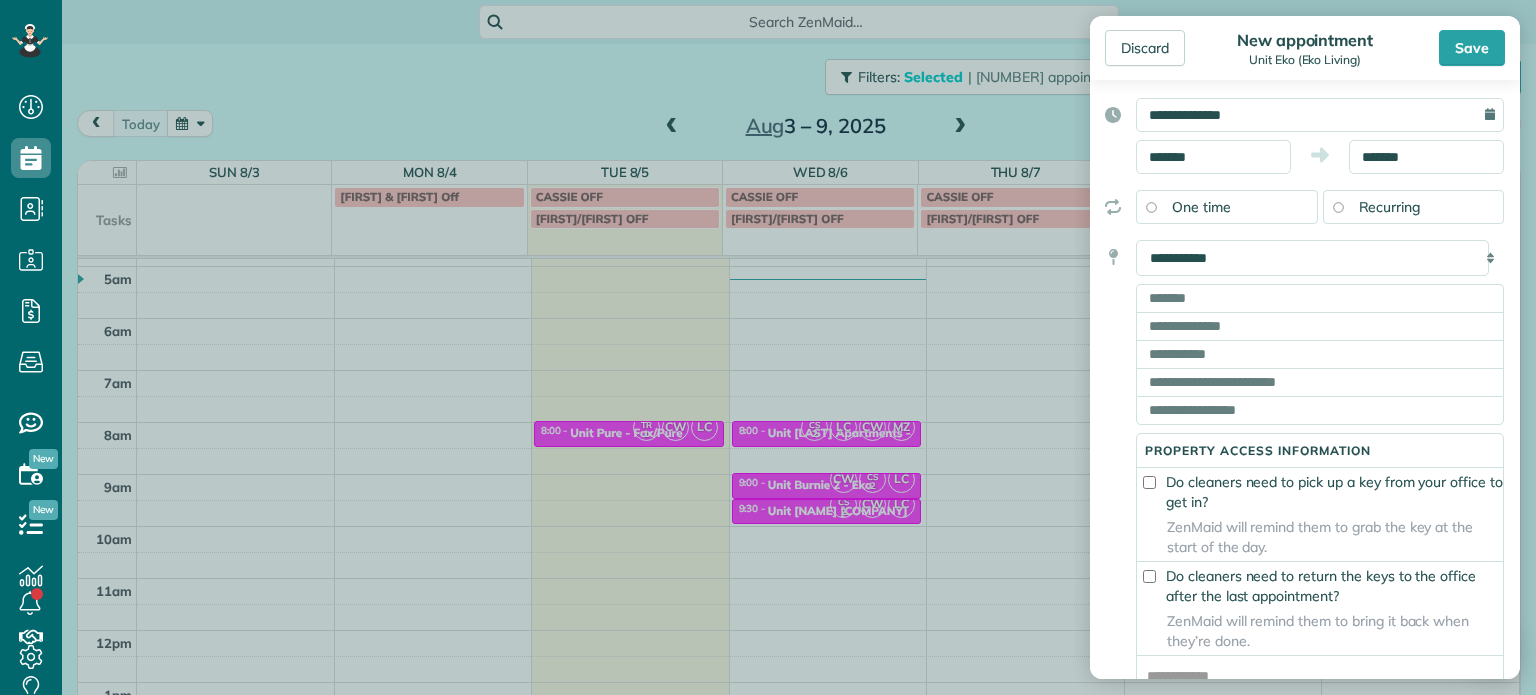 scroll, scrollTop: 200, scrollLeft: 0, axis: vertical 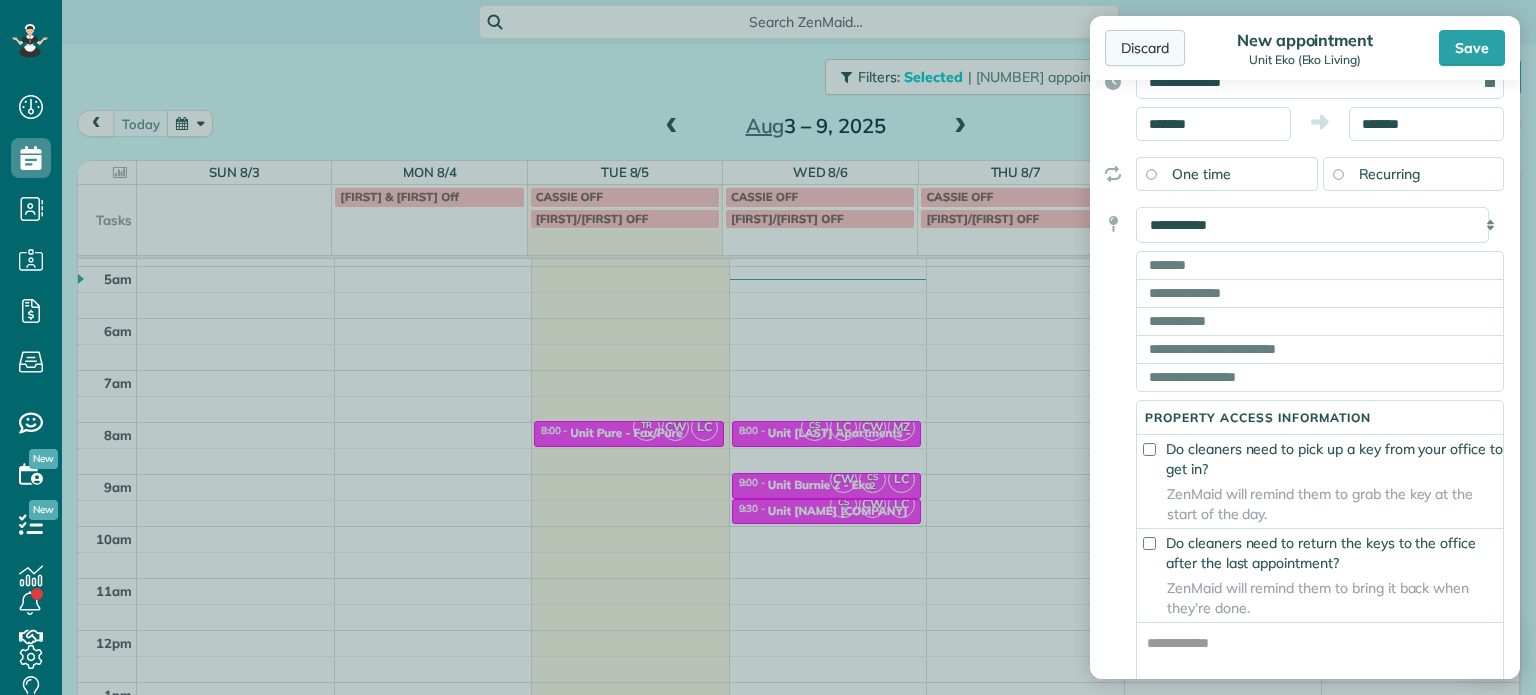 click on "Discard" at bounding box center [1145, 48] 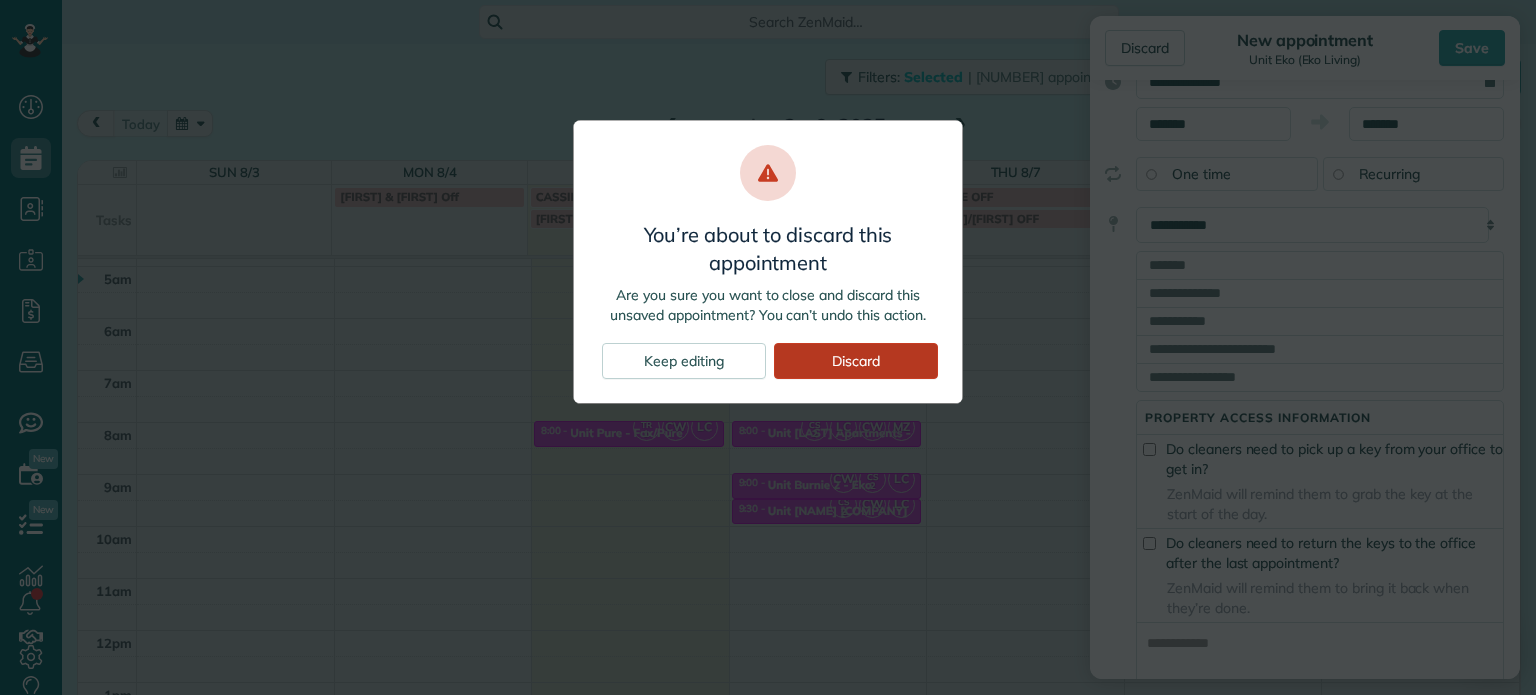 click on "Discard" at bounding box center [856, 361] 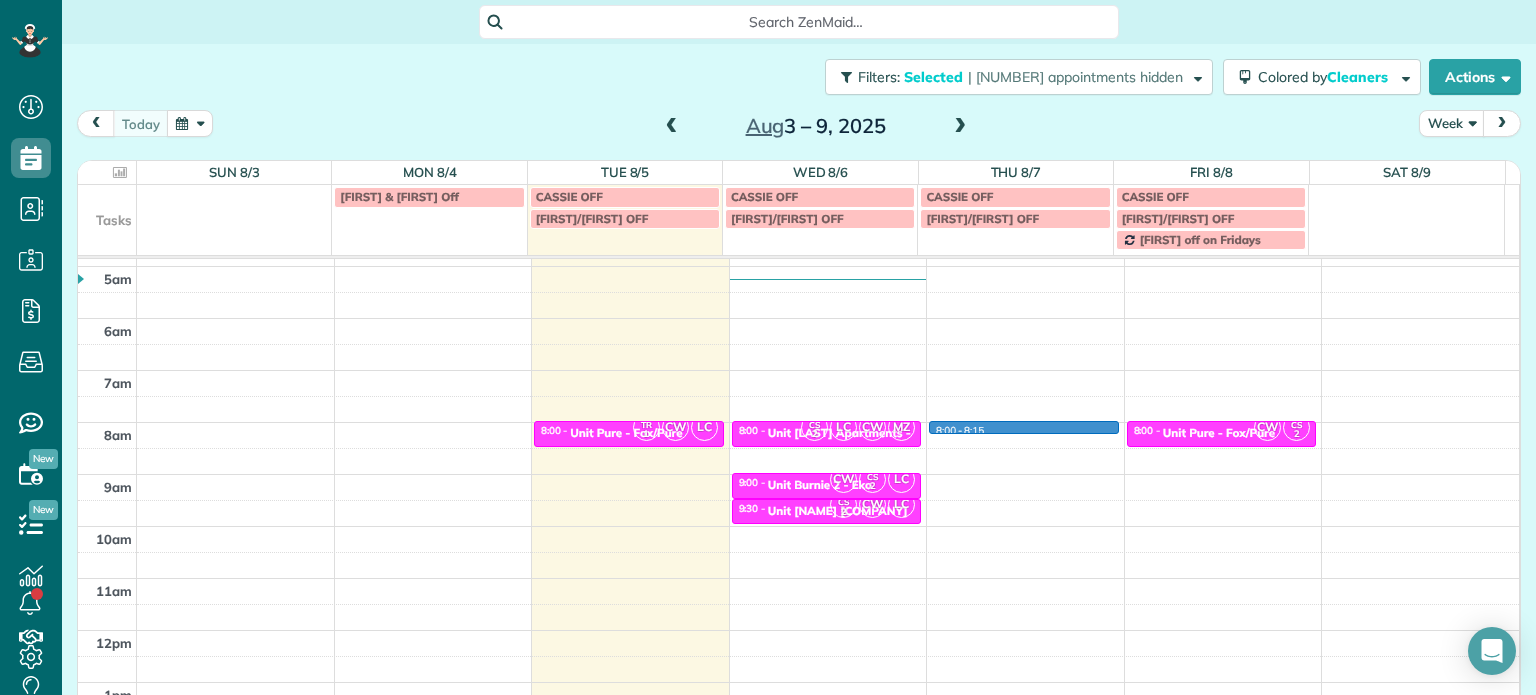 click on "4am 5am 6am 7am 8am 9am 10am 11am 12pm 1pm 2pm 3pm 4pm 5pm TR 1 CW LC 8:00 - 8:30 Unit [NAME] - [NAME]/[NAME] [NUMBER] [STREET] [AVENUE] [CITY], [STATE] CS 2 LC CW MZ 8:00 - 8:30 Unit [NAME] [NAME] Apartments - [NAME] & [NAME] [NUMBER] [STREET] [AVENUE] [CITY], [STATE] CW CS 2 LC 9:00 - 9:30 Unit [NAME] 2 - [NAME] [NUMBER] [STREET] [AVENUE] [CITY], [STATE] CS 2 CW LC 9:30 - 10:00 Unit [NAME] M [NUMBER] [STREET] [CITY], [STATE] 8:00 - 8:15 CW CS 2 8:00 - 8:30 Unit [NAME] - [NAME] [NUMBER] [STREET] [AVENUE] [CITY], [STATE]" at bounding box center (798, 578) 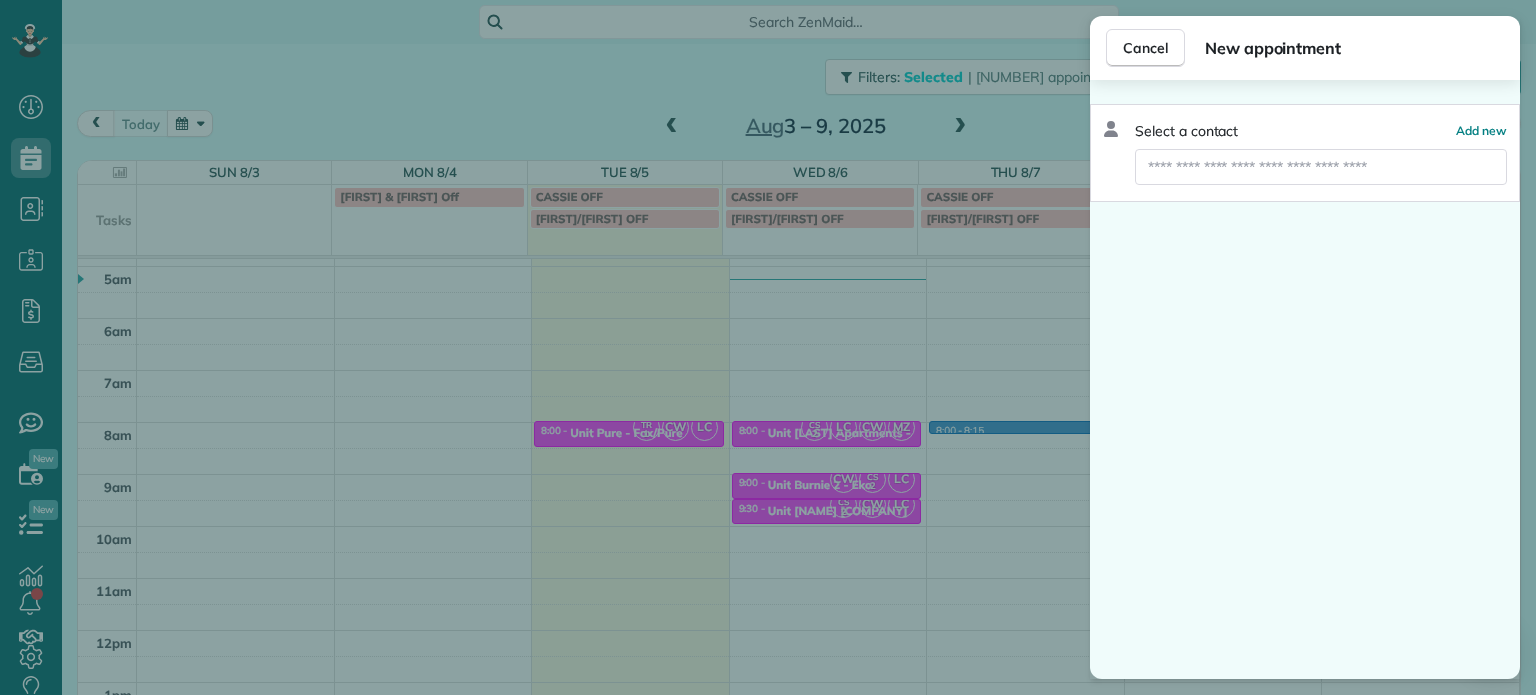 scroll, scrollTop: 0, scrollLeft: 0, axis: both 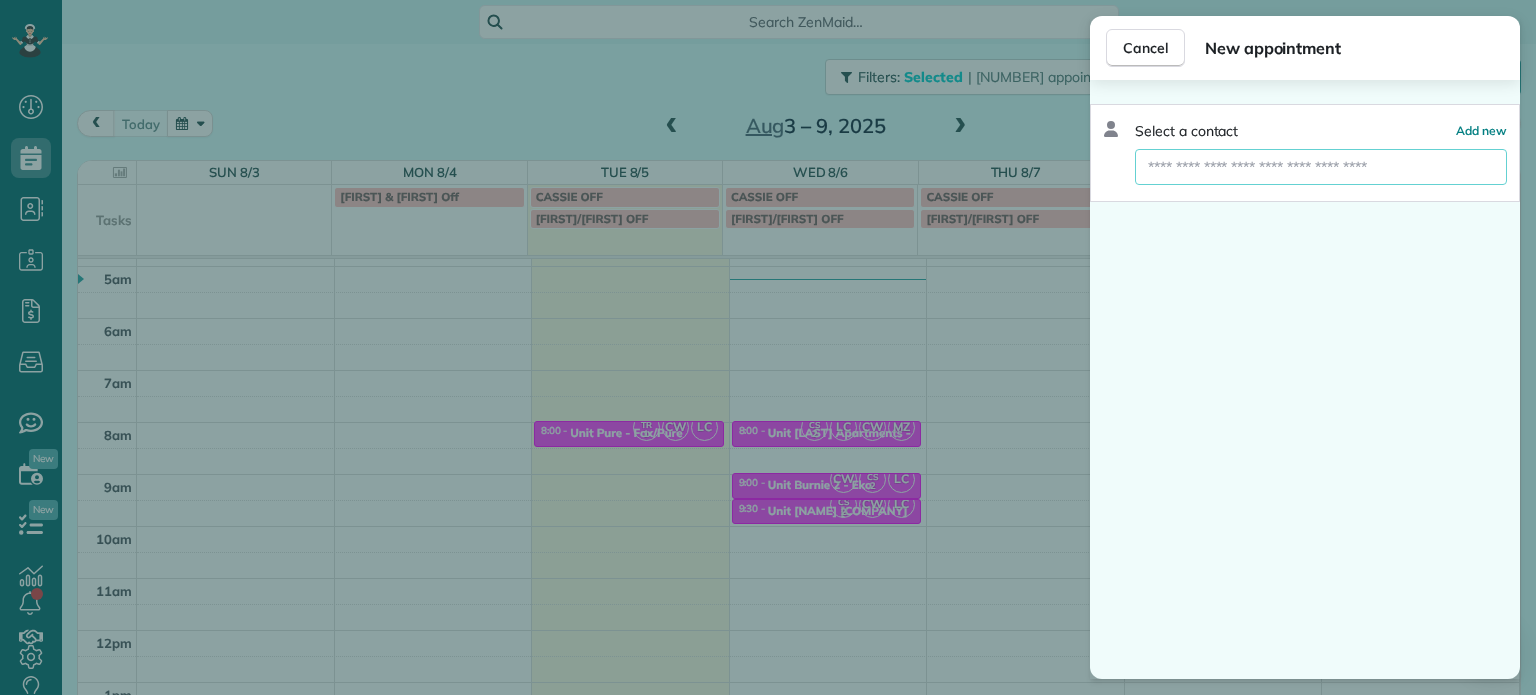 click at bounding box center (1321, 167) 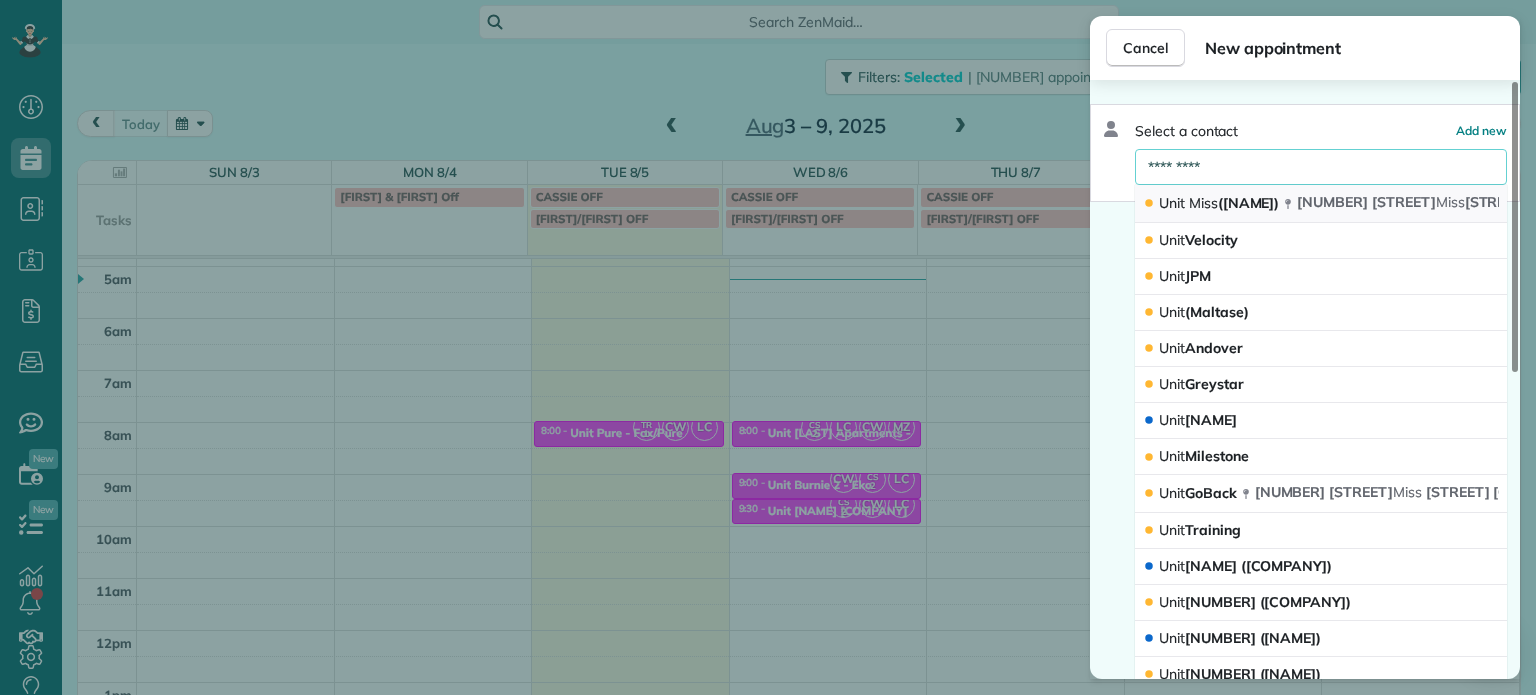 type on "*********" 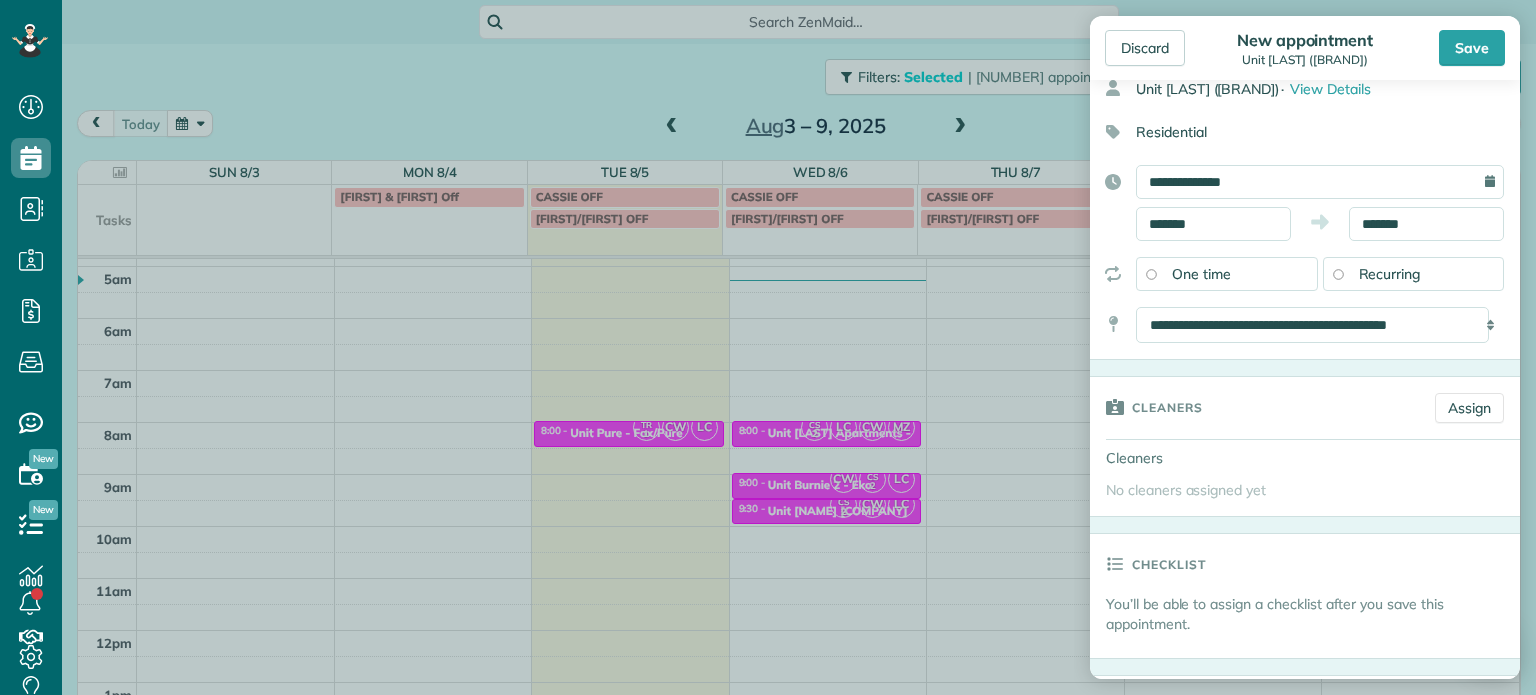 scroll, scrollTop: 300, scrollLeft: 0, axis: vertical 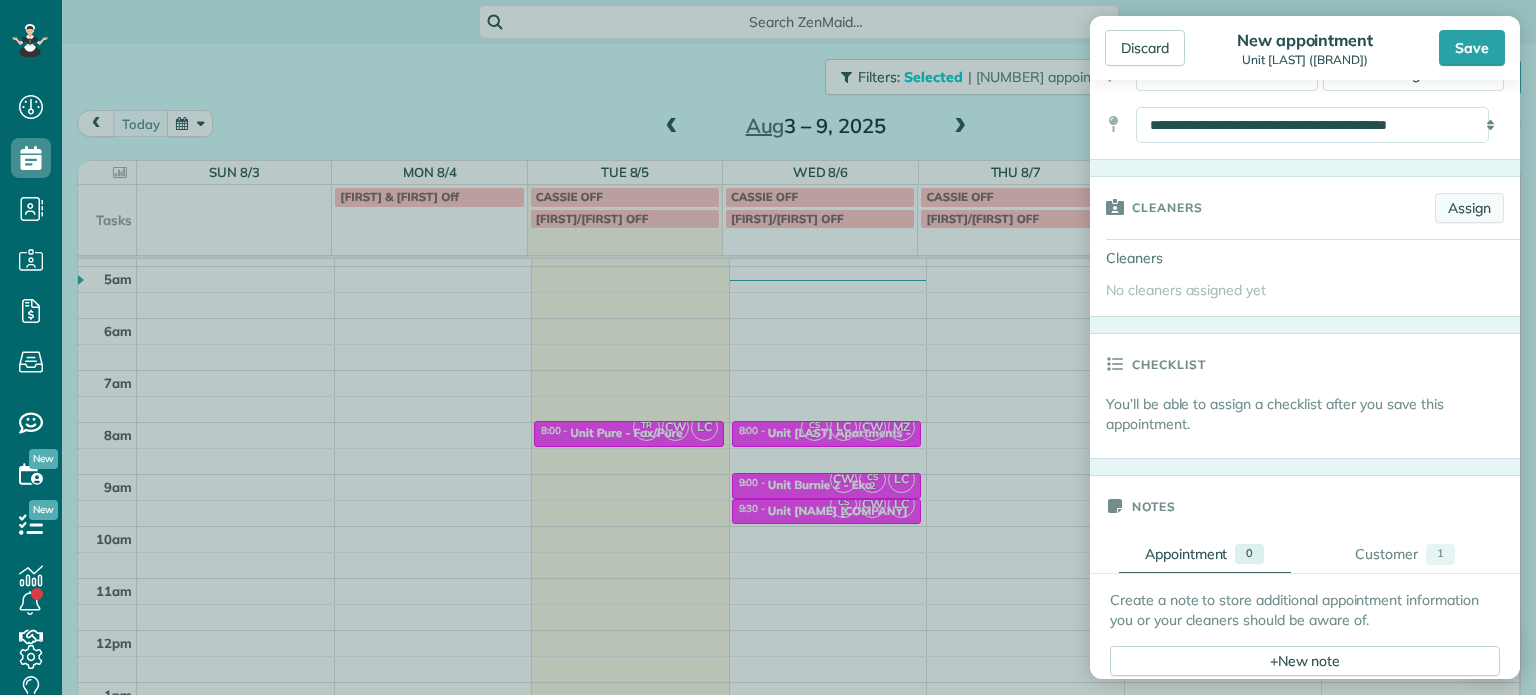 click on "Assign" at bounding box center [1469, 208] 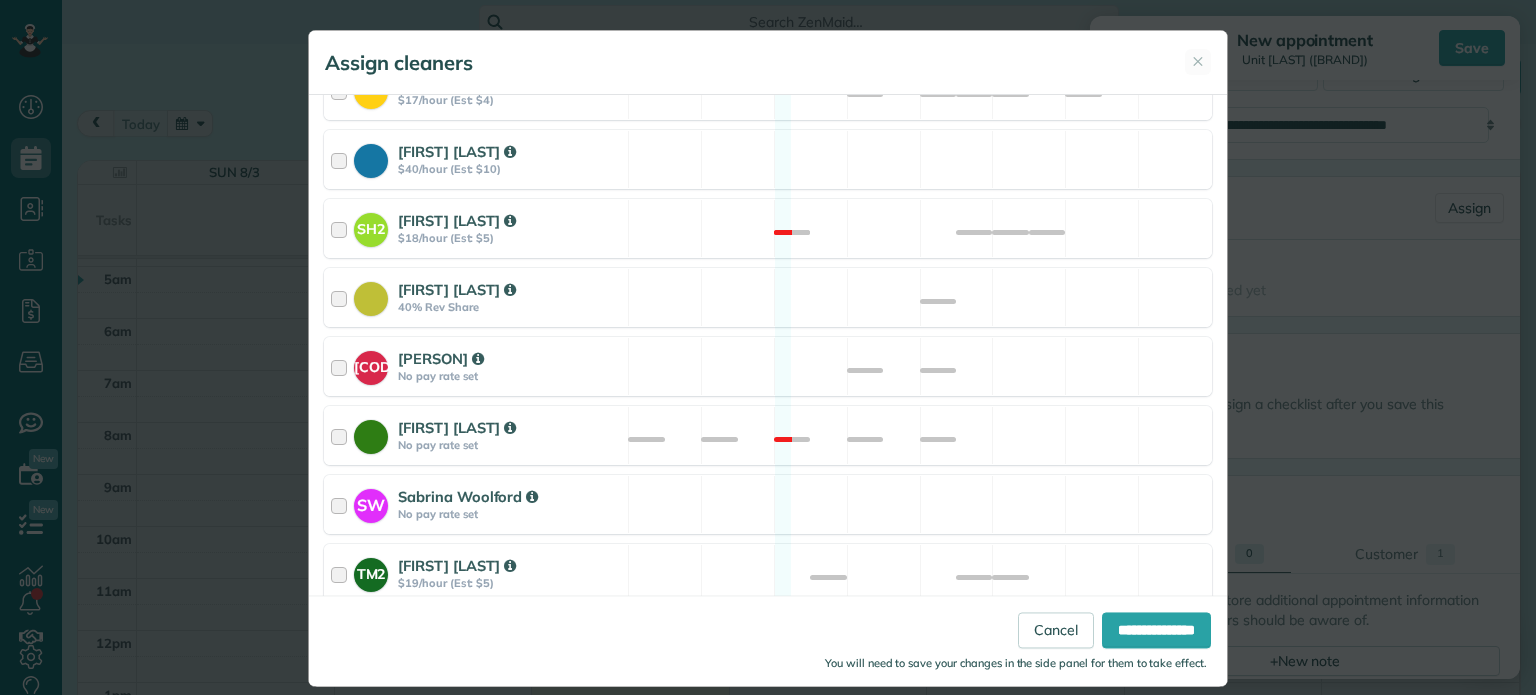 scroll, scrollTop: 1048, scrollLeft: 0, axis: vertical 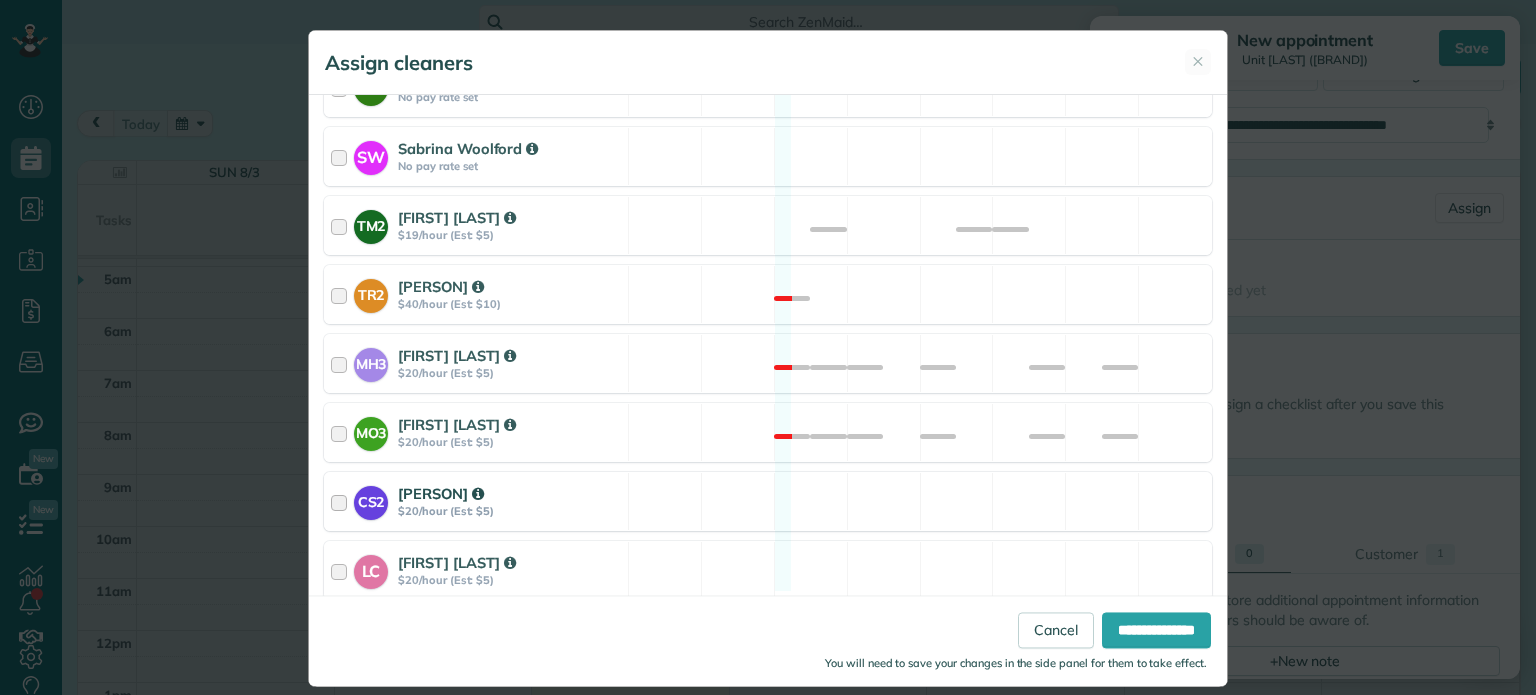 click at bounding box center (342, 501) 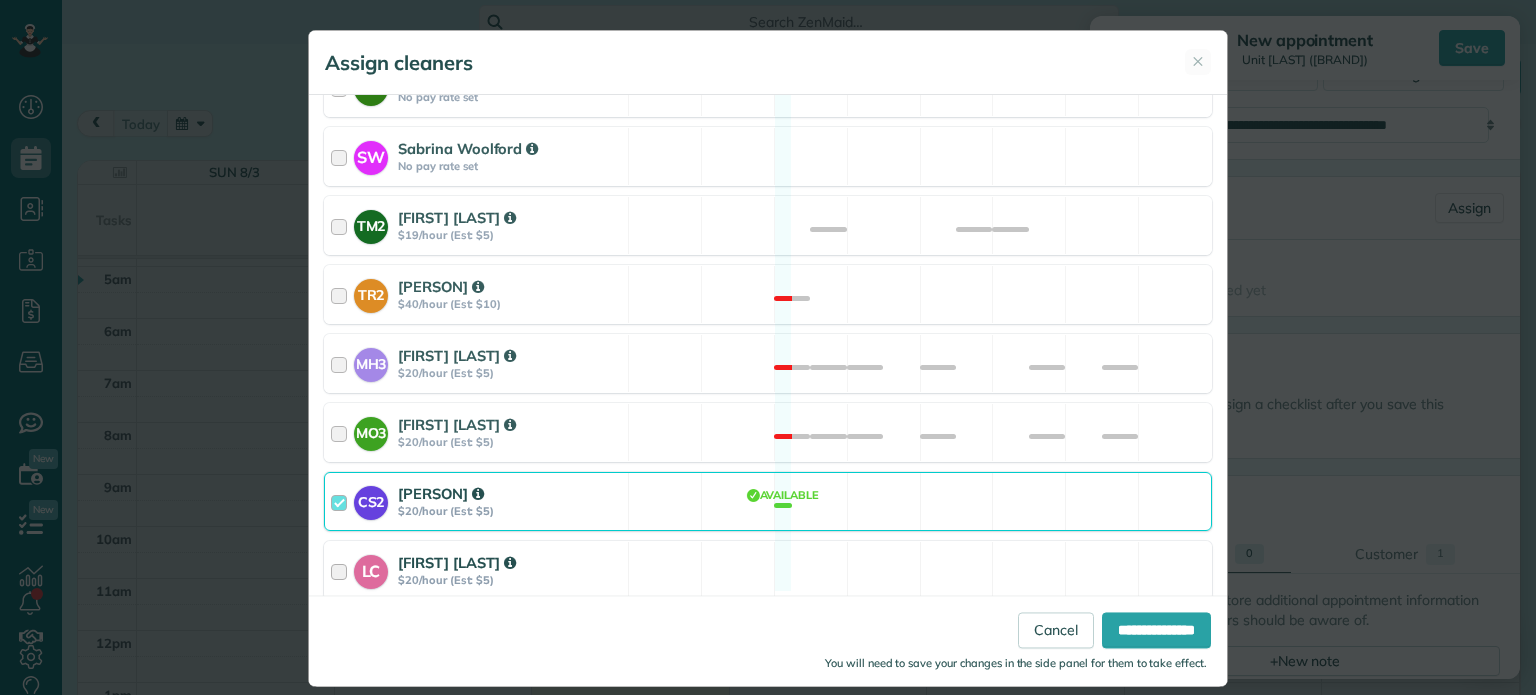 click at bounding box center (342, 570) 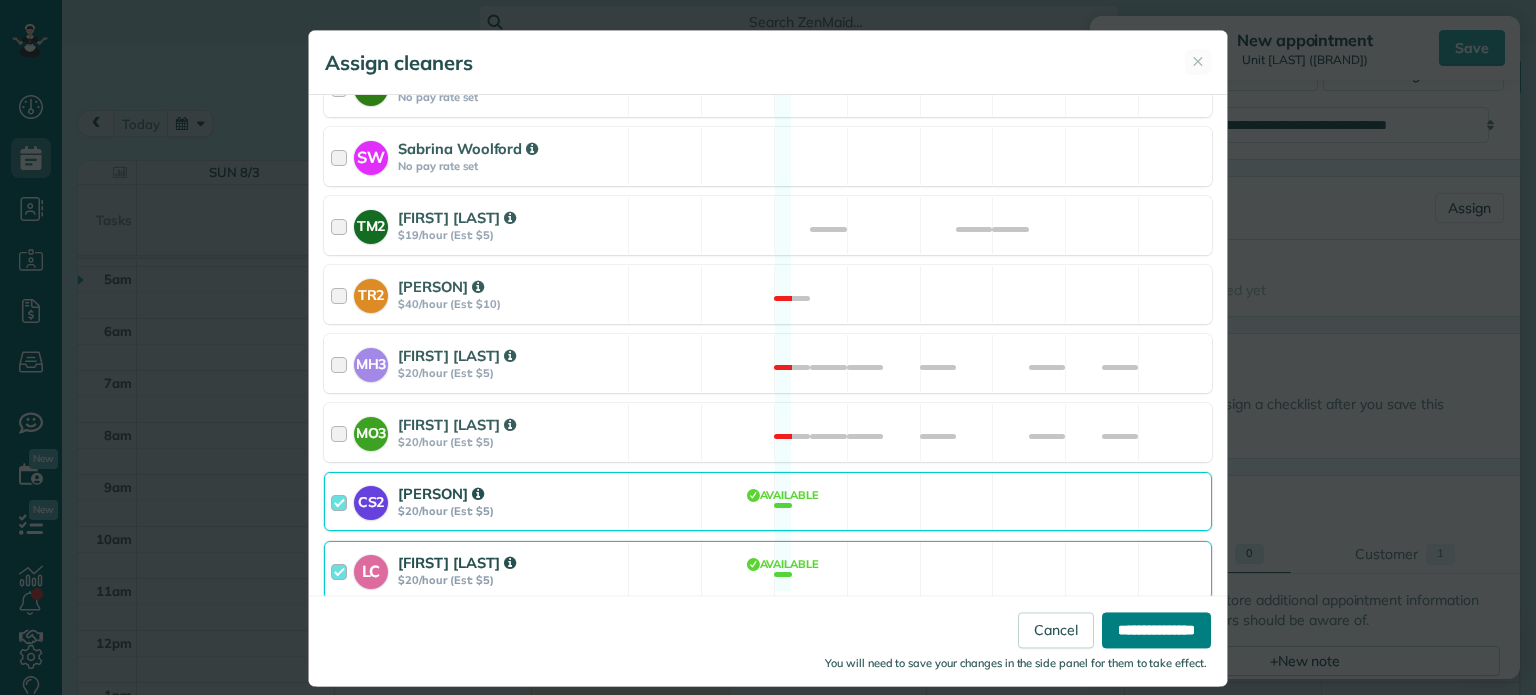 click on "**********" at bounding box center (1156, 631) 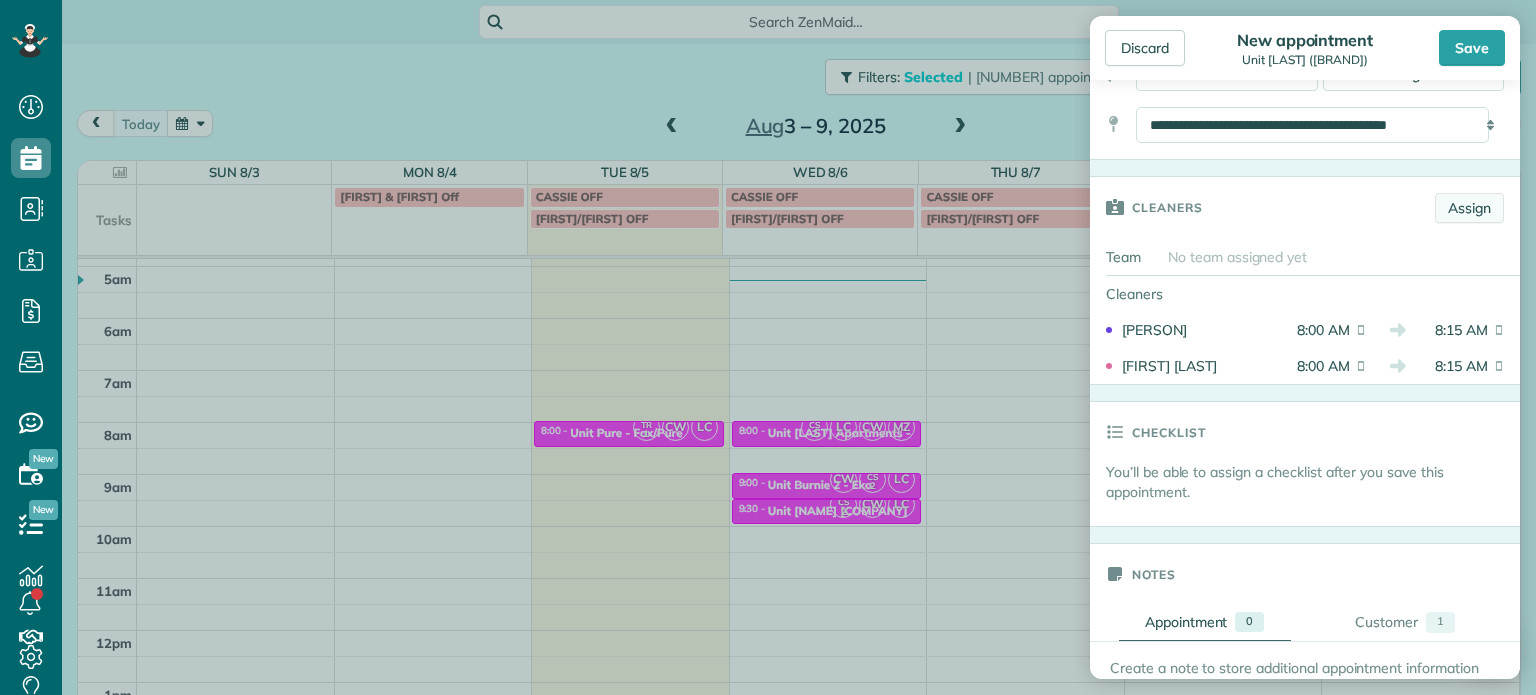 click on "Assign" at bounding box center [1469, 208] 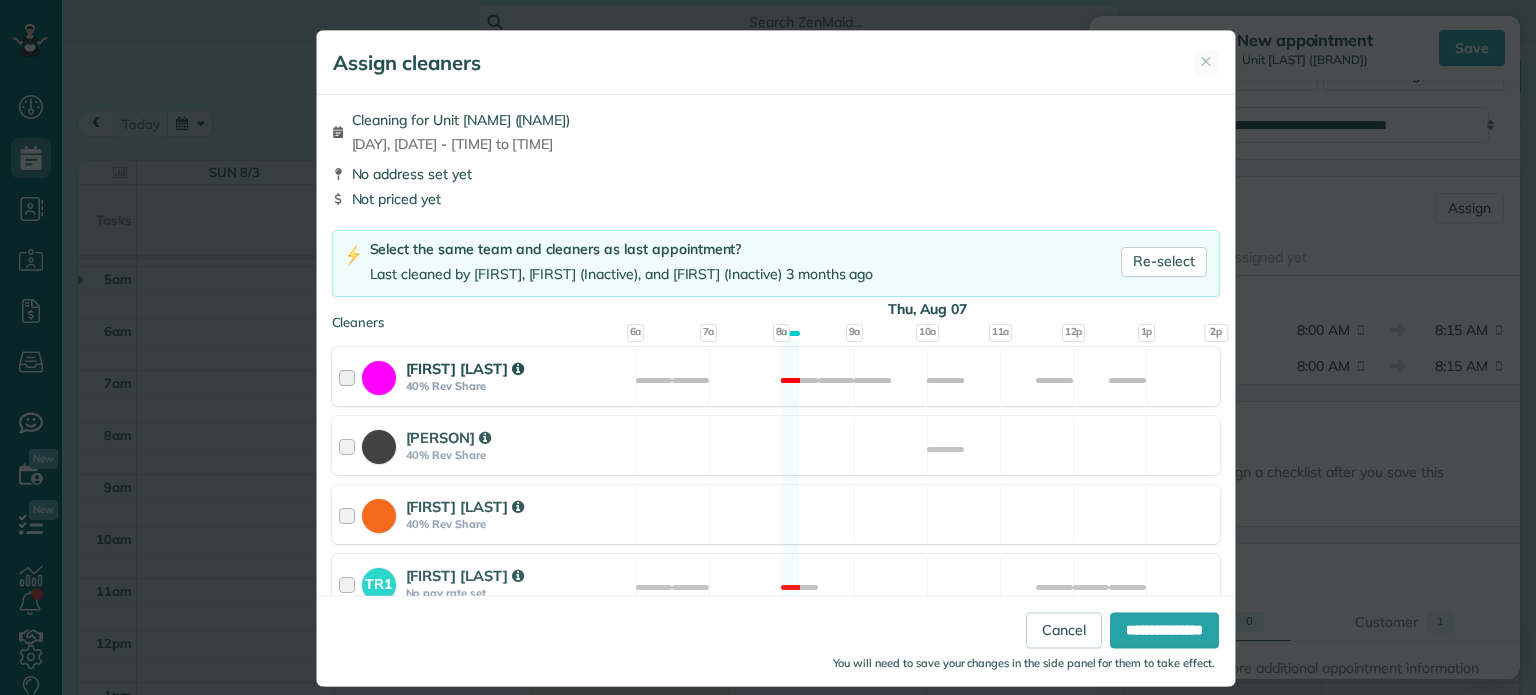 click at bounding box center [350, 376] 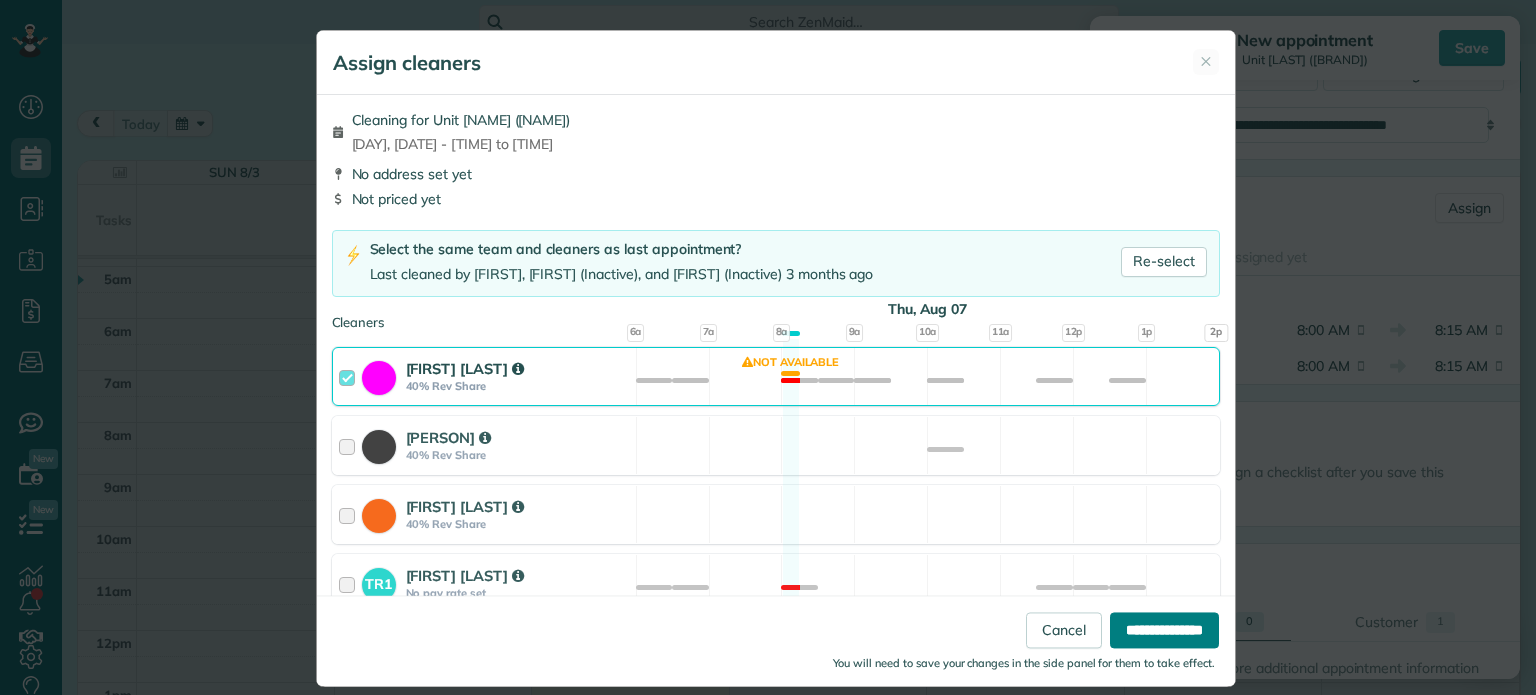 click on "**********" at bounding box center (1164, 631) 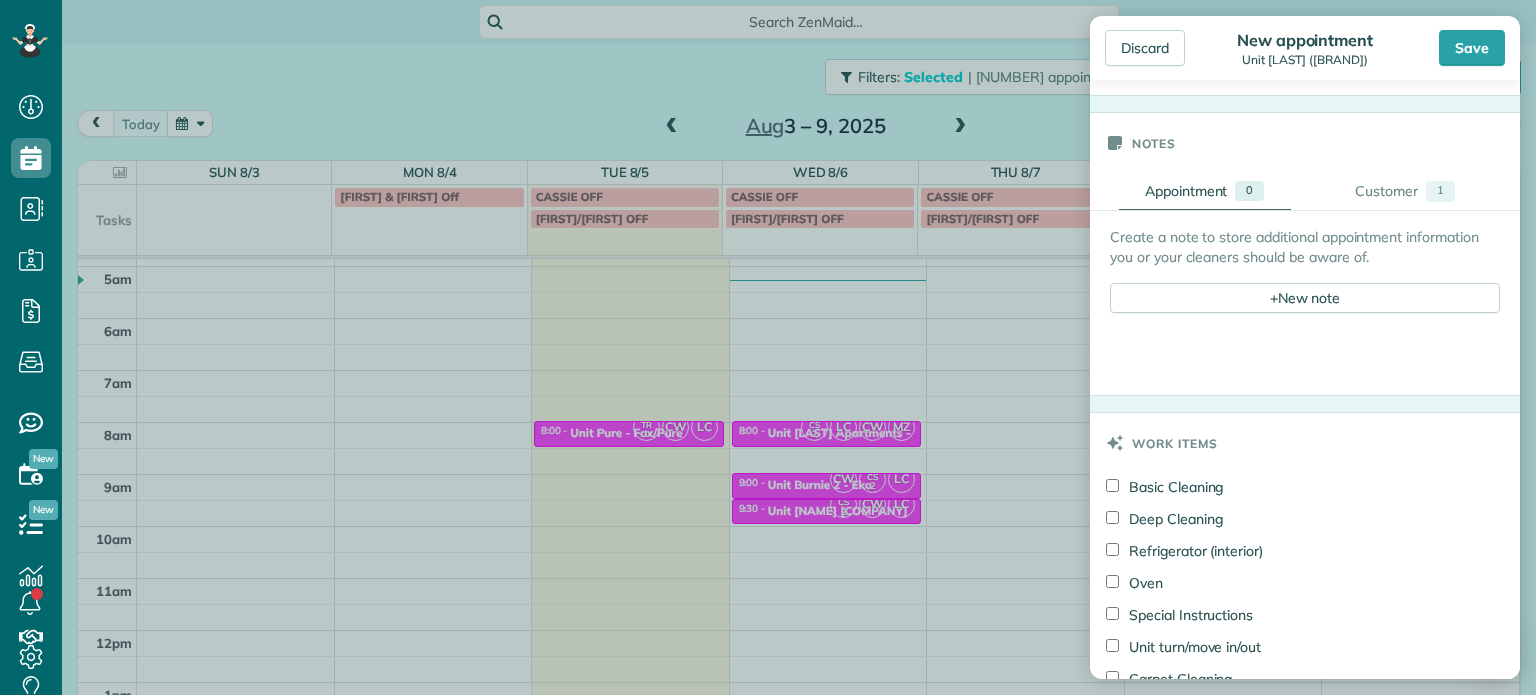 scroll, scrollTop: 800, scrollLeft: 0, axis: vertical 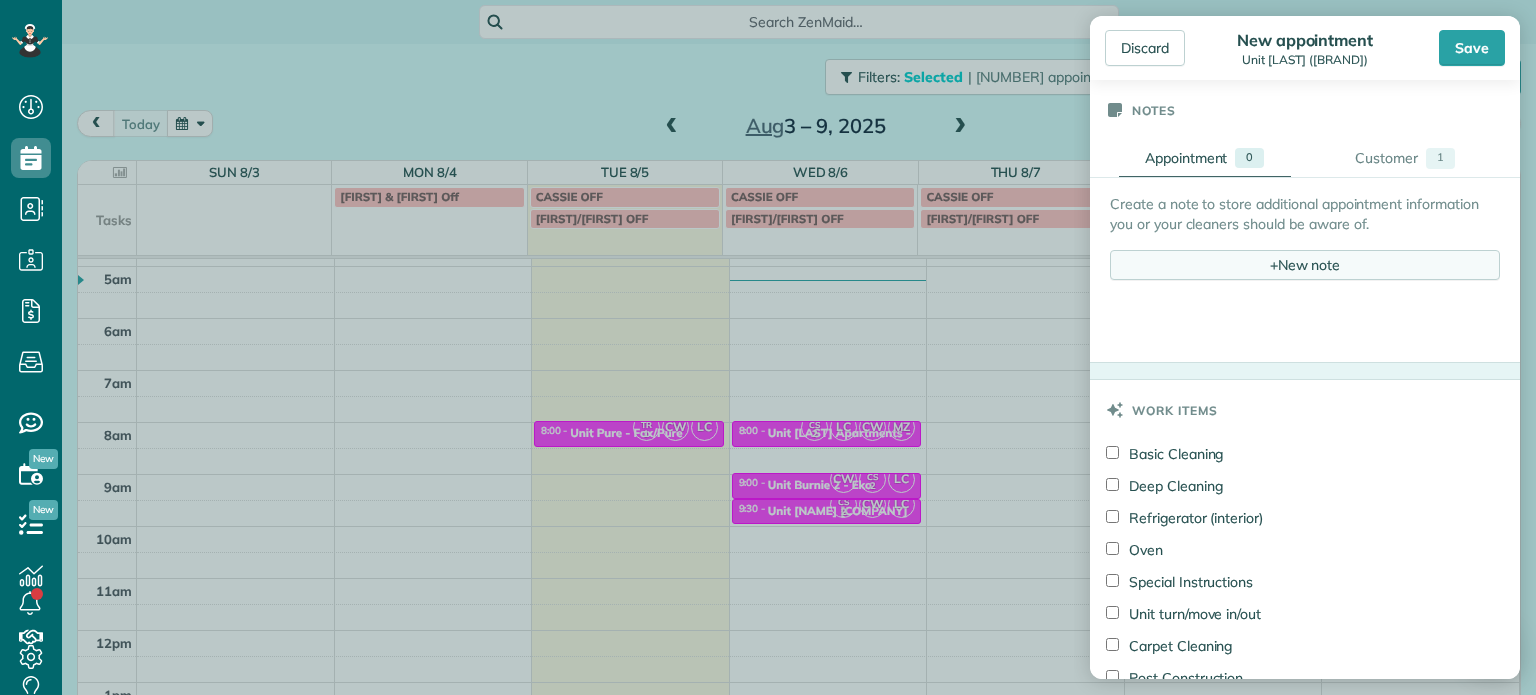 click on "+ New note" at bounding box center [1305, 265] 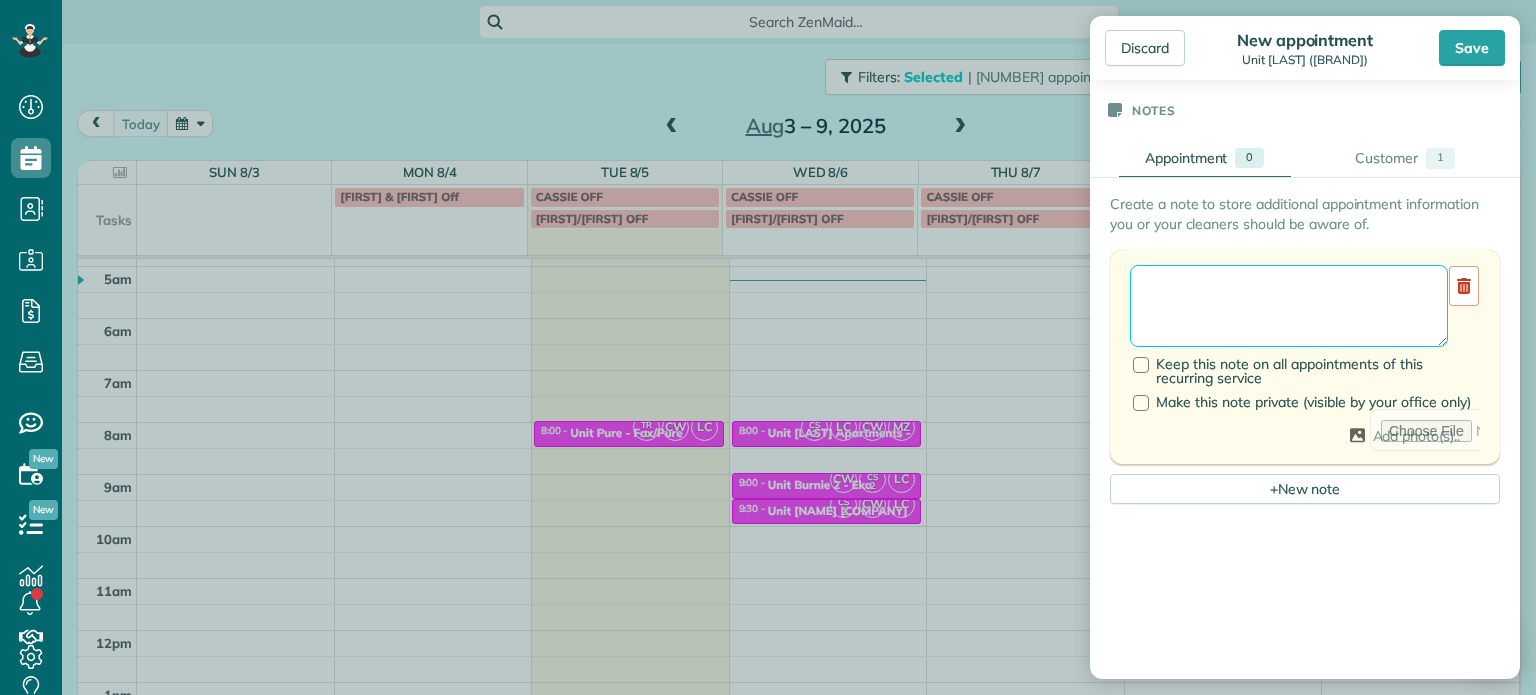 click at bounding box center [1289, 306] 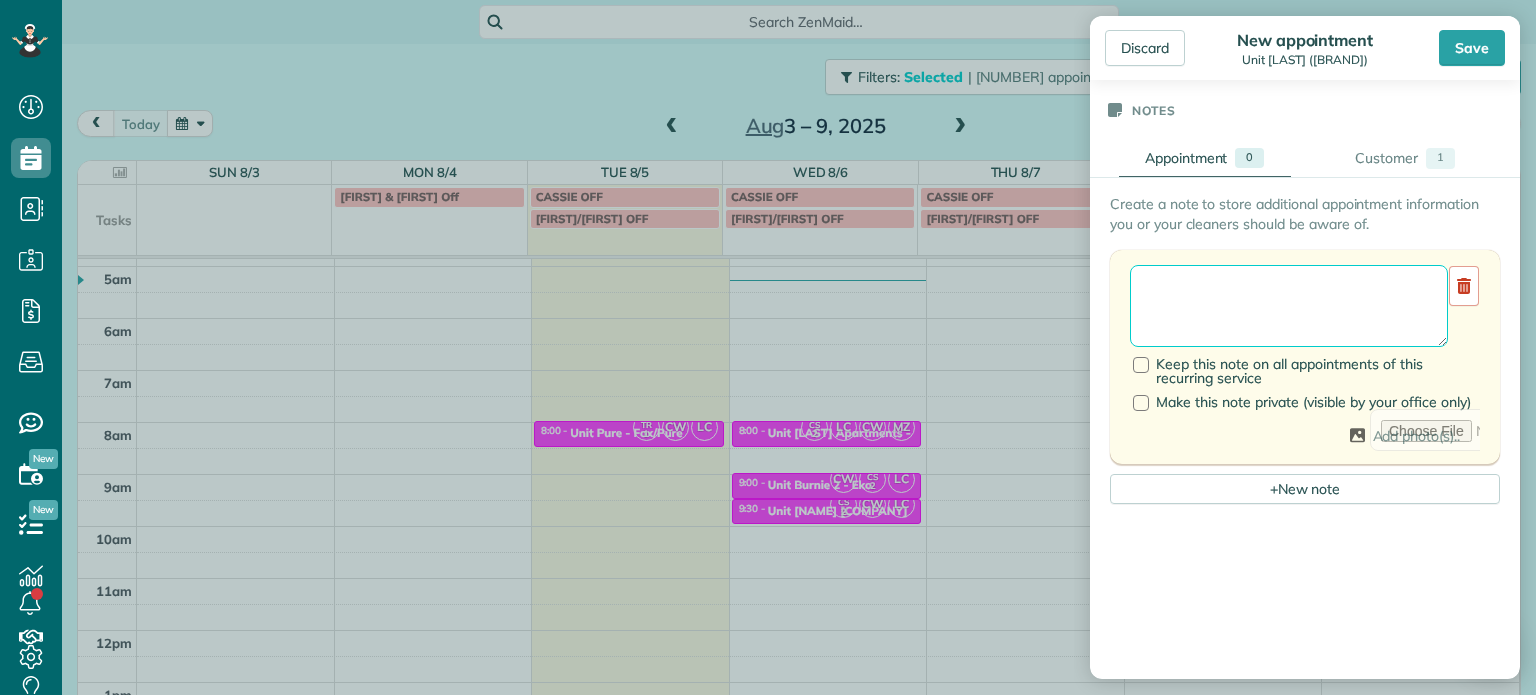 paste on "**********" 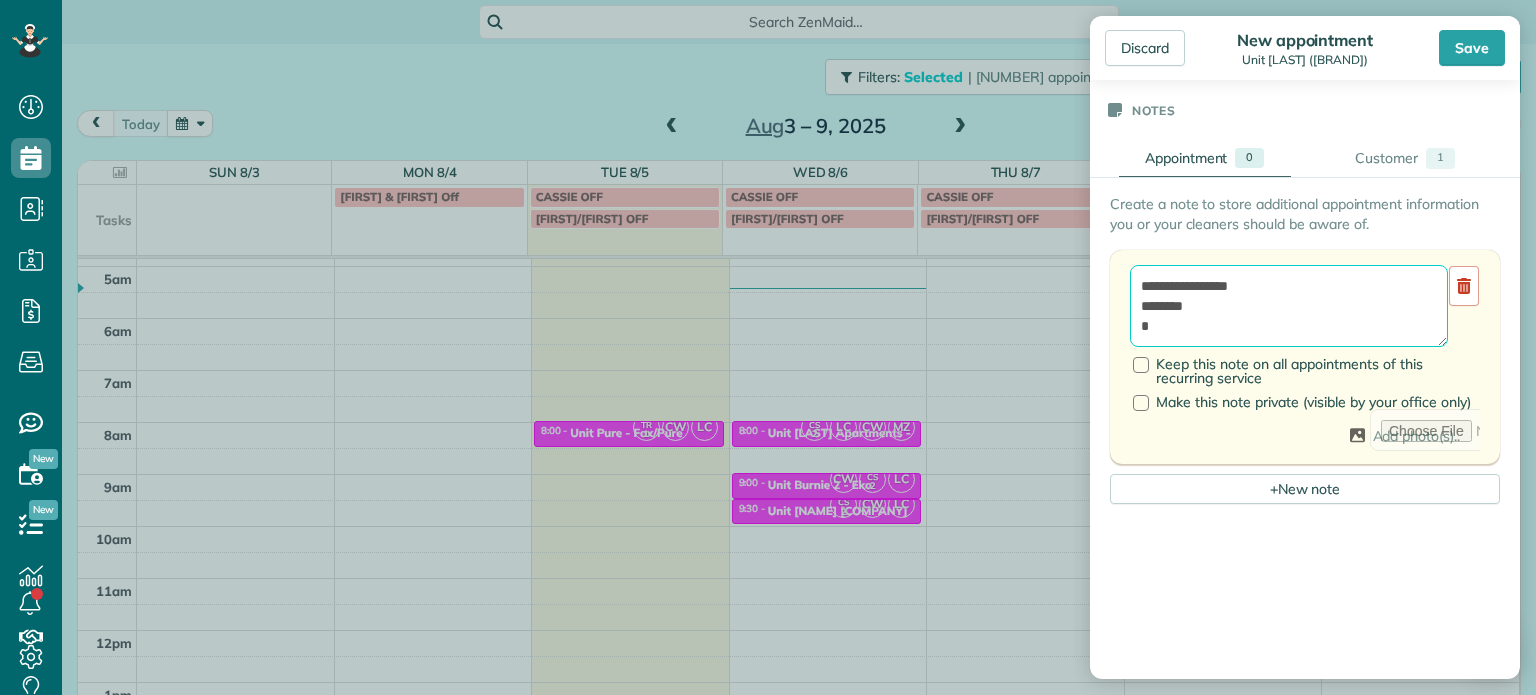 type on "**********" 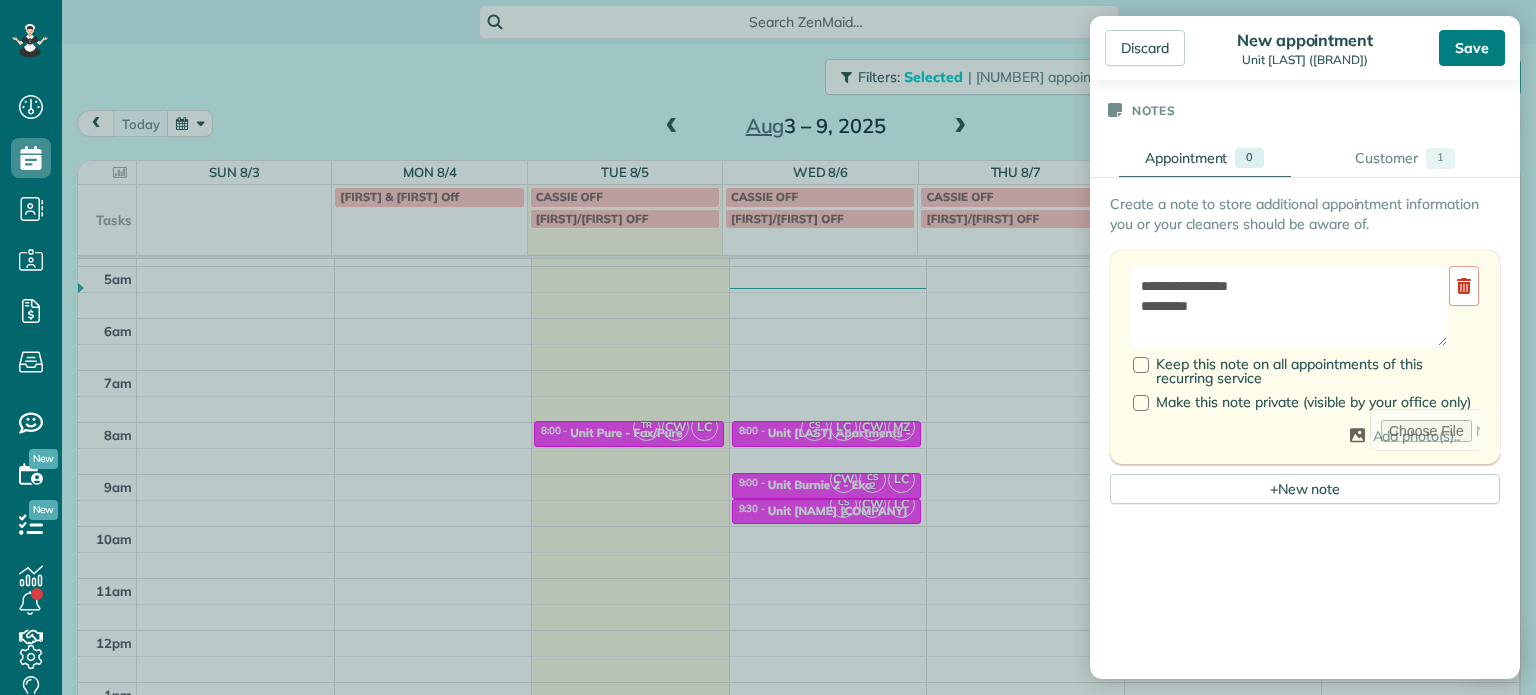 click on "Save" at bounding box center [1472, 48] 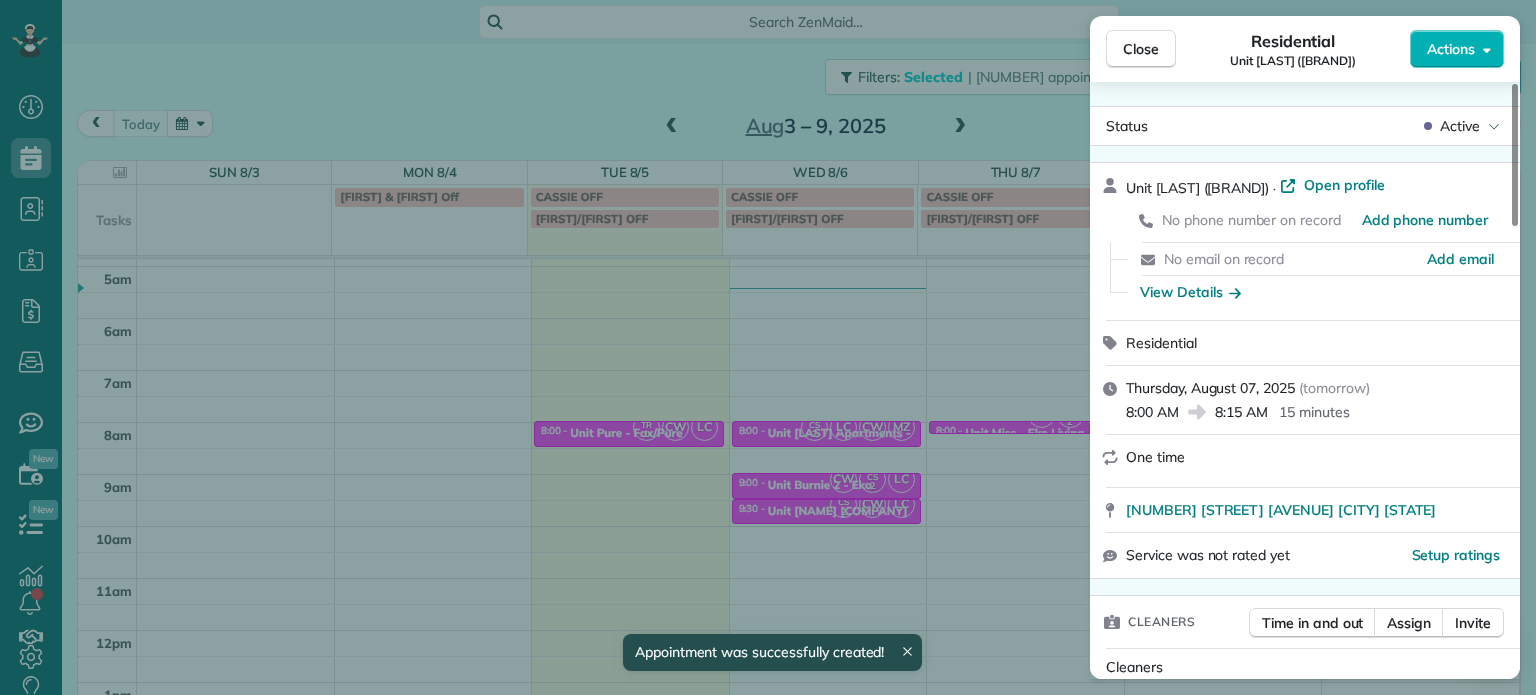 click on "Residential [NAME] [NAME] ([NAME]) · Open profile No phone number on record Add phone number No email on record Add email View Details Residential Thursday, August 07, 2025 ( tomorrow ) 8:00 AM 8:15 AM 15 minutes One time [NUMBER] [STREET] [AVENUE] [CITY] [STATE] Service was not rated yet Setup ratings Cleaners Time in and out Assign Invite Cleaners [FIRST] [LAST] 8:00 AM 8:15 AM [FIRST] [LAST] 8:00 AM 8:15 AM [FIRST] [LAST] 8:00 AM 8:15 AM Checklist Try Now Keep this appointment up to your standards. Stay on top of every detail, keep your cleaners organised, and your client happy. Assign a checklist Watch a 5 min demo Billing Billing actions Service Service Price (1x $0.00) $0.00 Add an item Overcharge $0.00 Discount $0.00 Coupon discount - Primary tax - Secondary tax - Total appointment price $0.00 Tips collected $0.00 Mark as paid Total including tip $0.00 Get paid online in no-time! Send an invoice and reward your cleaners with tips 1" at bounding box center [768, 347] 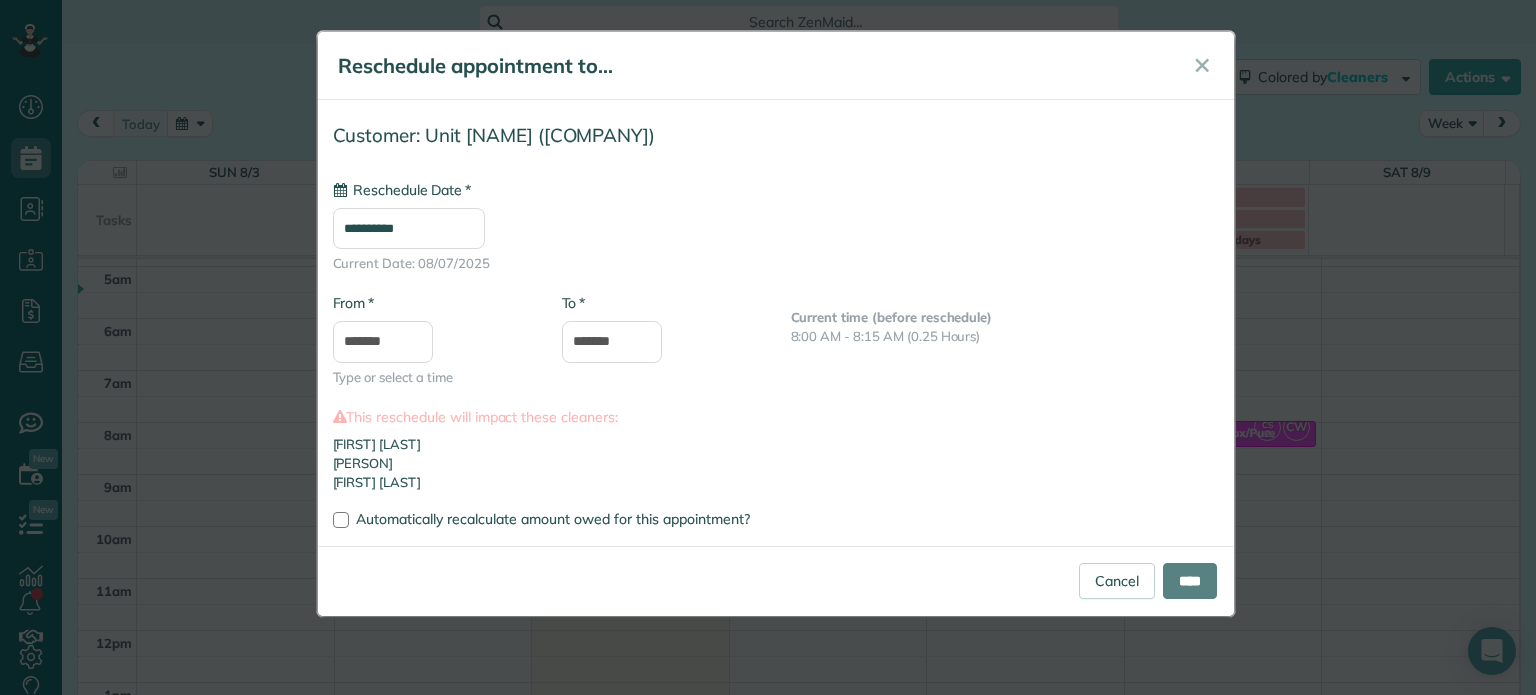 type on "**********" 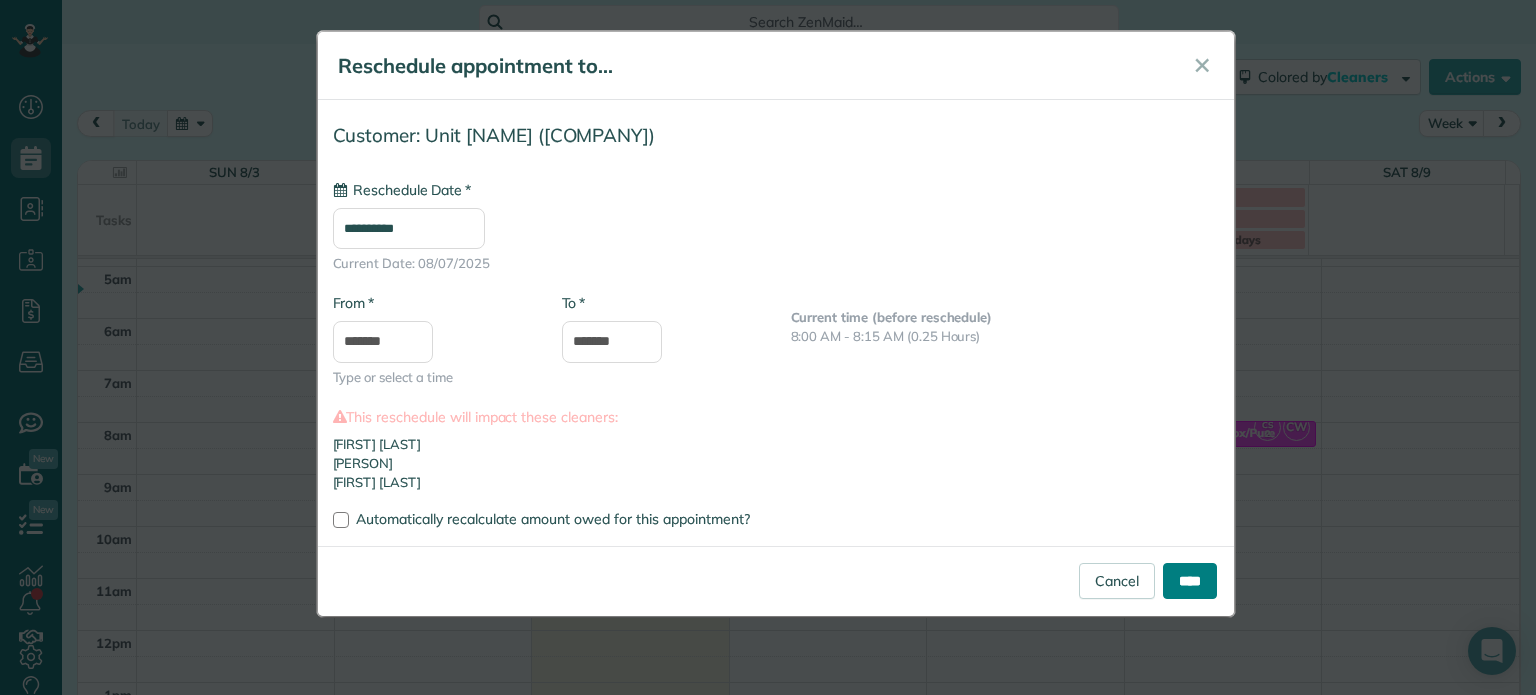 click on "****" at bounding box center [1190, 581] 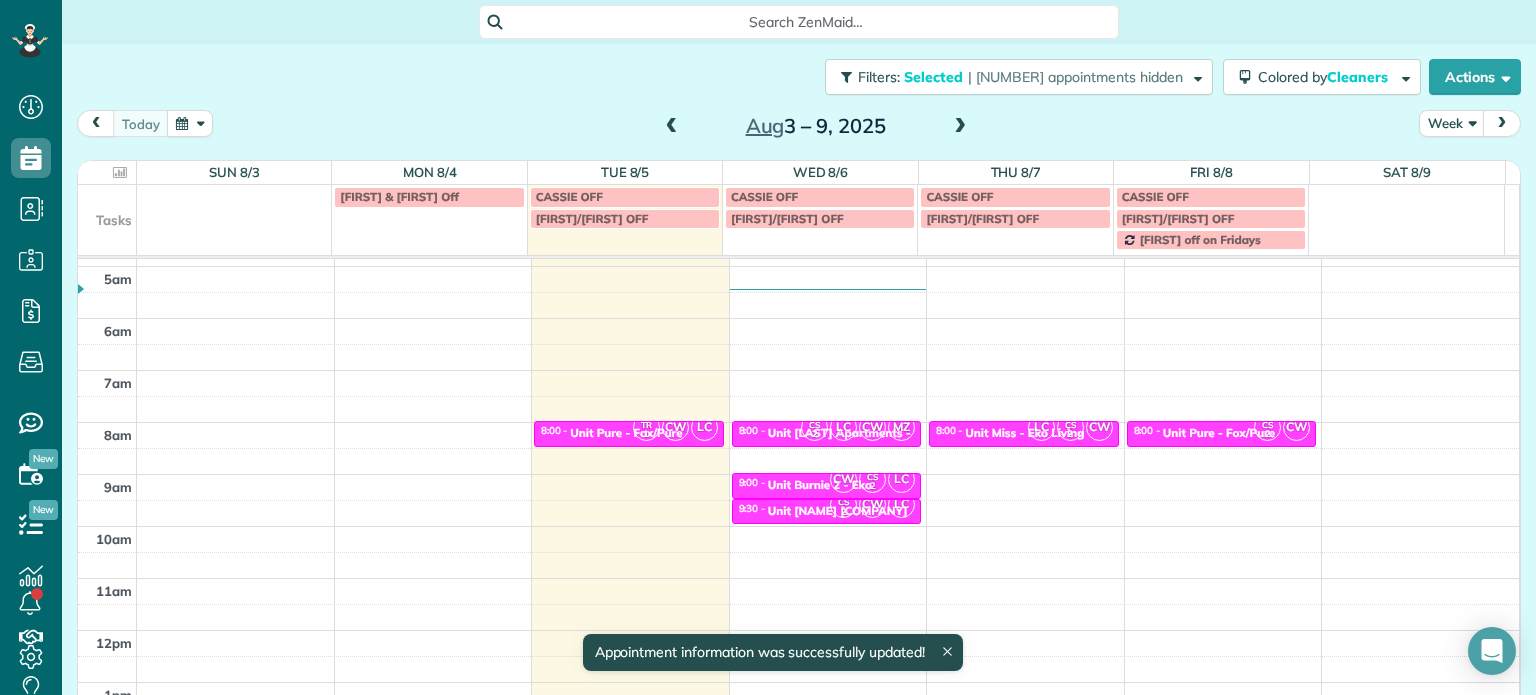 click on "4am 5am 6am 7am 8am 9am 10am 11am 12pm 1pm 2pm 3pm 4pm 5pm TR 1 CW LC 8:00 - 8:30 Unit [NAME] - [NAME]/[NAME] [NUMBER] [STREET] [AVENUE] [CITY], [STATE] CS 2 LC CW MZ 8:00 - 8:30 Unit [NAME] [NAME] Apartments - [NAME] & [NAME] [NUMBER] [STREET] [AVENUE] [CITY], [STATE] CW CS 2 LC 9:00 - 9:30 Unit [NAME] 2 - [NAME] [NUMBER] [STREET] [AVENUE] [CITY], [STATE] CS 2 CW LC 9:30 - 10:00 Unit [NAME] M [NUMBER] [STREET] [CITY], [STATE] LC CS 2 CW 8:00 - 8:30 Unit [NAME] - [NAME] [NUMBER] [STREET] [AVENUE] [CITY], [STATE] CS 2 CW 8:00 - 8:30 Unit [NAME] - [NAME] [NUMBER] [STREET] [AVENUE] [CITY], [STATE]" at bounding box center [798, 578] 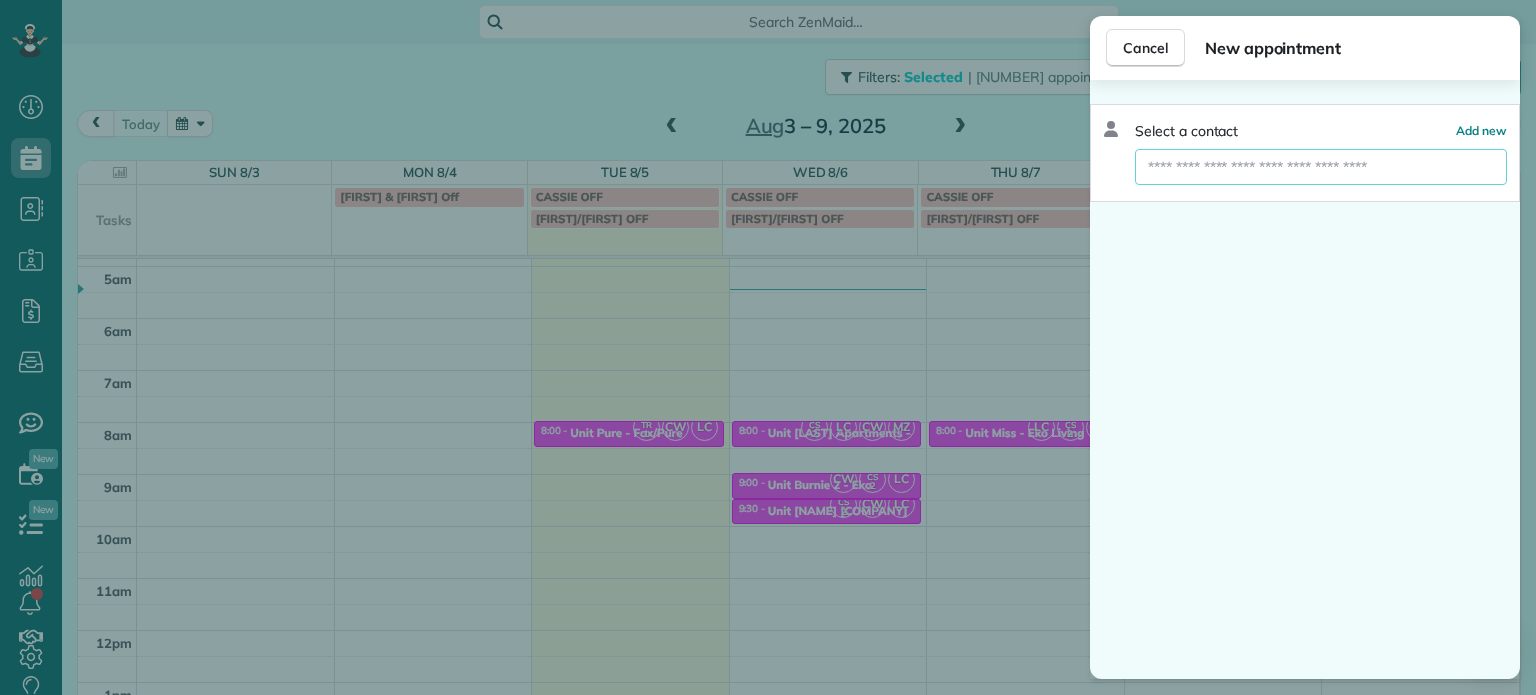 click at bounding box center [1321, 167] 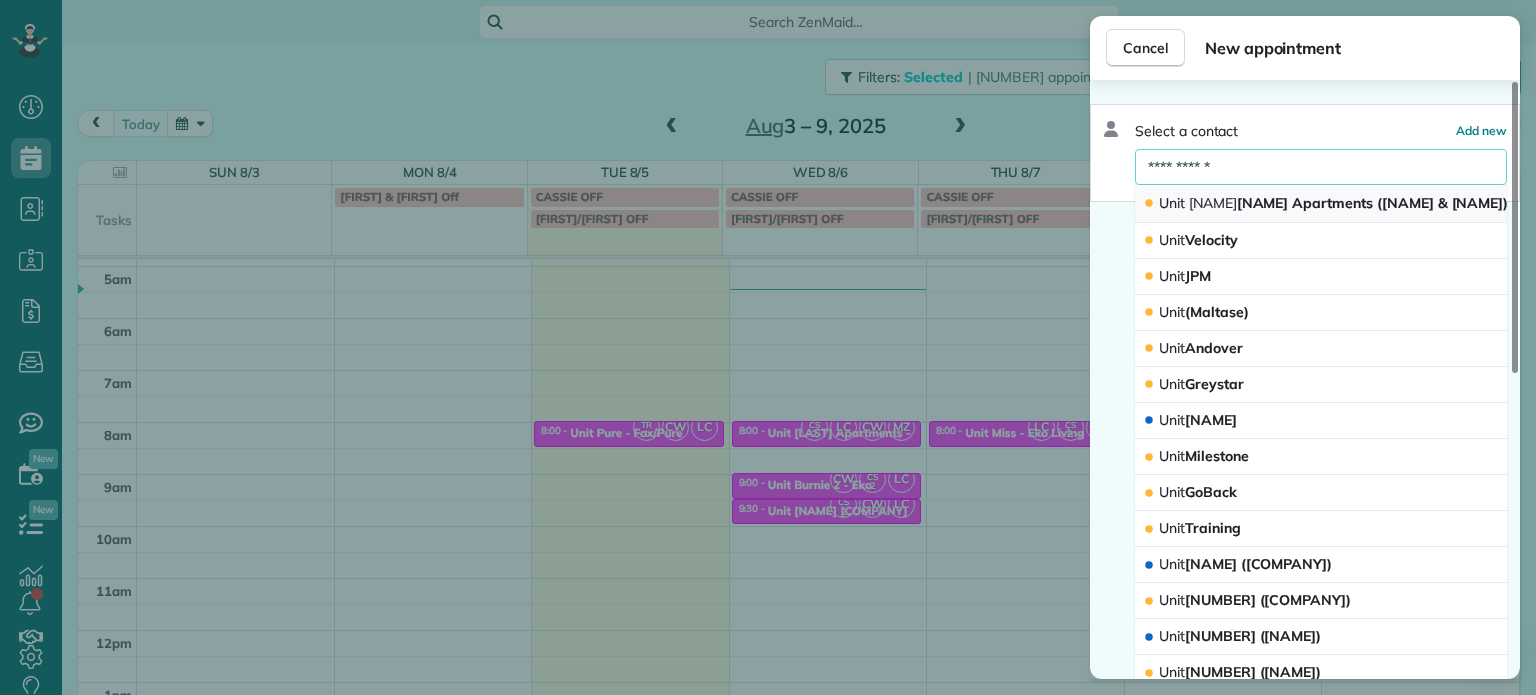 type on "**********" 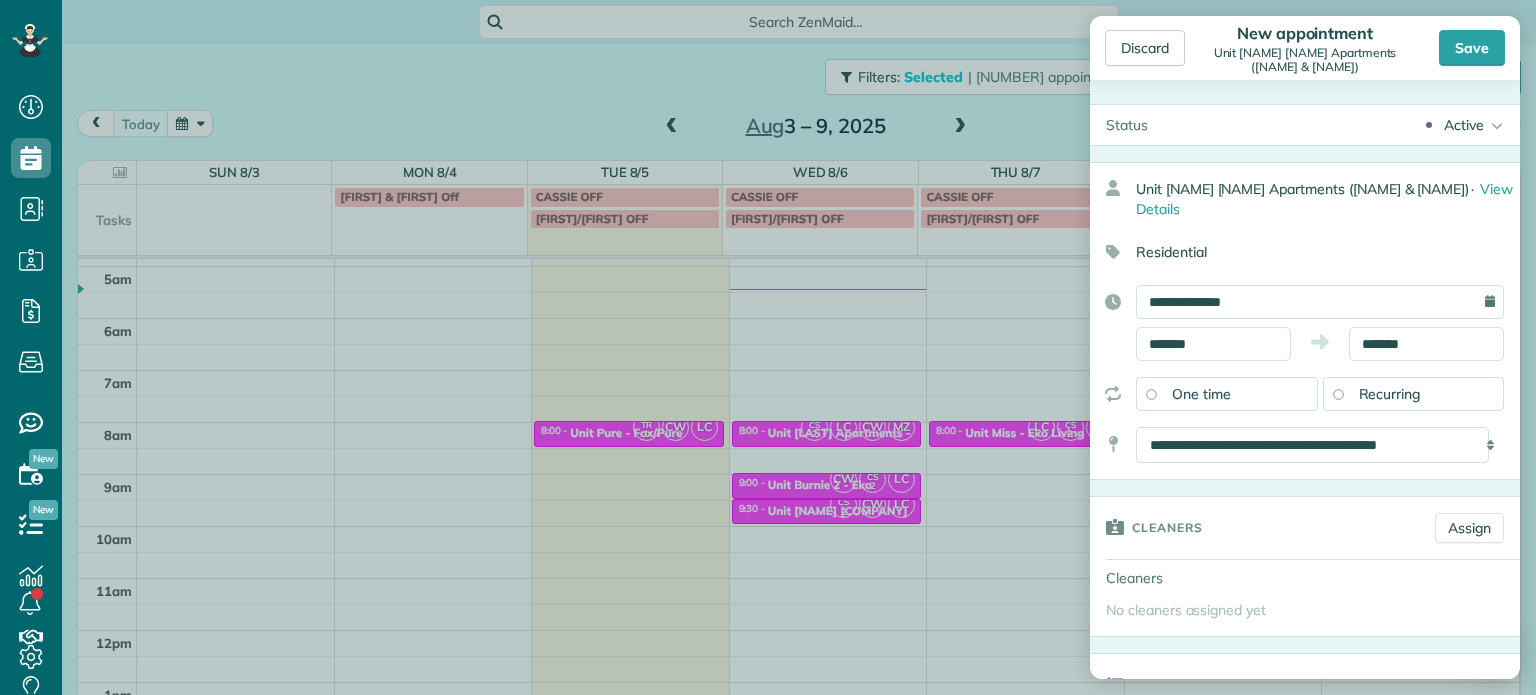 scroll, scrollTop: 100, scrollLeft: 0, axis: vertical 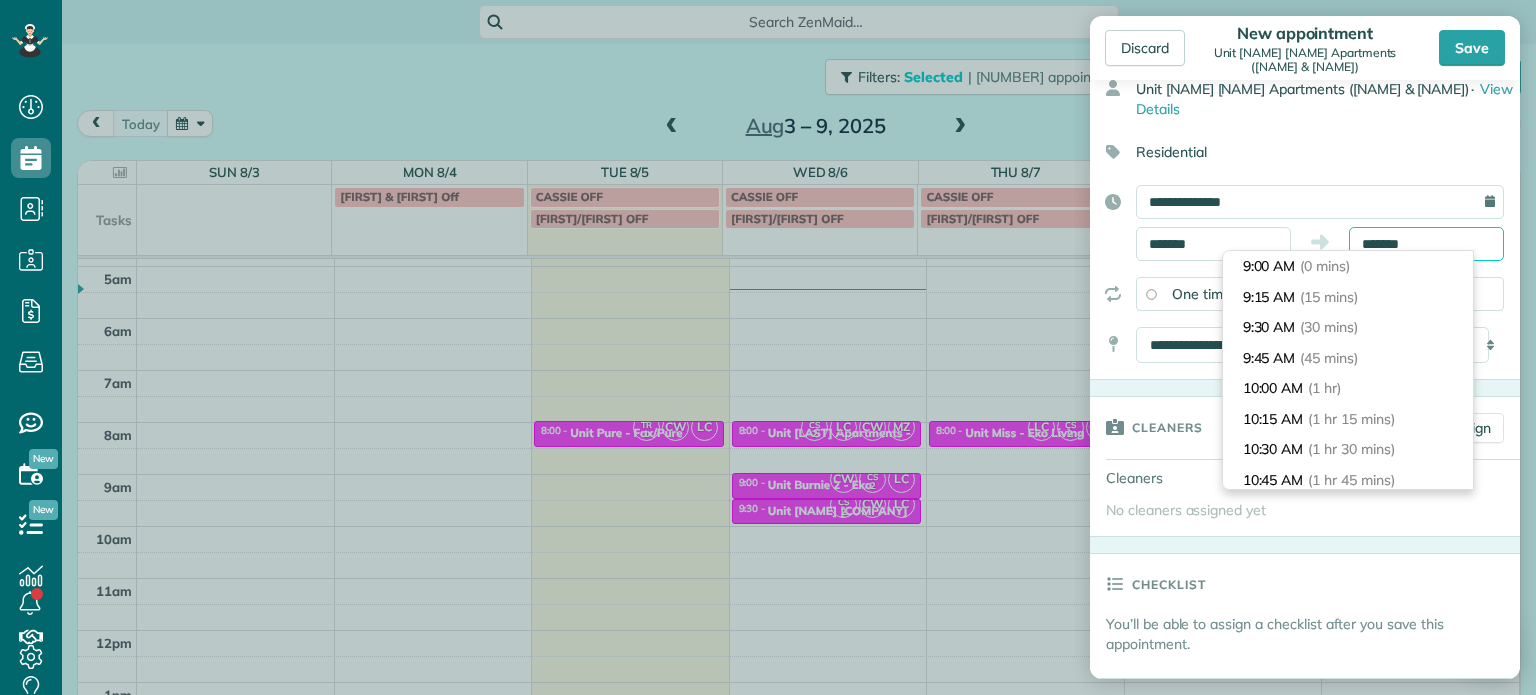 click on "*******" at bounding box center [1426, 244] 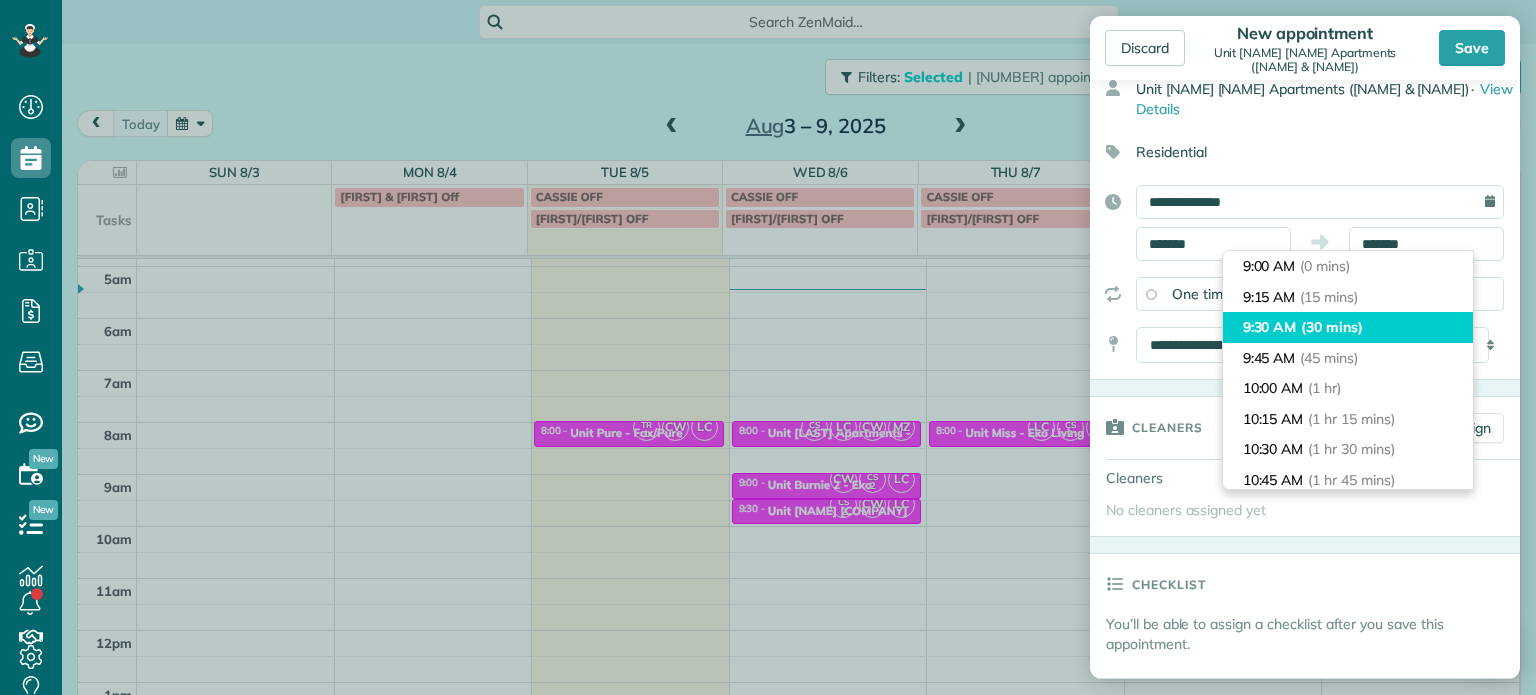 type on "*******" 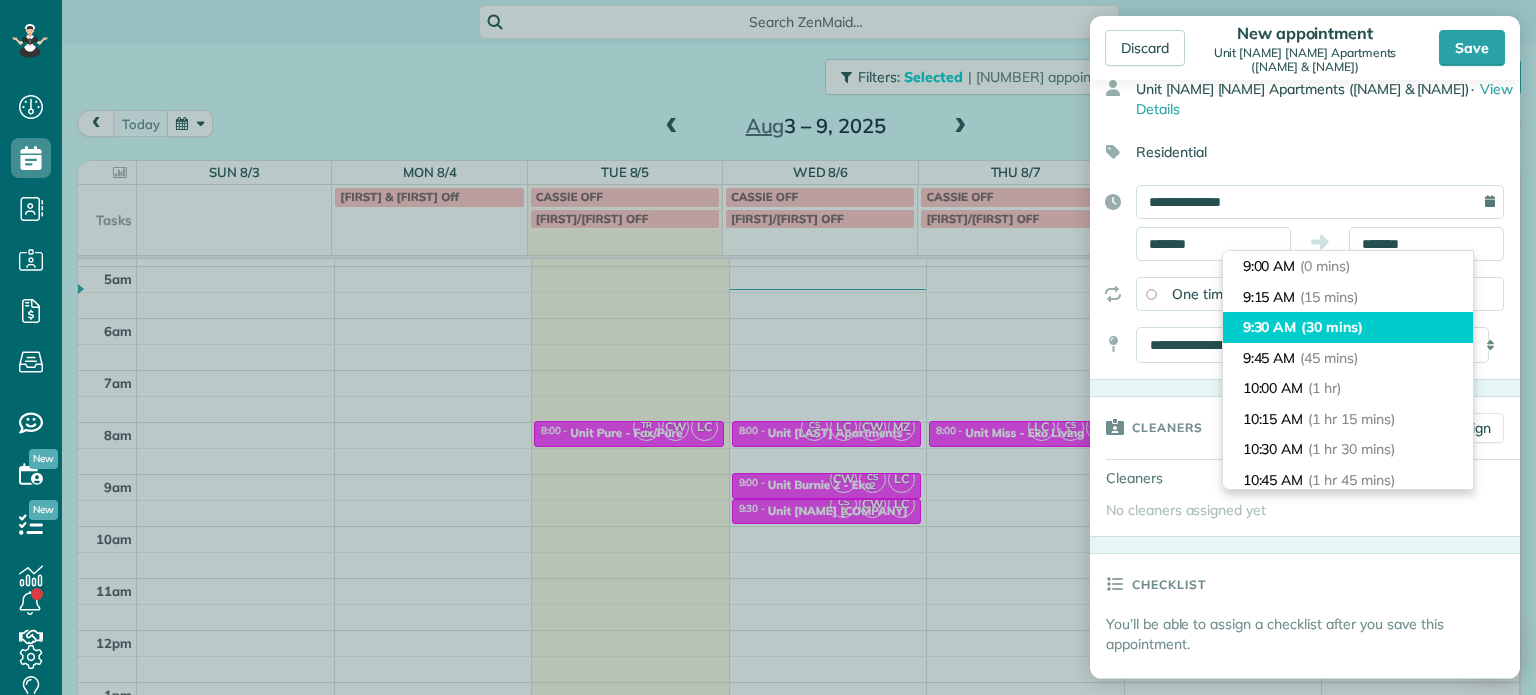 click on "9:30 AM  (30 mins)" at bounding box center [1348, 327] 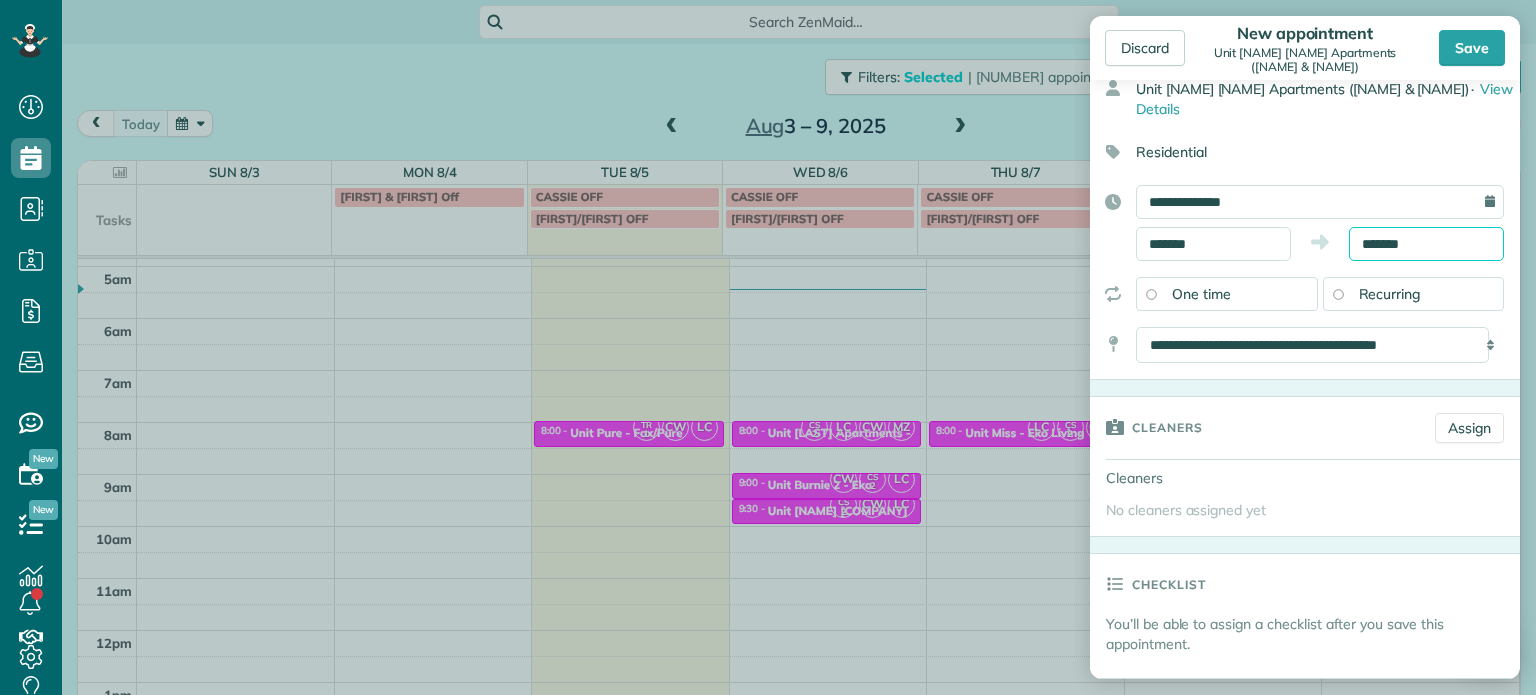 scroll, scrollTop: 300, scrollLeft: 0, axis: vertical 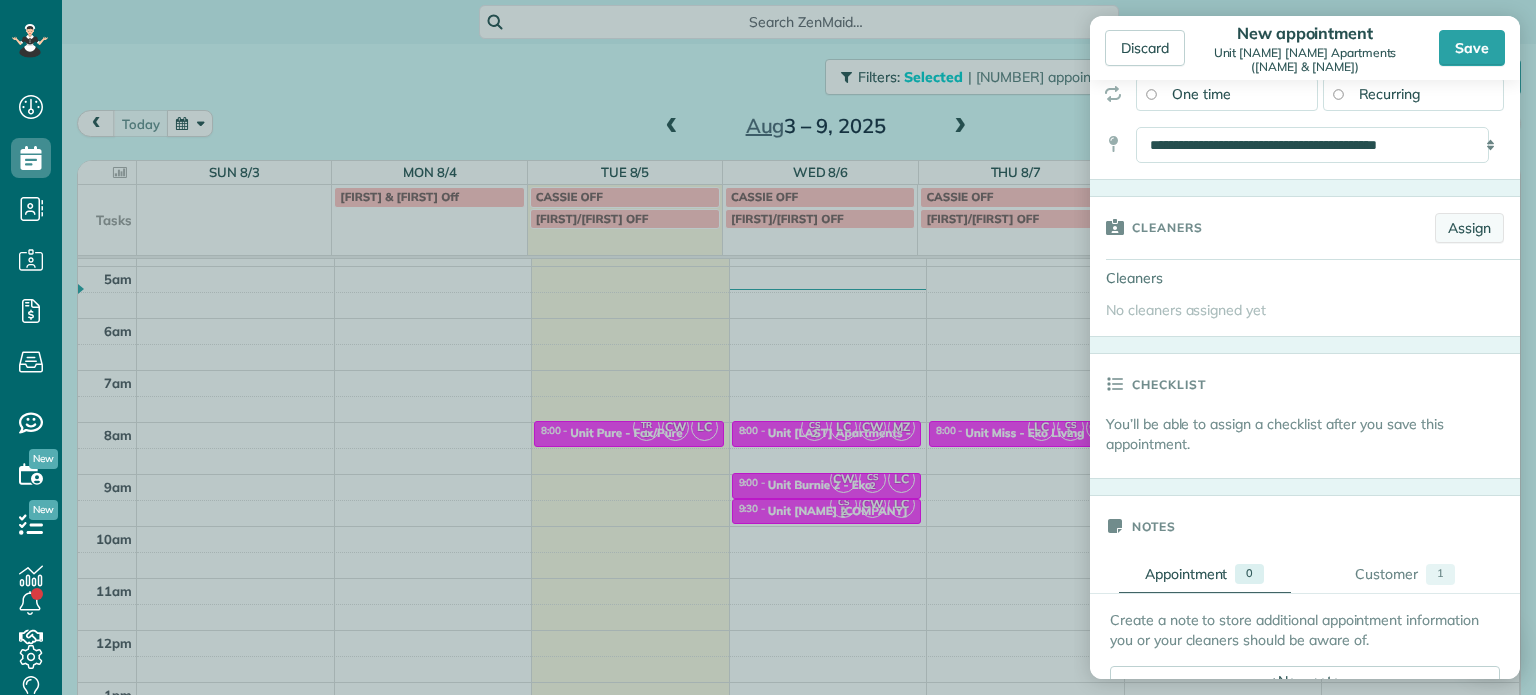 click on "Assign" at bounding box center [1469, 228] 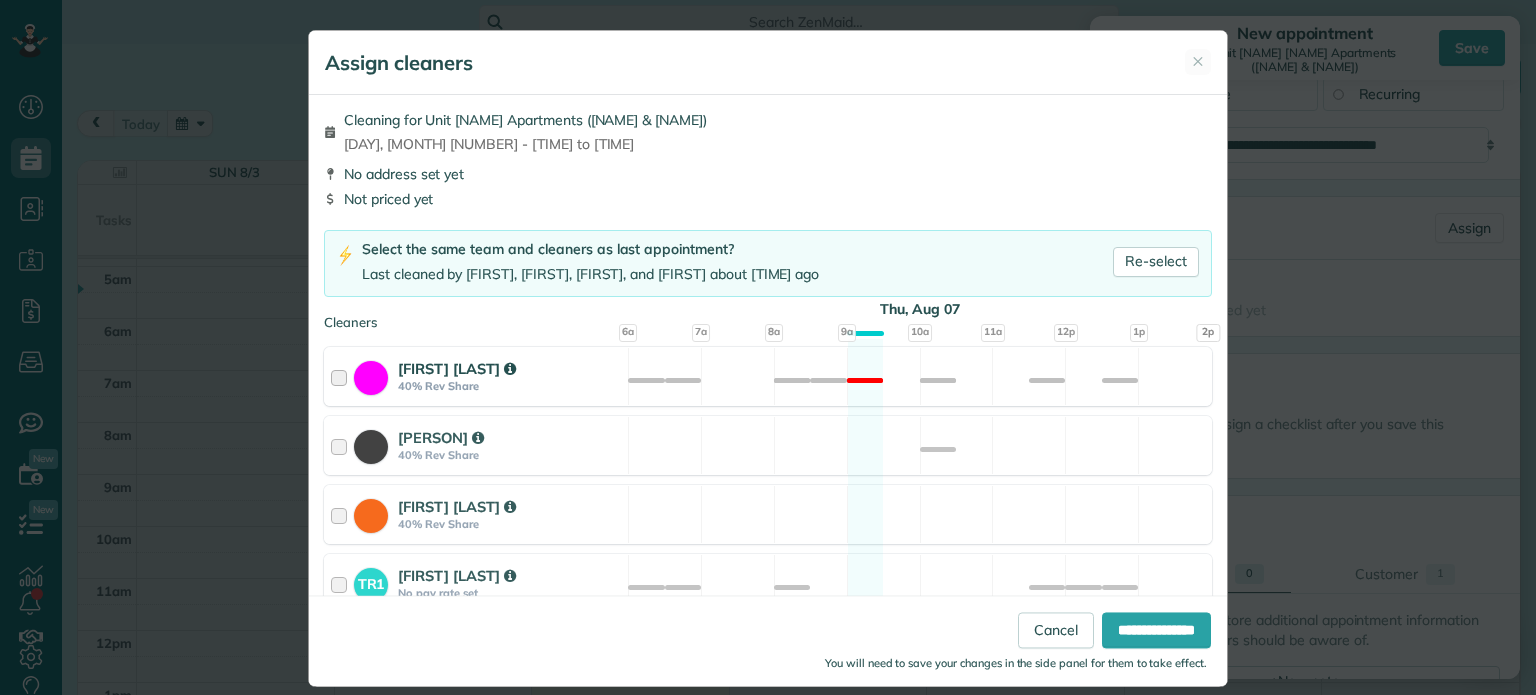 click at bounding box center [342, 376] 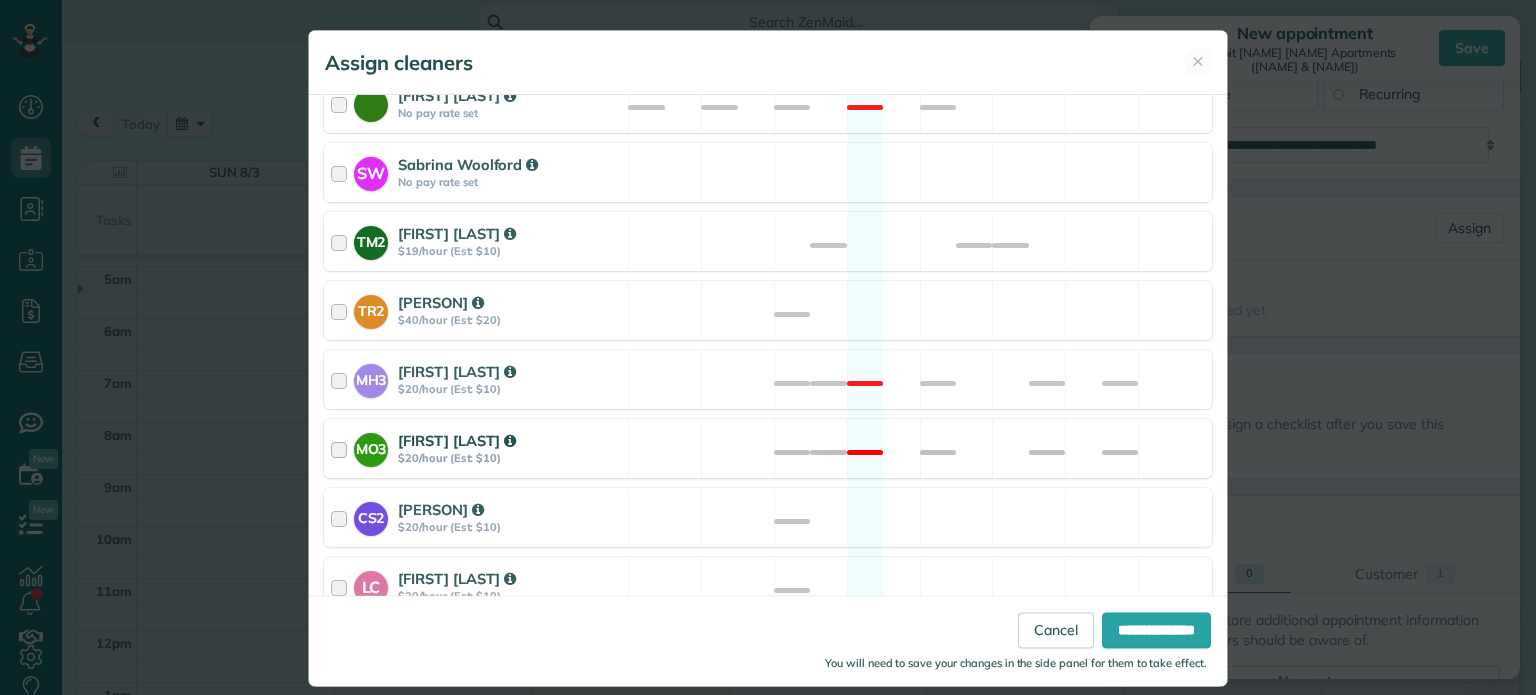 scroll, scrollTop: 1048, scrollLeft: 0, axis: vertical 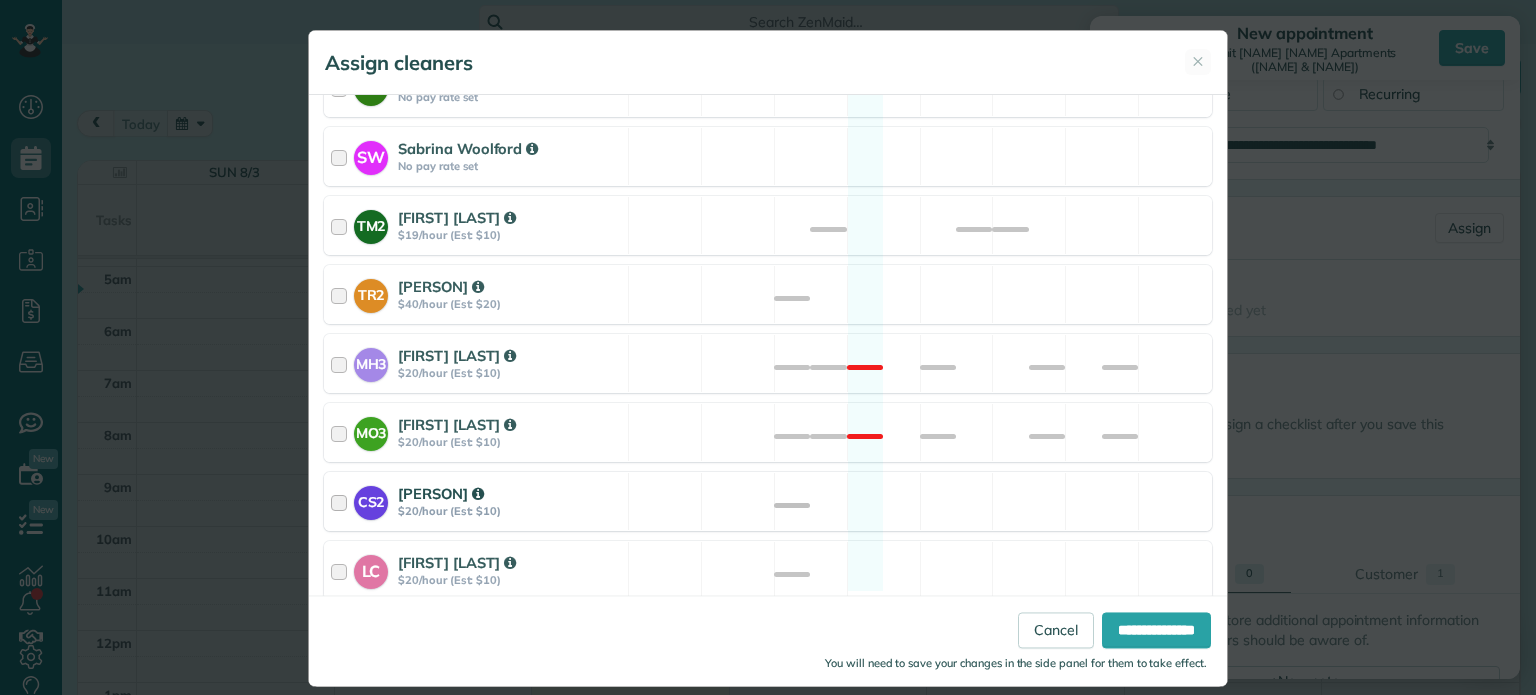 click at bounding box center [342, 501] 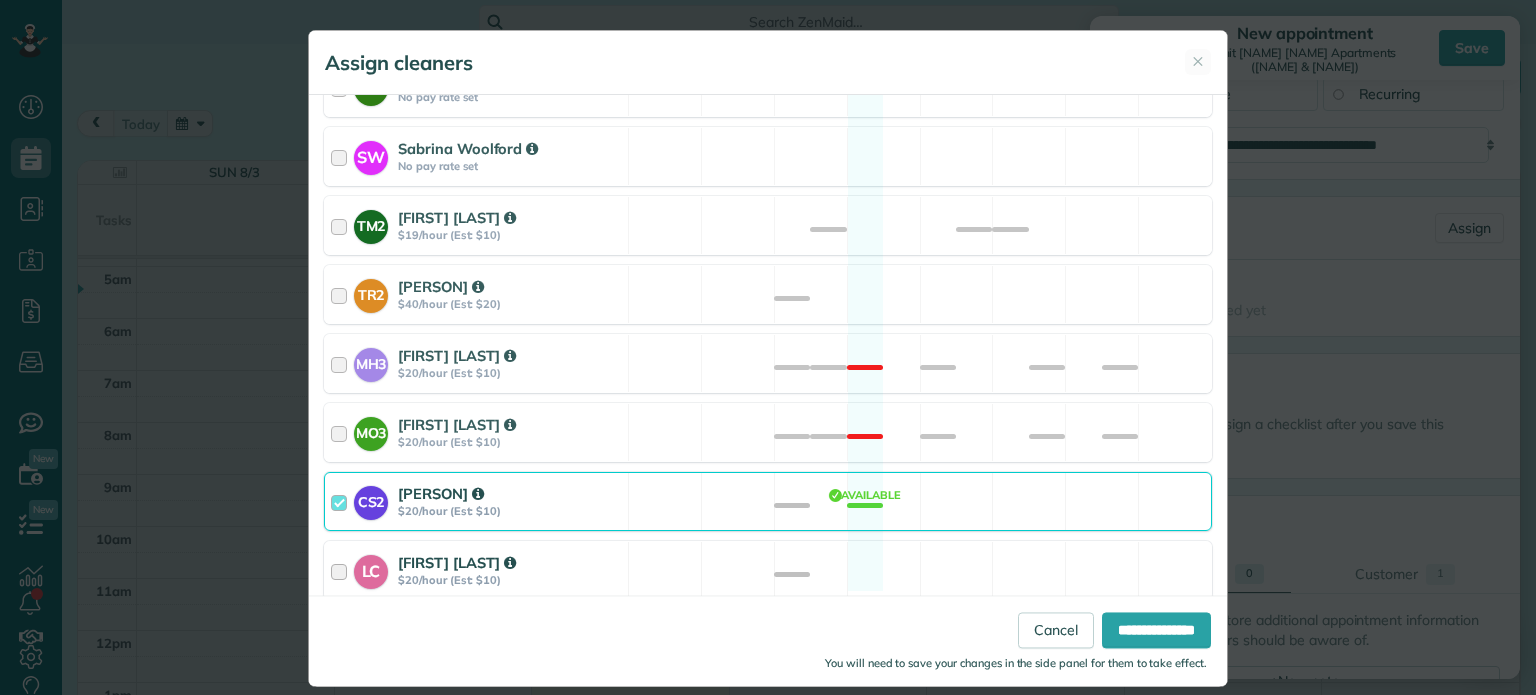 click at bounding box center [342, 570] 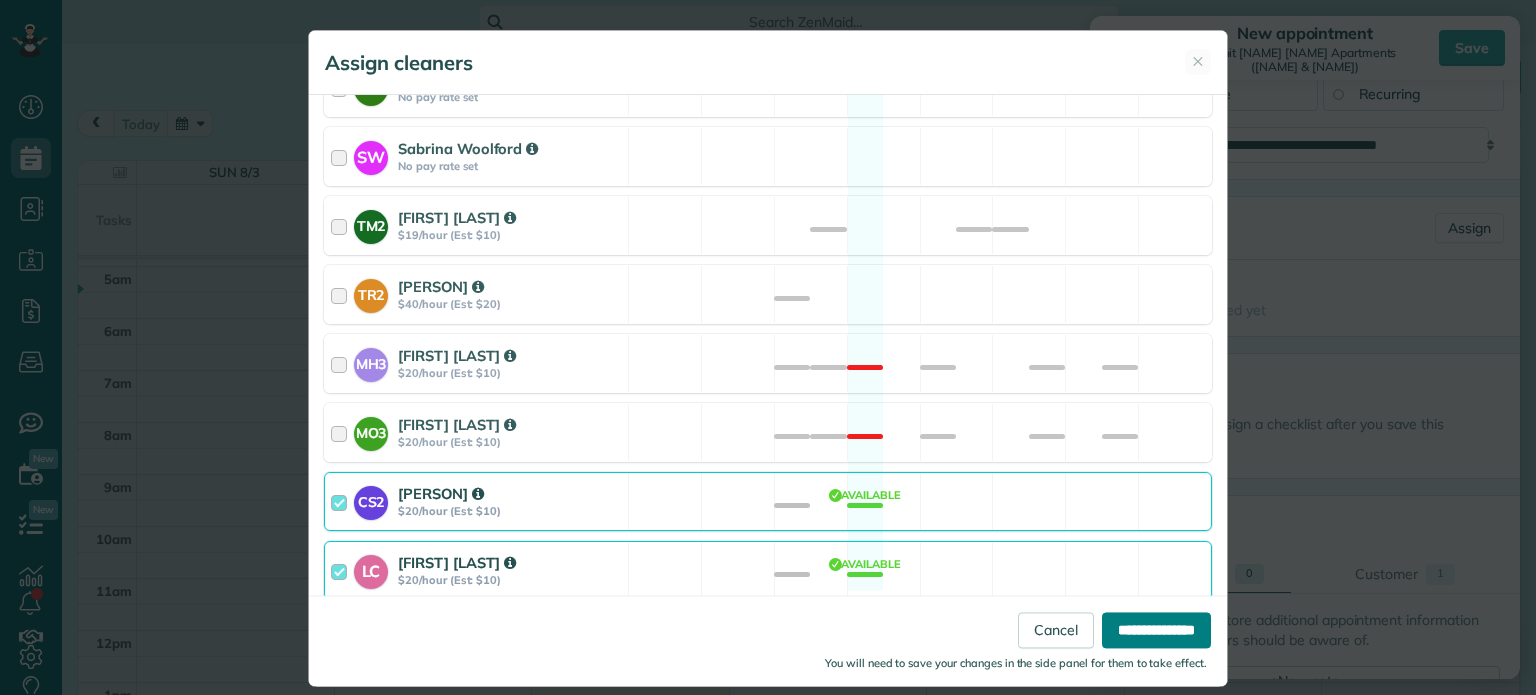 click on "**********" at bounding box center [1156, 631] 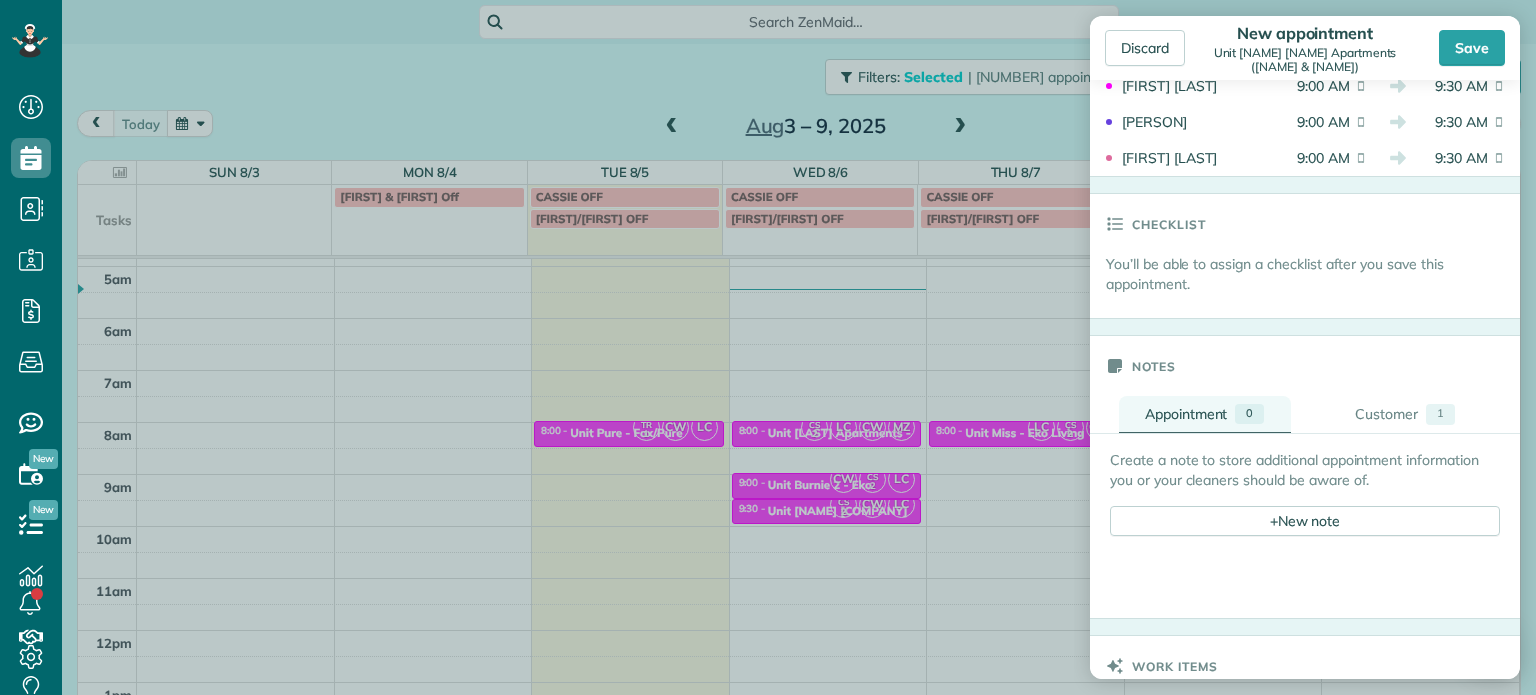 scroll, scrollTop: 600, scrollLeft: 0, axis: vertical 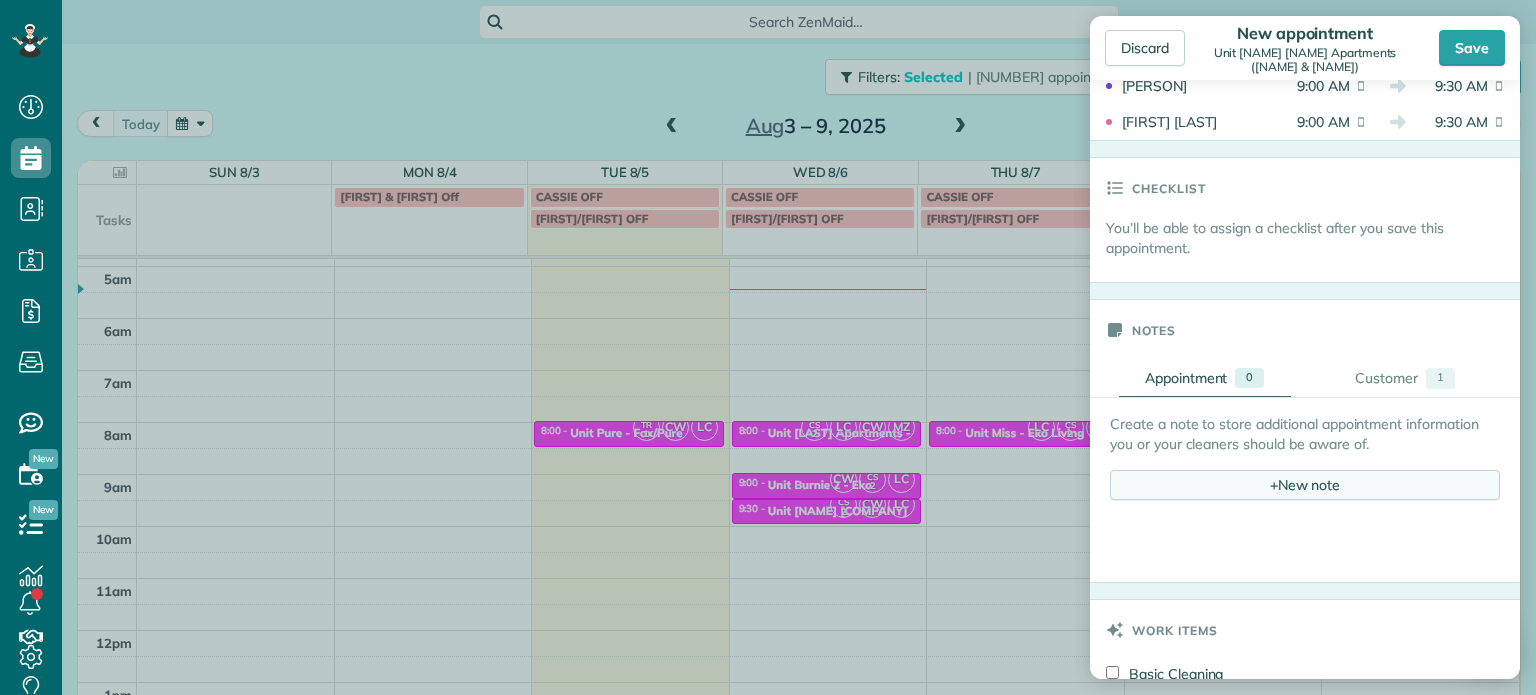click on "+ New note" at bounding box center (1305, 485) 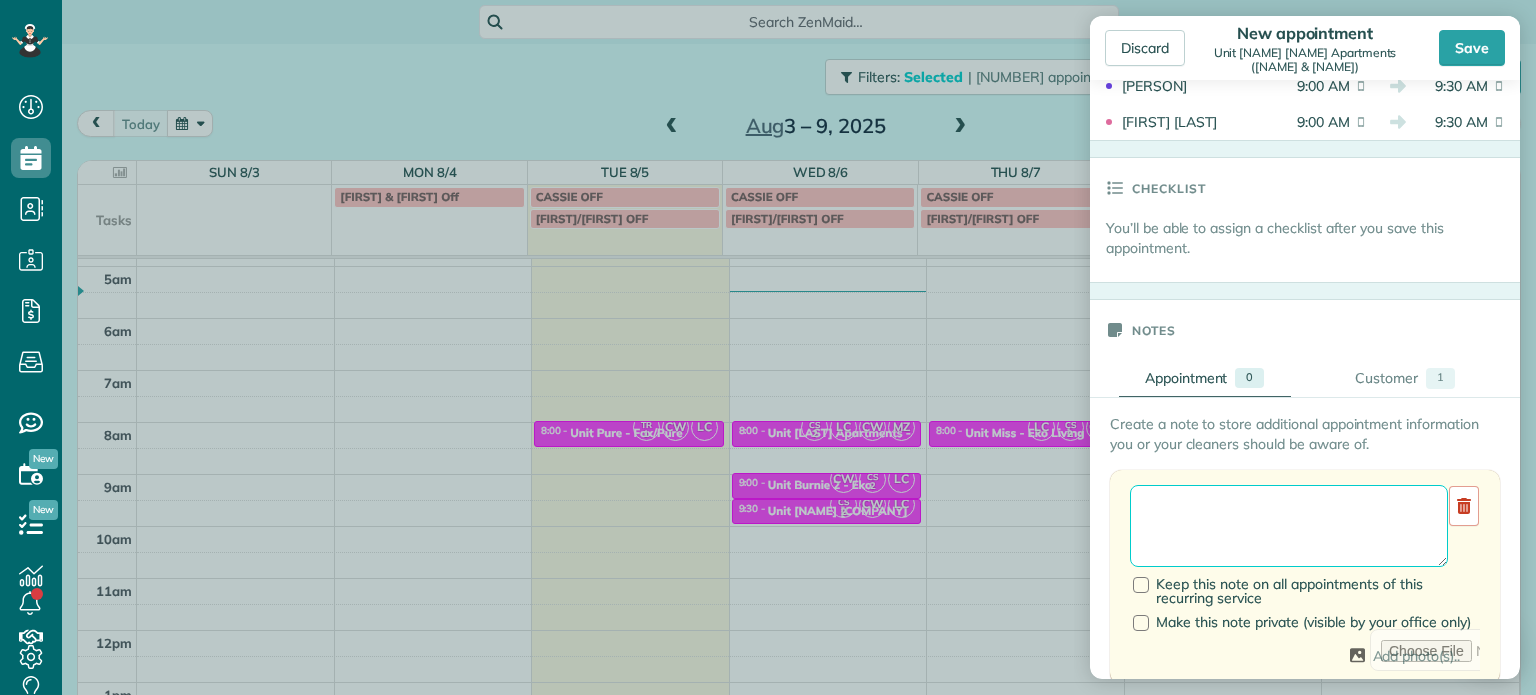 click at bounding box center (1289, 526) 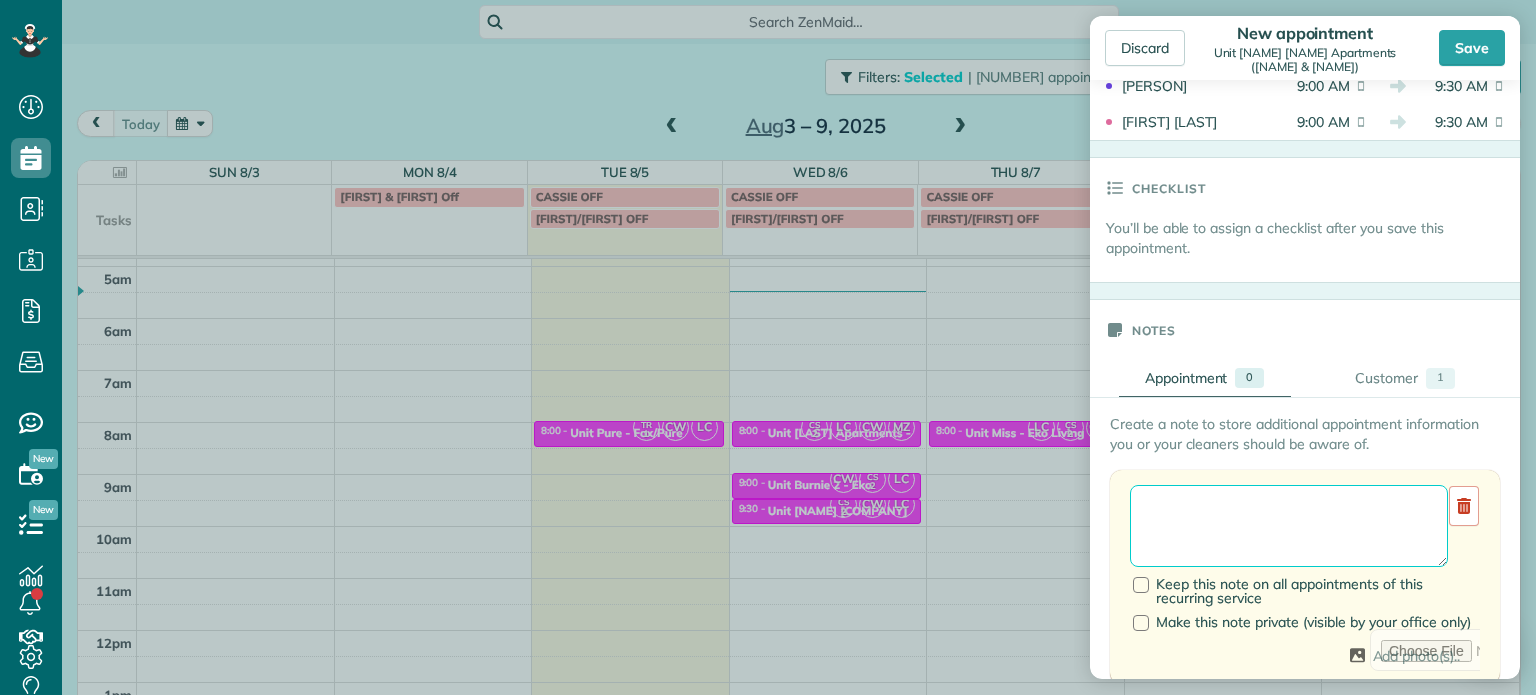paste on "**********" 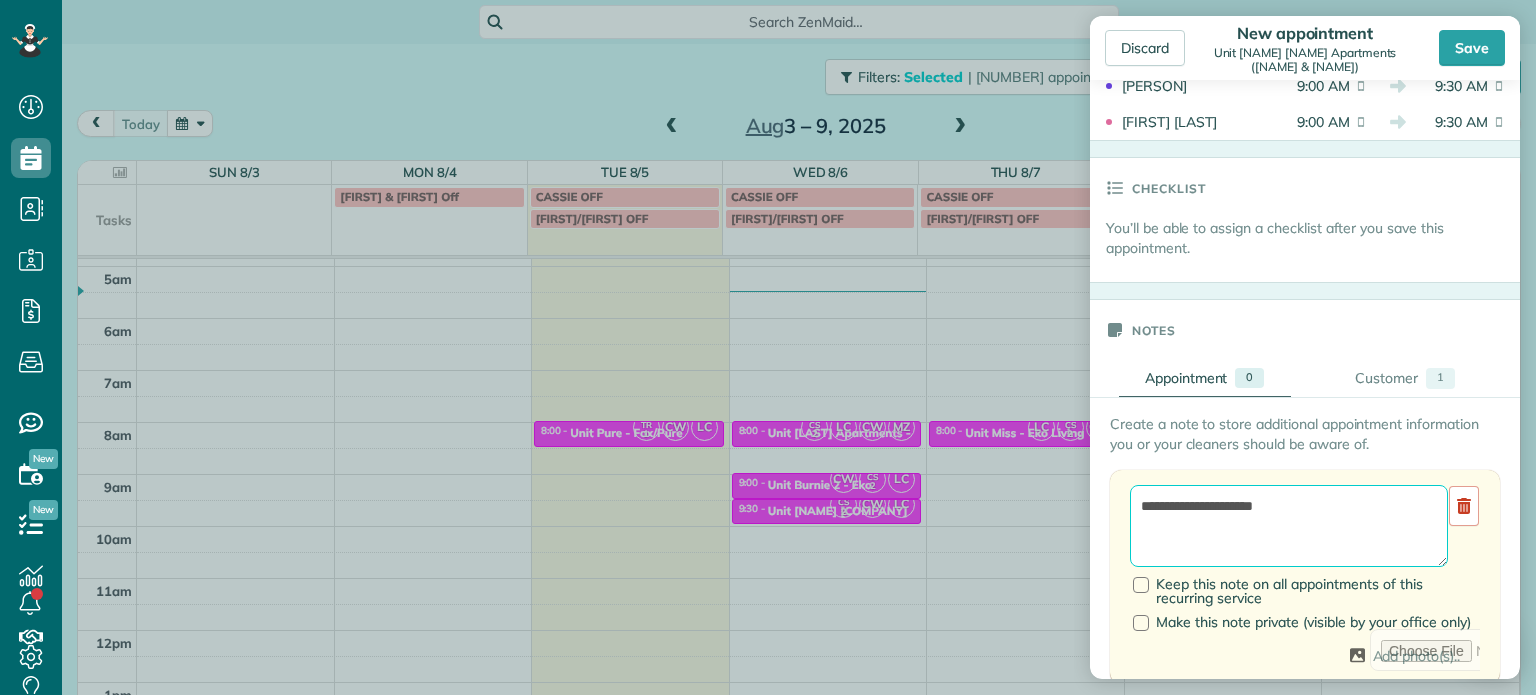 type on "**********" 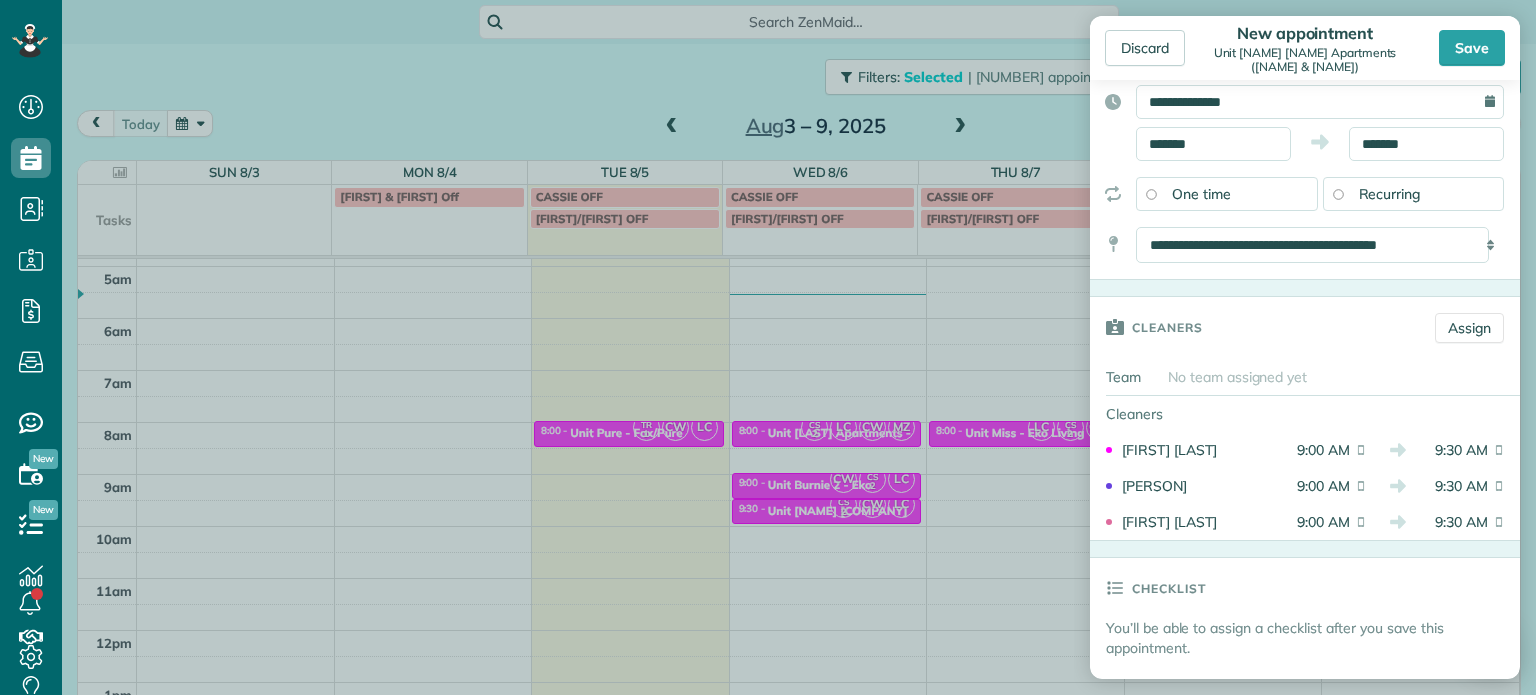 scroll, scrollTop: 0, scrollLeft: 0, axis: both 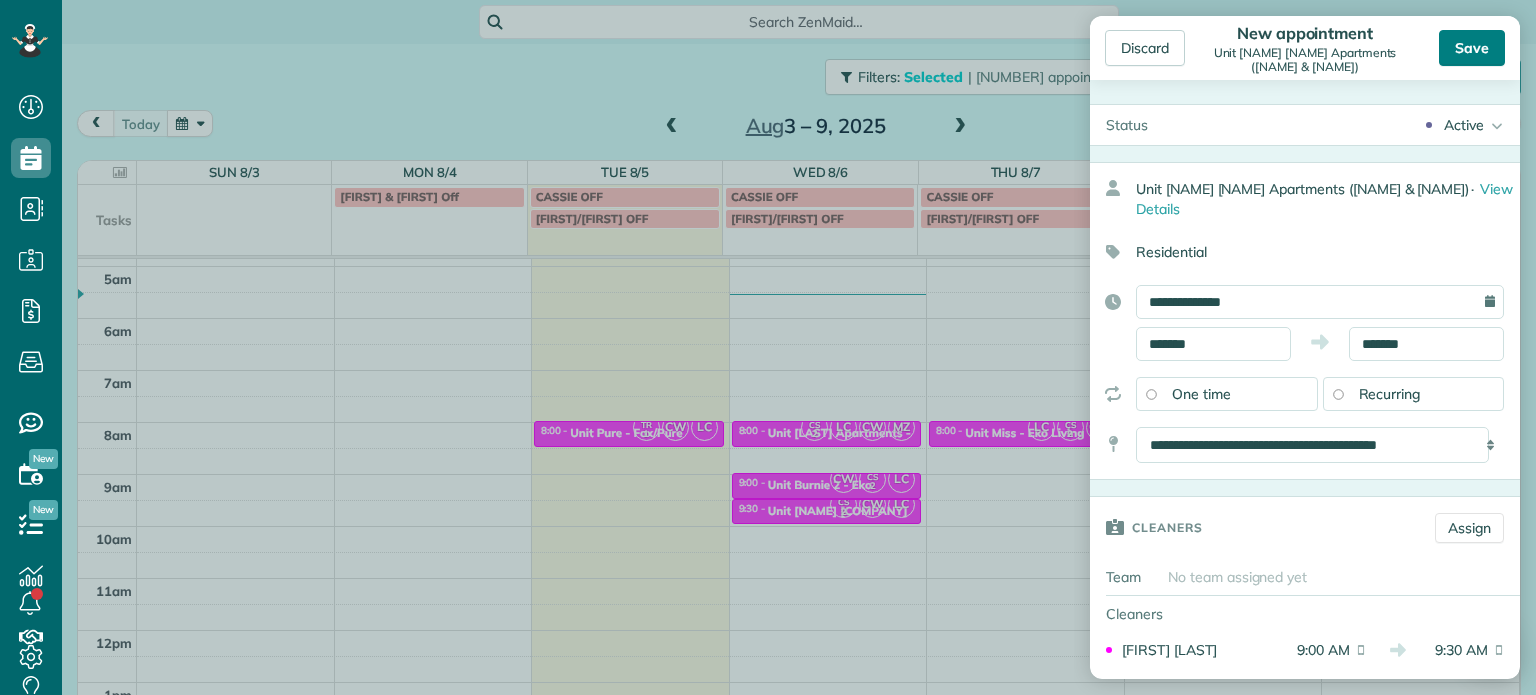 click on "Save" at bounding box center [1472, 48] 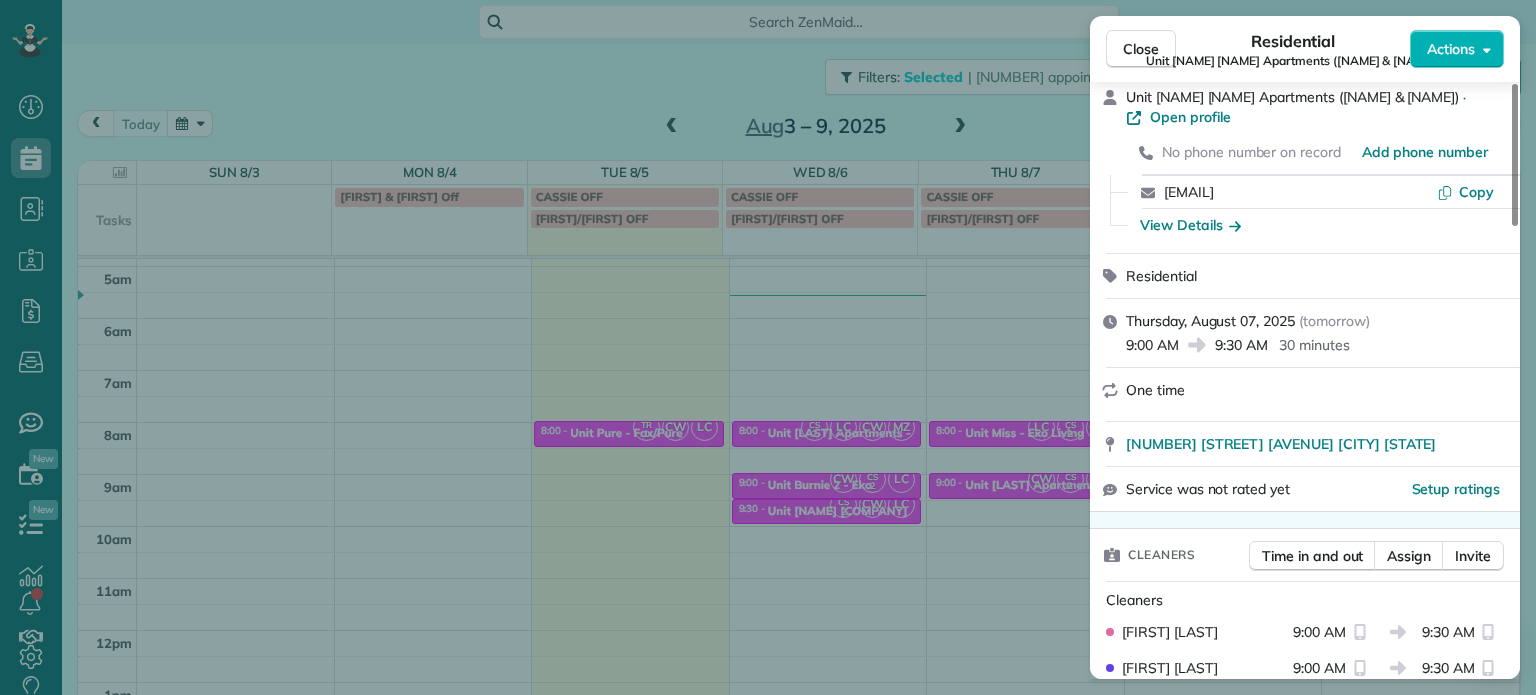 scroll, scrollTop: 0, scrollLeft: 0, axis: both 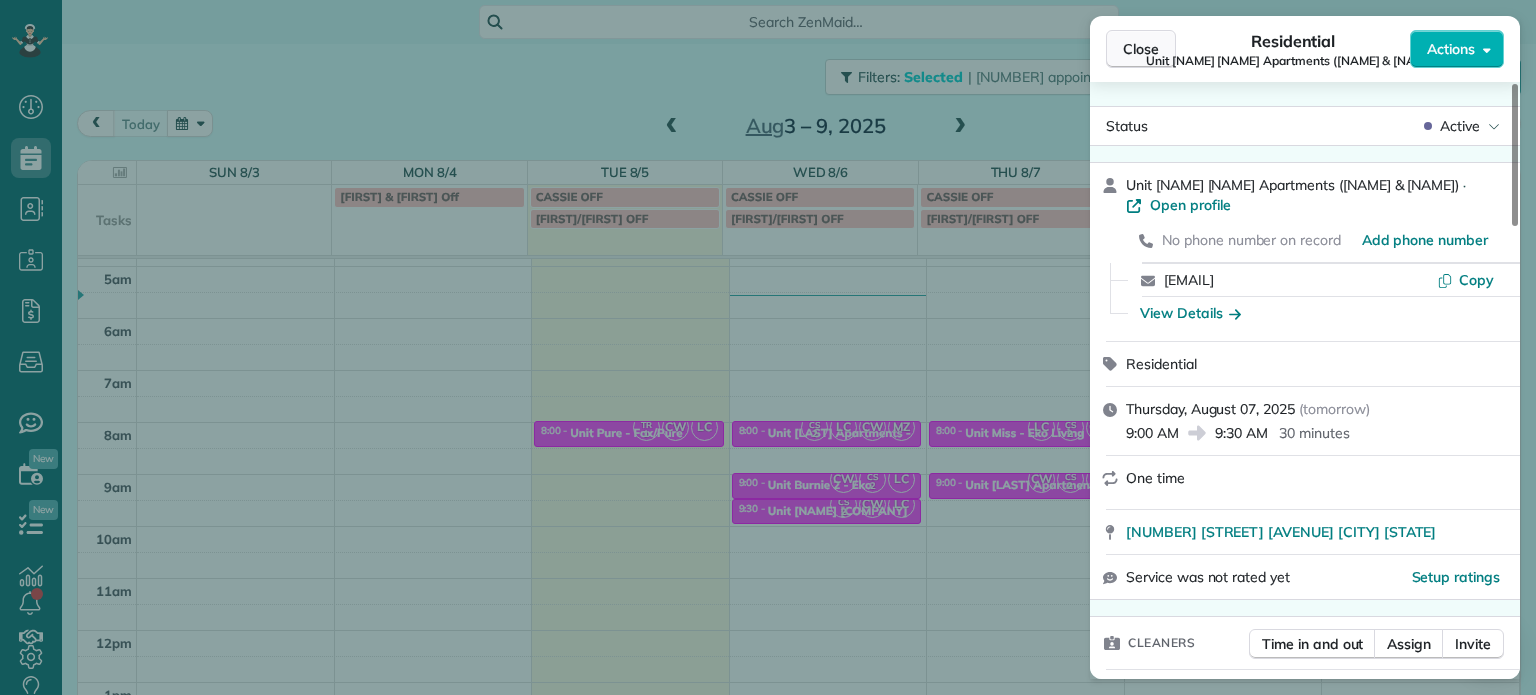 click on "Close" at bounding box center [1141, 49] 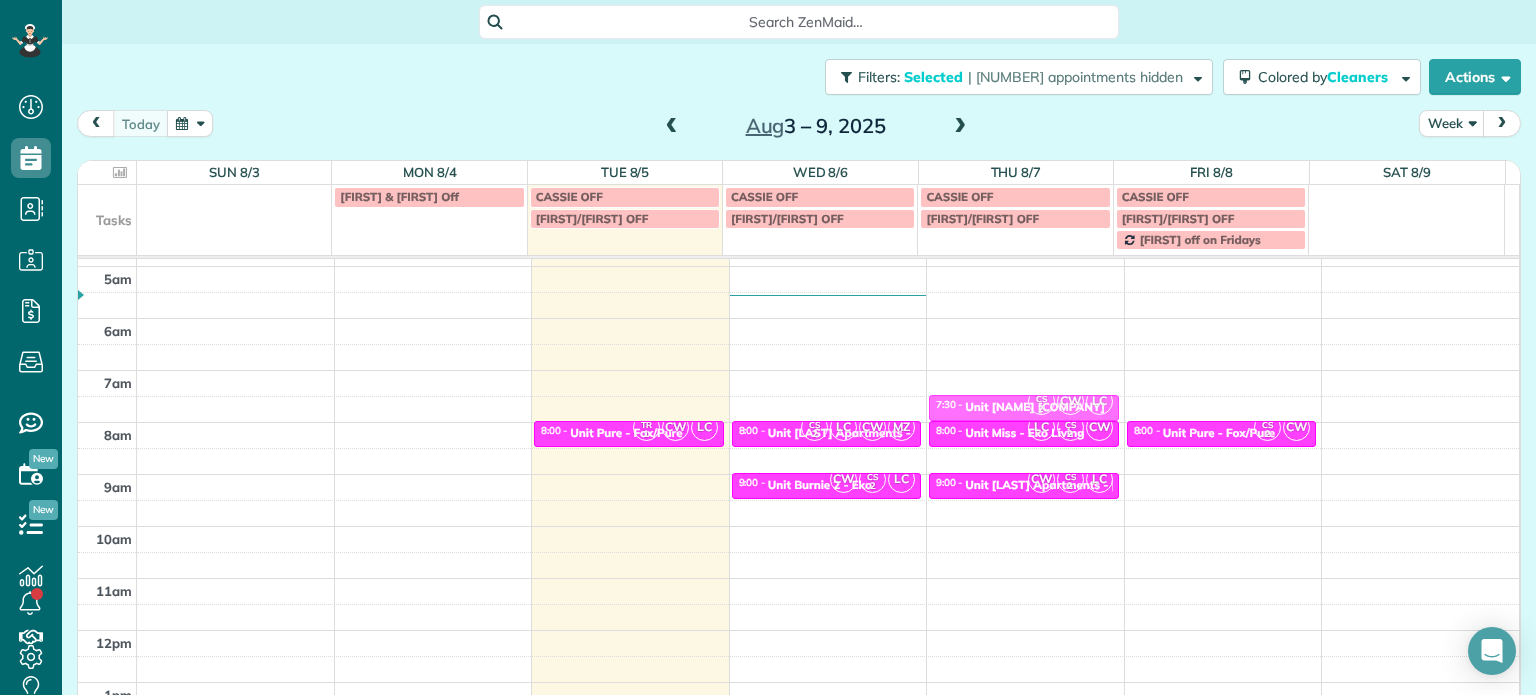 drag, startPoint x: 779, startPoint y: 513, endPoint x: 967, endPoint y: 416, distance: 211.54904 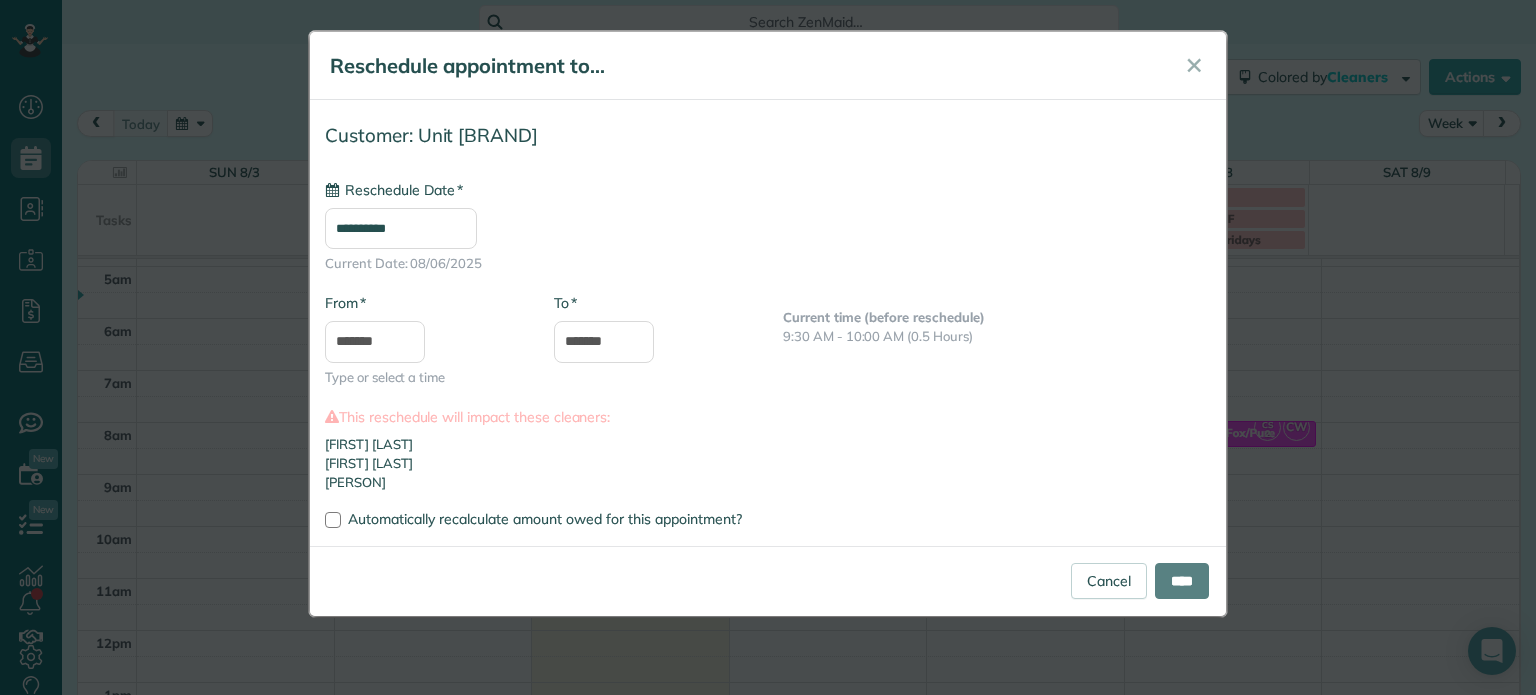 type on "**********" 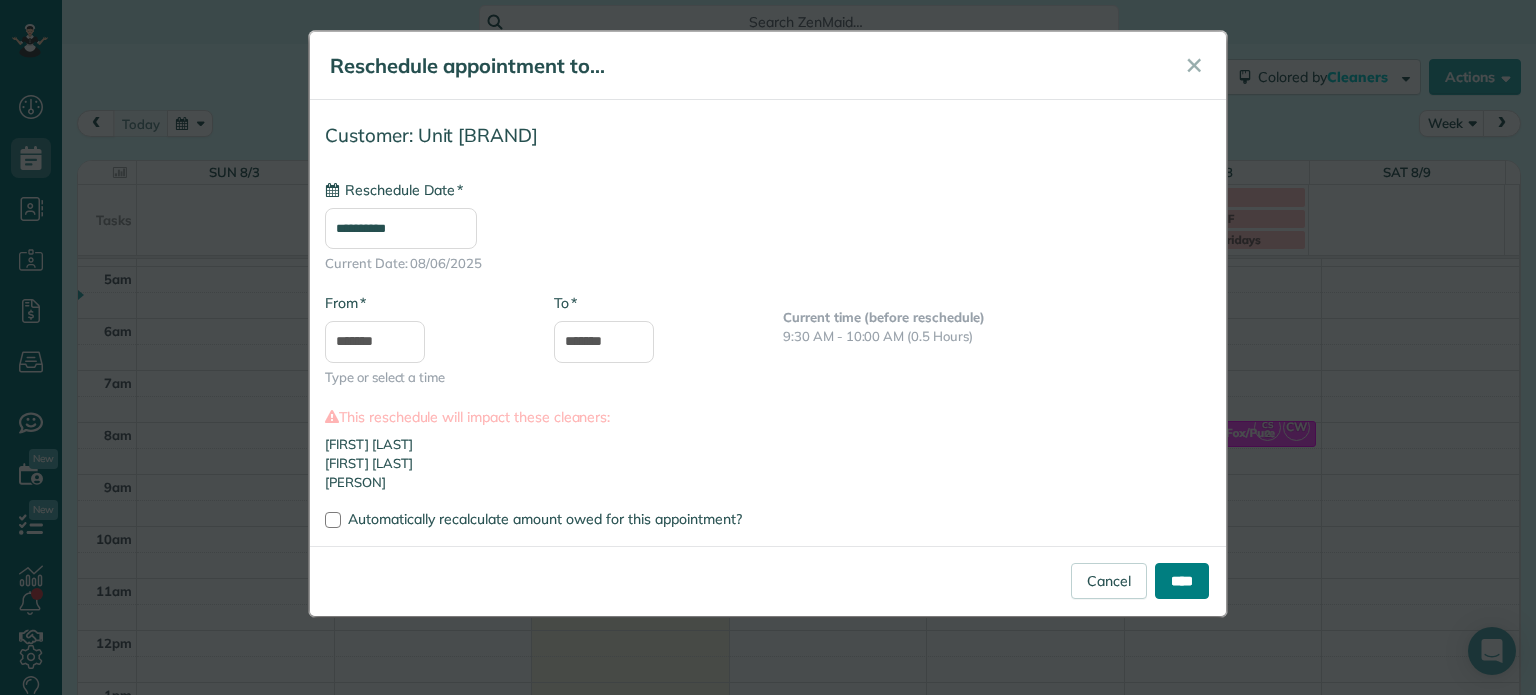 click on "****" at bounding box center [1182, 581] 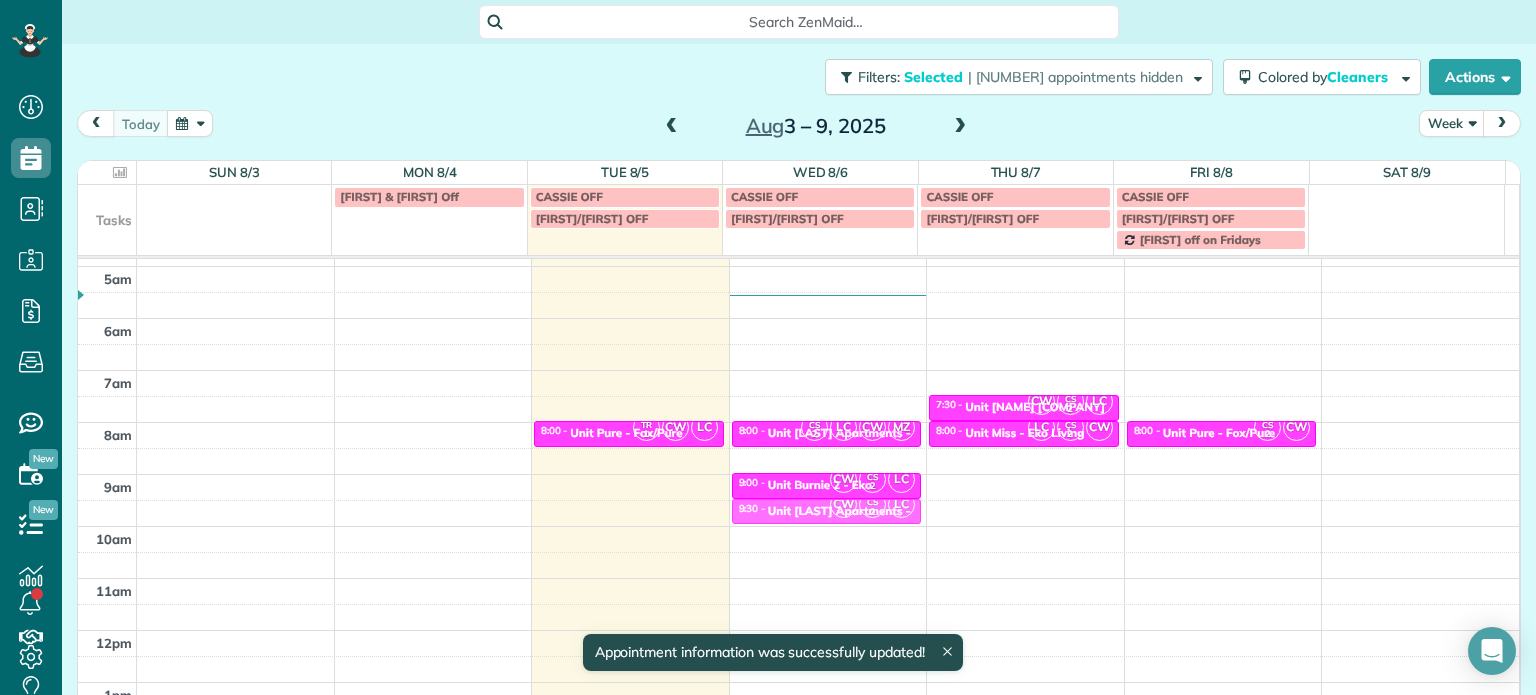 drag, startPoint x: 969, startPoint y: 480, endPoint x: 800, endPoint y: 511, distance: 171.81967 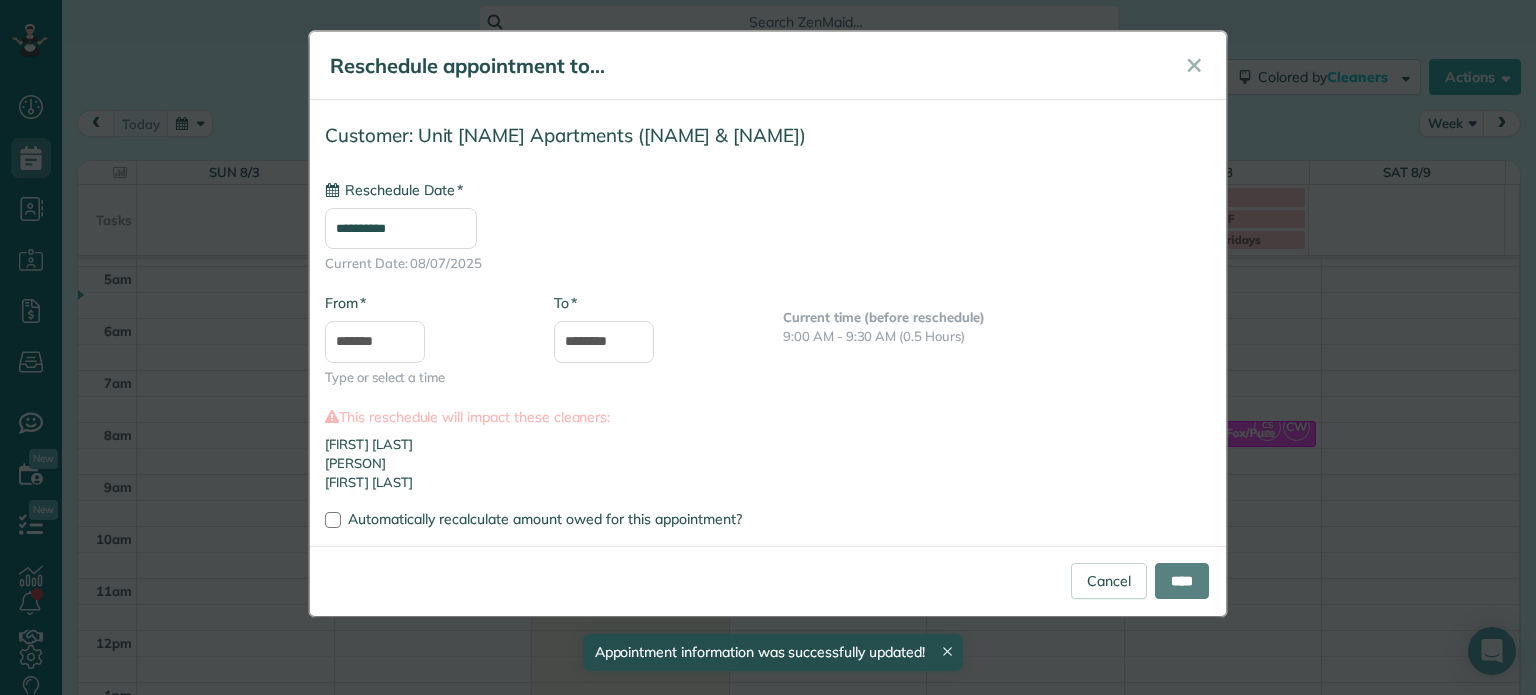type on "**********" 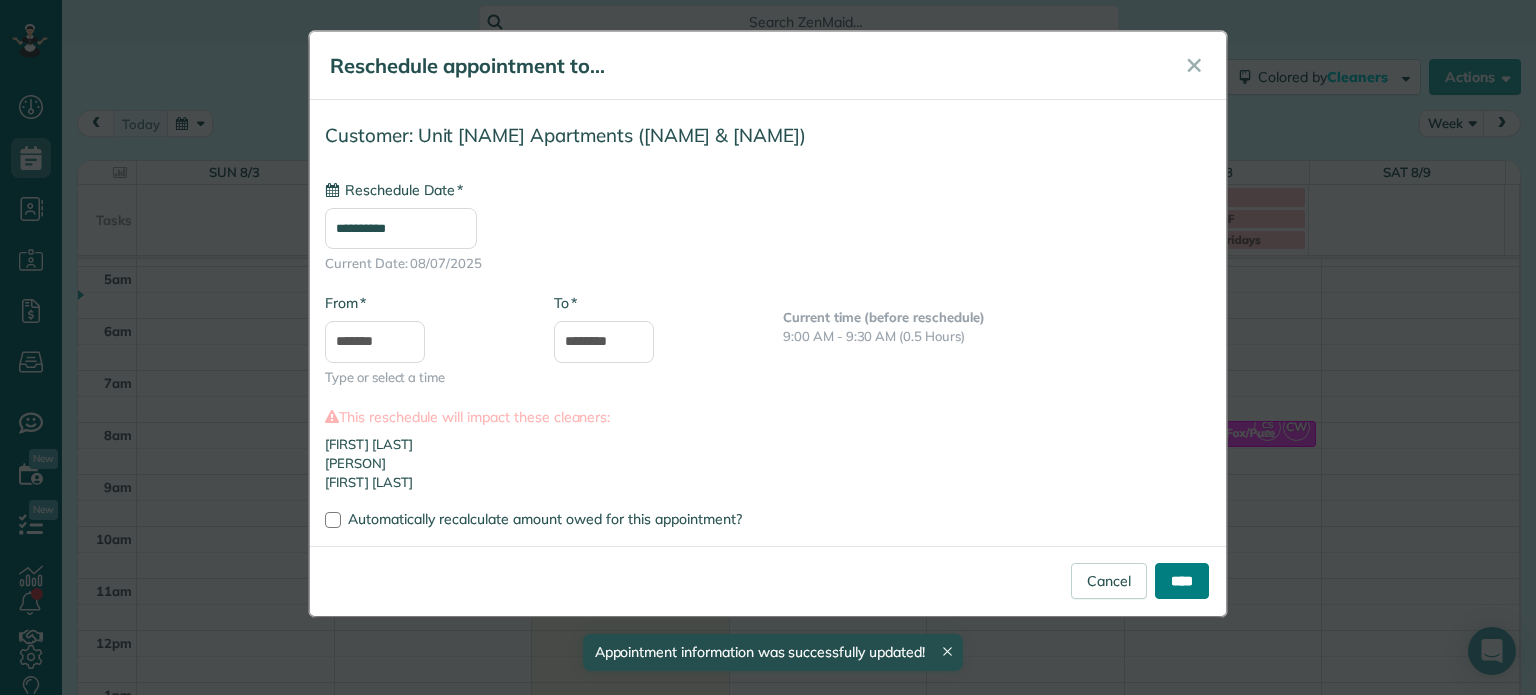 click on "****" at bounding box center [1182, 581] 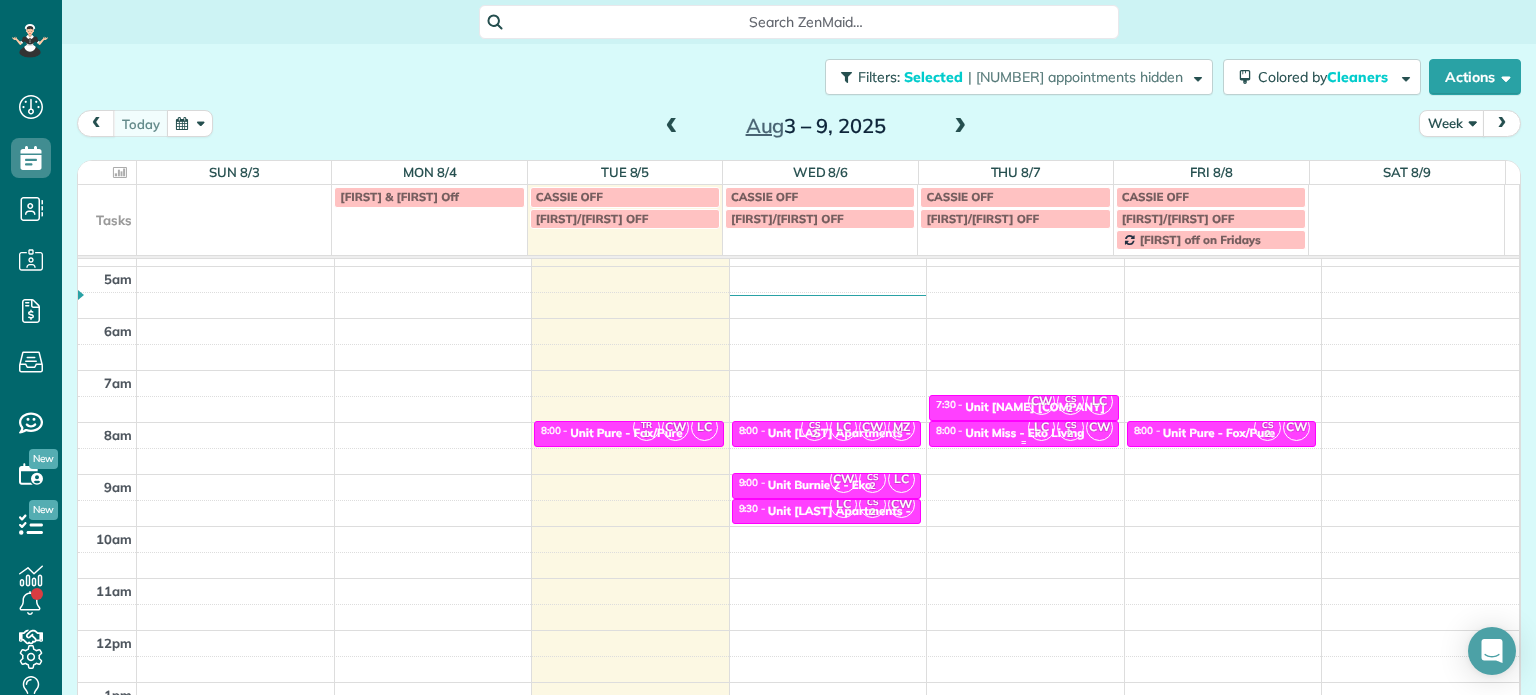 click on "Unit Miss - Eko Living" at bounding box center (1024, 433) 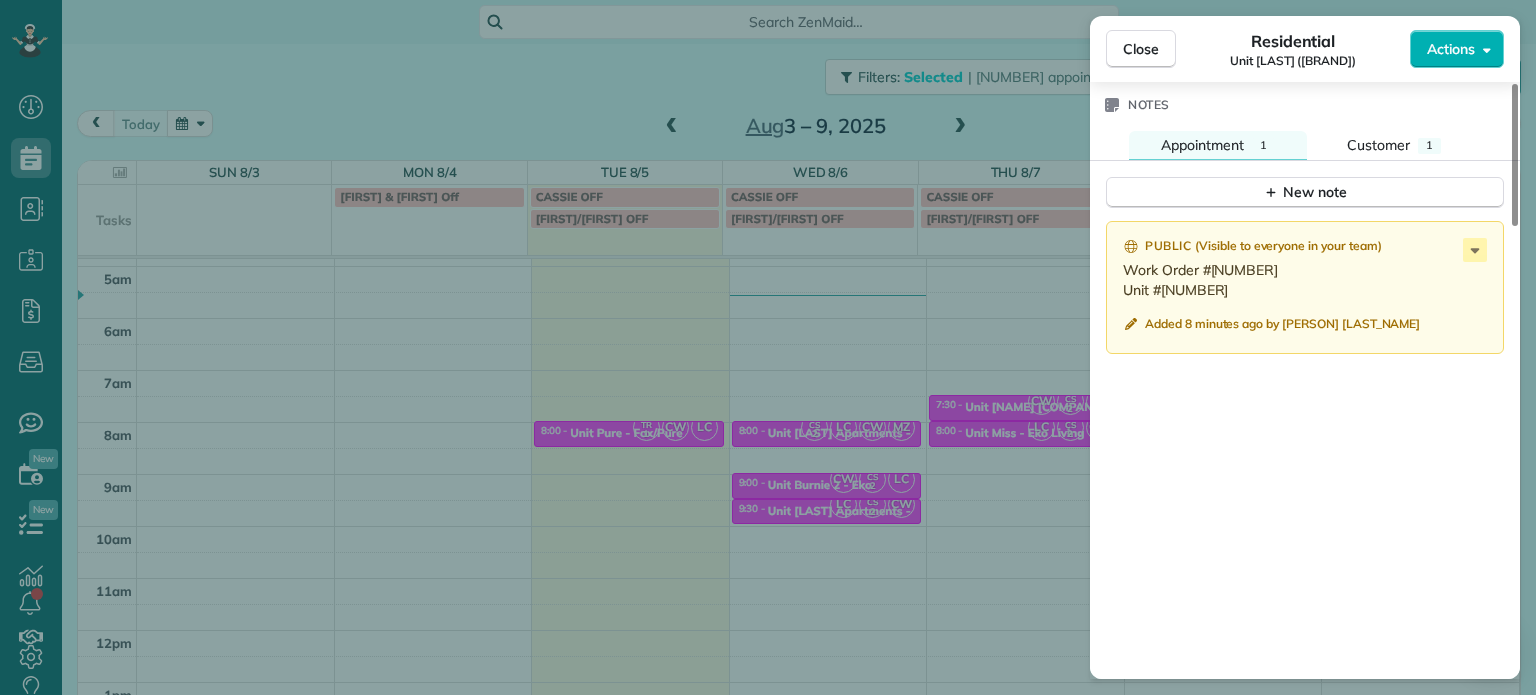 scroll, scrollTop: 1696, scrollLeft: 0, axis: vertical 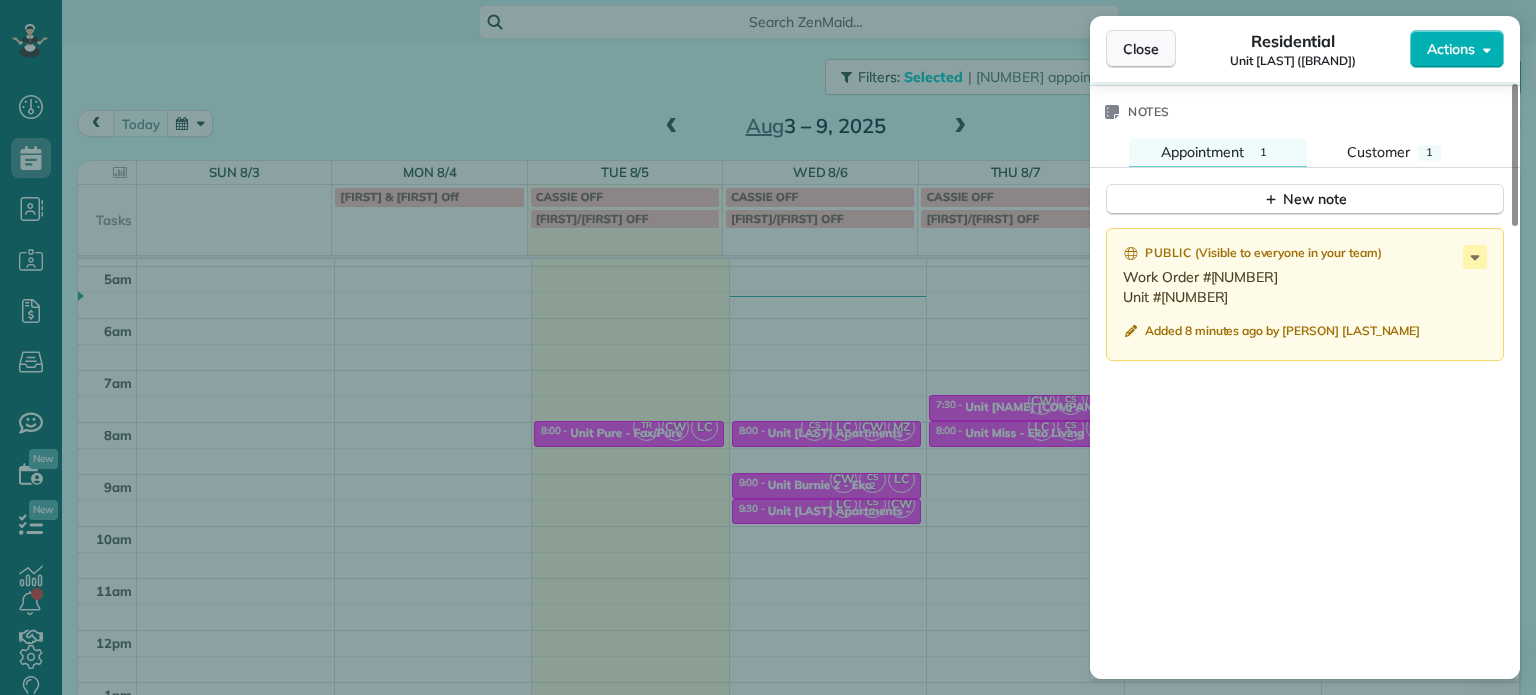 click on "Close" at bounding box center (1141, 49) 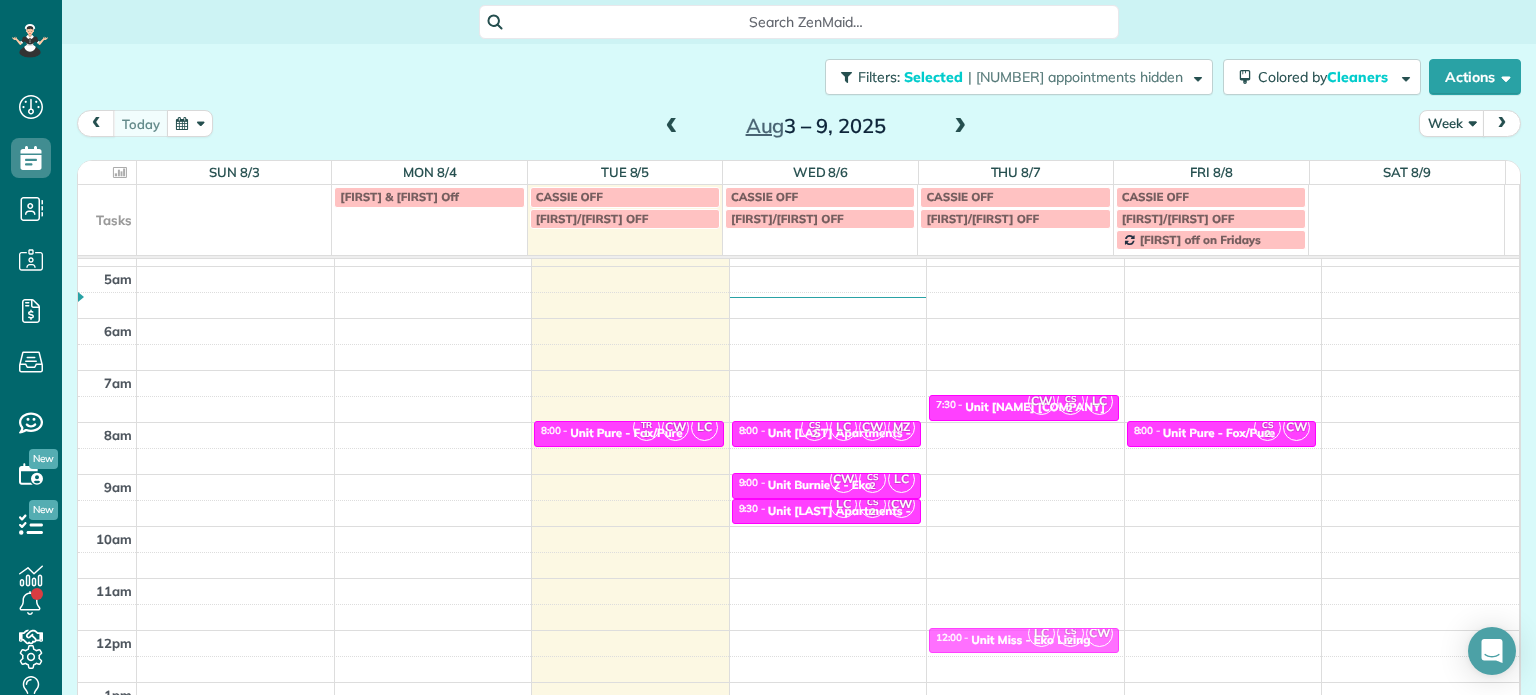 drag, startPoint x: 971, startPoint y: 432, endPoint x: 968, endPoint y: 624, distance: 192.02344 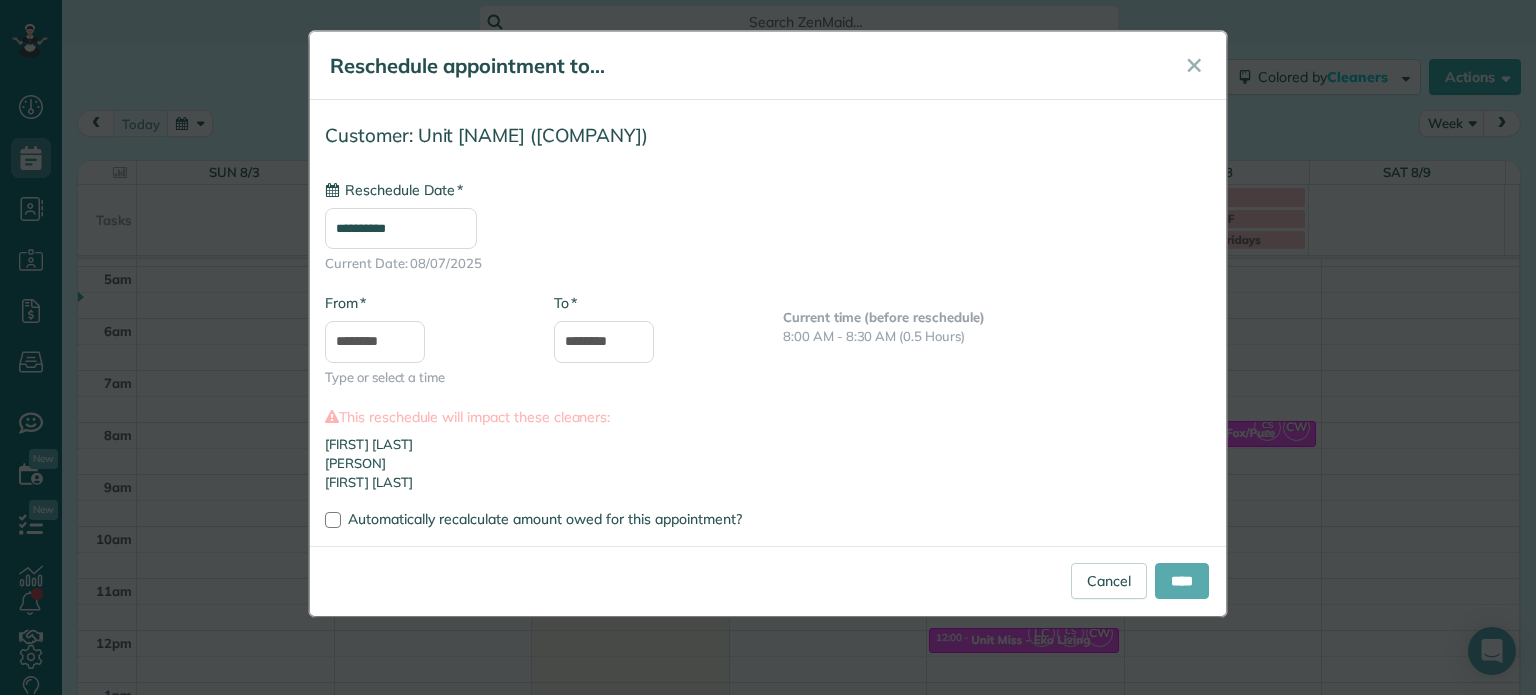type on "**********" 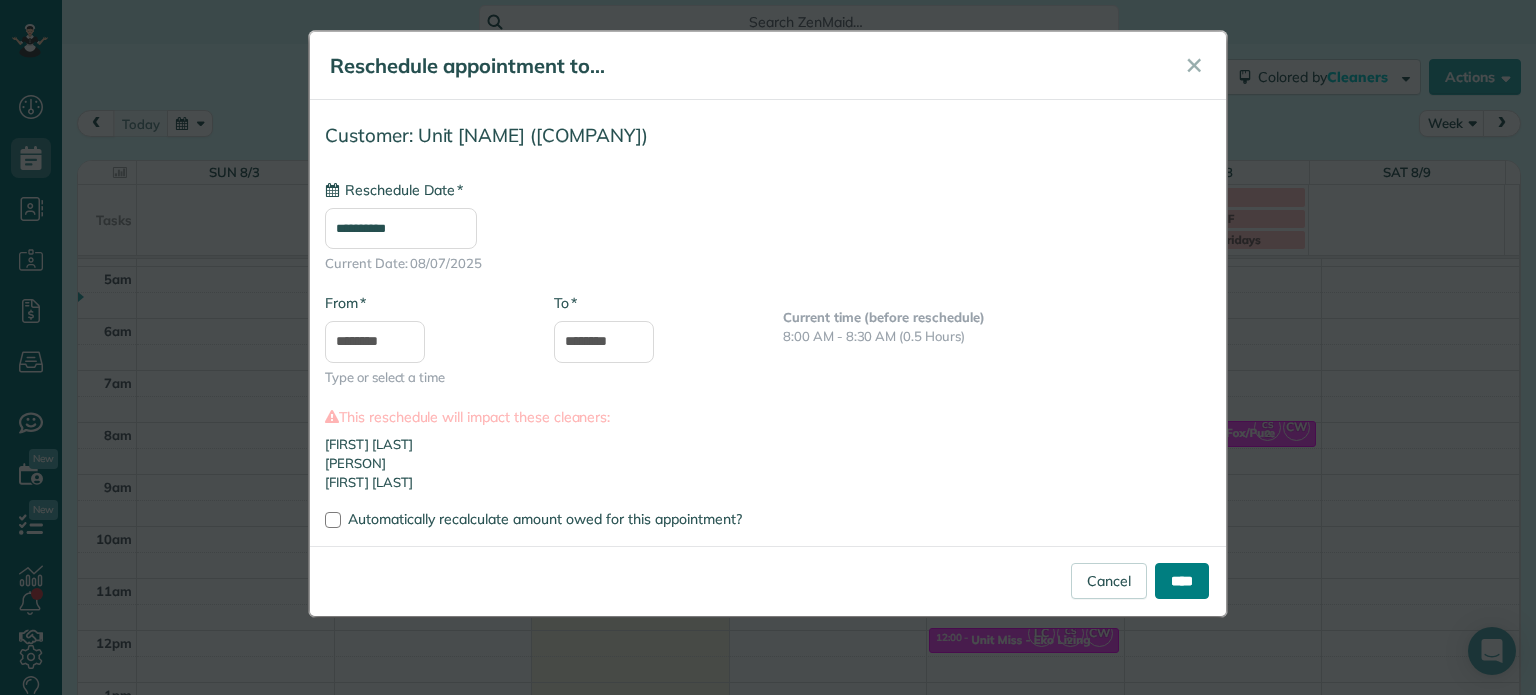 click on "****" at bounding box center [1182, 581] 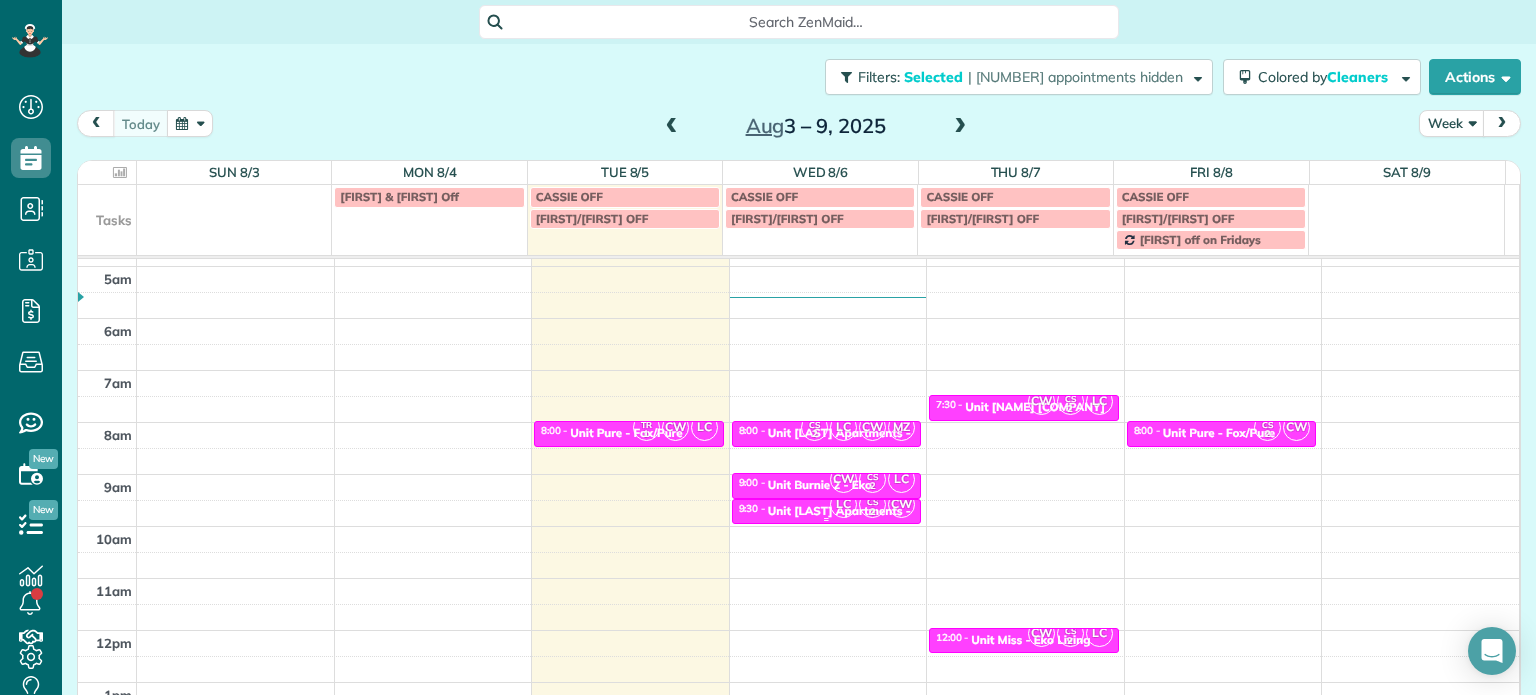click at bounding box center (827, 519) 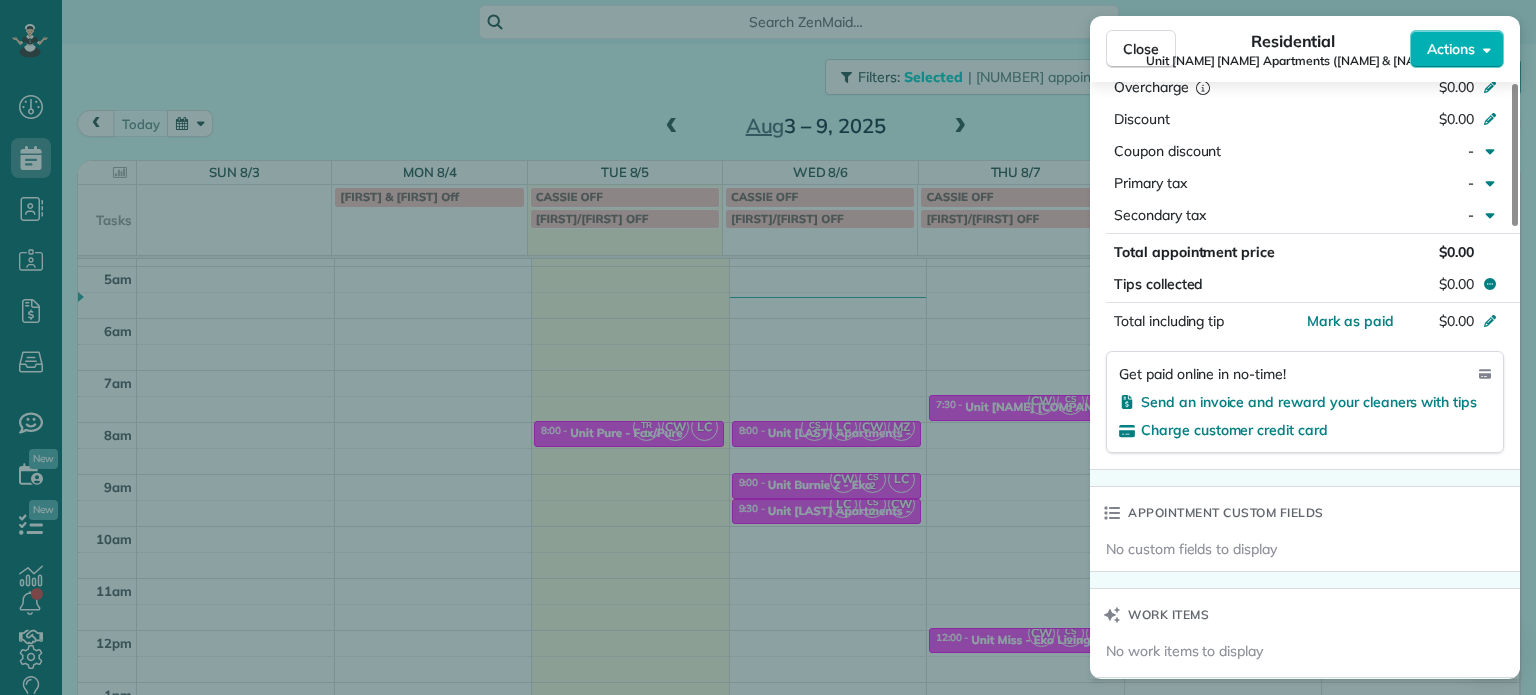 scroll, scrollTop: 1508, scrollLeft: 0, axis: vertical 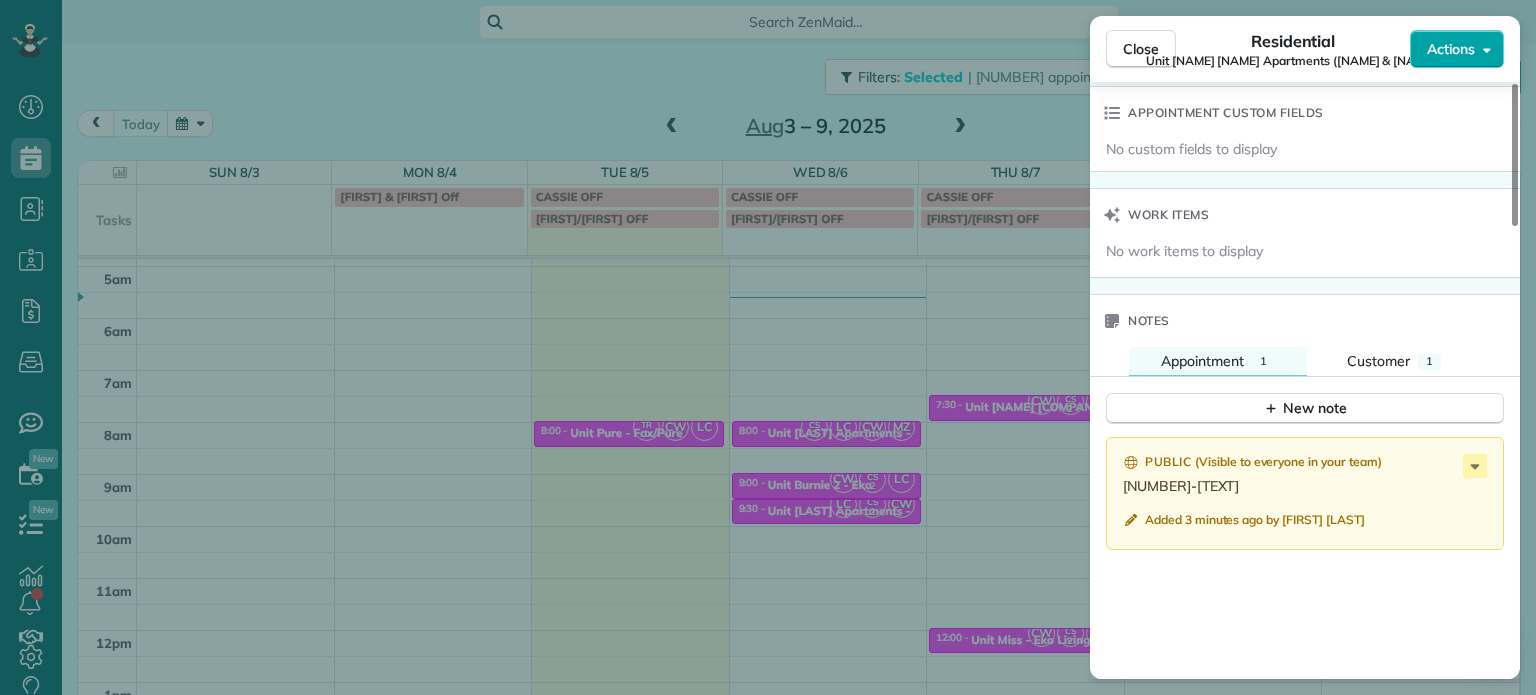 click on "Actions" at bounding box center [1457, 49] 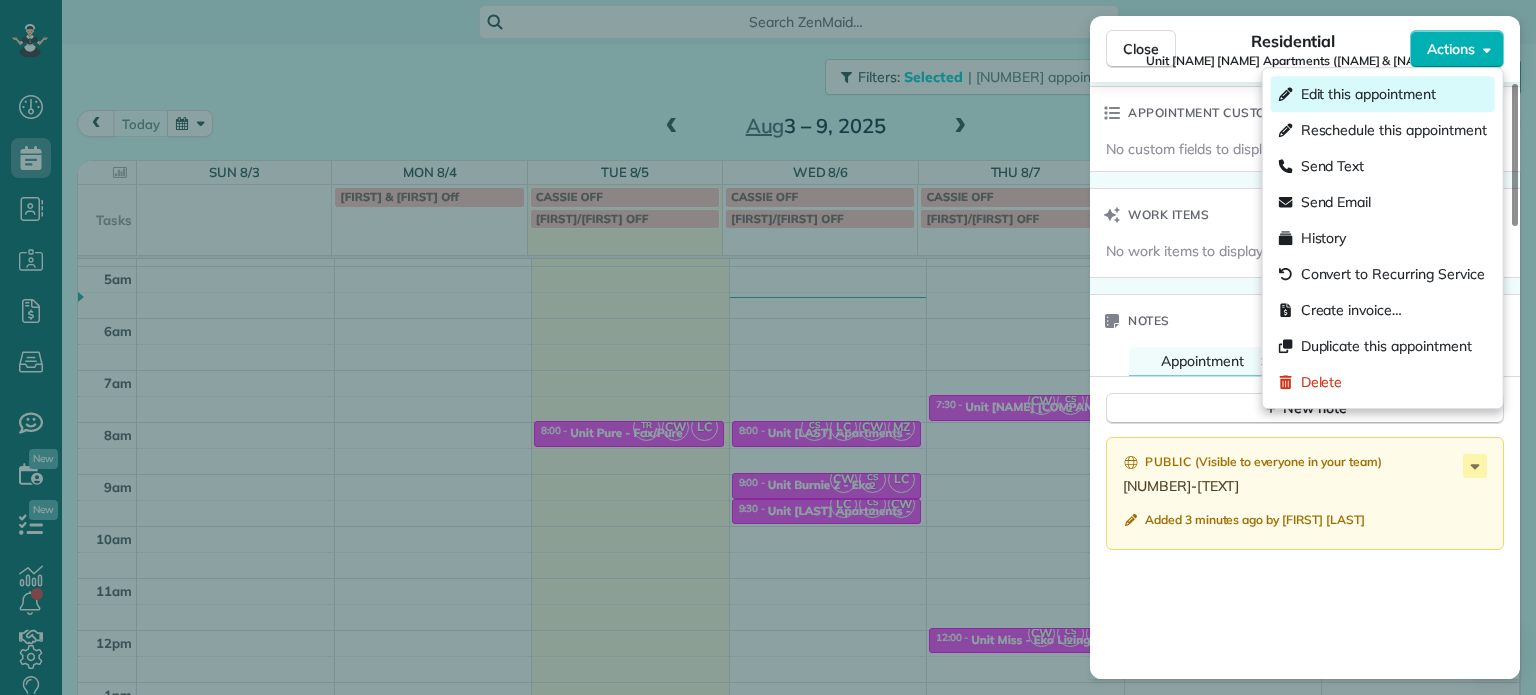 click on "Edit this appointment" at bounding box center [1368, 94] 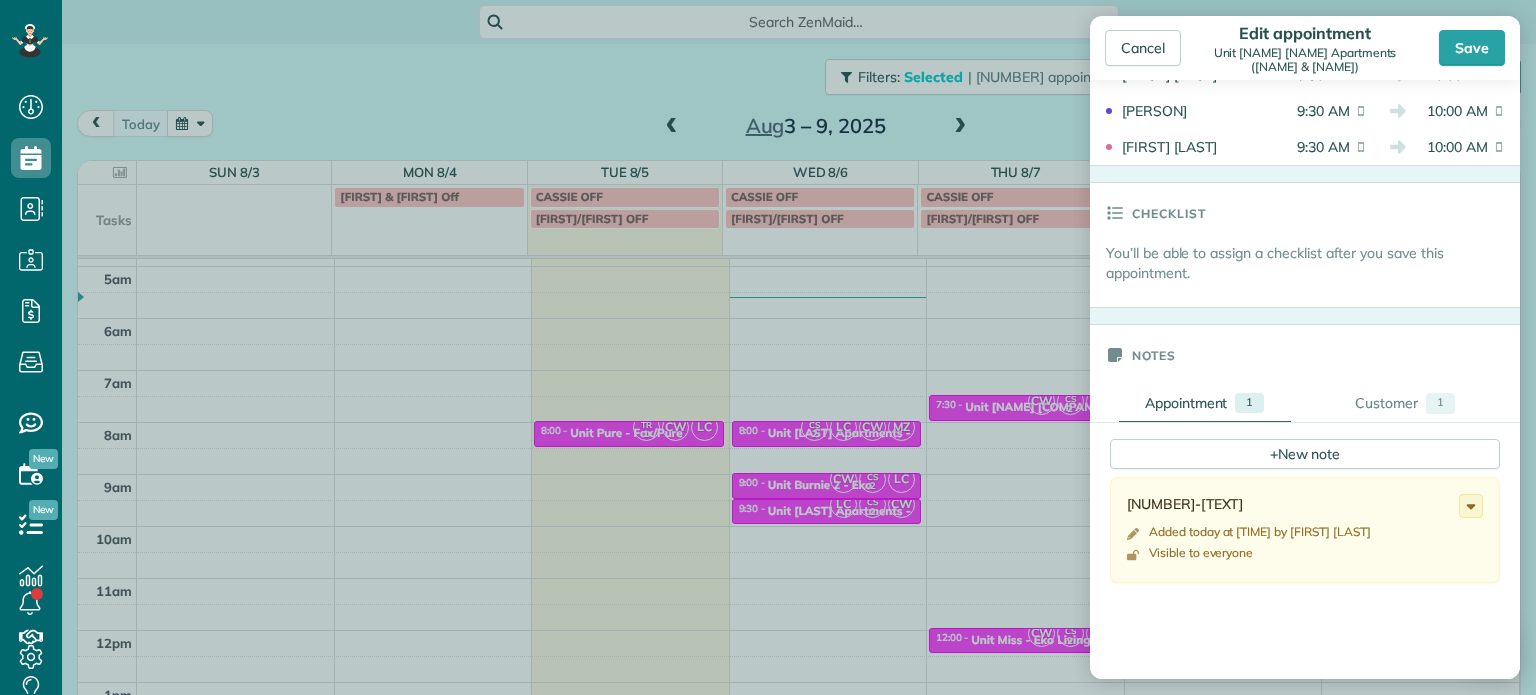 scroll, scrollTop: 500, scrollLeft: 0, axis: vertical 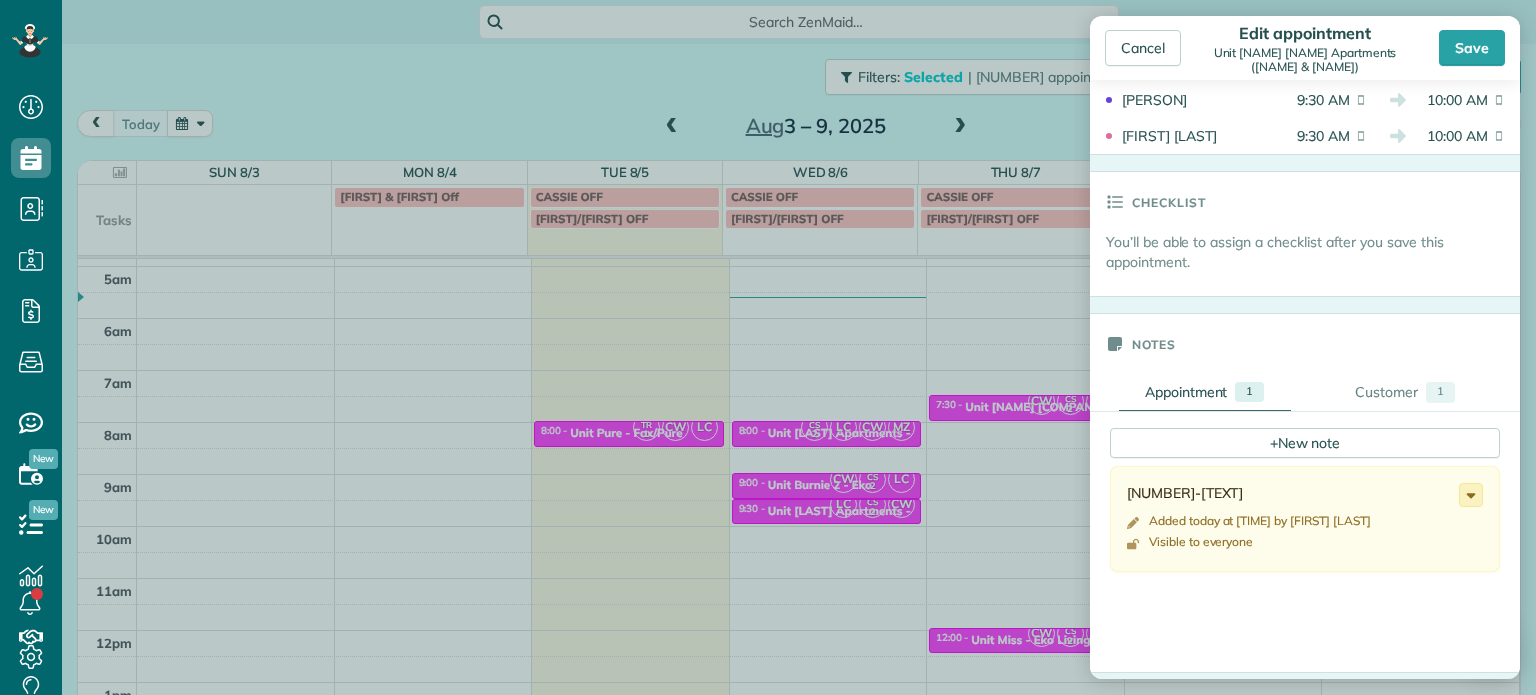 click 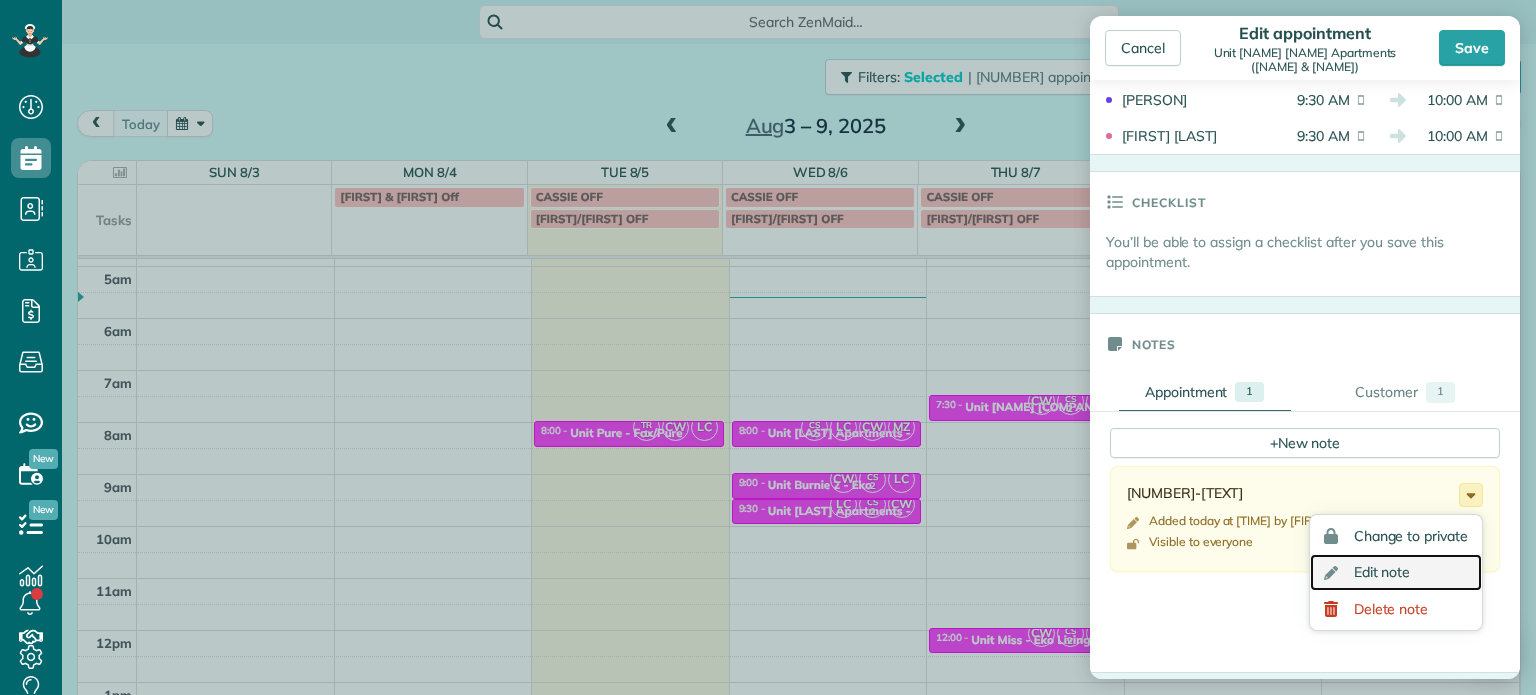 click on "Edit note" at bounding box center (1382, 572) 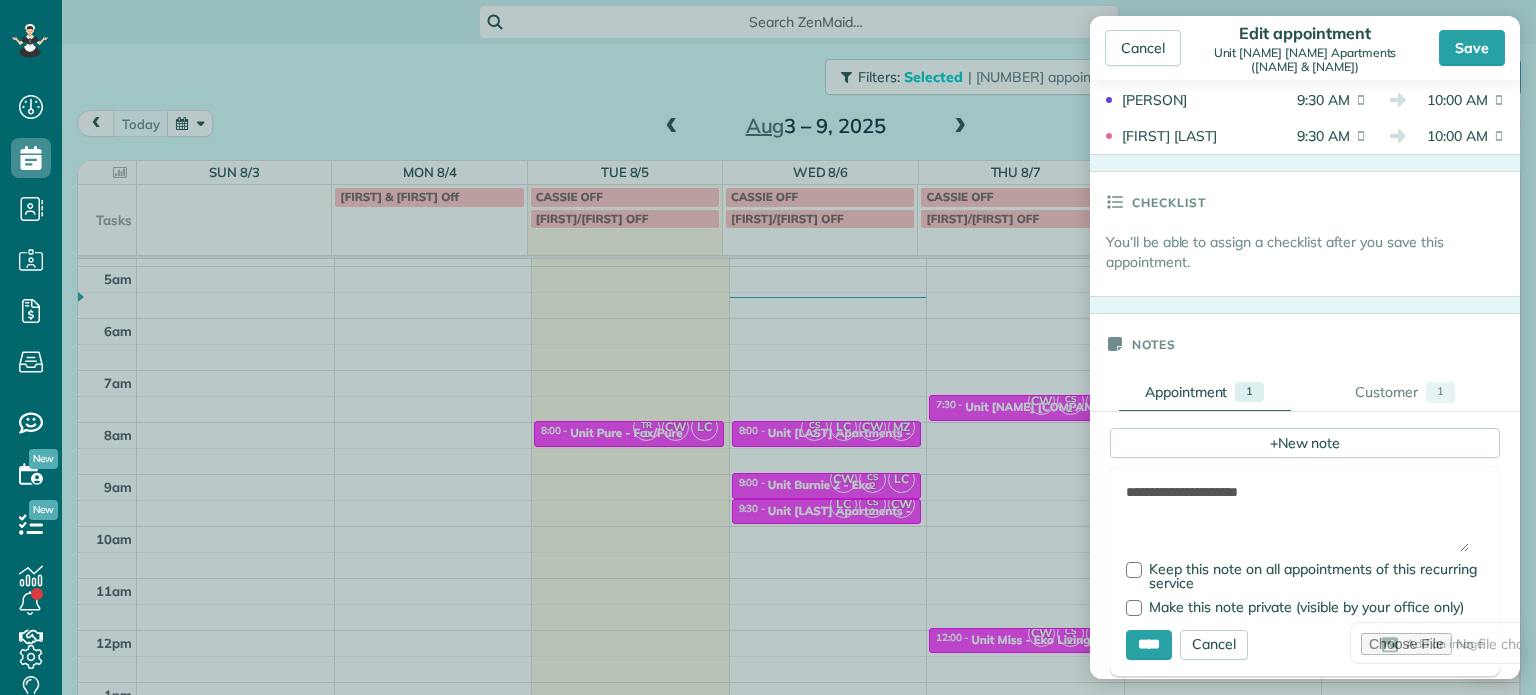 click on "**********" at bounding box center (1297, 517) 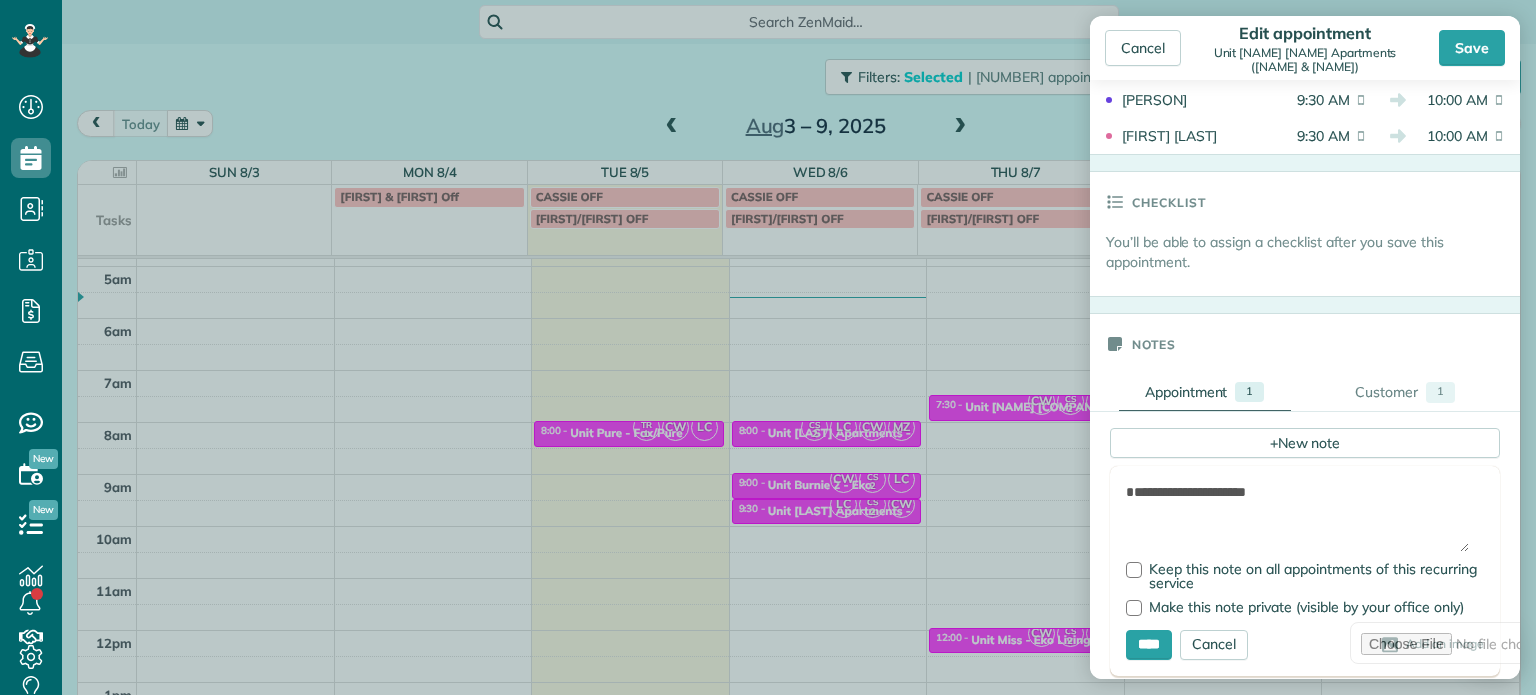 paste on "**********" 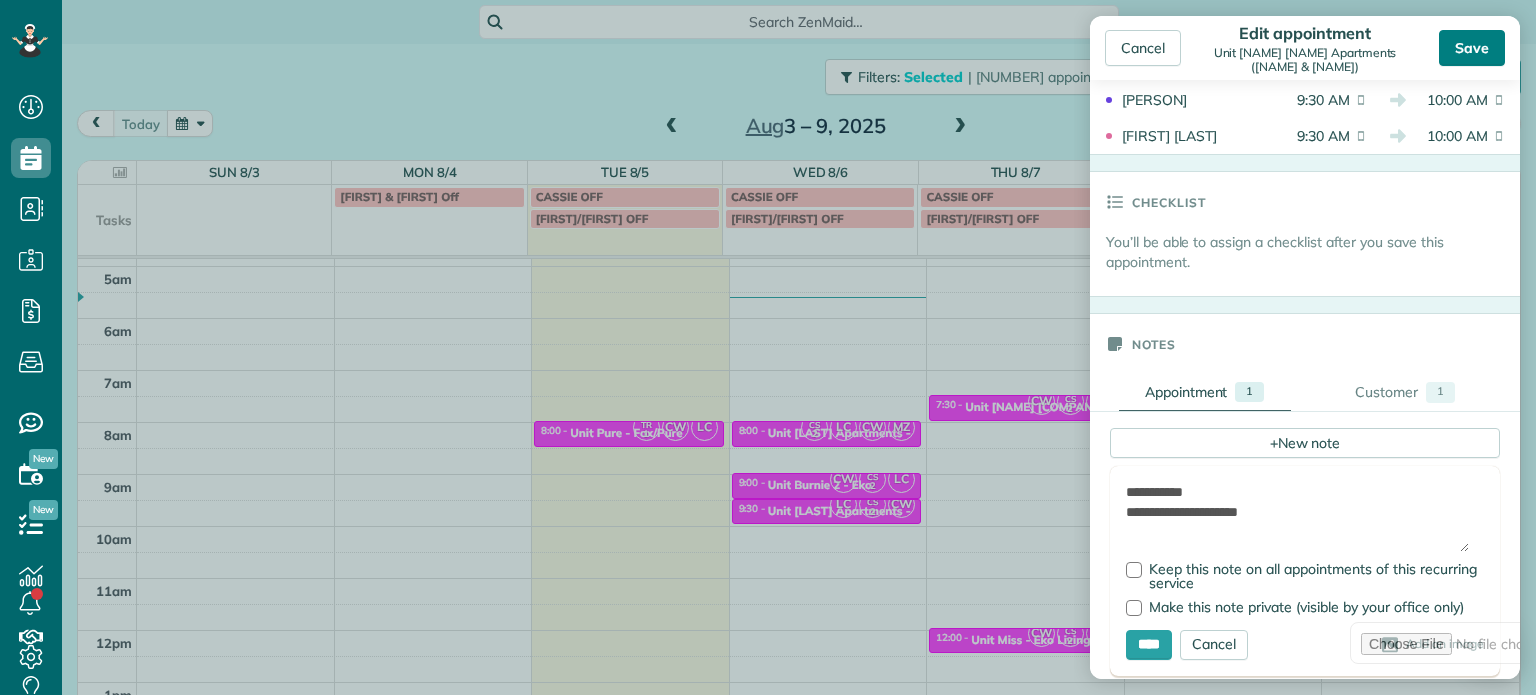 type on "**********" 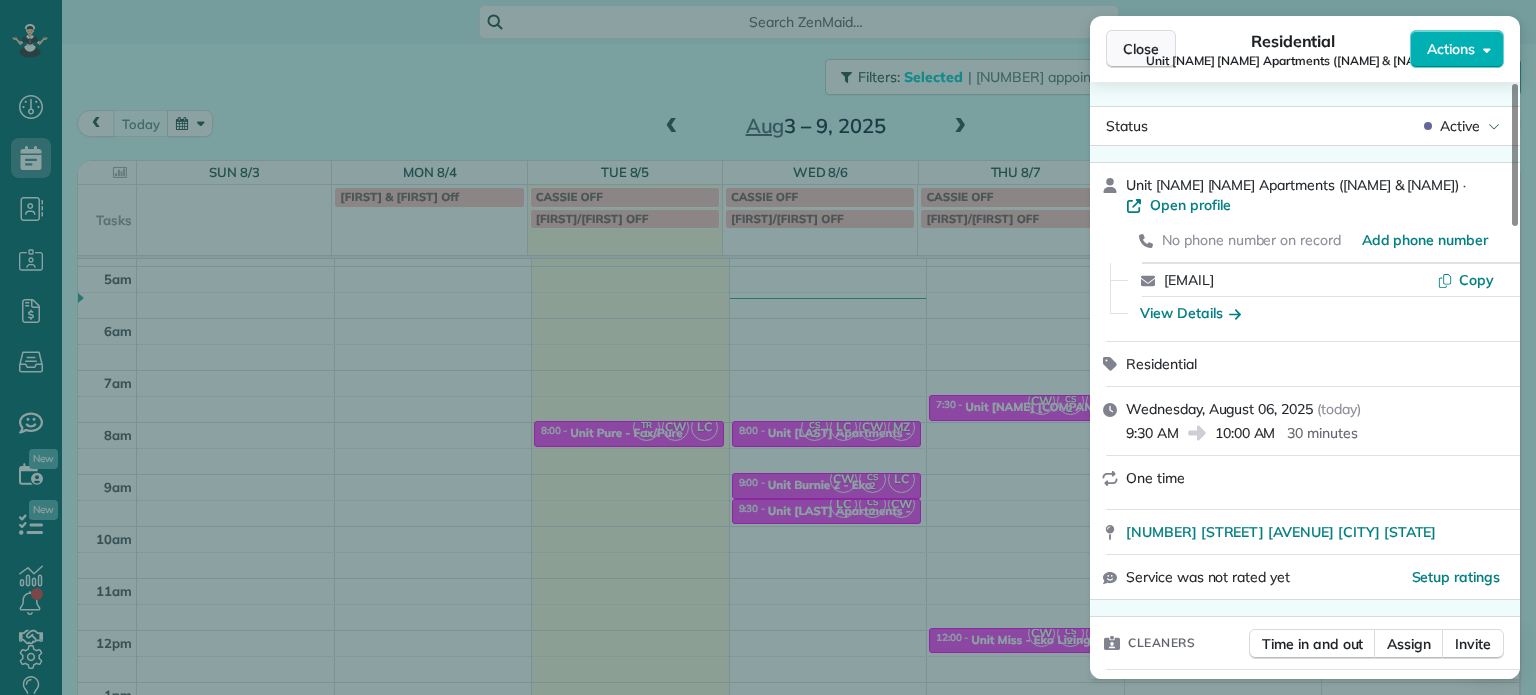 click on "Close" at bounding box center (1141, 49) 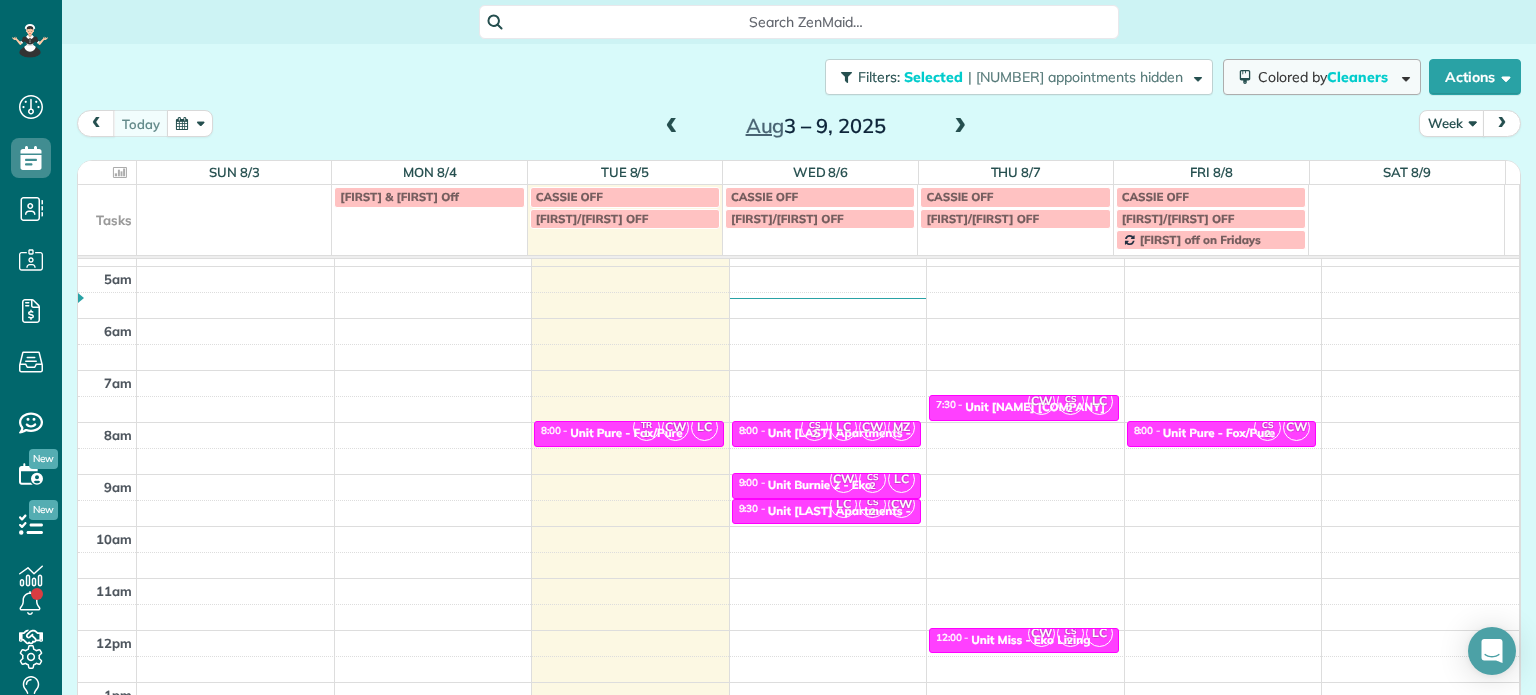 click at bounding box center [1402, 76] 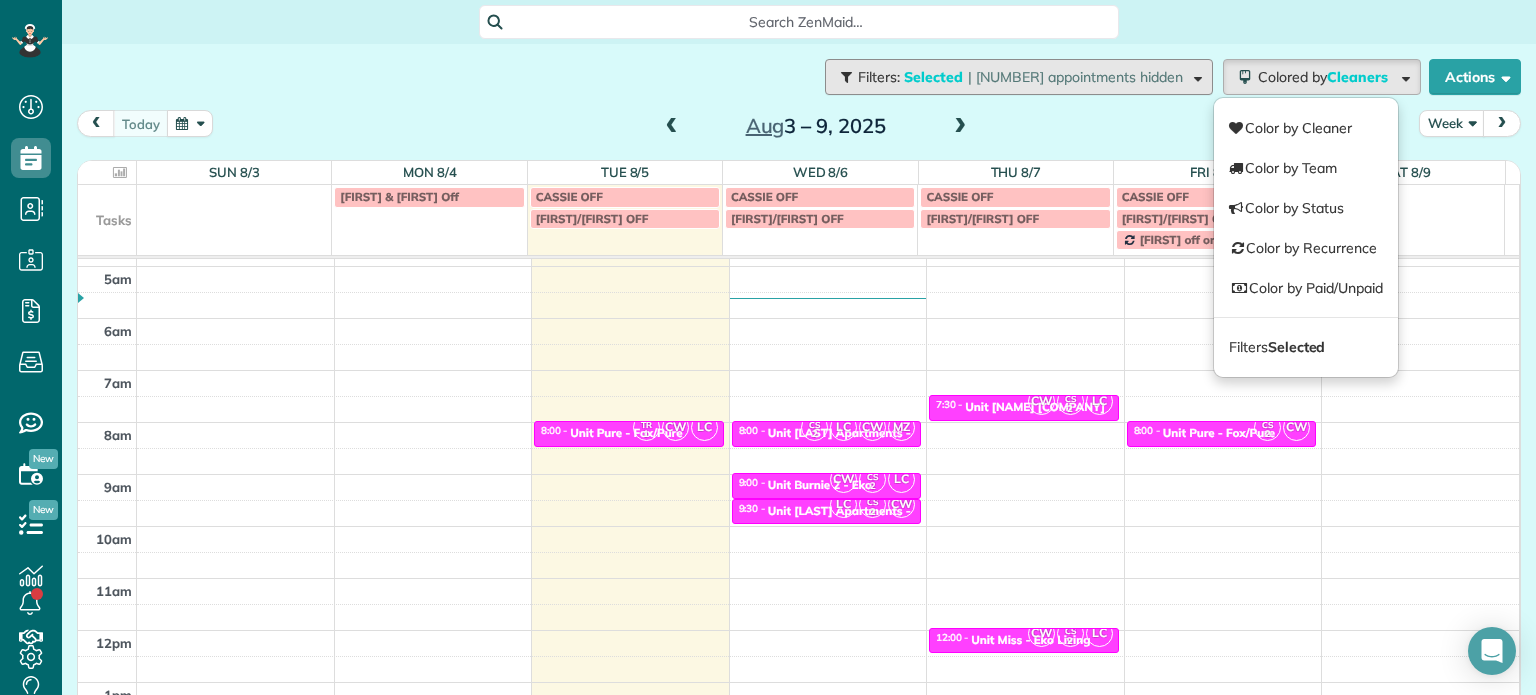 click at bounding box center (1194, 76) 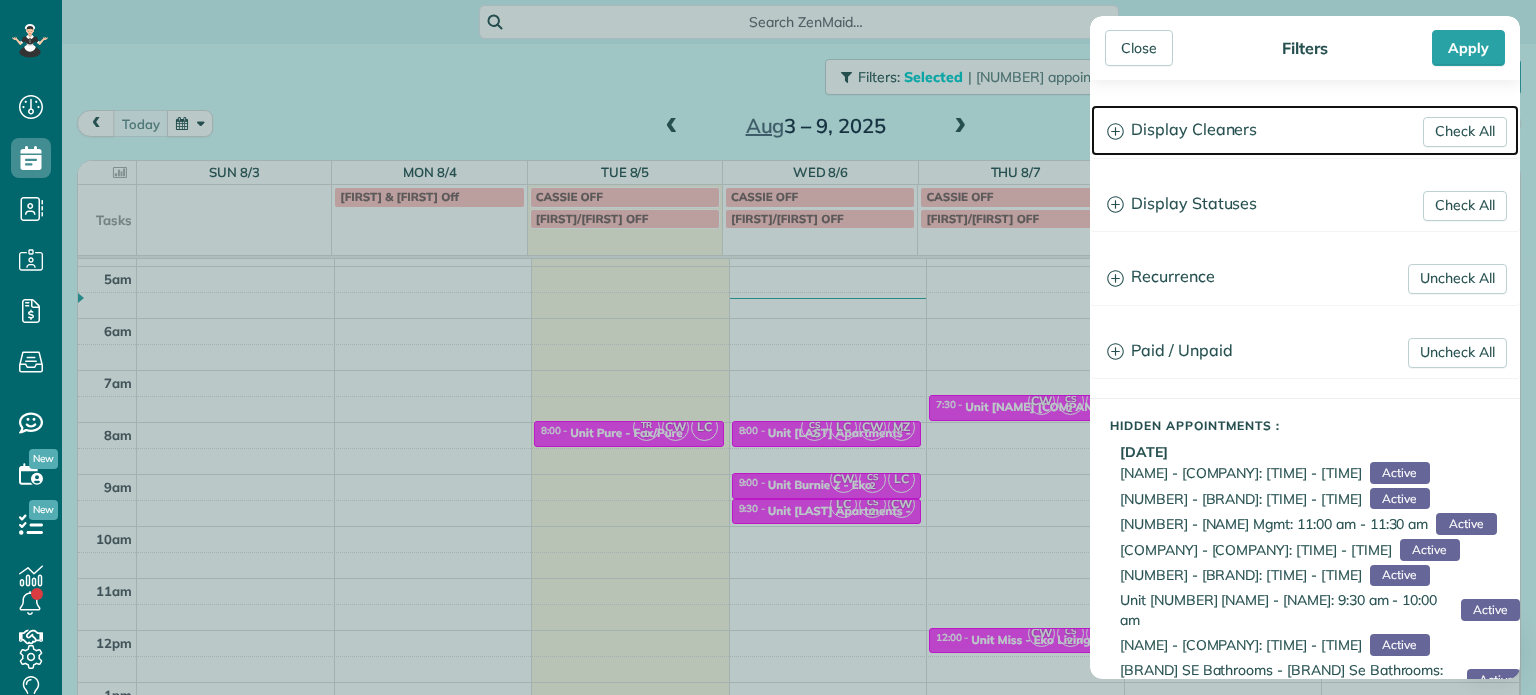 click 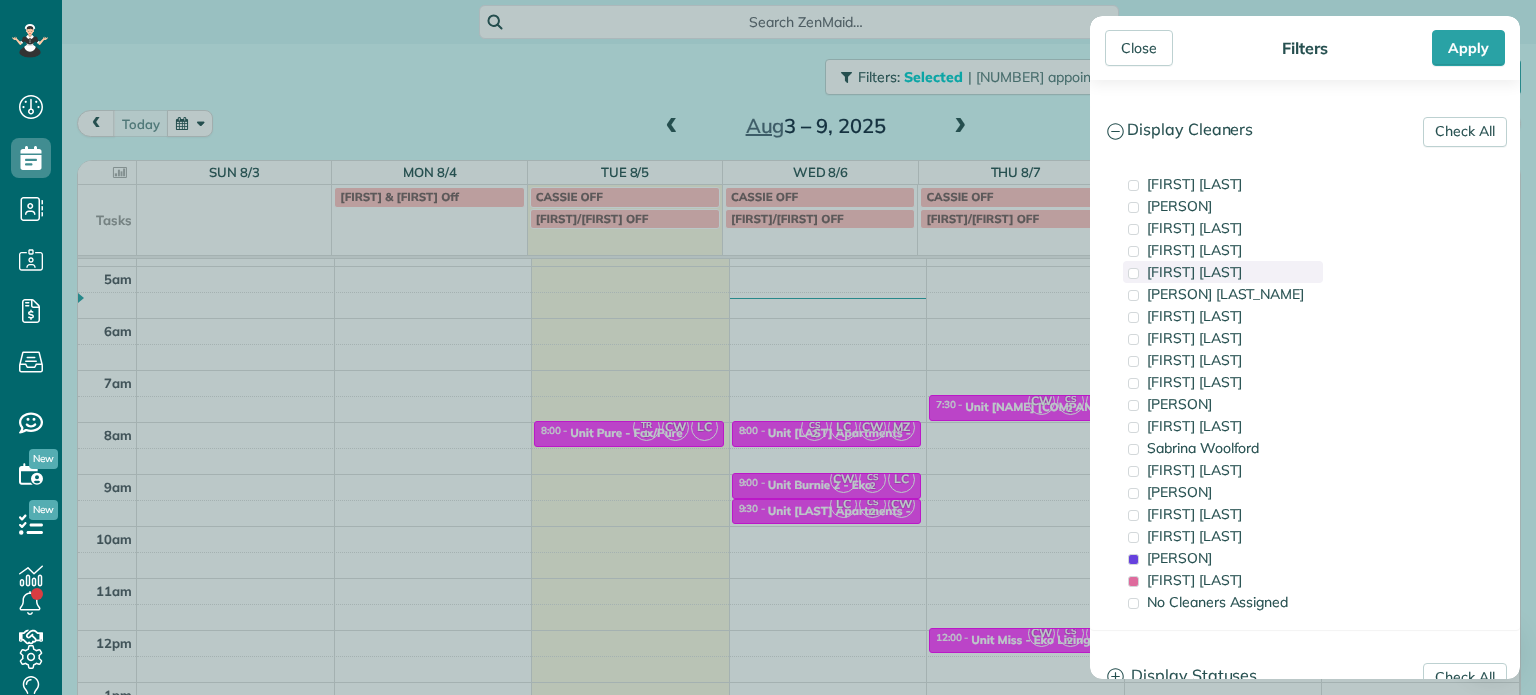 click on "[FIRST] [LAST]" at bounding box center (1194, 272) 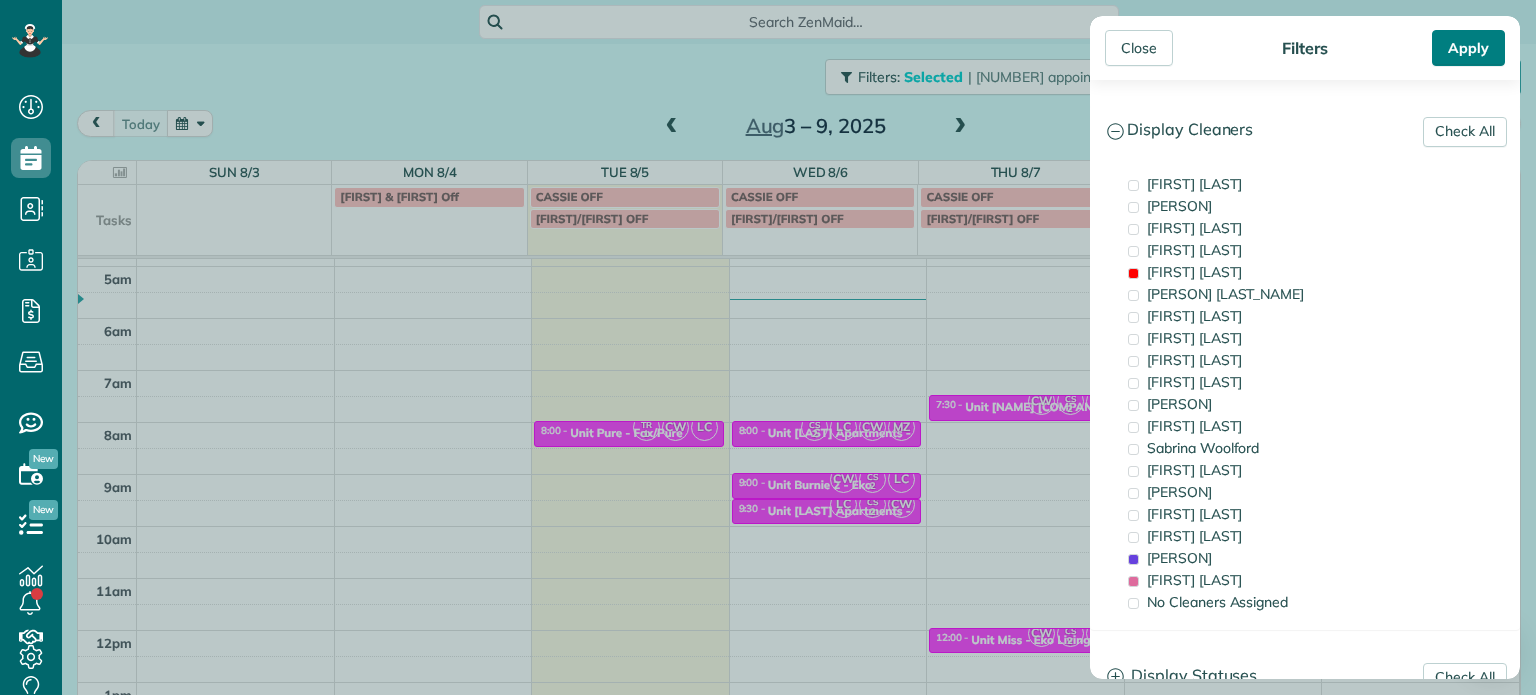 click on "Apply" at bounding box center [1468, 48] 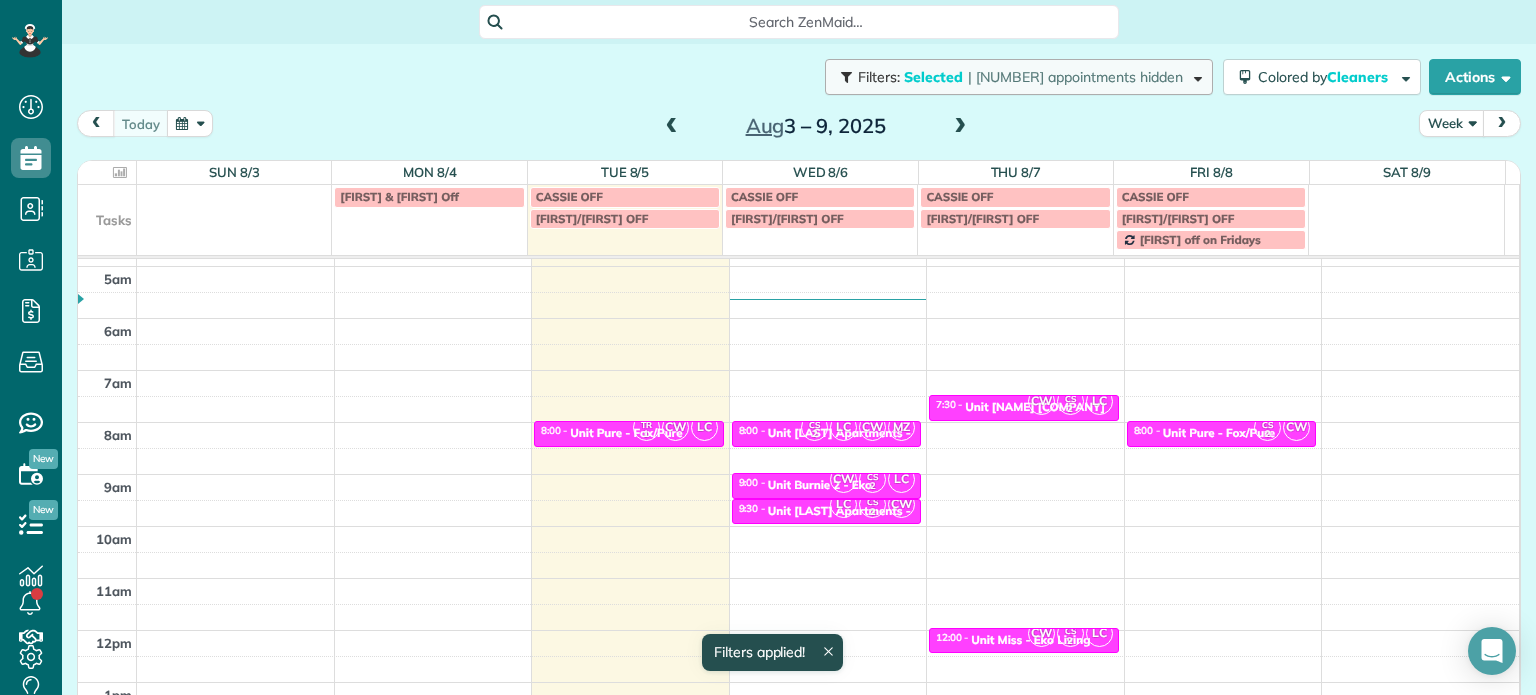 click on "|  [NUMBER] appointments hidden" at bounding box center (1075, 77) 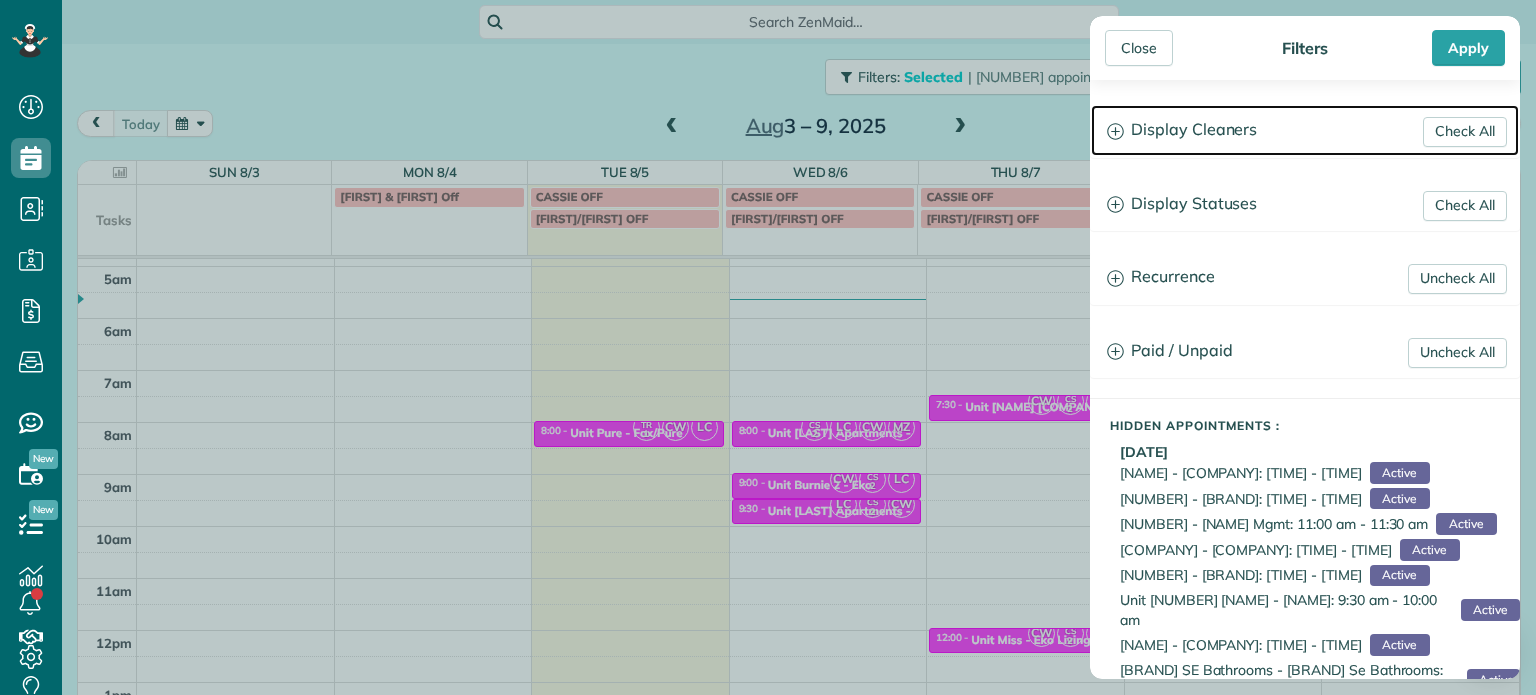 click 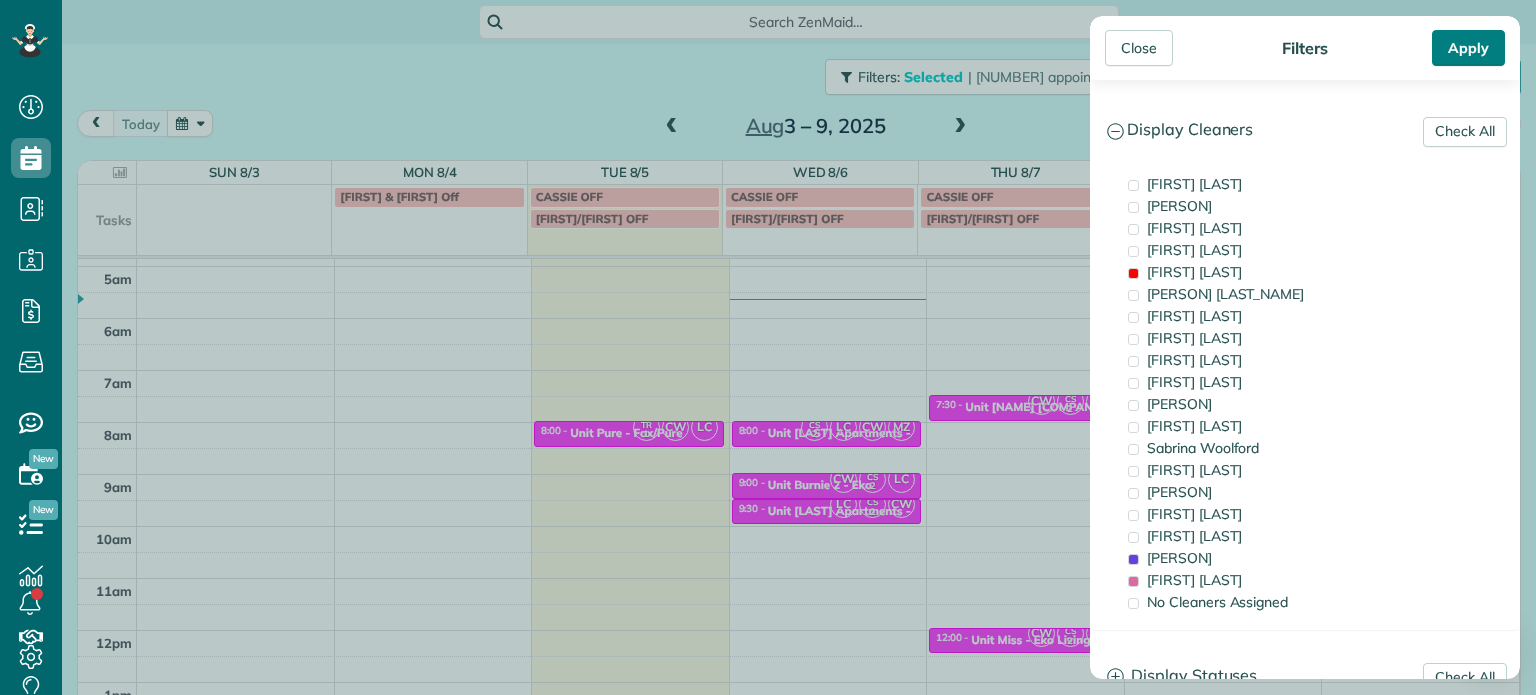 click on "Apply" at bounding box center (1468, 48) 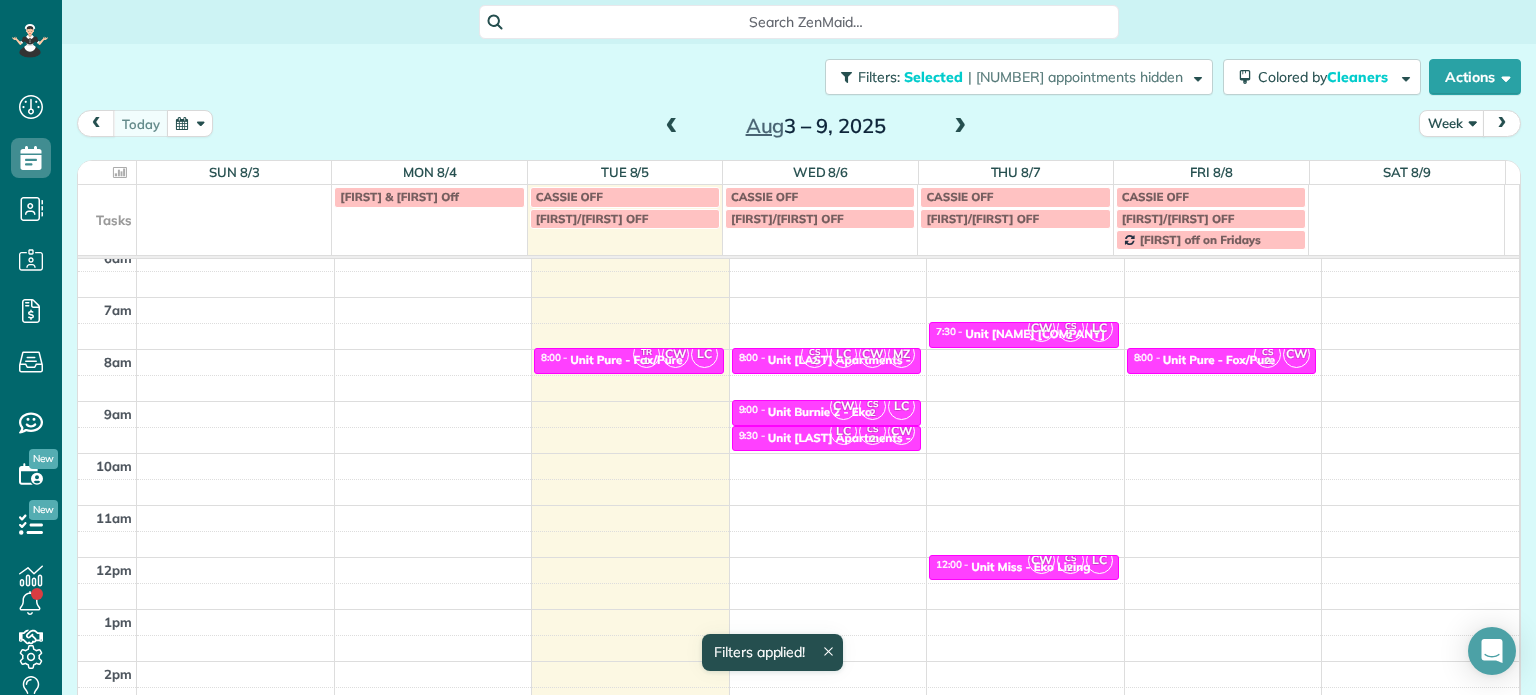 scroll, scrollTop: 44, scrollLeft: 0, axis: vertical 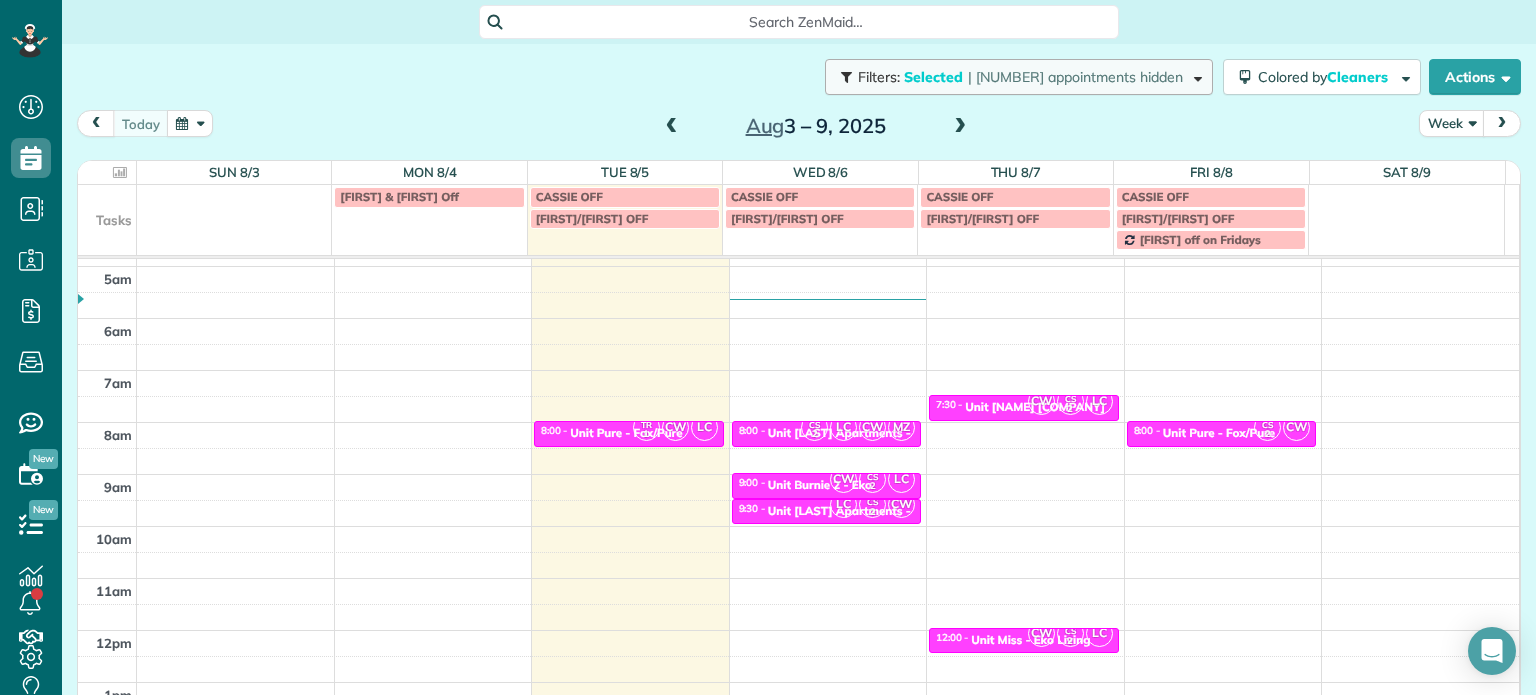 click on "|  [NUMBER] appointments hidden" at bounding box center [1075, 77] 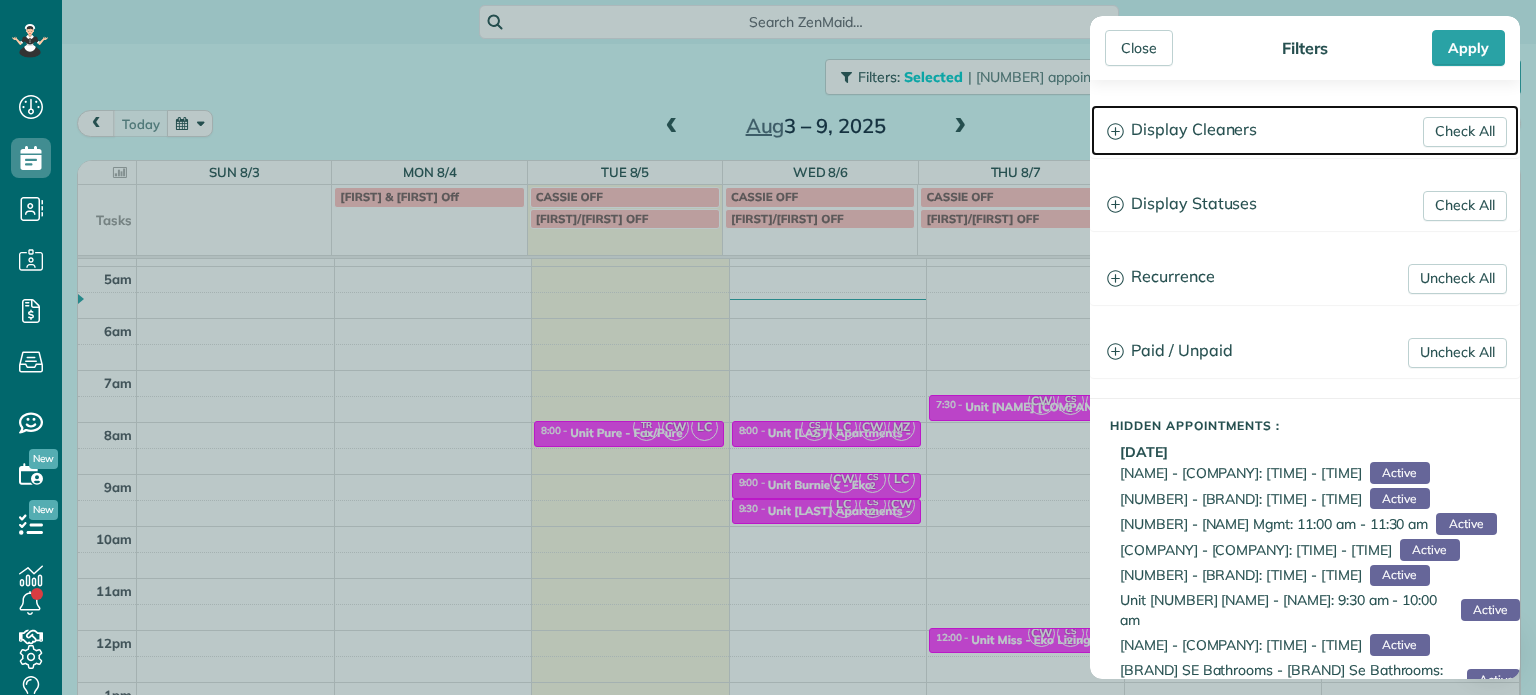 click 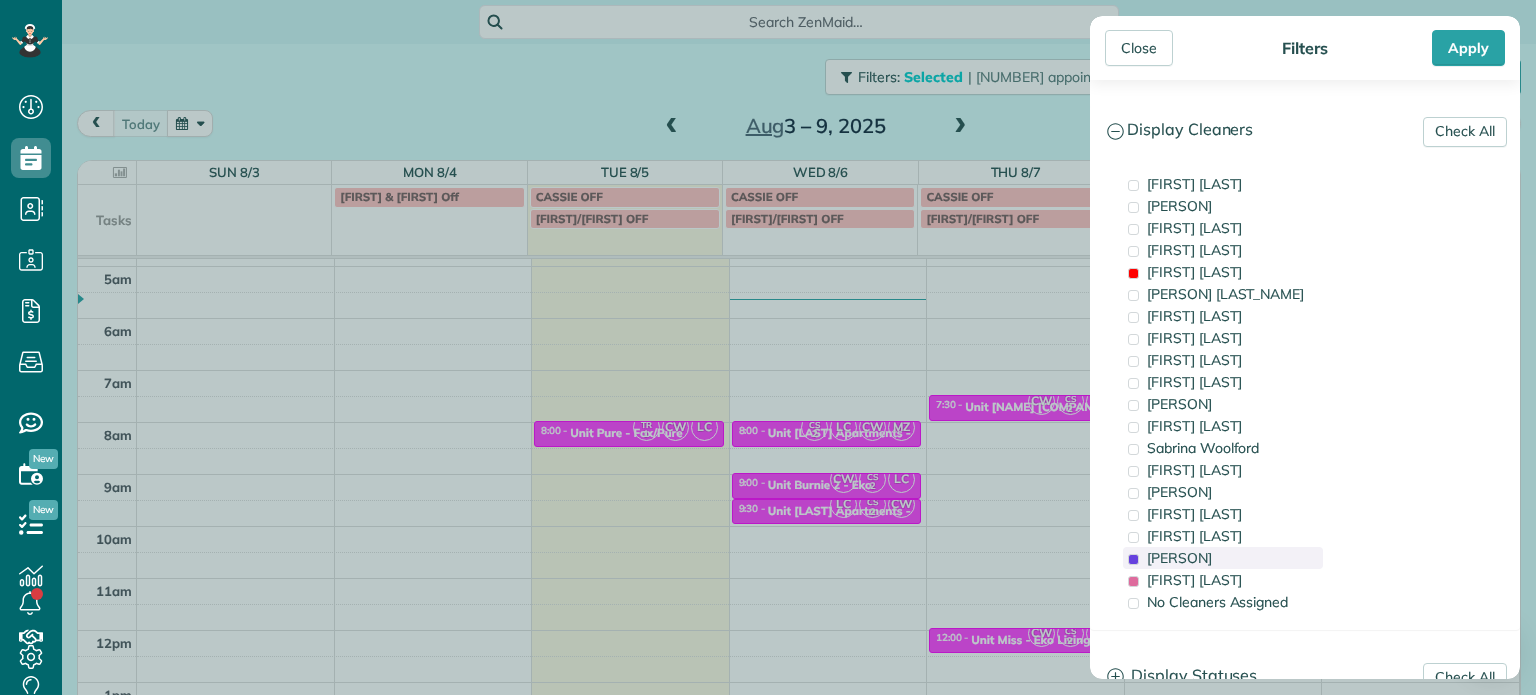 click on "[PERSON]" at bounding box center (1223, 558) 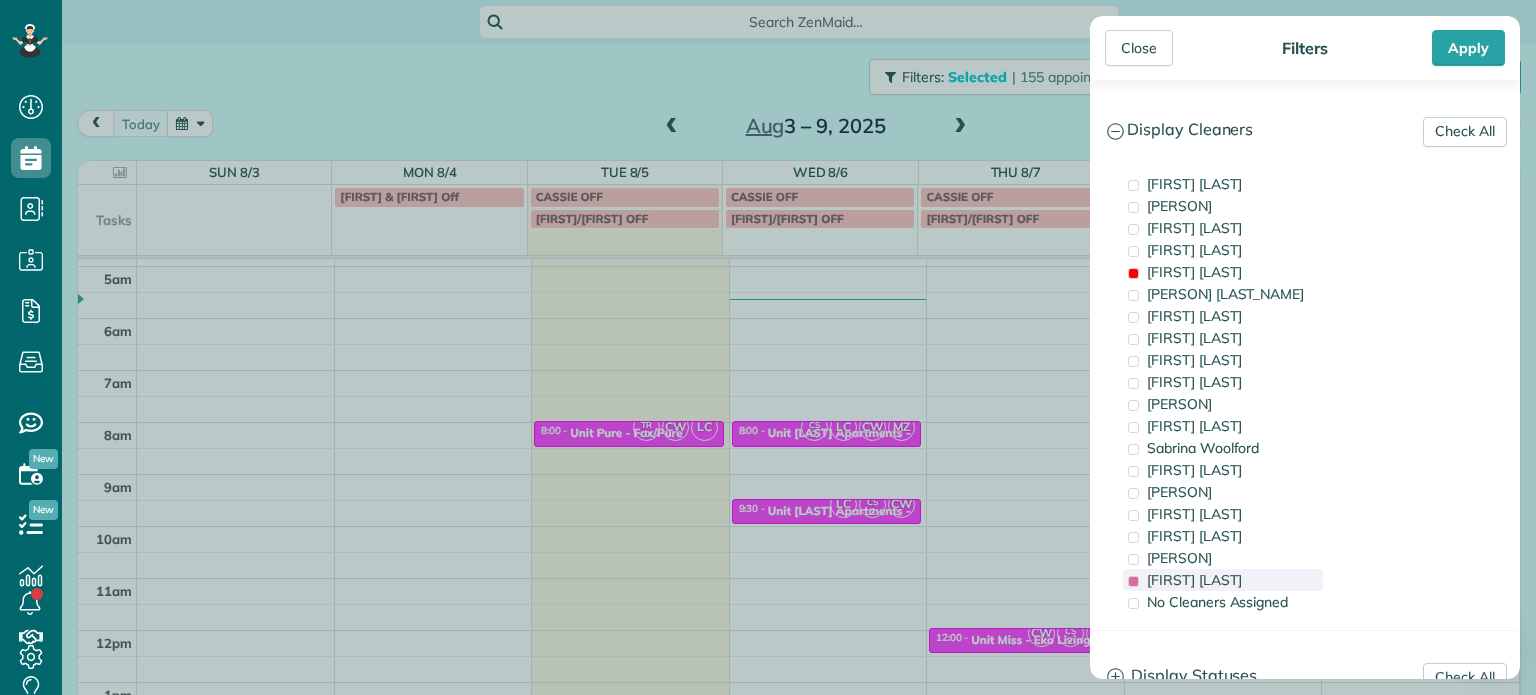 click on "[FIRST] [LAST]" at bounding box center (1194, 580) 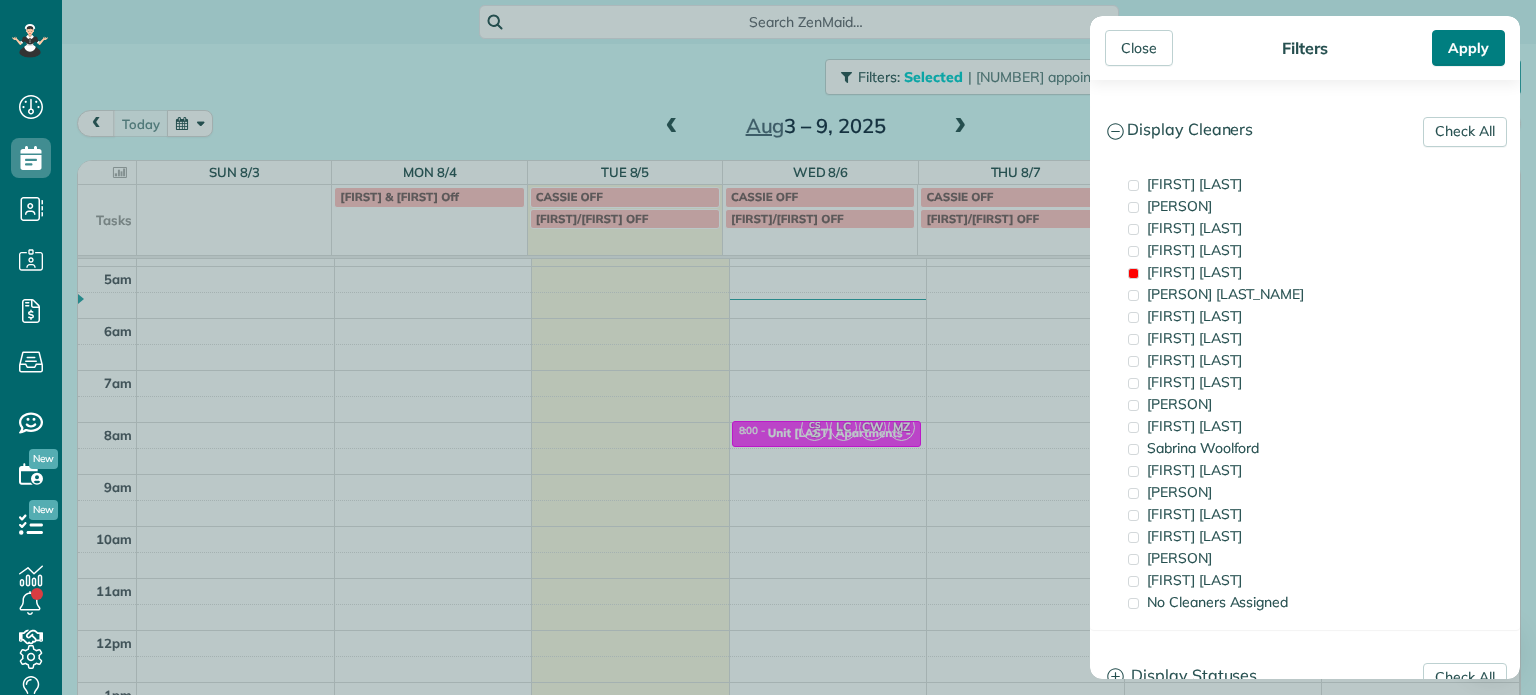 click on "Apply" at bounding box center [1468, 48] 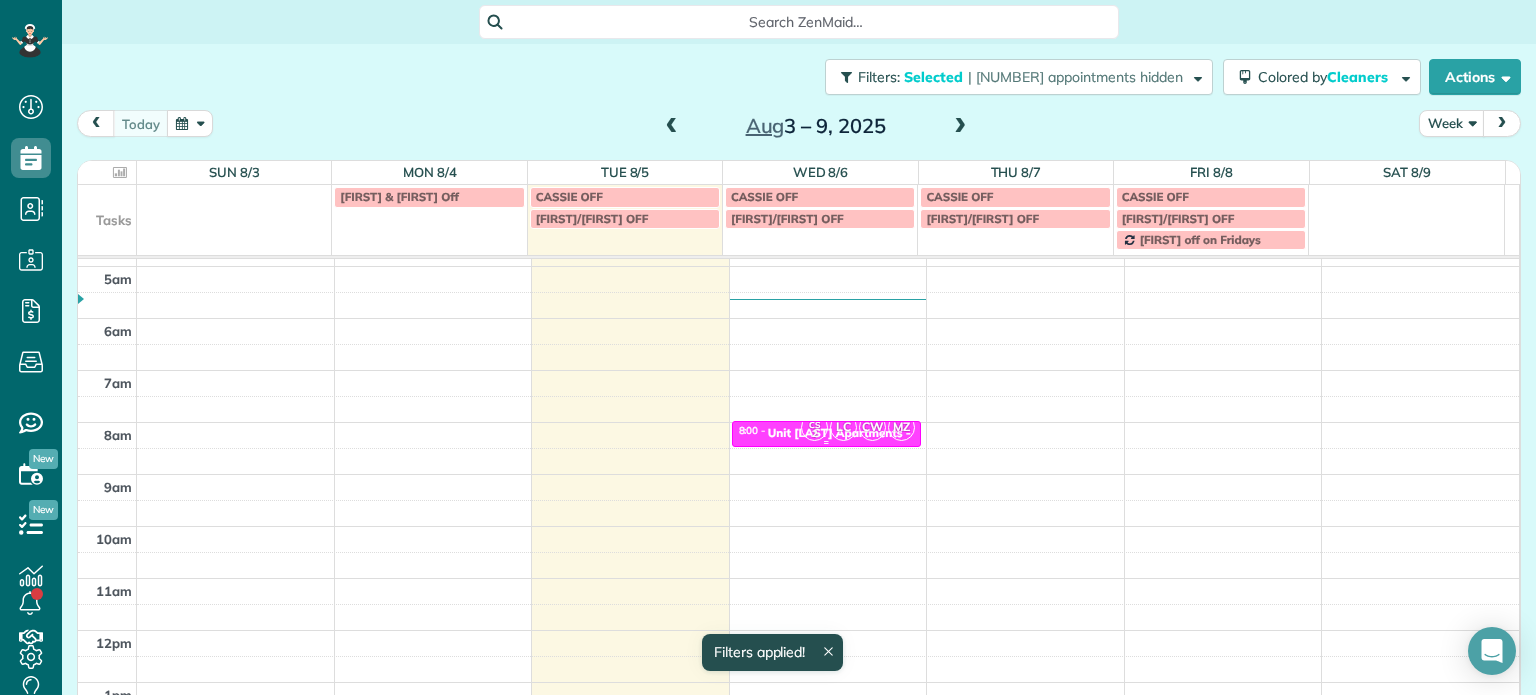 click on "Unit [LAST] Apartments - [LAST] & [LAST]" at bounding box center [887, 433] 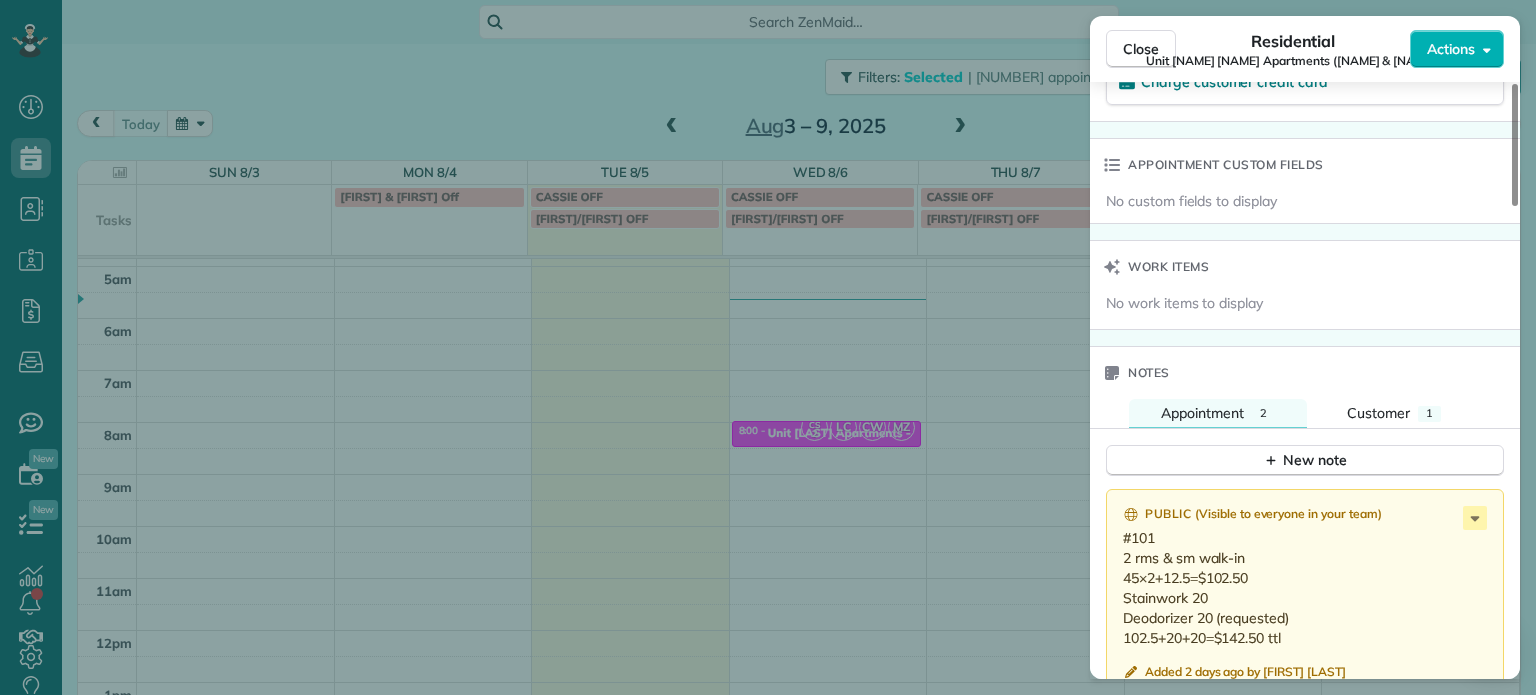scroll, scrollTop: 1608, scrollLeft: 0, axis: vertical 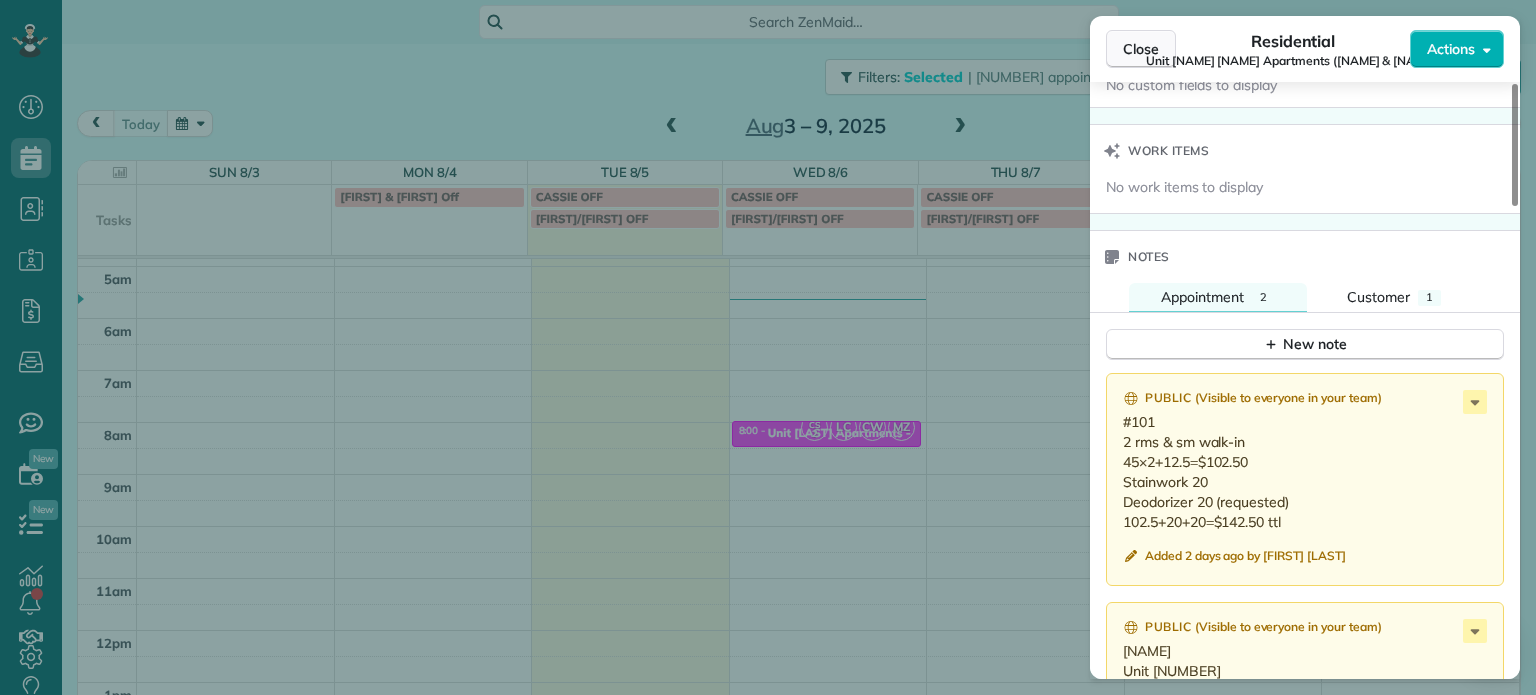click on "Close" at bounding box center (1141, 49) 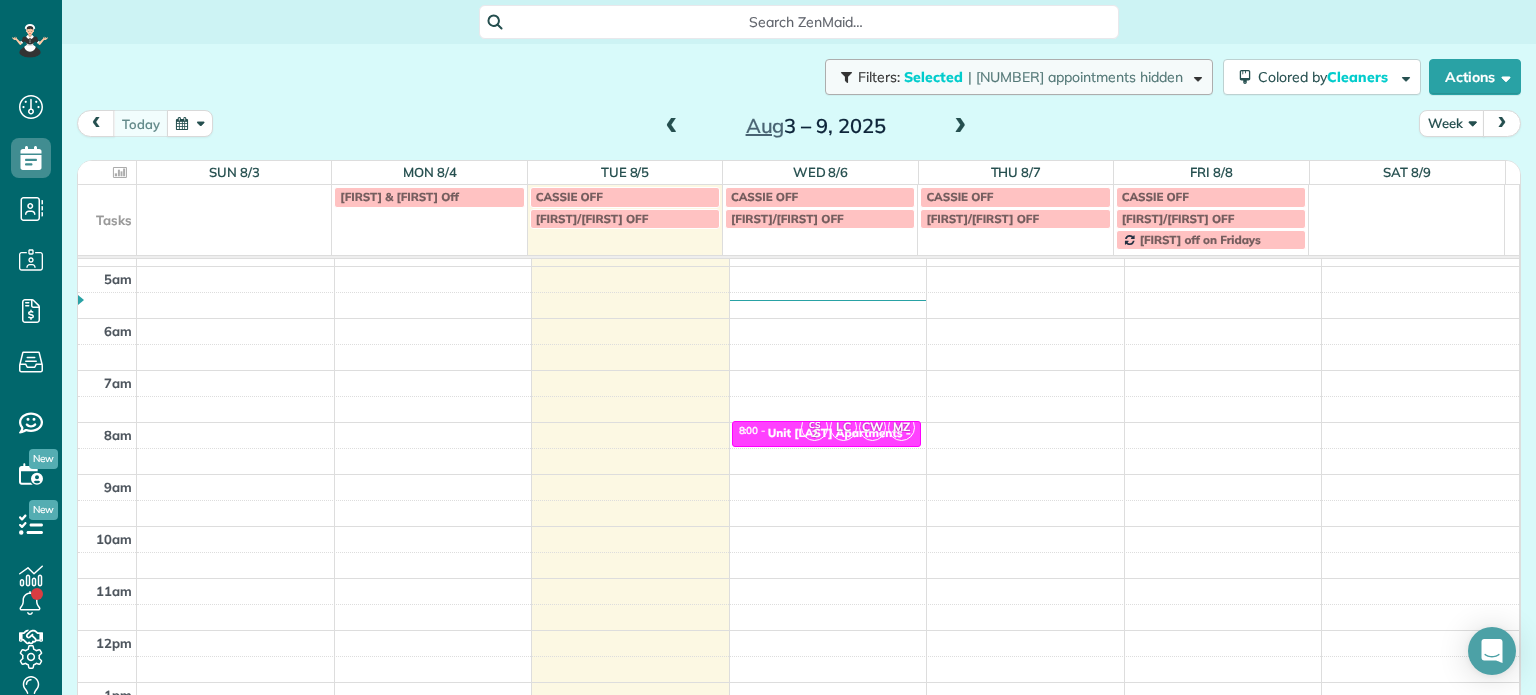 click at bounding box center [1194, 76] 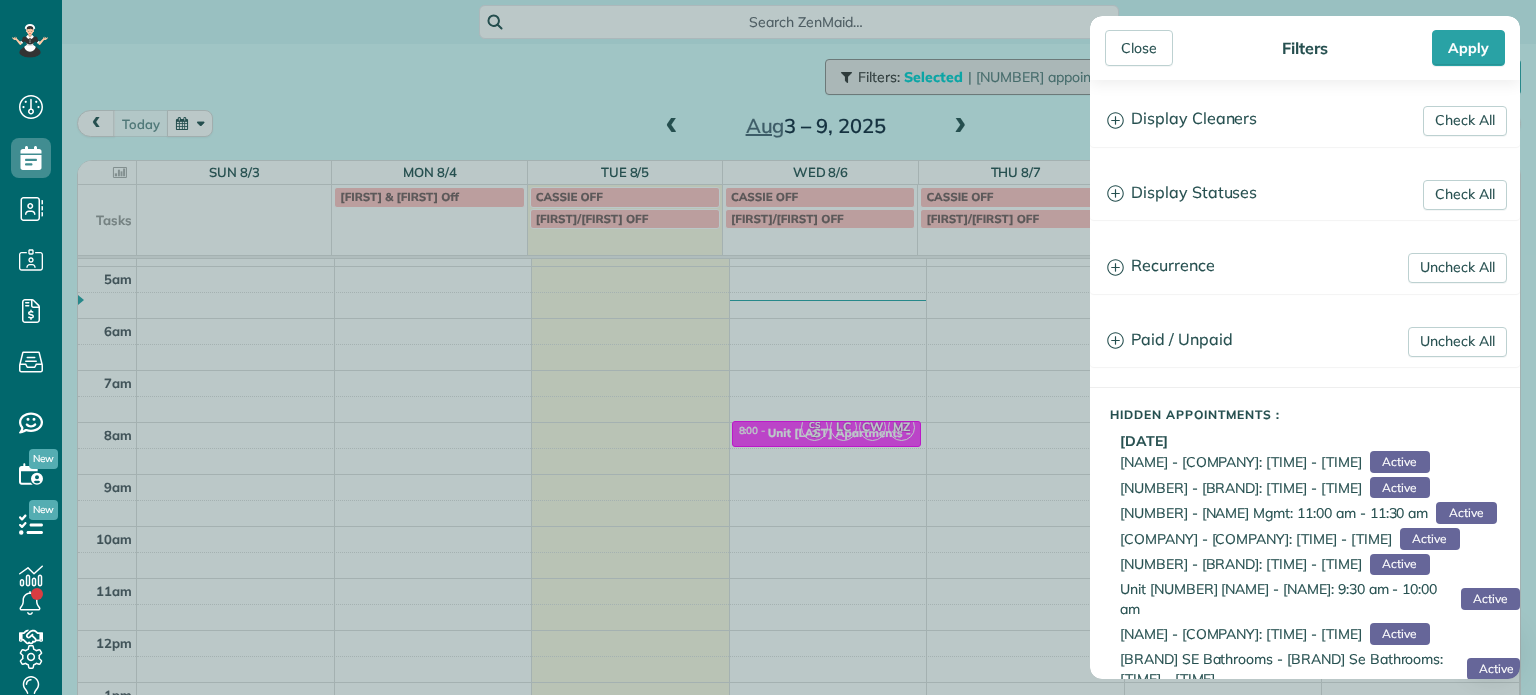 scroll, scrollTop: 0, scrollLeft: 0, axis: both 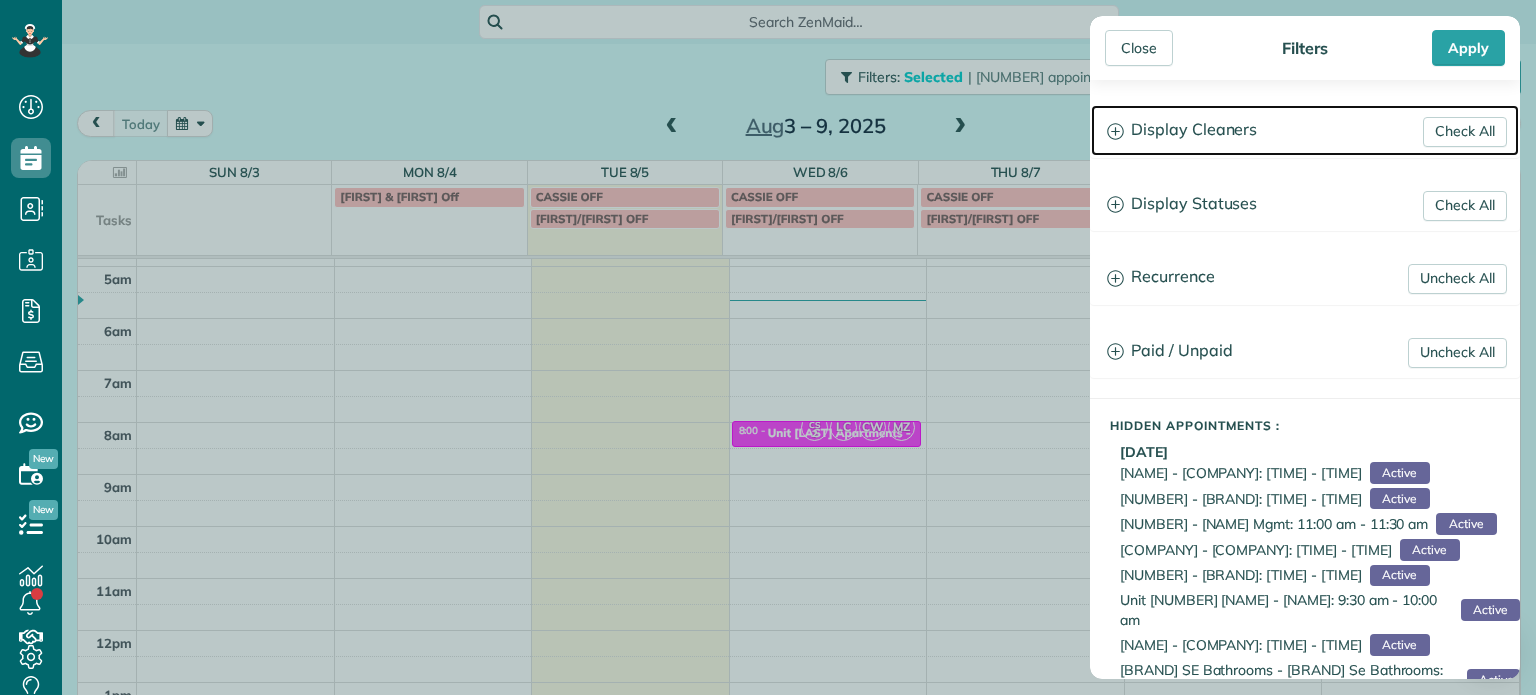 click on "Display Cleaners" at bounding box center (1305, 130) 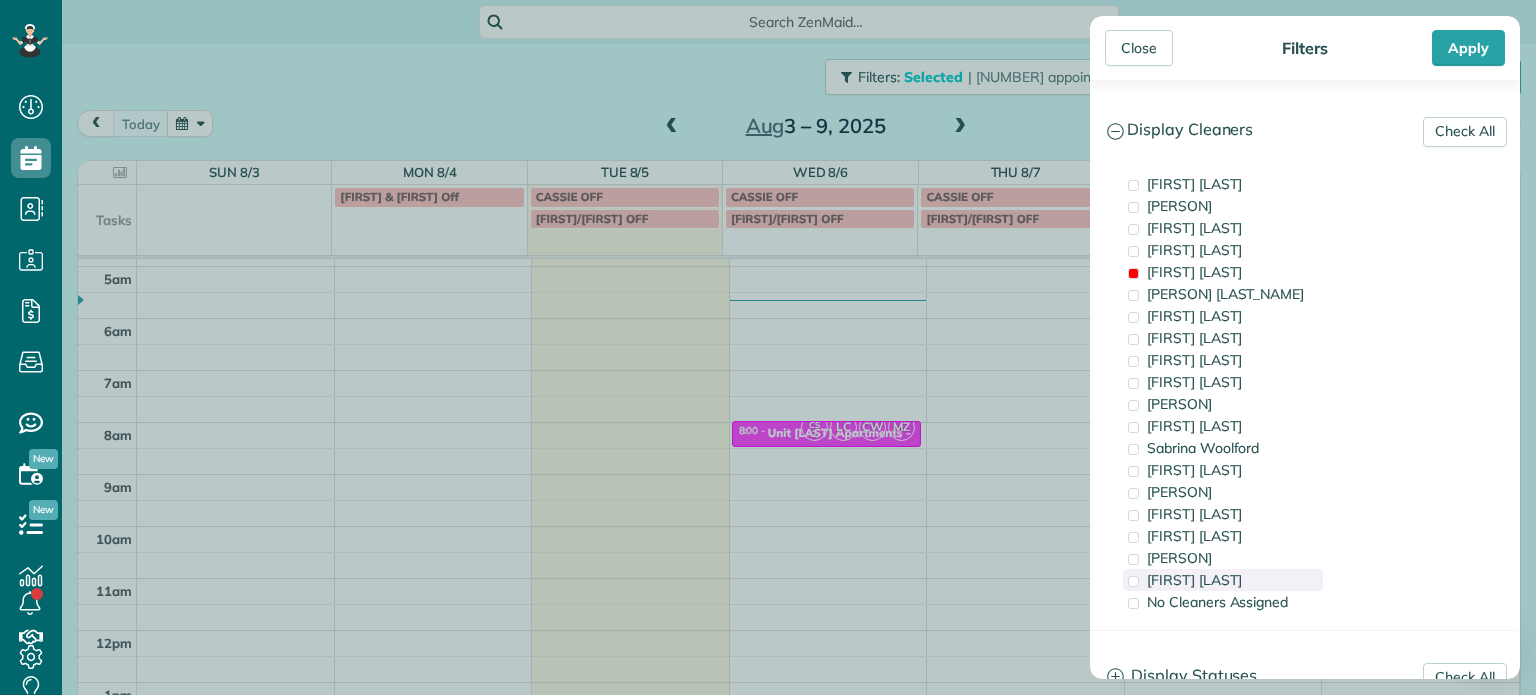 drag, startPoint x: 1197, startPoint y: 565, endPoint x: 1196, endPoint y: 576, distance: 11.045361 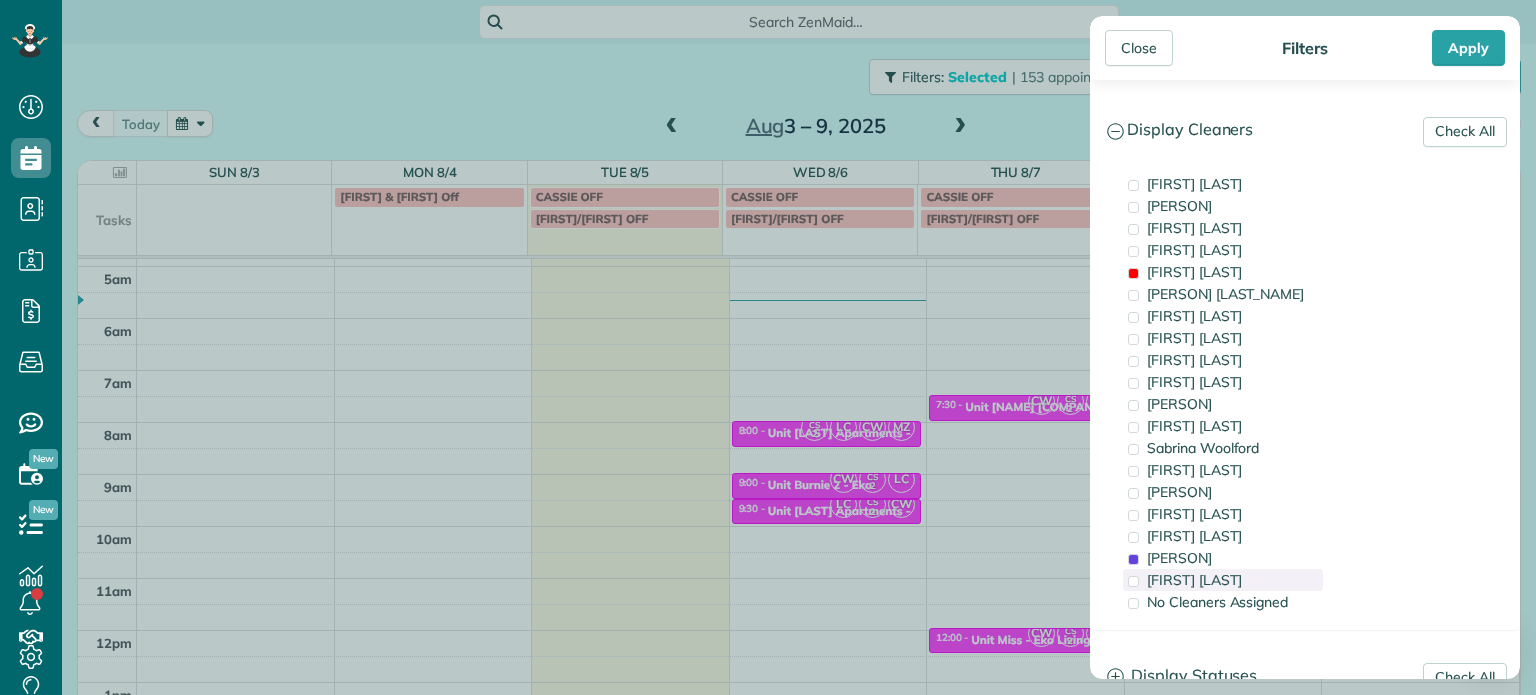 click on "[FIRST] [LAST]" at bounding box center [1194, 580] 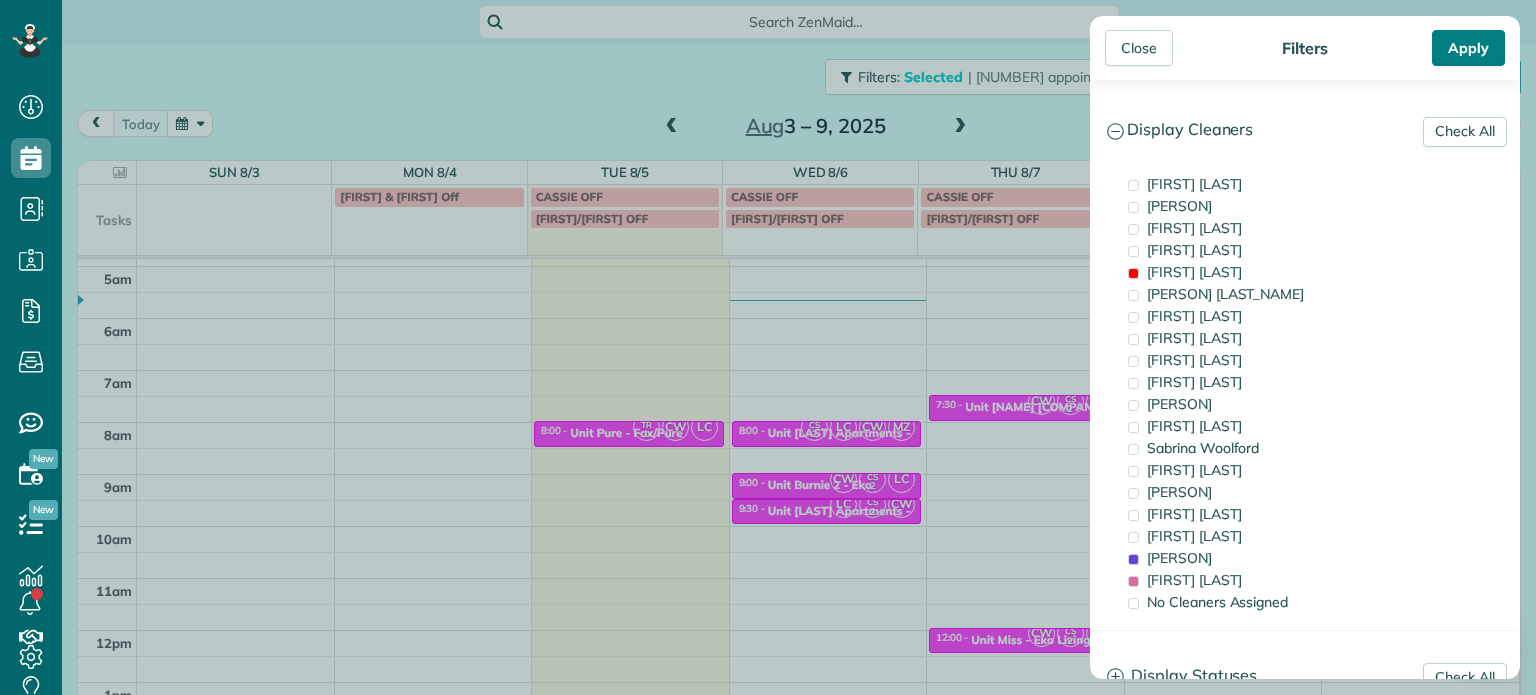 click on "Apply" at bounding box center [1468, 48] 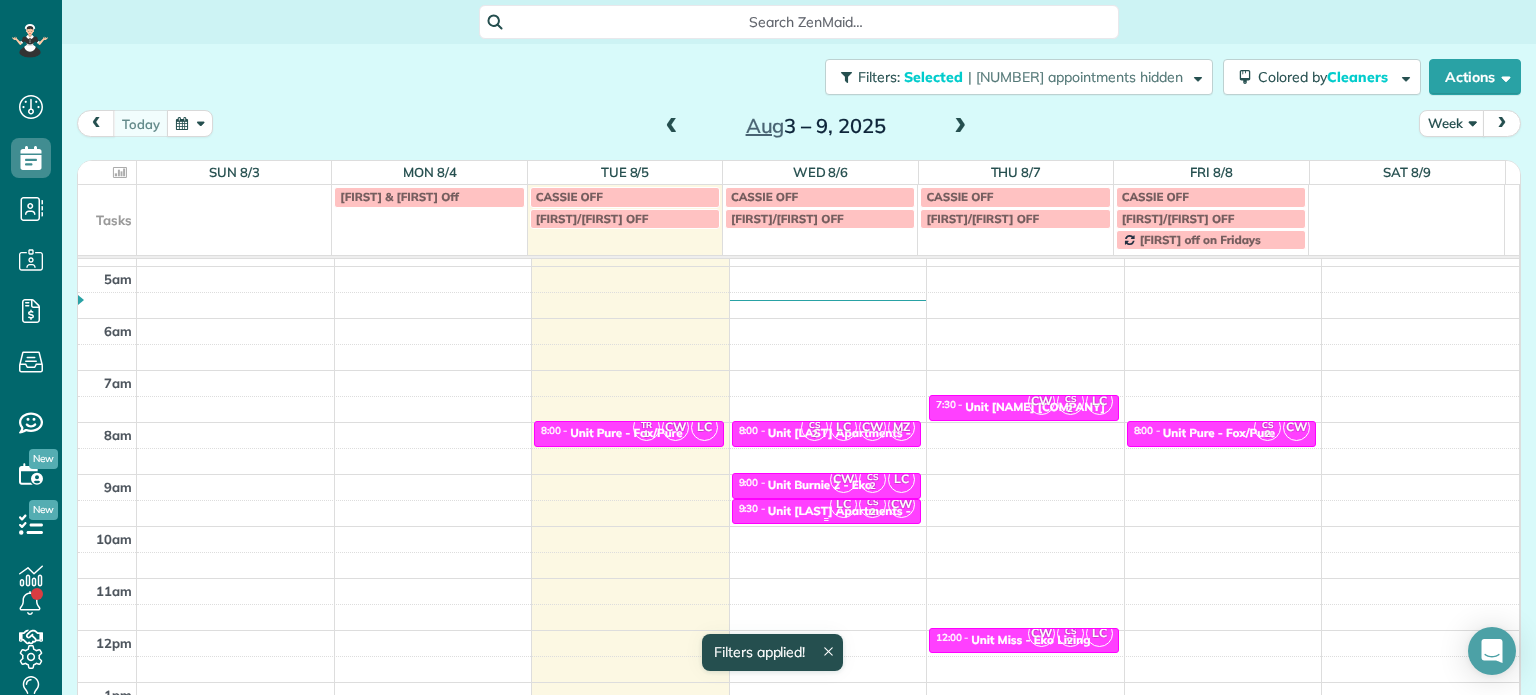 click on "Unit [LAST] Apartments - [LAST] & [LAST]" at bounding box center [887, 511] 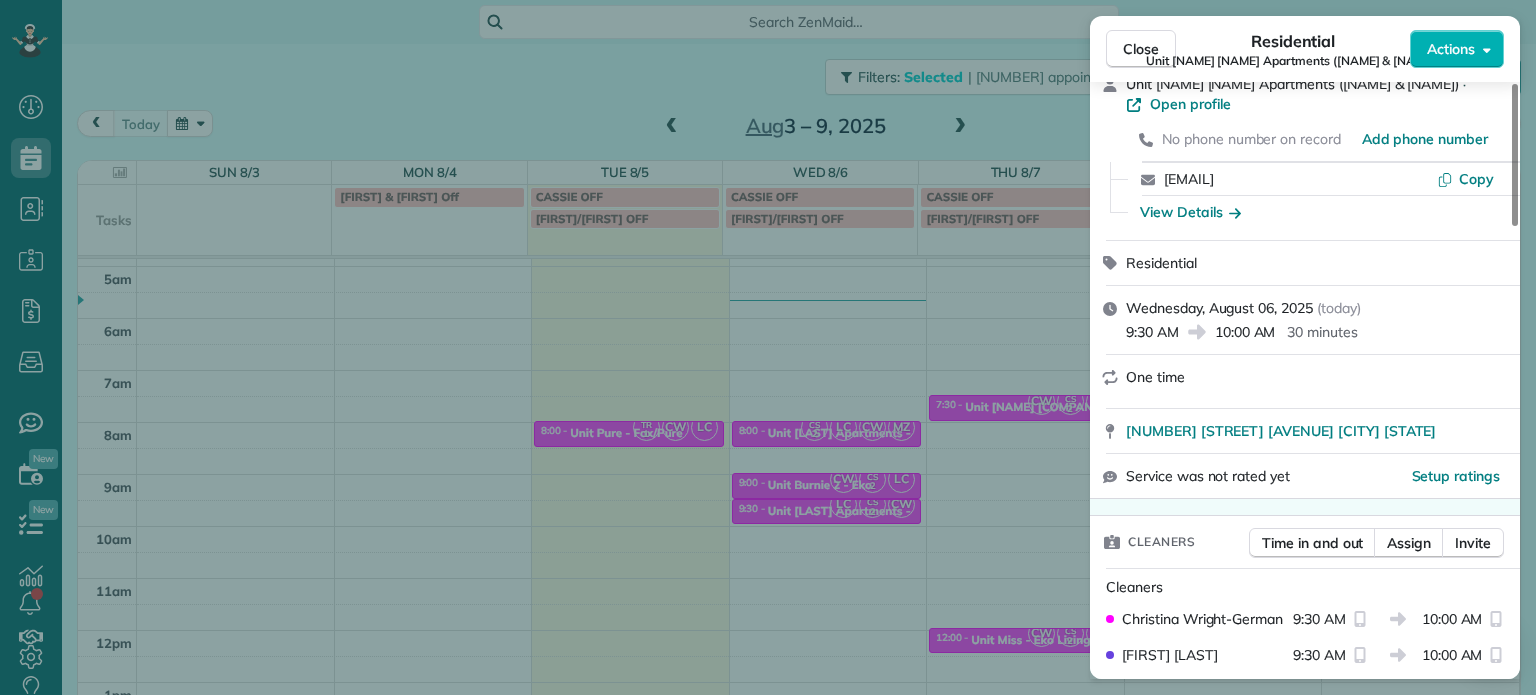 scroll, scrollTop: 304, scrollLeft: 0, axis: vertical 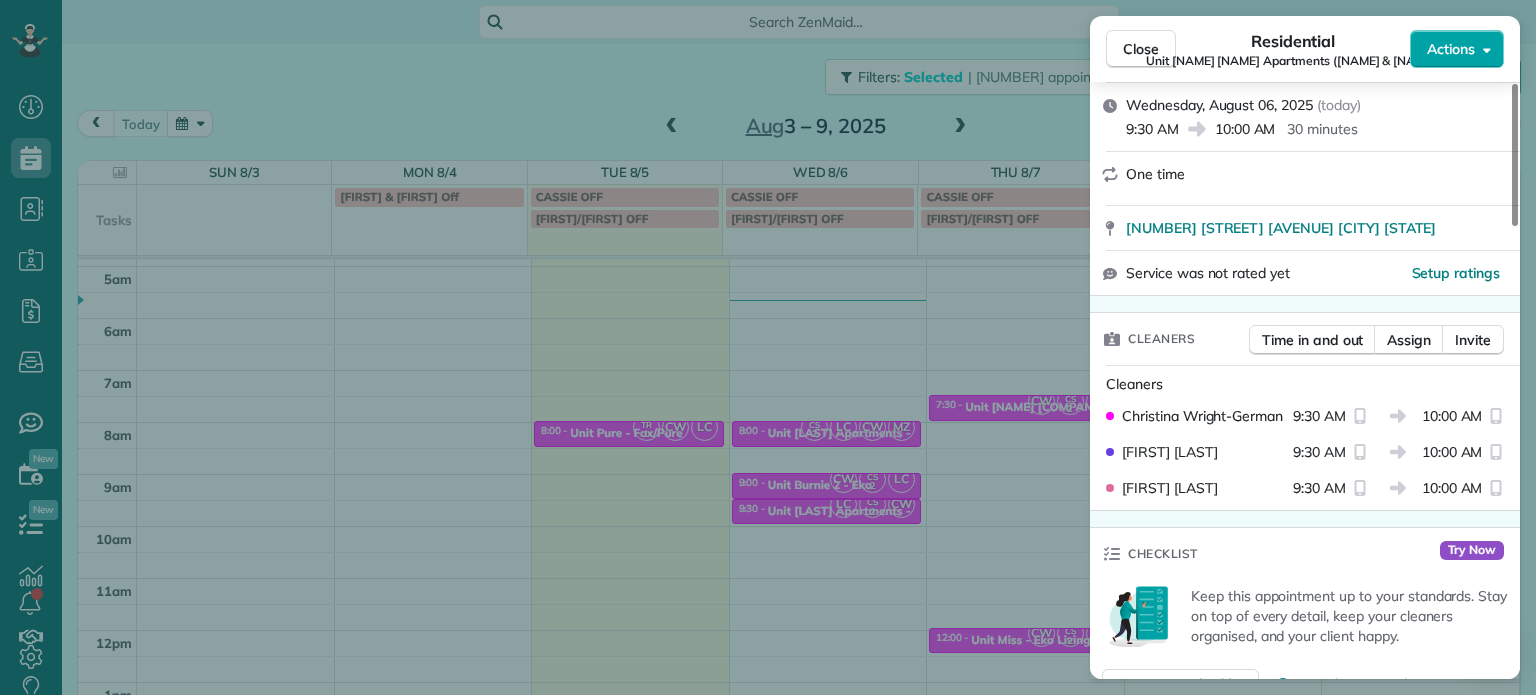 click on "Actions" at bounding box center (1457, 49) 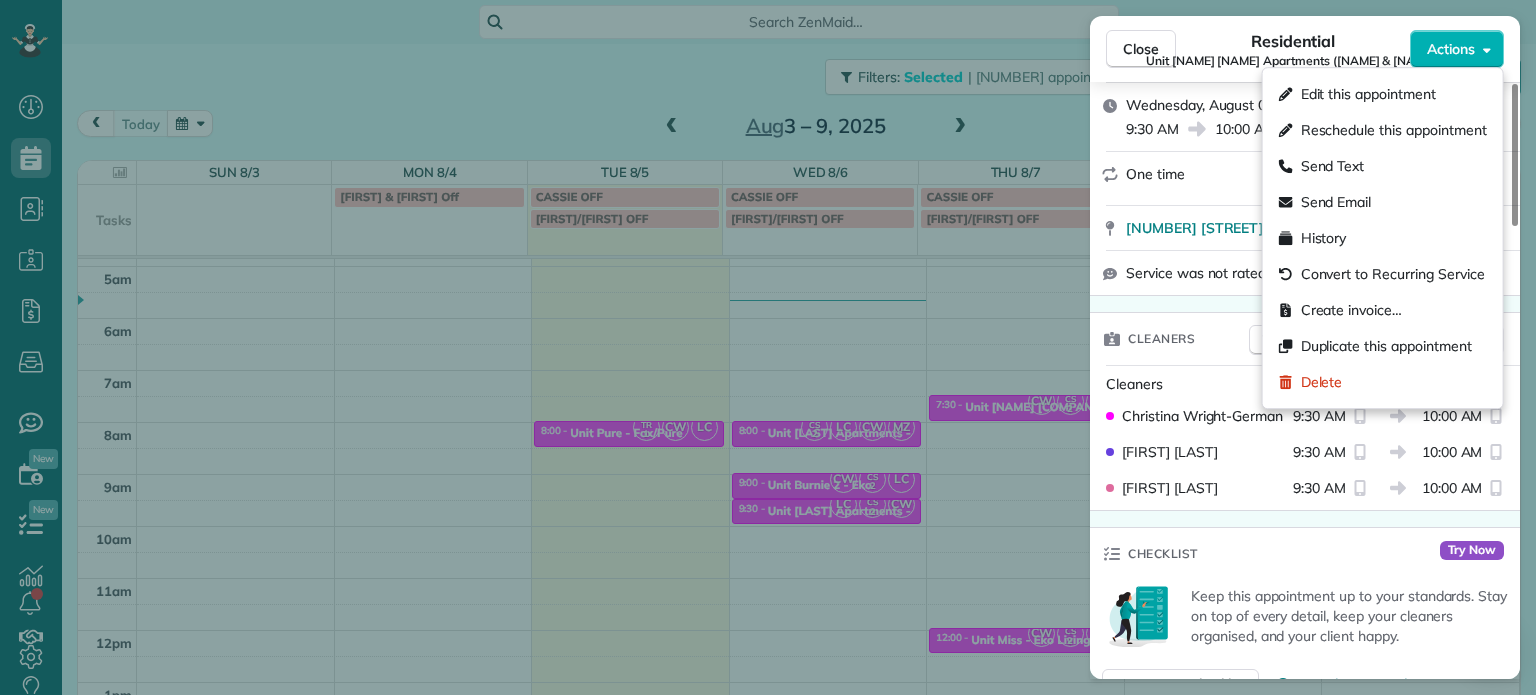 click on "Edit this appointment" at bounding box center [1368, 94] 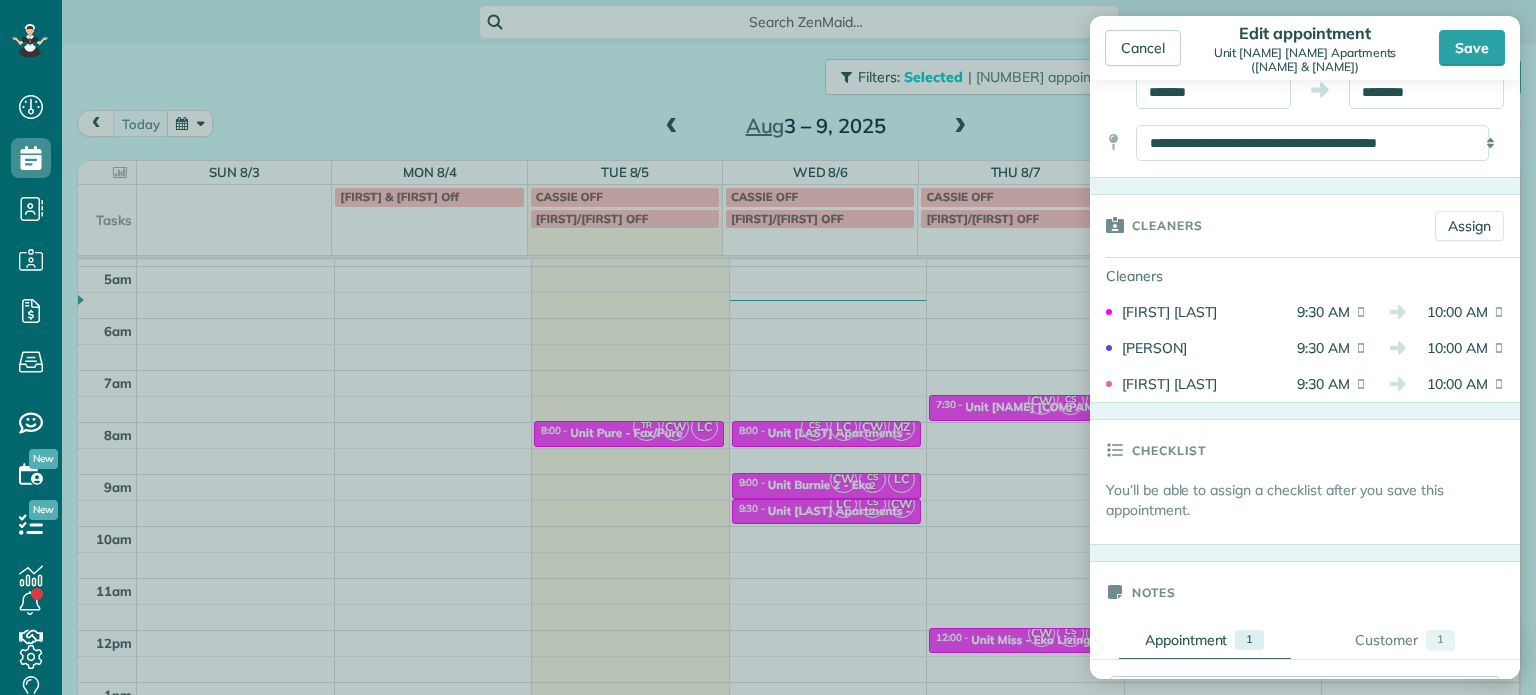 scroll, scrollTop: 300, scrollLeft: 0, axis: vertical 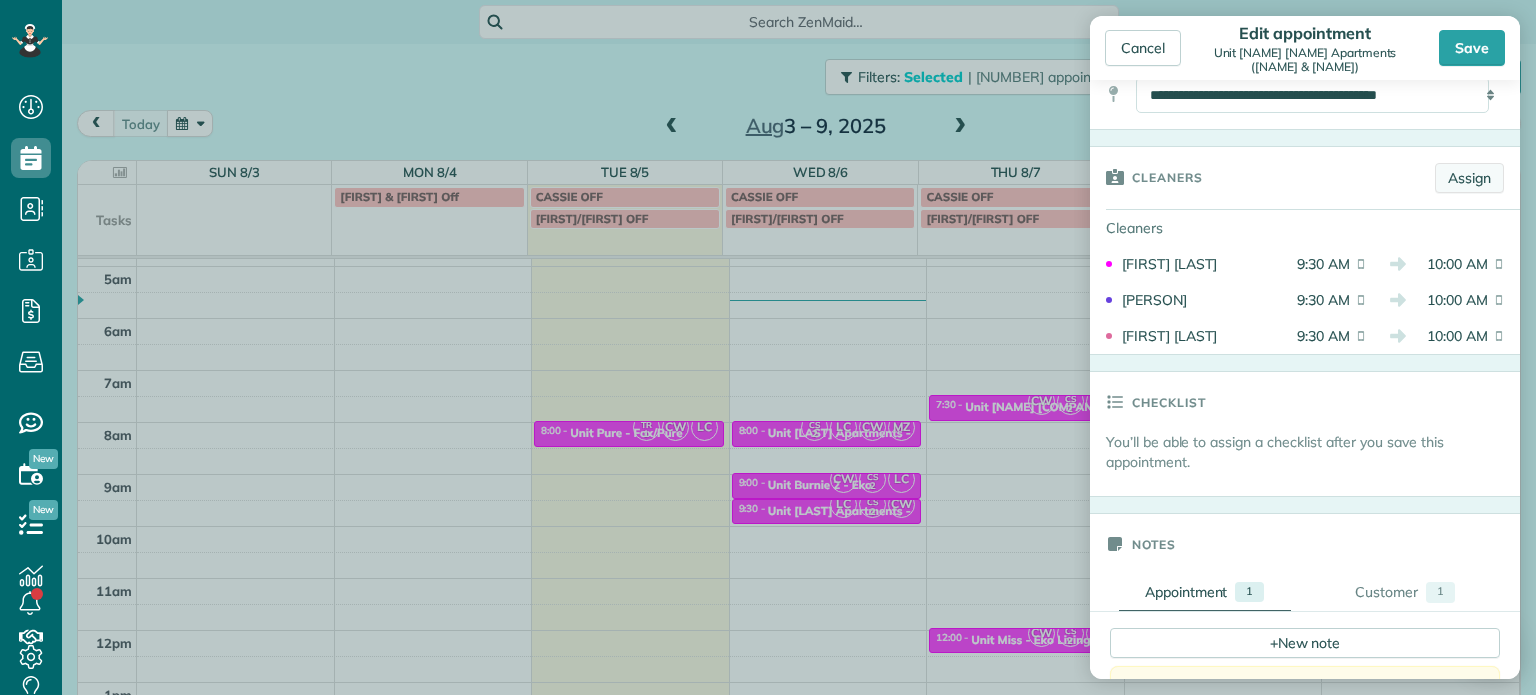 click on "Assign" at bounding box center [1469, 178] 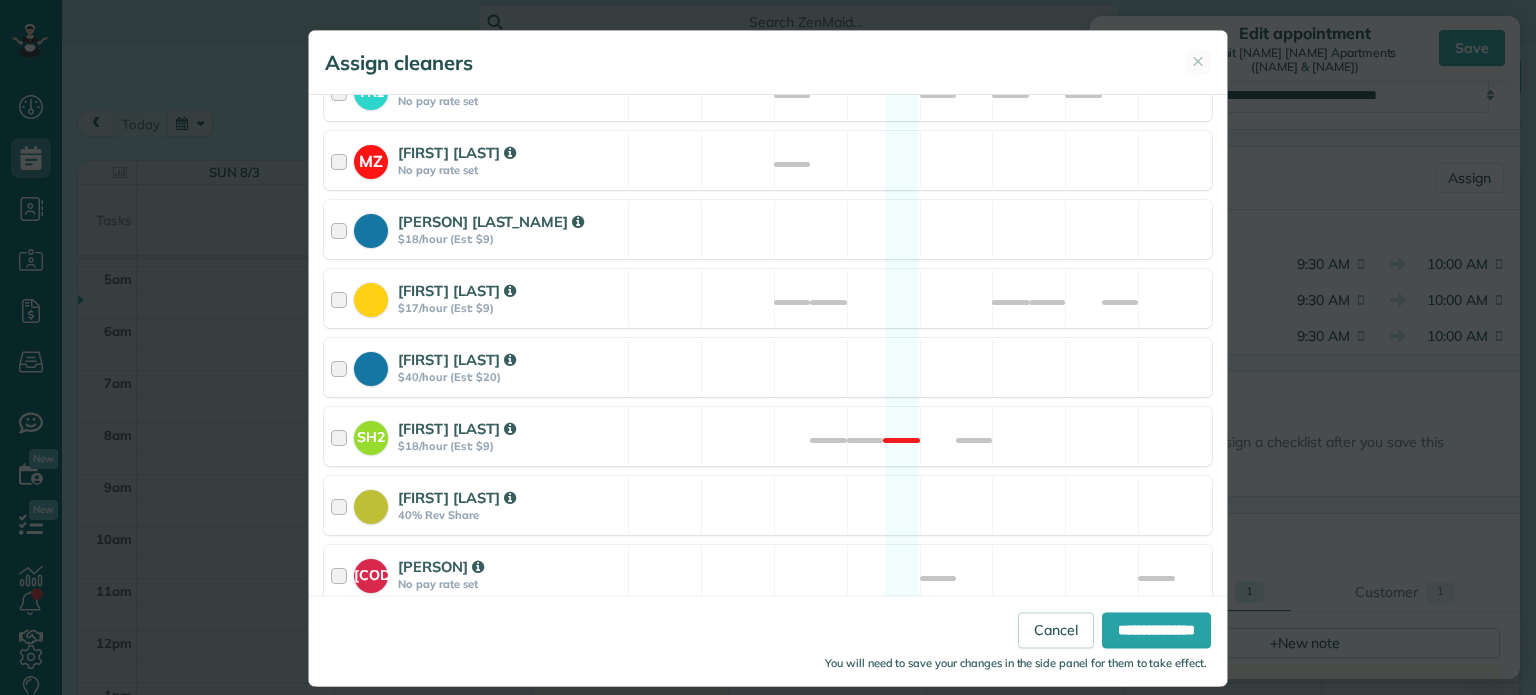 scroll, scrollTop: 500, scrollLeft: 0, axis: vertical 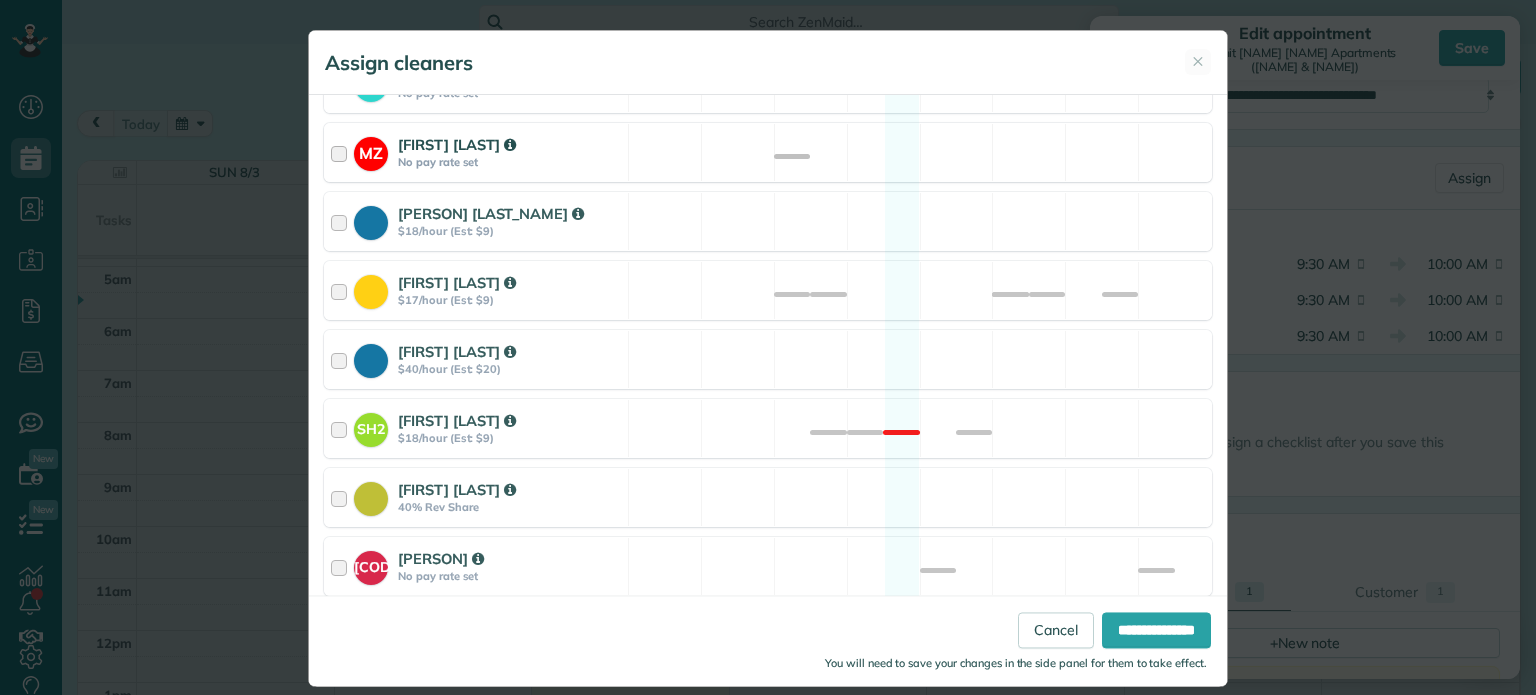 click at bounding box center [342, 152] 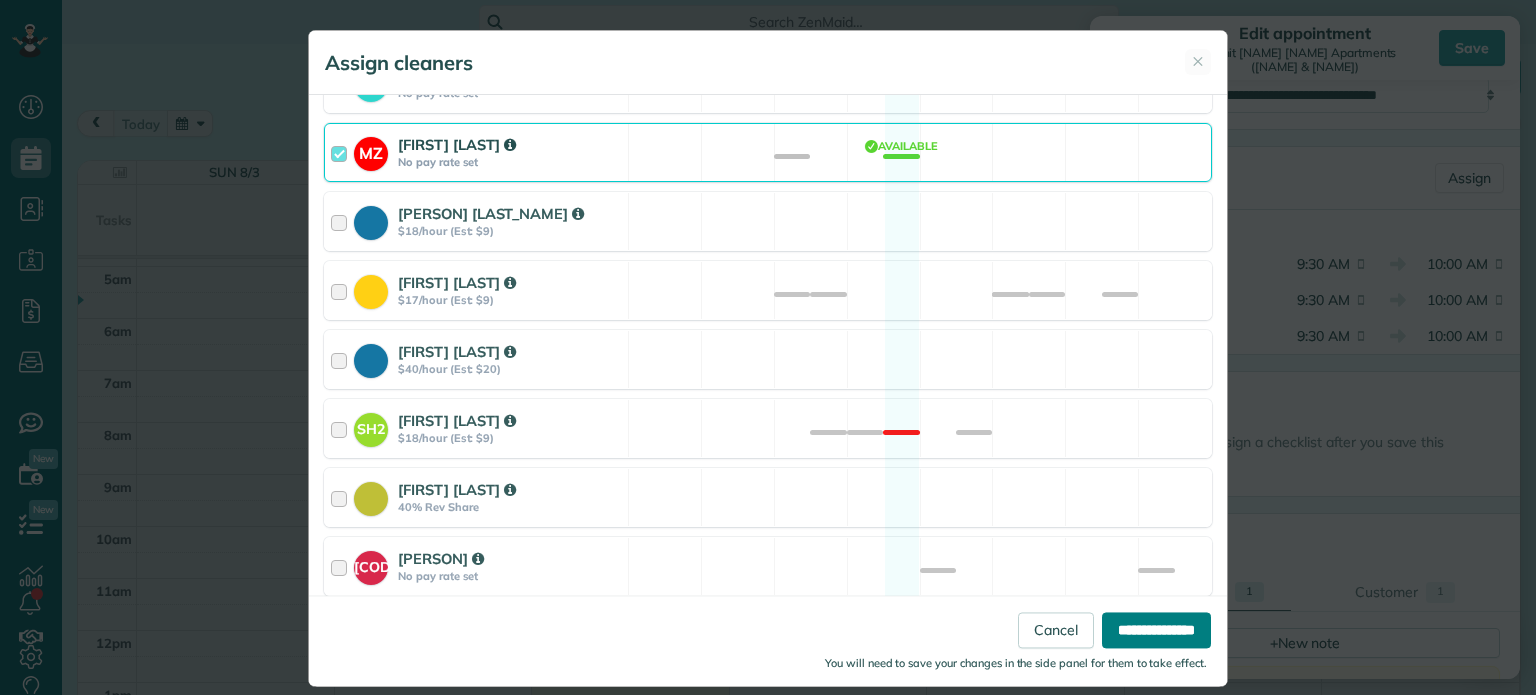 click on "**********" at bounding box center [1156, 631] 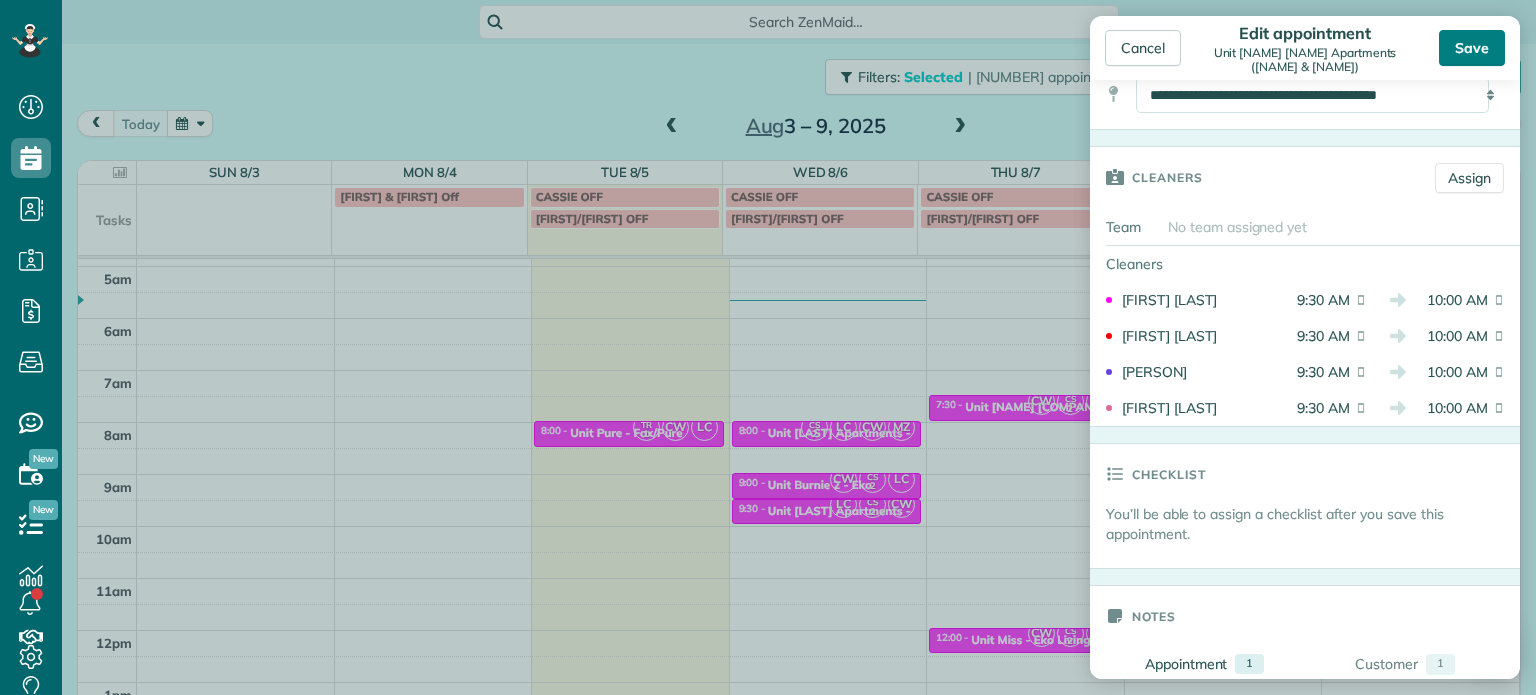 click on "Save" at bounding box center (1472, 48) 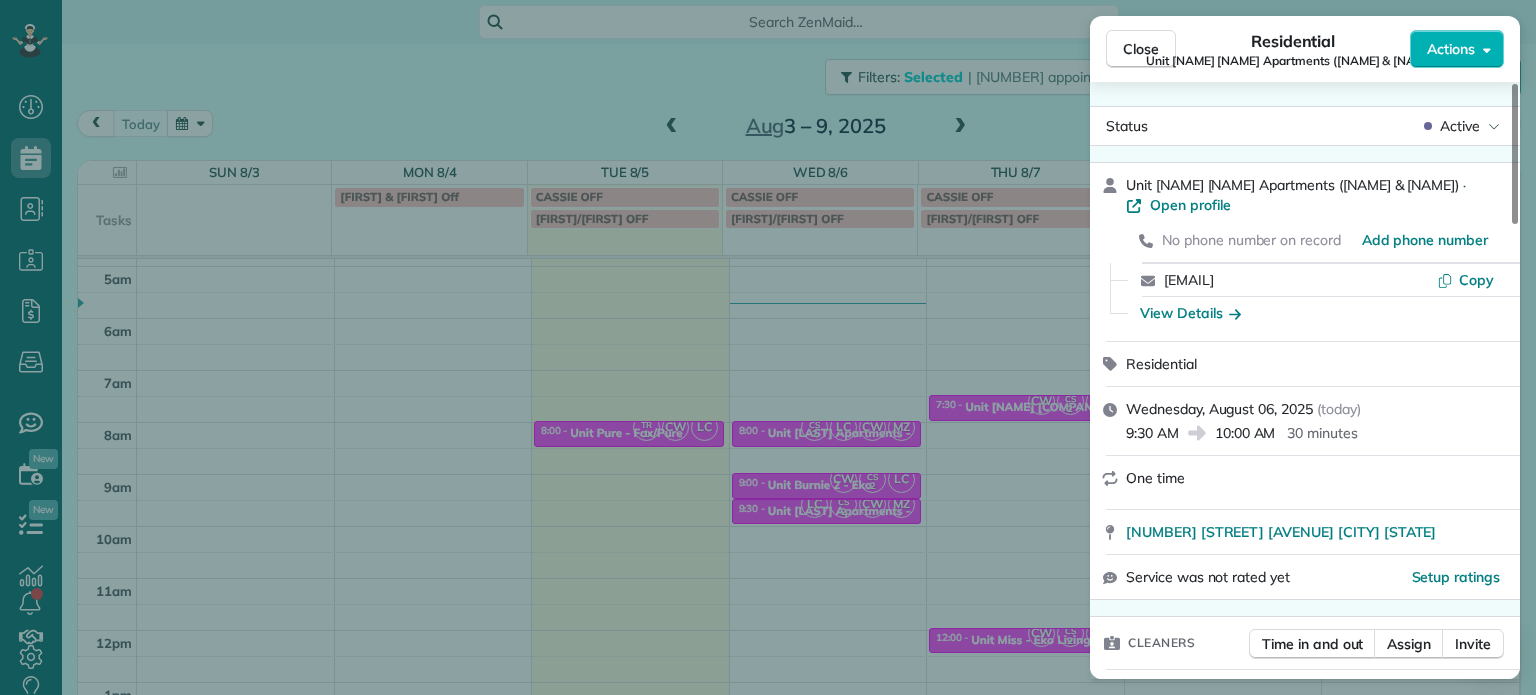 click on "Residential Unit [NAME] [NAME] ([NAME] & [NAME]) Actions" at bounding box center (1305, 49) 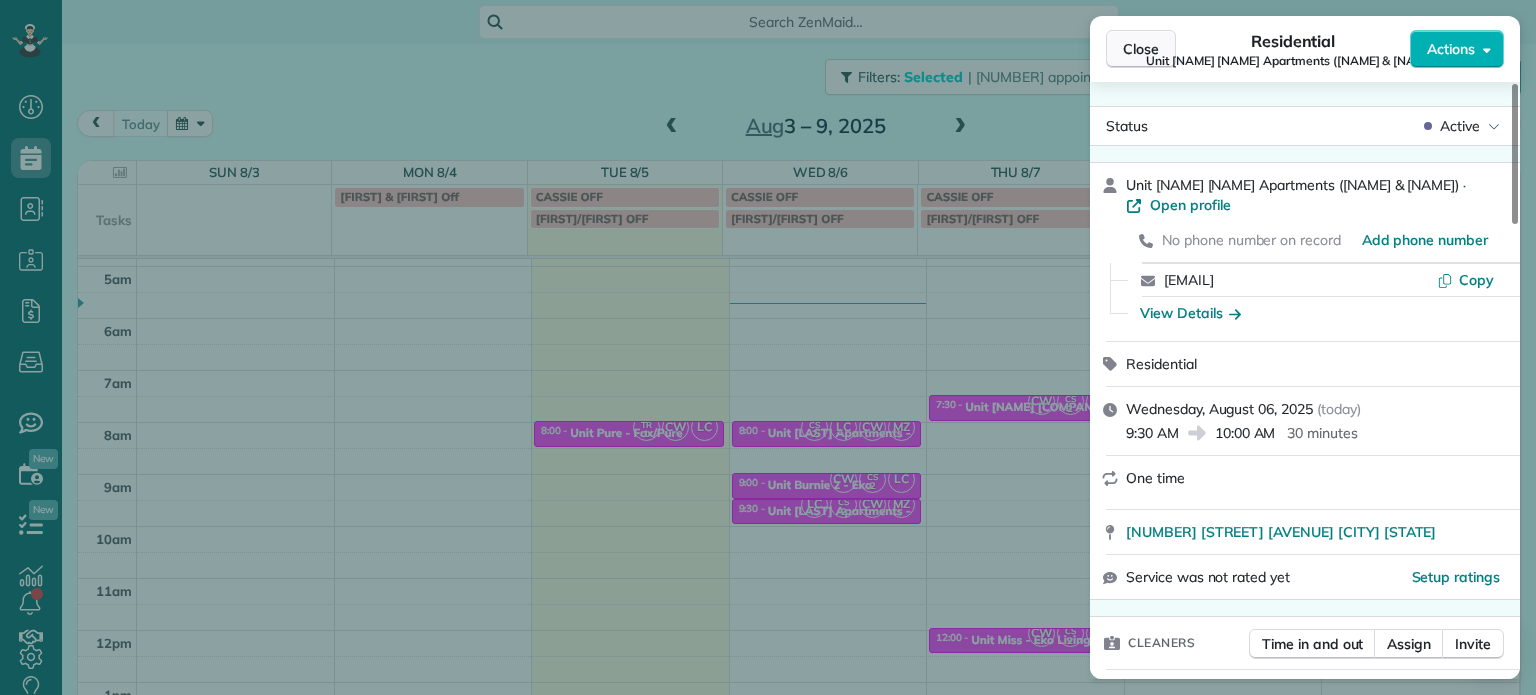 click on "Close" at bounding box center [1141, 49] 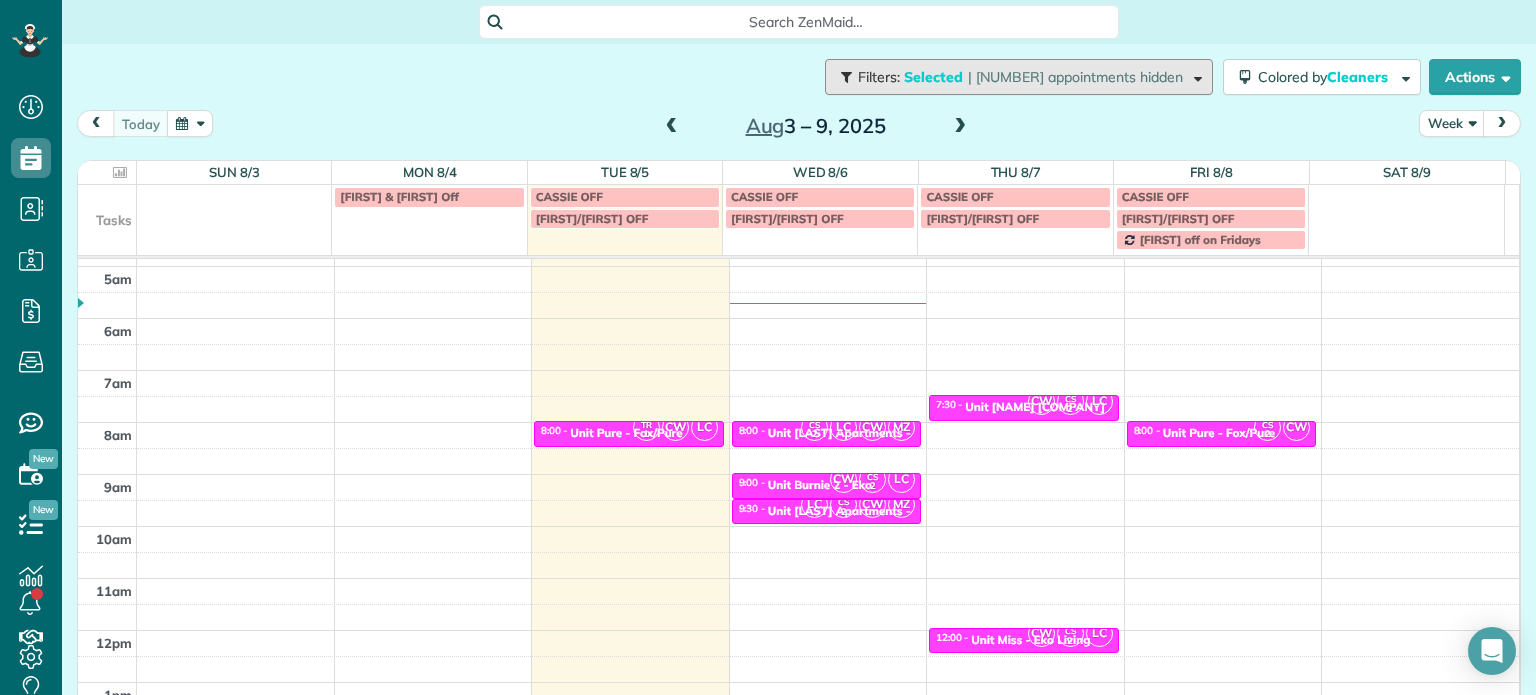 click at bounding box center (1194, 76) 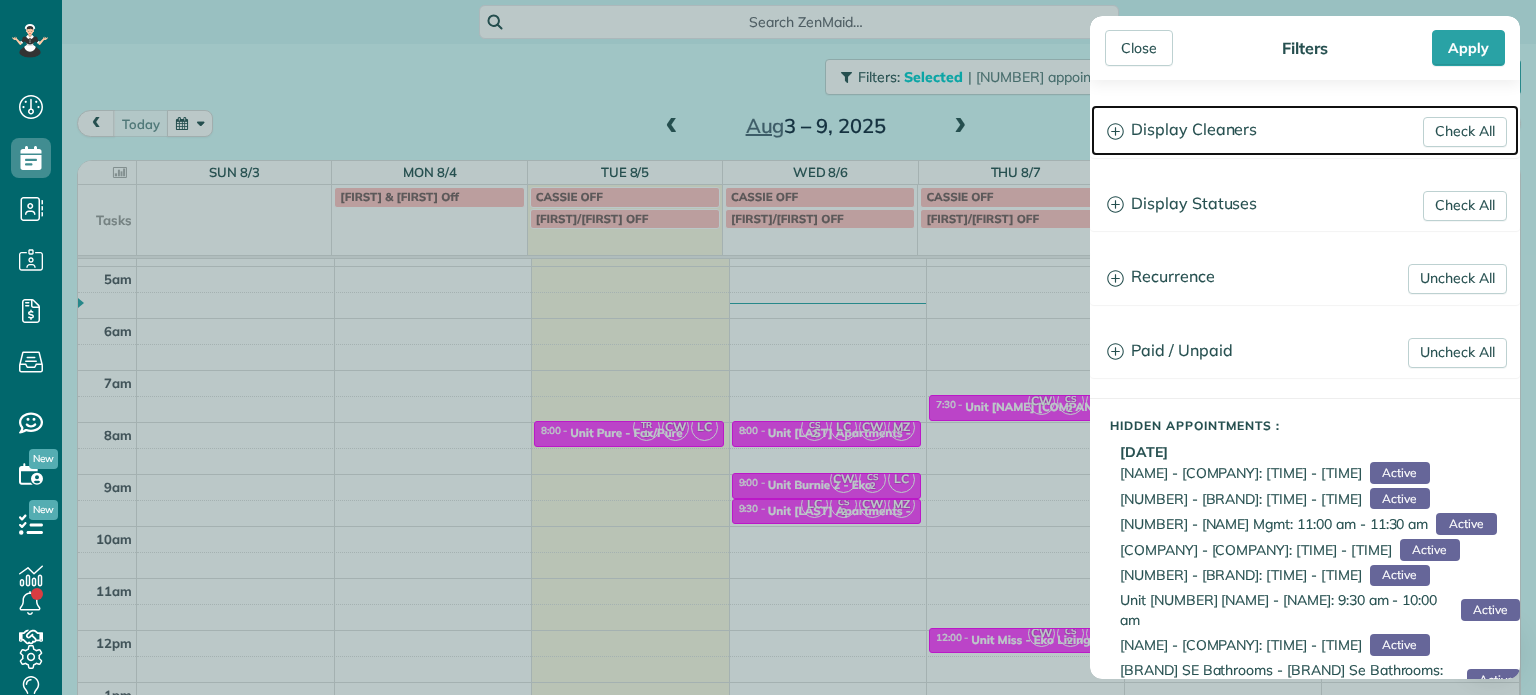 click 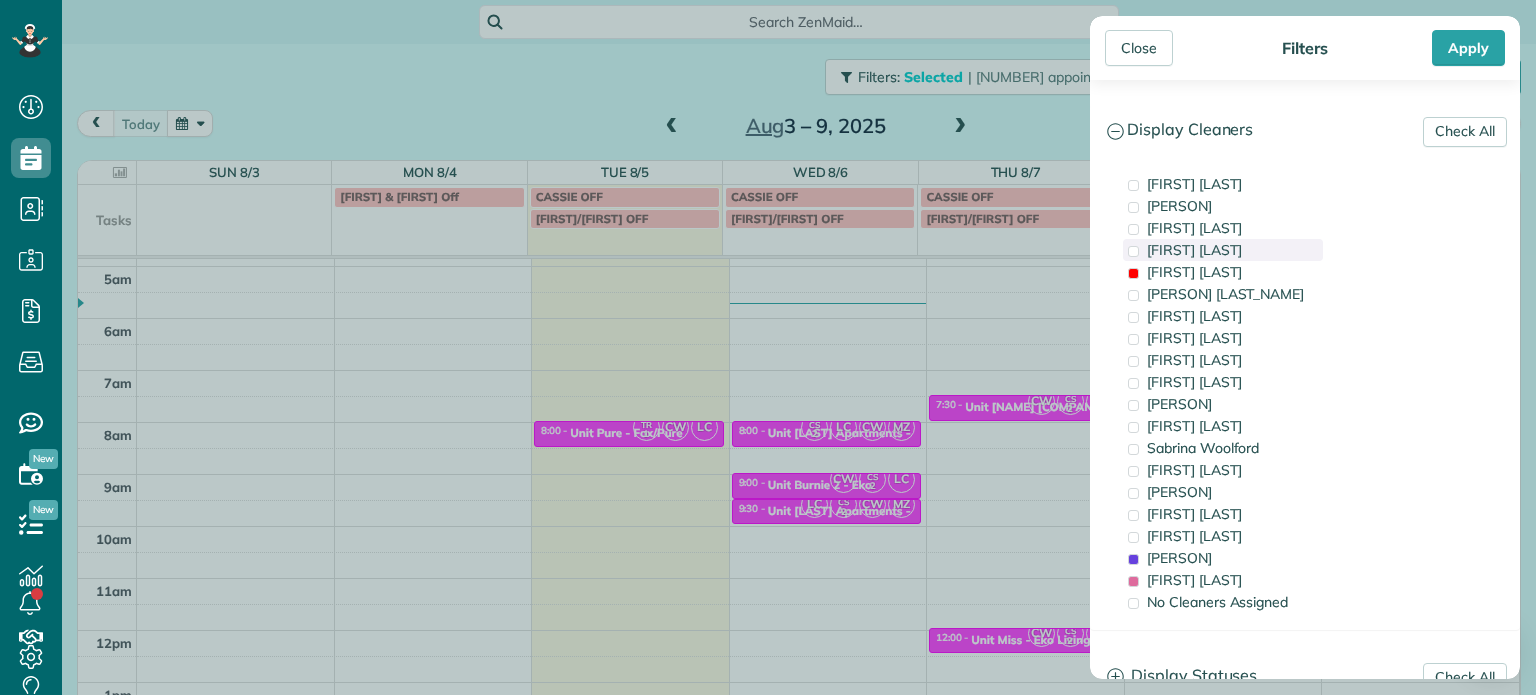 click at bounding box center [1133, 251] 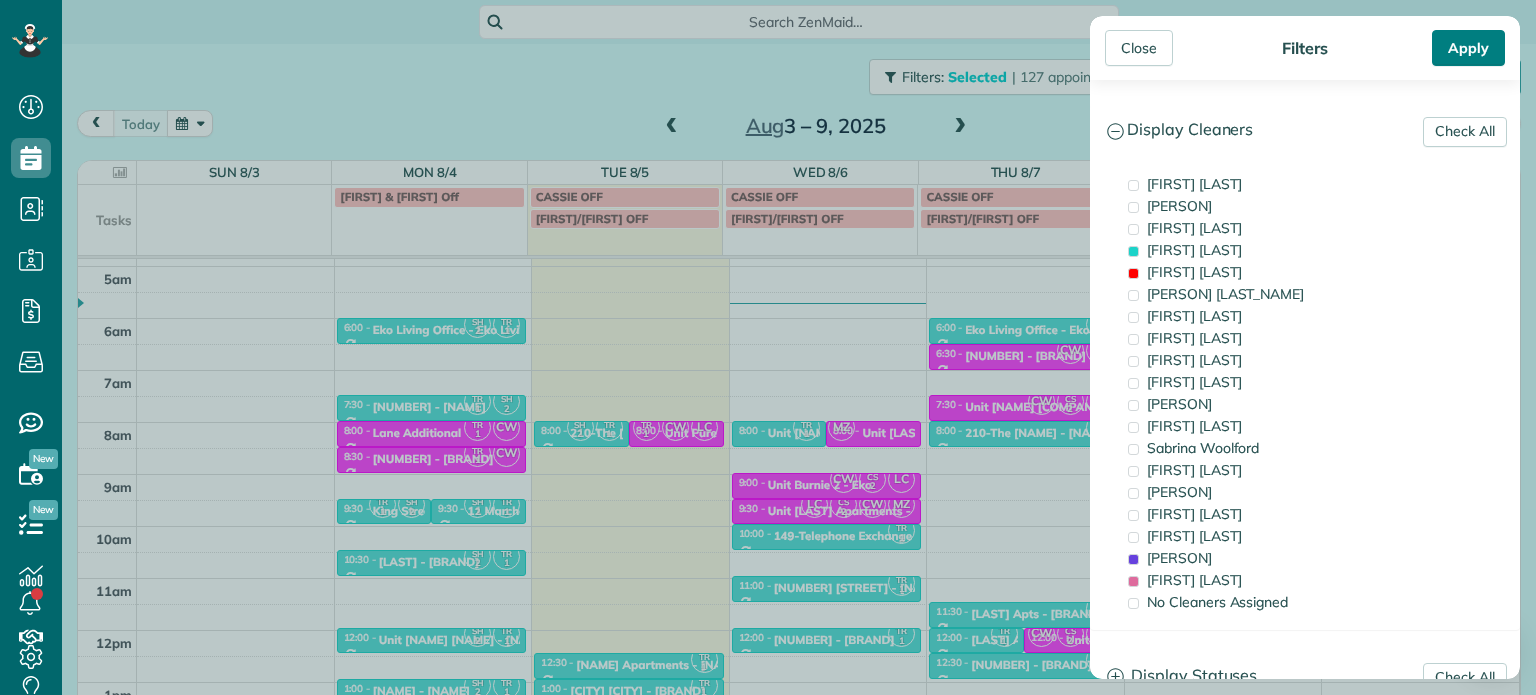 click on "Apply" at bounding box center (1468, 48) 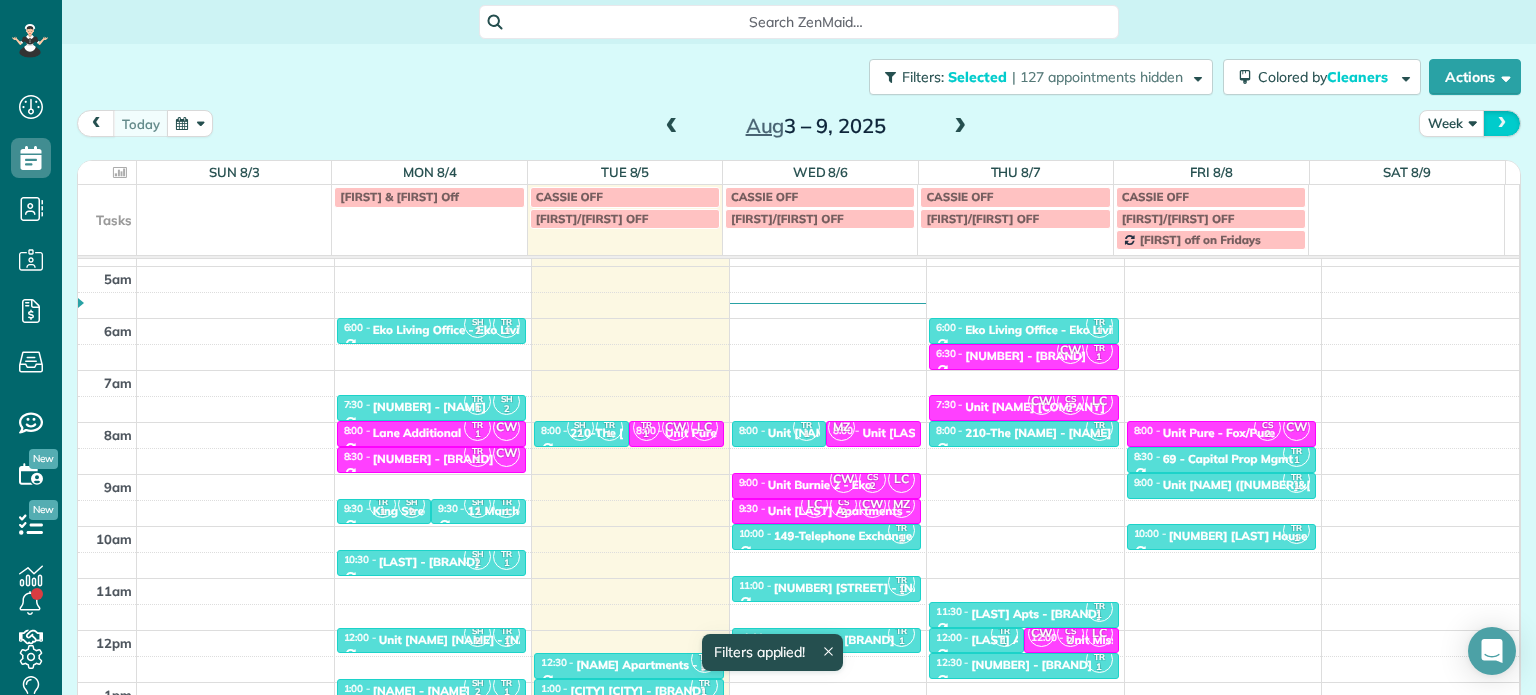 click at bounding box center (1502, 123) 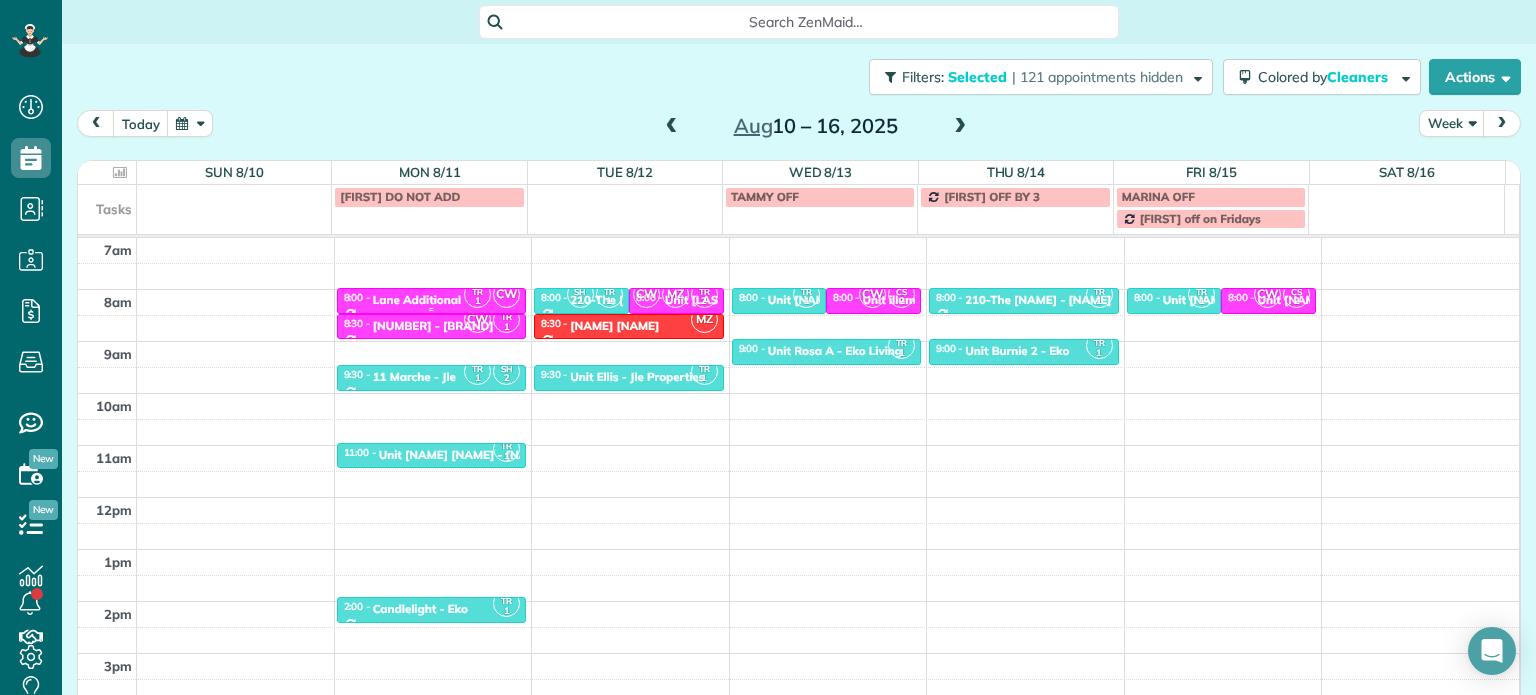 click on "Lane Additional" at bounding box center [417, 300] 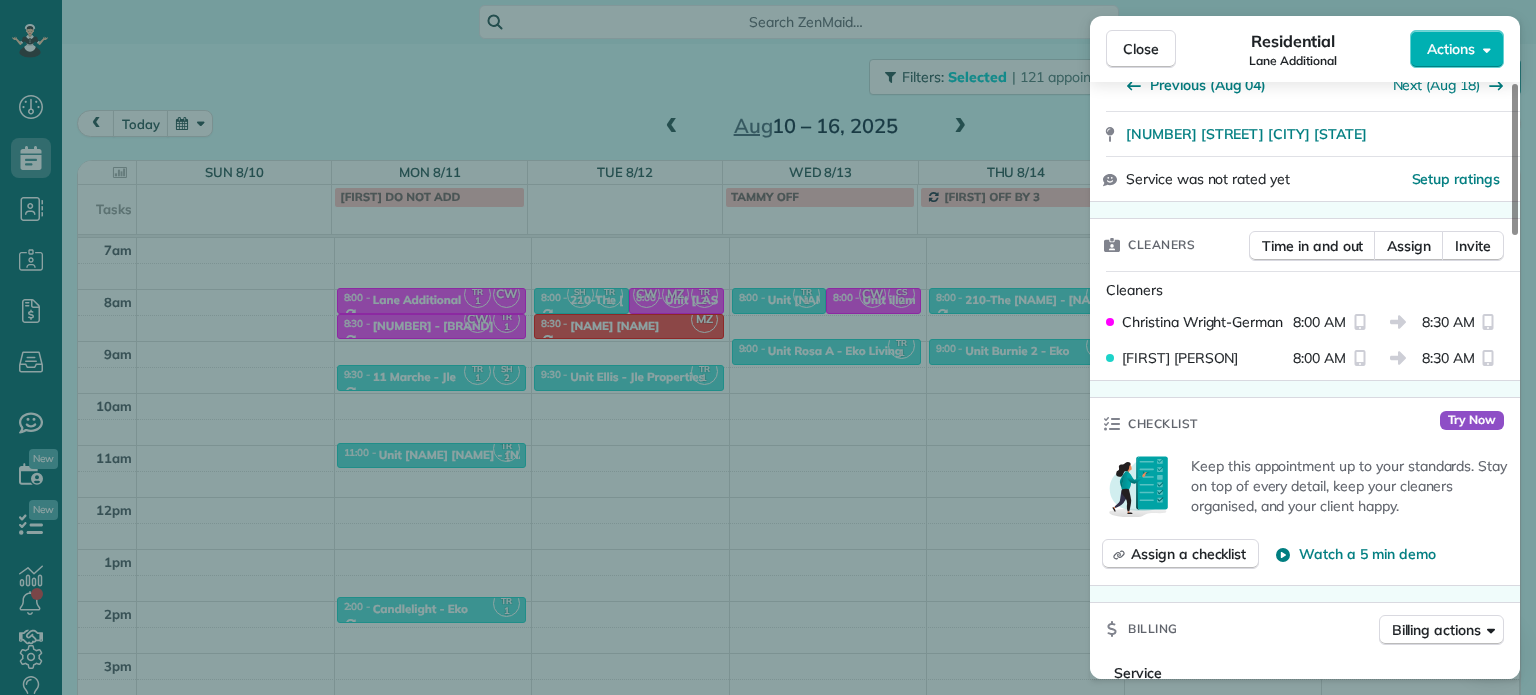 scroll, scrollTop: 601, scrollLeft: 0, axis: vertical 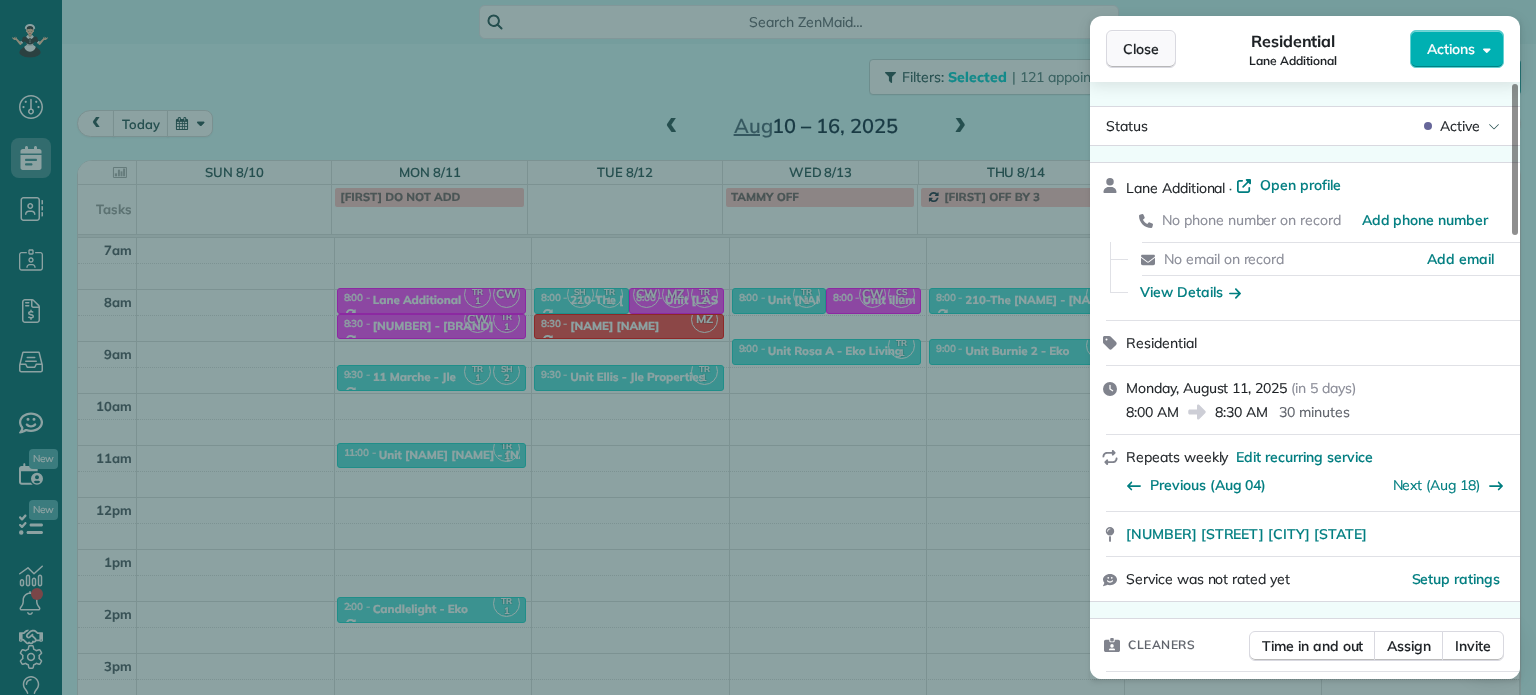 click on "Close" at bounding box center (1141, 49) 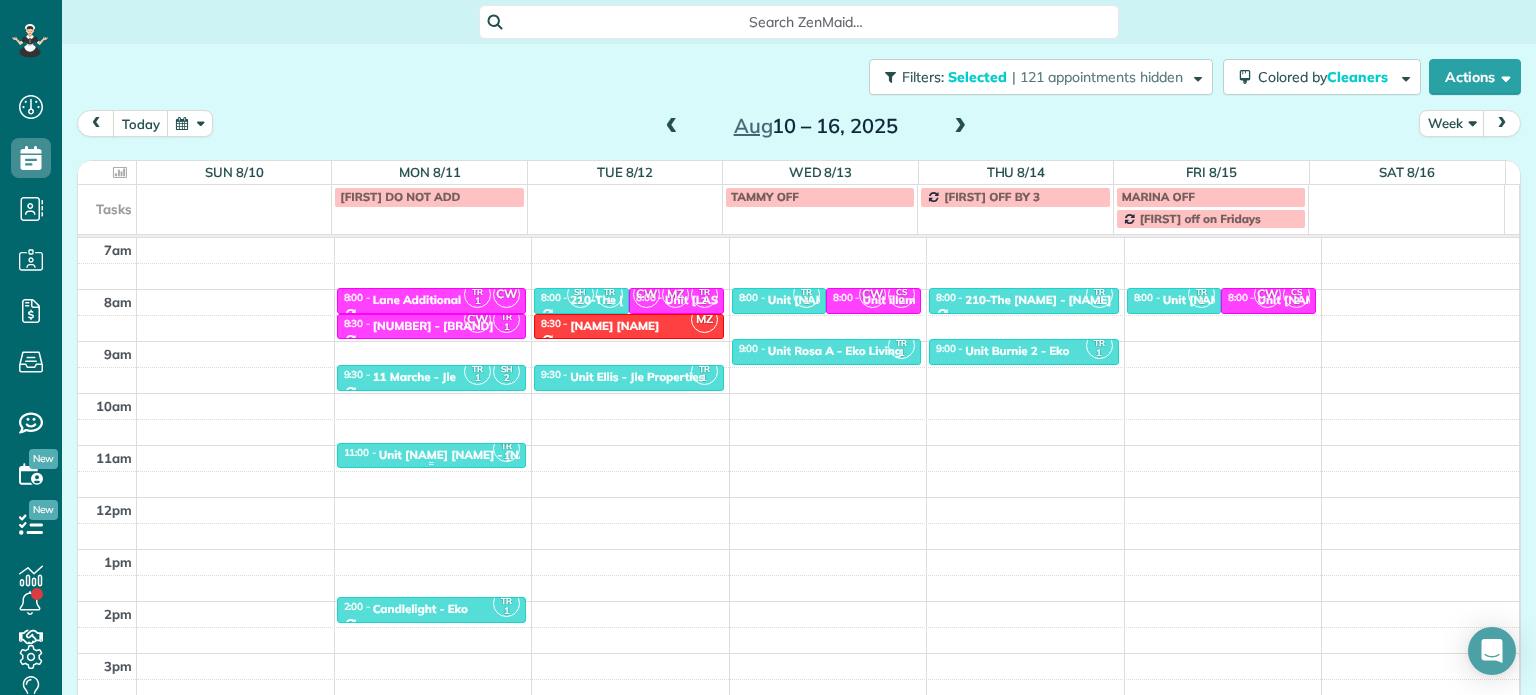 click on "Unit [NAME] [NAME] - [NAME]" at bounding box center [464, 455] 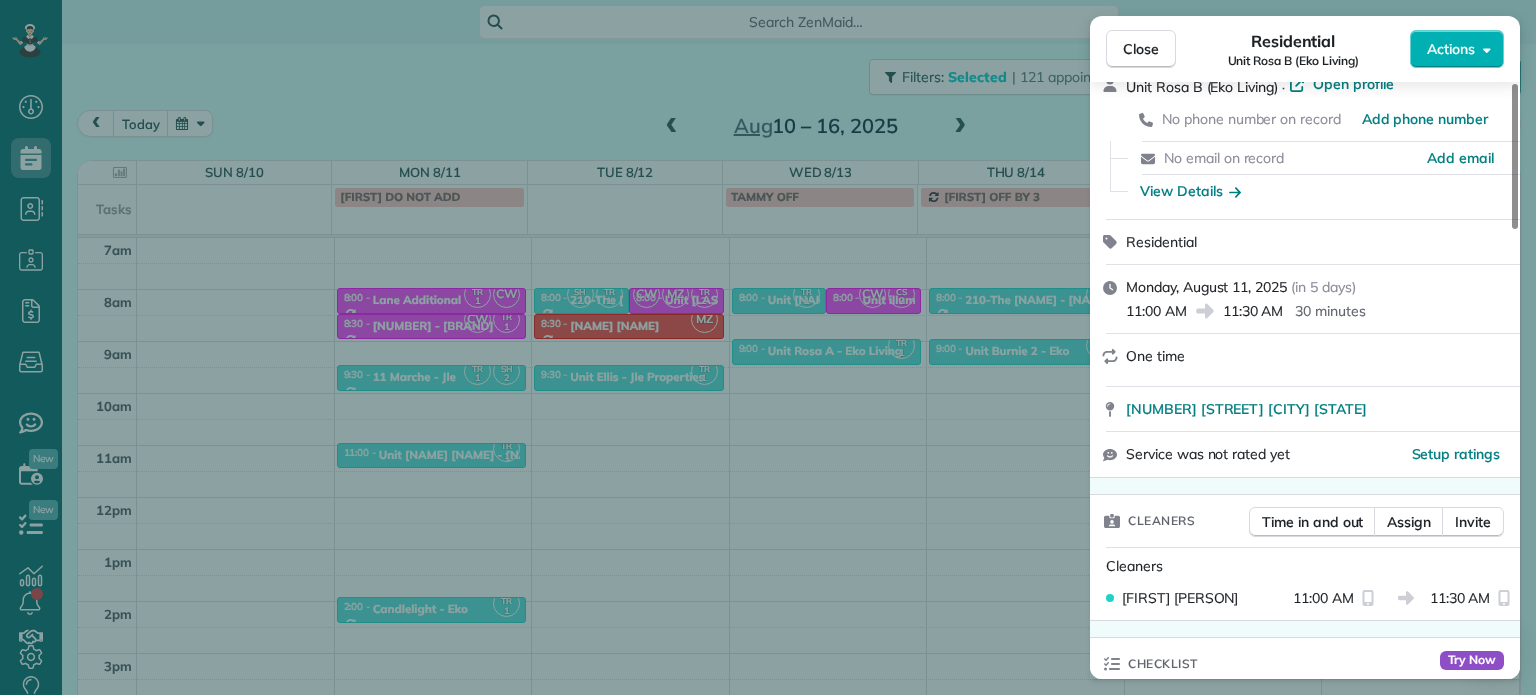 scroll, scrollTop: 301, scrollLeft: 0, axis: vertical 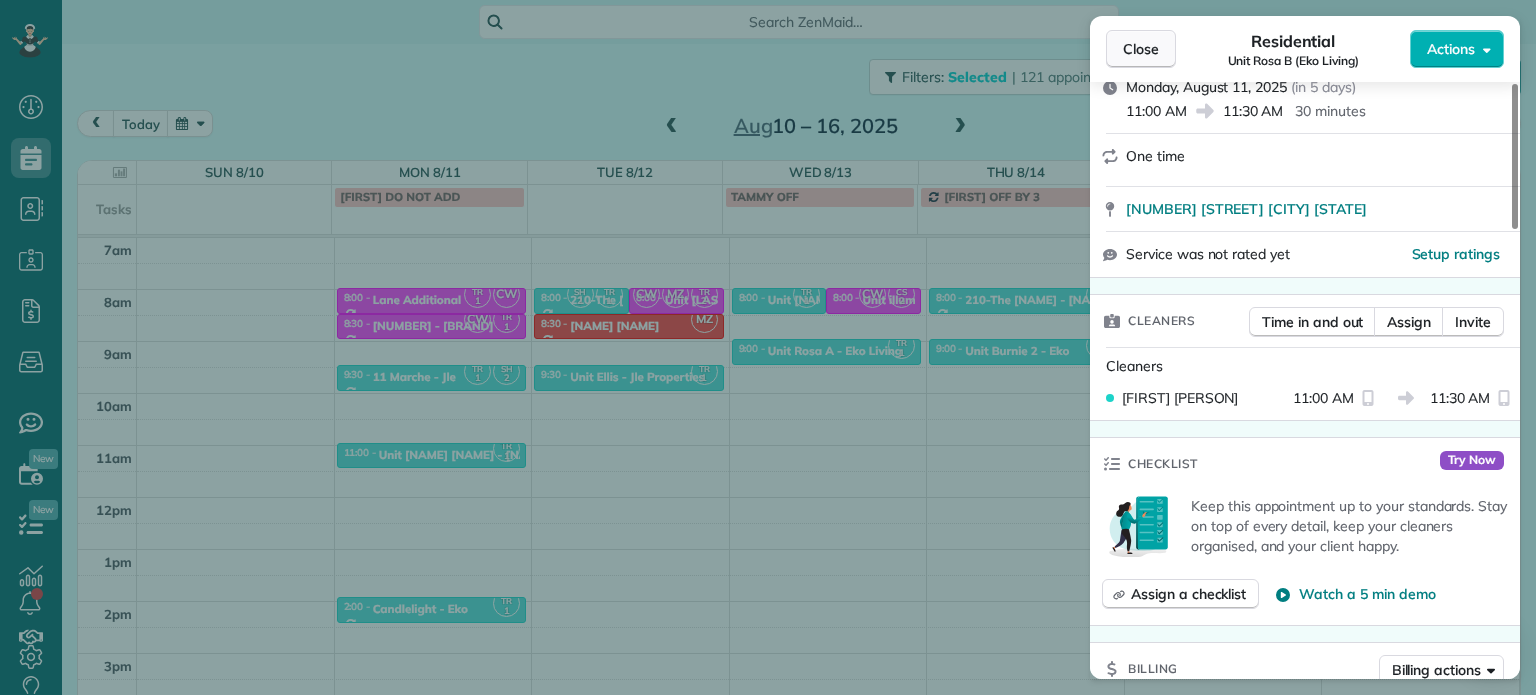 click on "Close" at bounding box center [1141, 49] 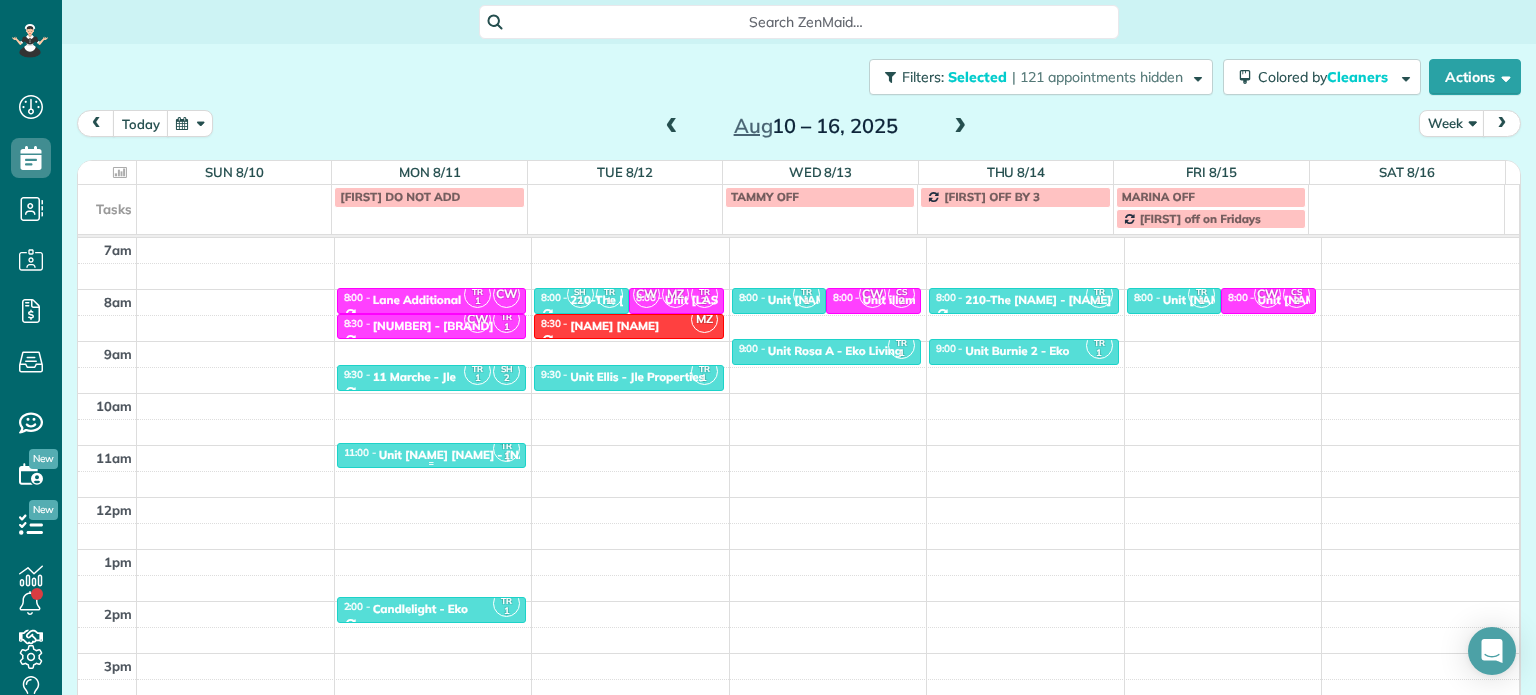 click on "Unit [NAME] [NAME] - [NAME]" at bounding box center (464, 455) 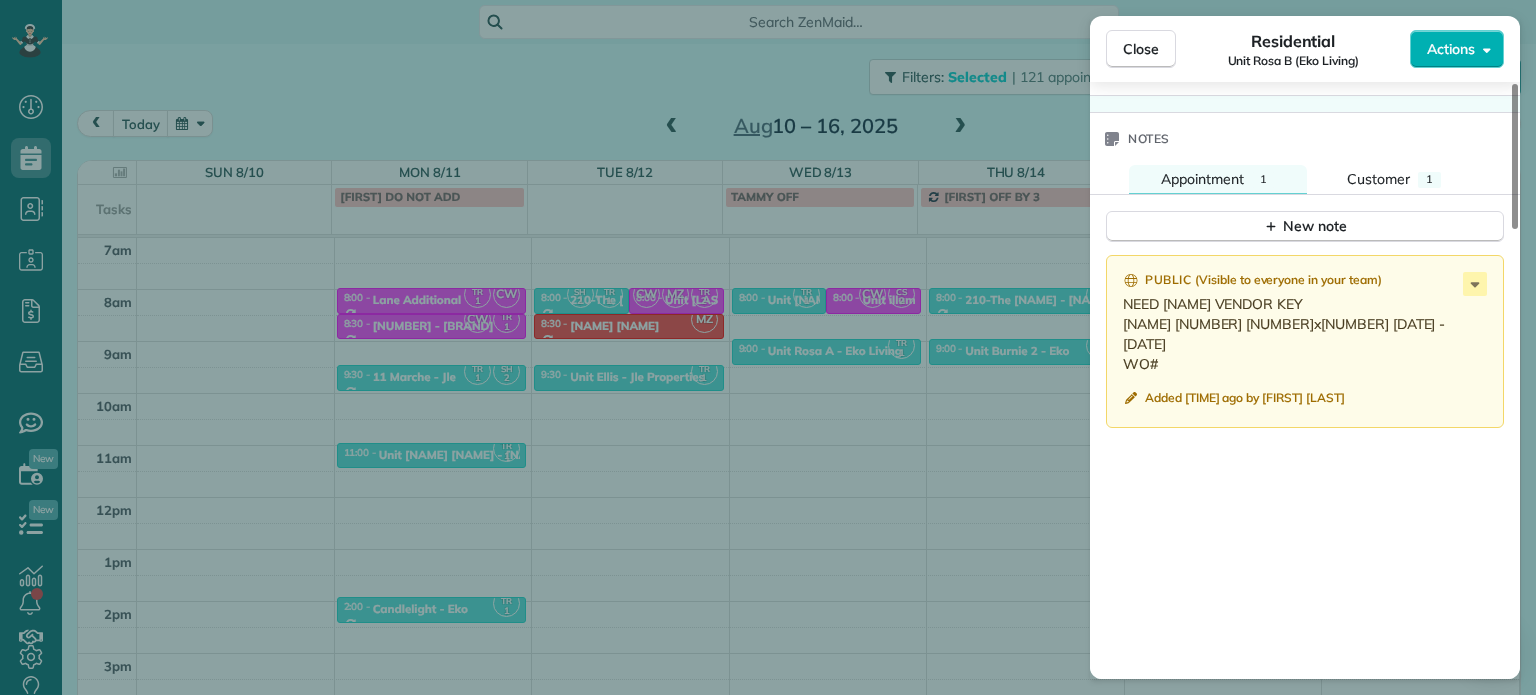 scroll, scrollTop: 1606, scrollLeft: 0, axis: vertical 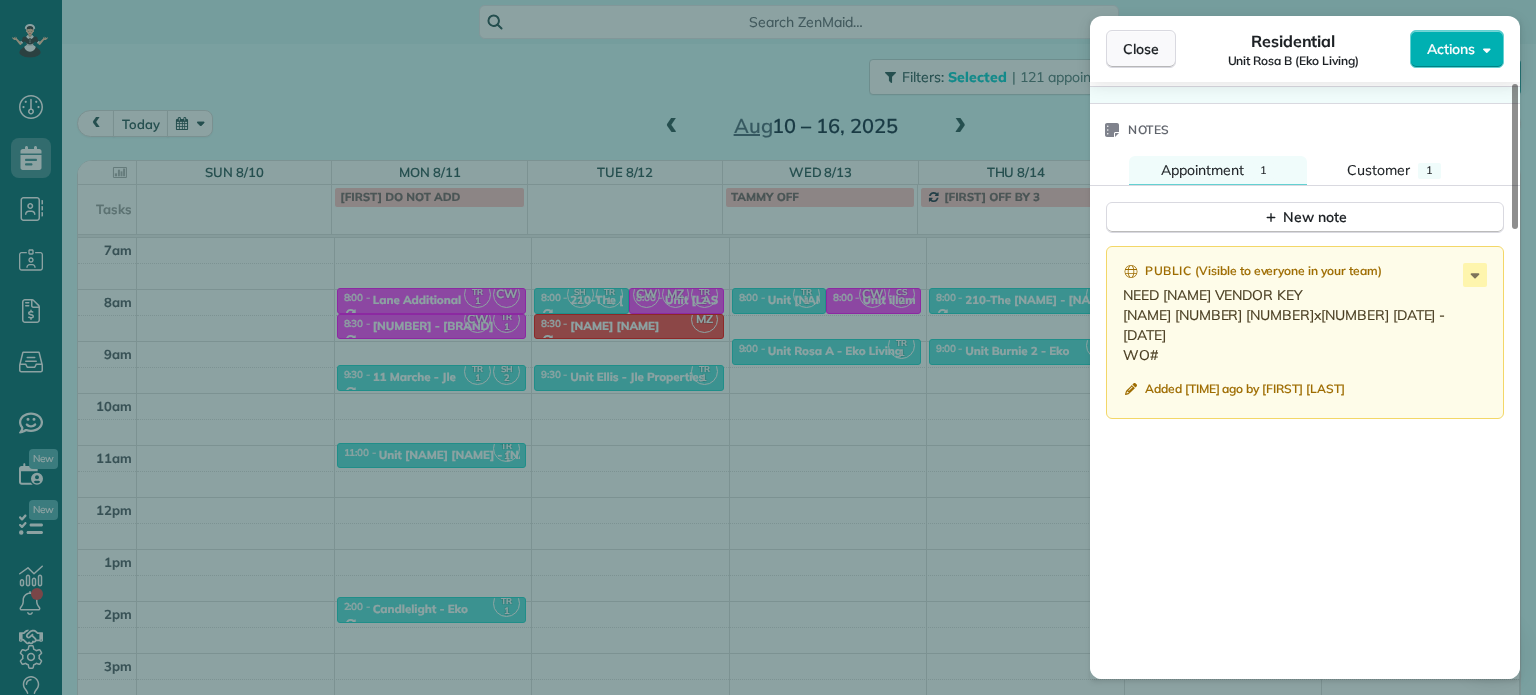 click on "Close" at bounding box center (1141, 49) 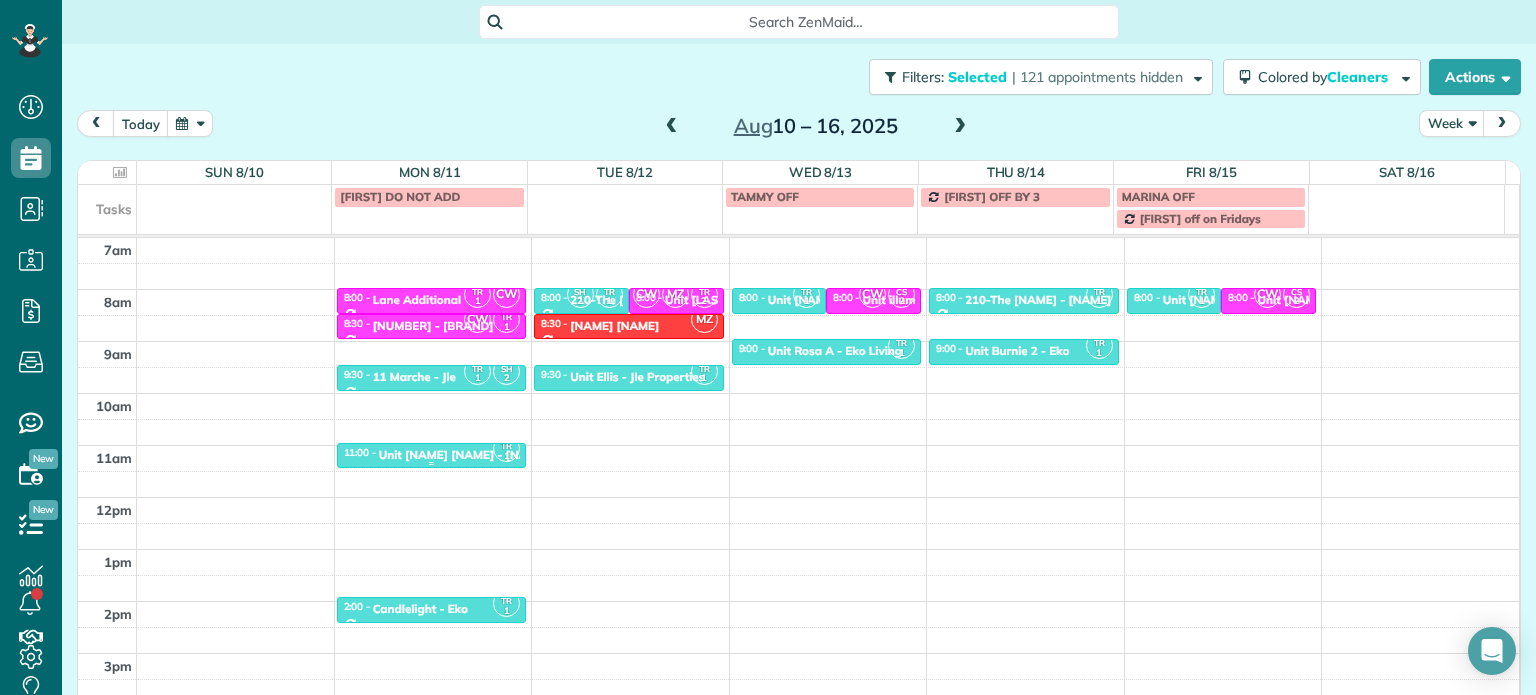 click on "Unit [NAME] [NAME] - [NAME]" at bounding box center (464, 455) 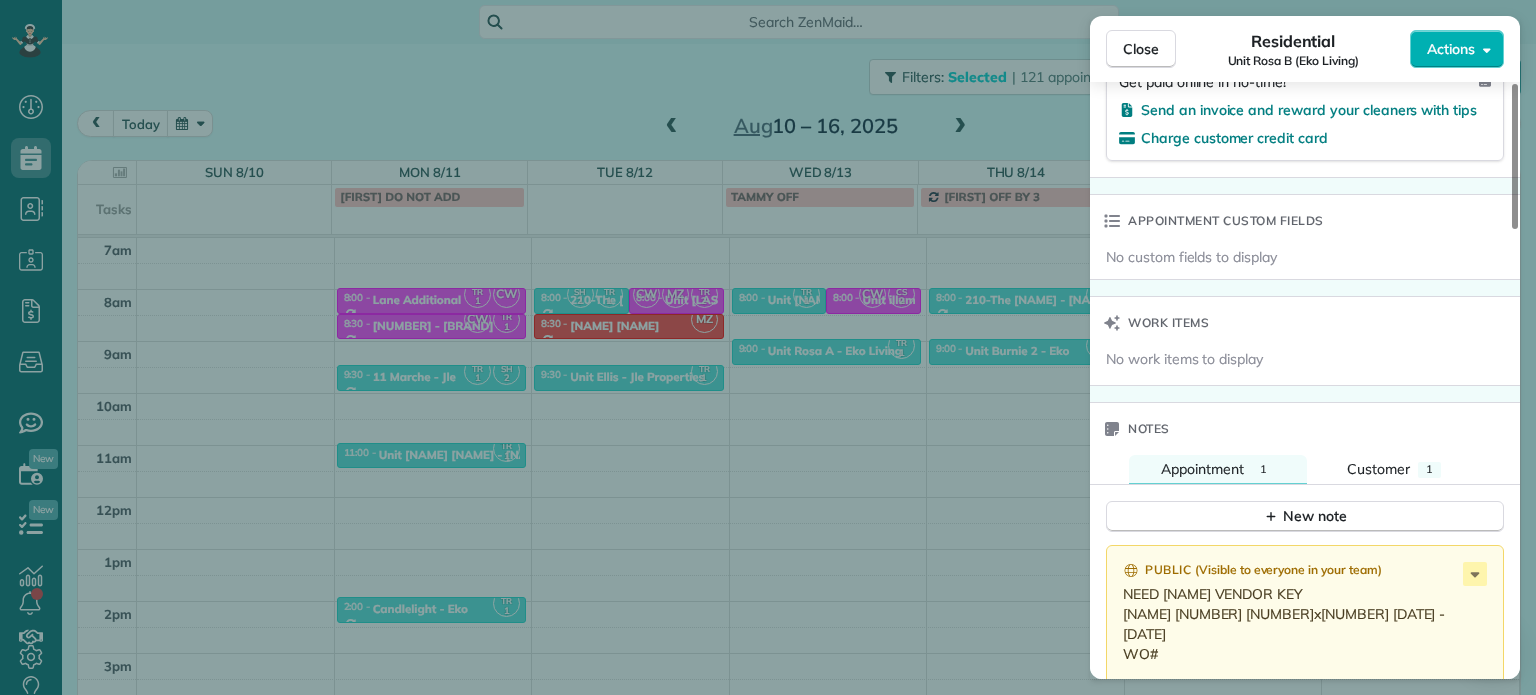 scroll, scrollTop: 1508, scrollLeft: 0, axis: vertical 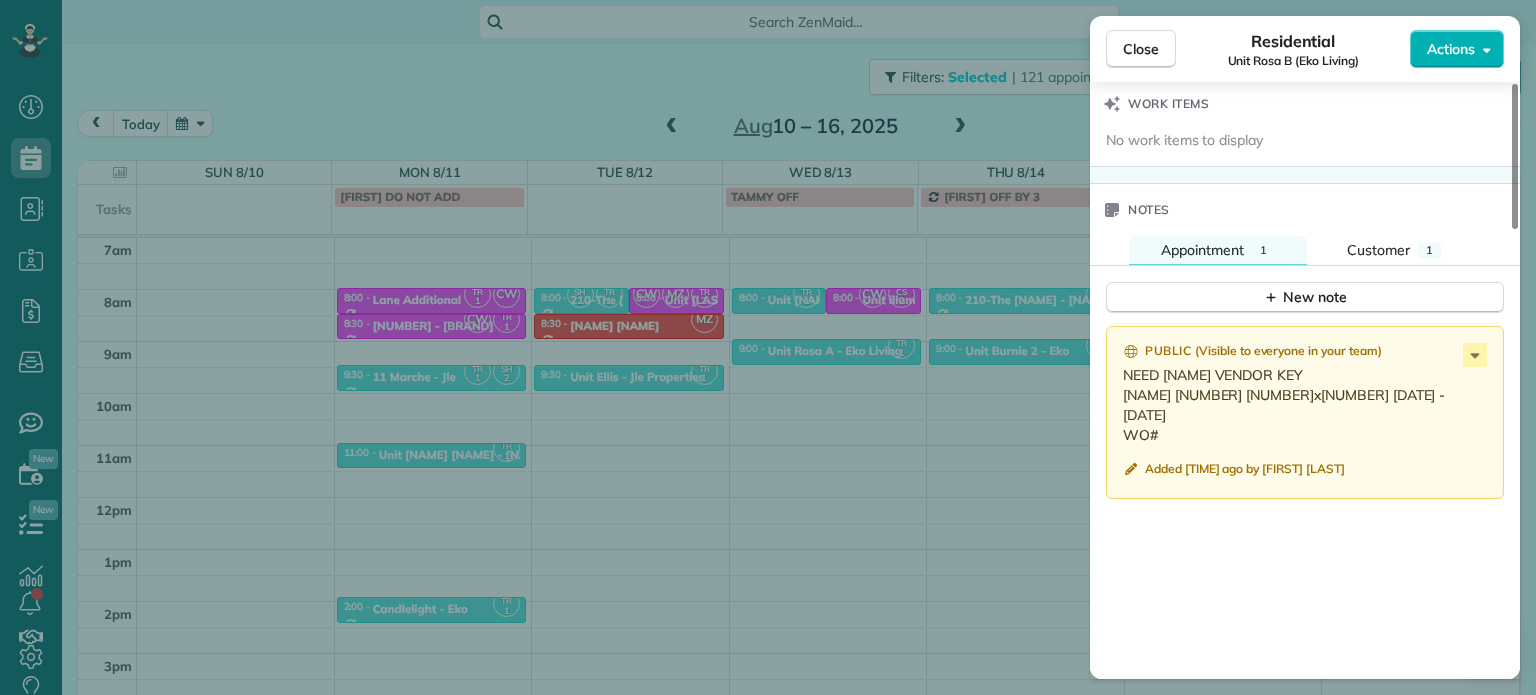click on "Close Residential Unit [NAME] ([NAME]) Actions Status Active Unit [NAME] ([NAME]) · Open profile No phone number on record Add phone number No email on record Add email View Details Residential [DAY_OF_WEEK], [MONTH] [DAY], [YEAR] ( in [NUMBER] days ) [TIME] [TIME] [NUMBER] minutes One time [NUMBER] [STREET] [CITY] [STATE] [POSTAL_CODE] Service was not rated yet Setup ratings Cleaners Time in and out Assign Invite Cleaners [FIRST] [LAST] [TIME] [TIME] Checklist Try Now Keep this appointment up to your standards. Stay on top of every detail, keep your cleaners organised, and your client happy. Assign a checklist Watch a 5 min demo Billing Billing actions Service Service Price (1x $[PRICE]) $[PRICE] Add an item Overcharge $[PRICE] Discount $[PRICE] Coupon discount - Primary tax - Secondary tax - Total appointment price $[PRICE] Tips collected $[PRICE] Mark as paid Total including tip $[PRICE] Get paid online in no-time! Send an invoice and reward your cleaners with tips Charge customer credit card Appointment custom fields No custom fields to display" at bounding box center [768, 347] 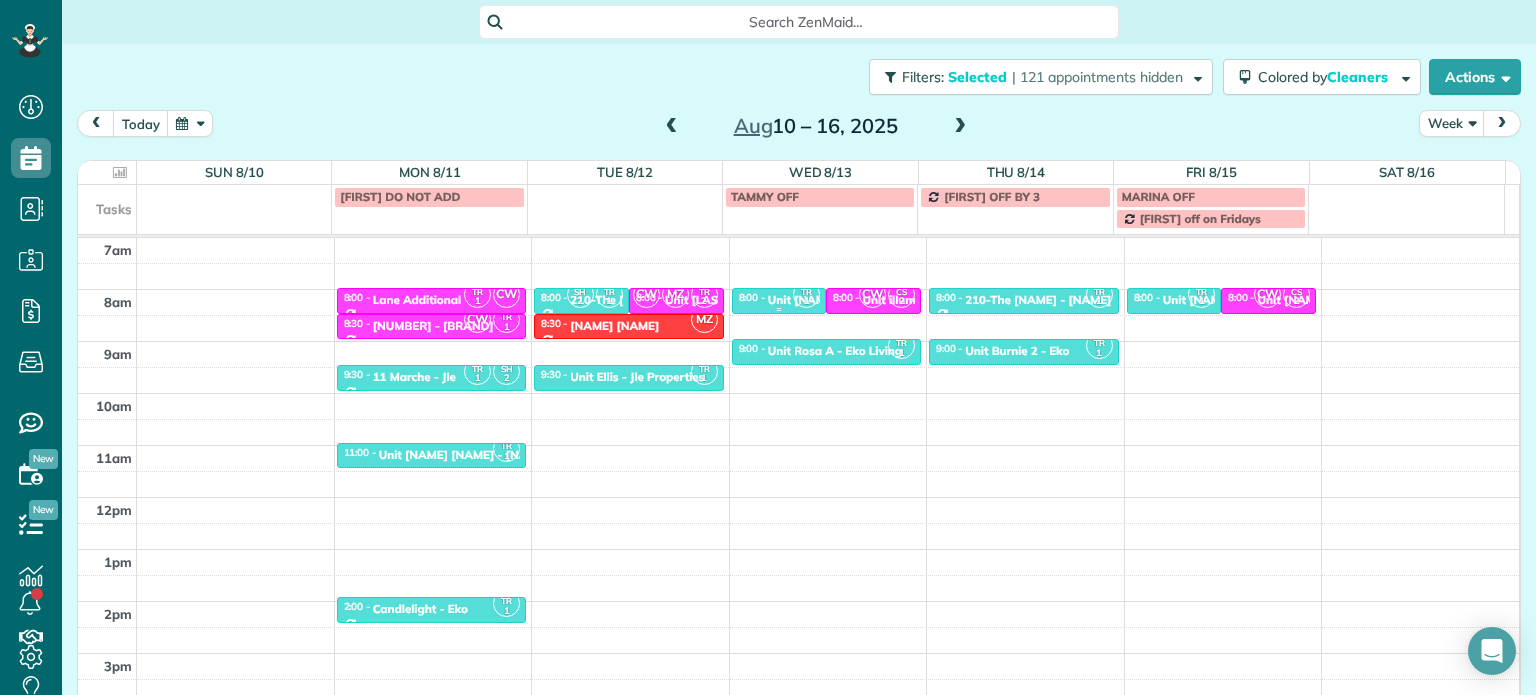 click on "Unit [NAME] [NAME] - [NAME]" at bounding box center [853, 300] 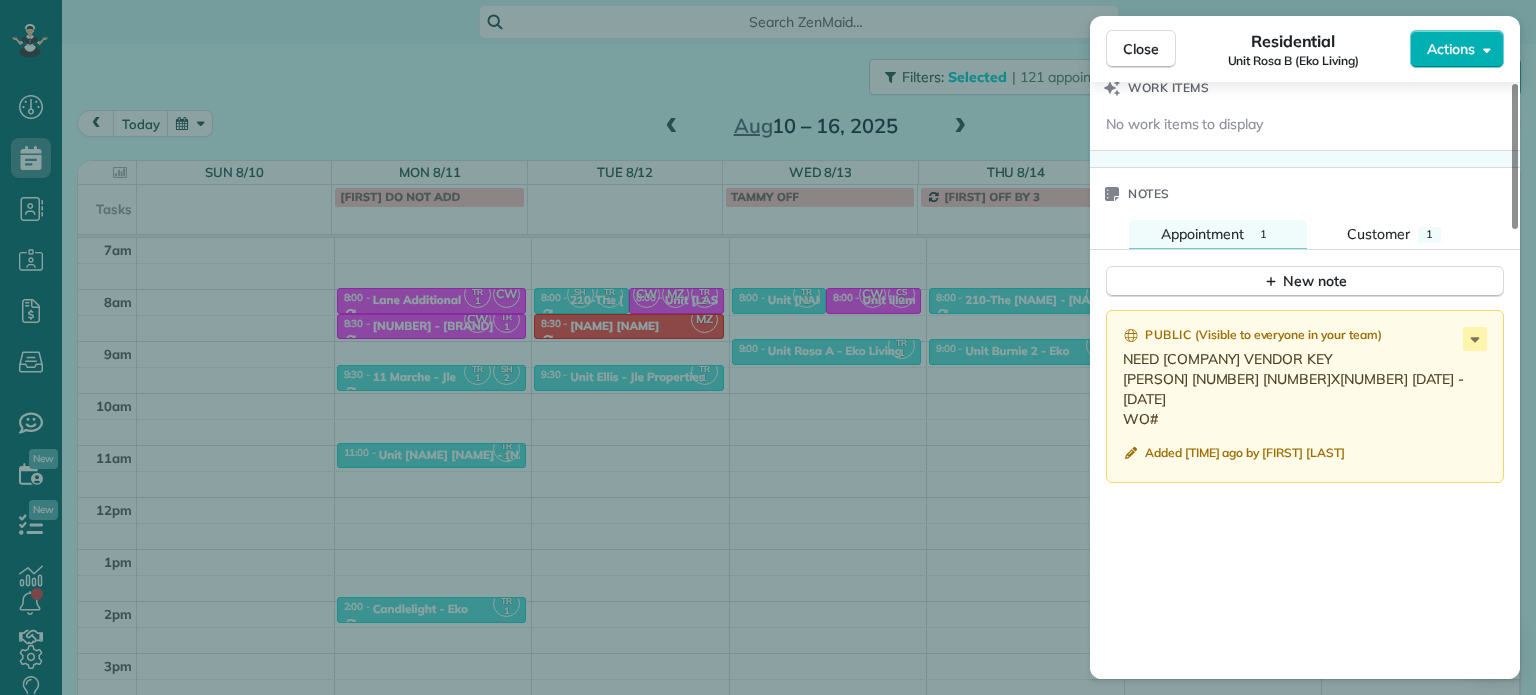 scroll, scrollTop: 1513, scrollLeft: 0, axis: vertical 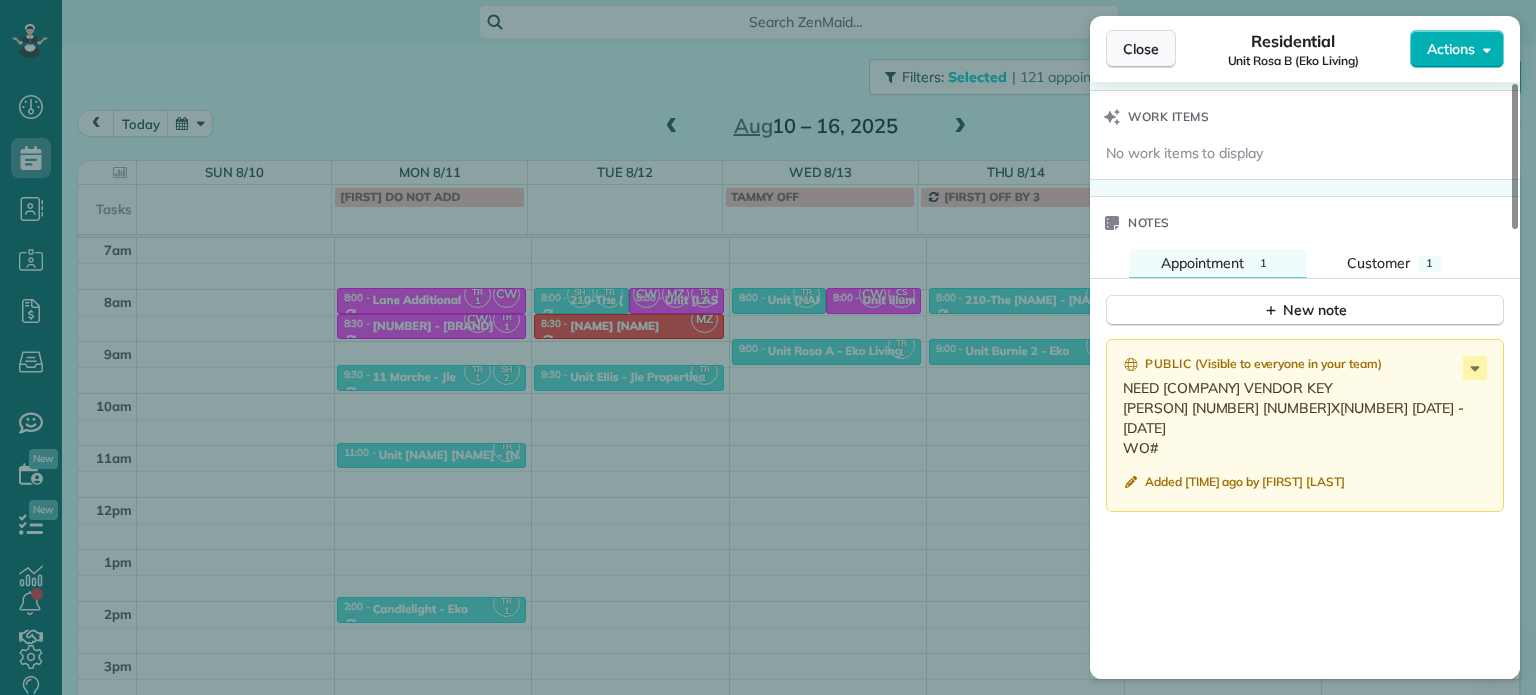 click on "Close" at bounding box center [1141, 49] 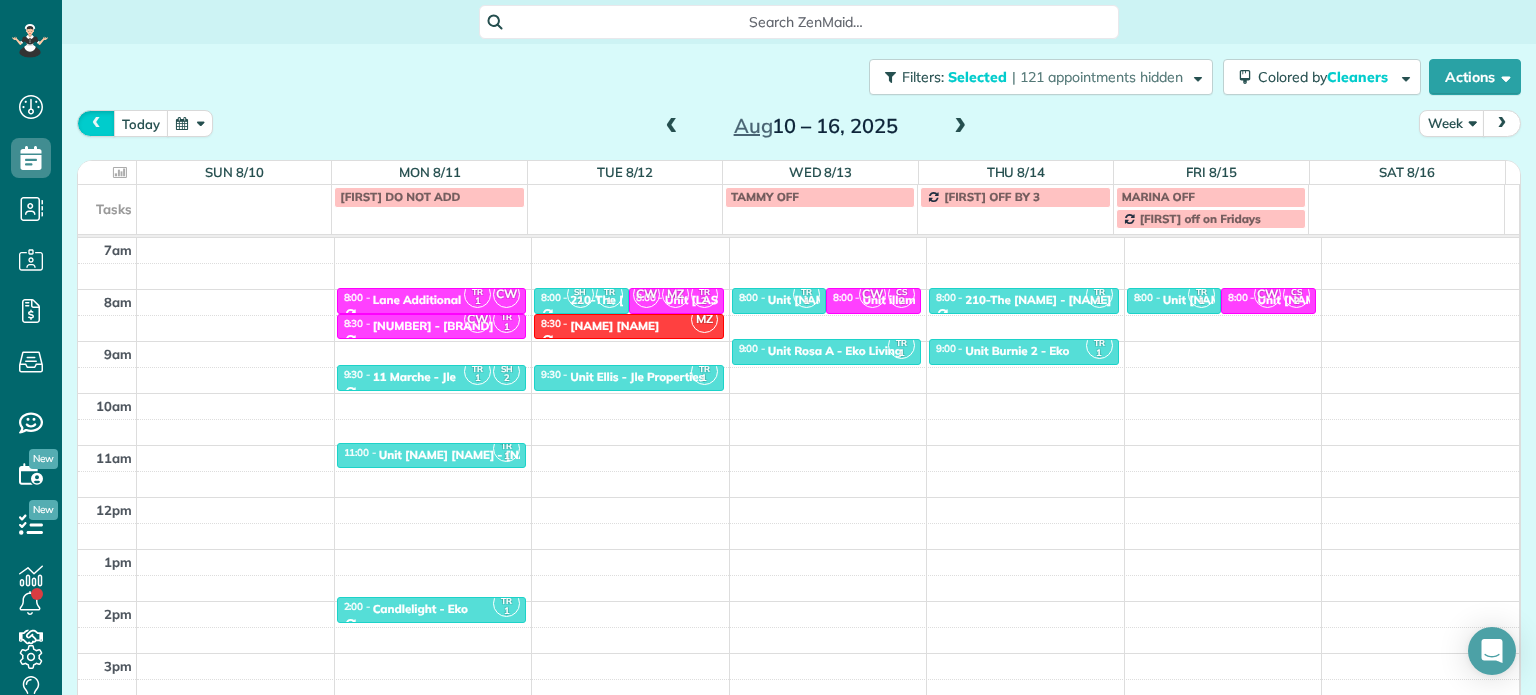 click at bounding box center [96, 123] 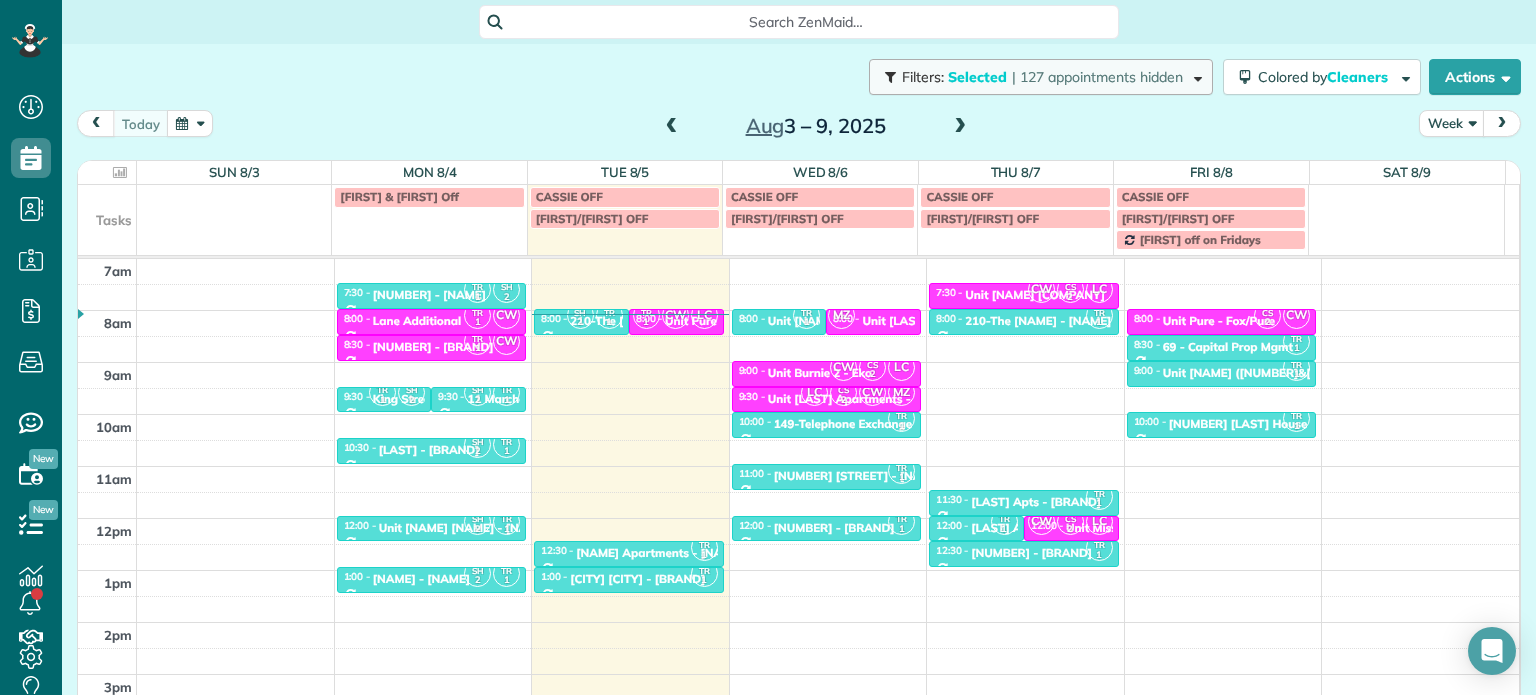 click at bounding box center [1194, 76] 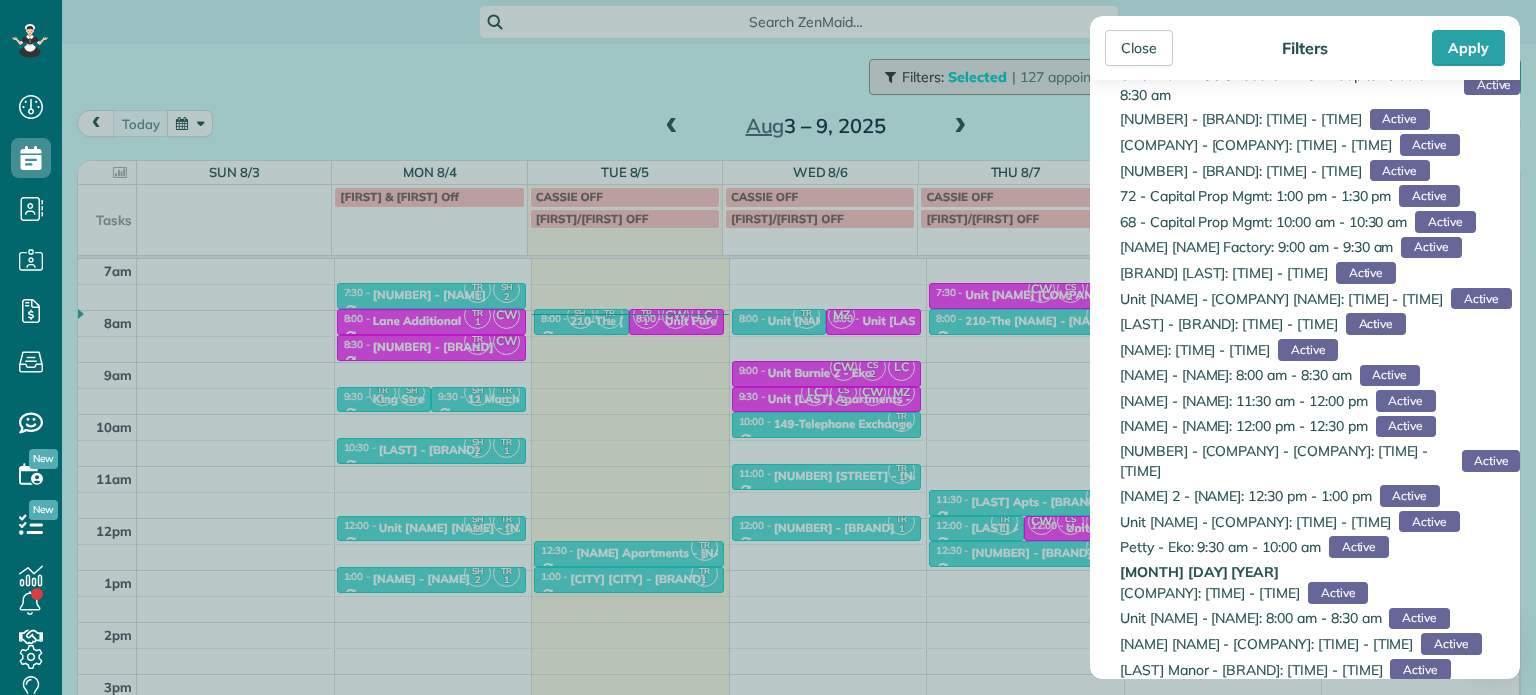scroll, scrollTop: 0, scrollLeft: 0, axis: both 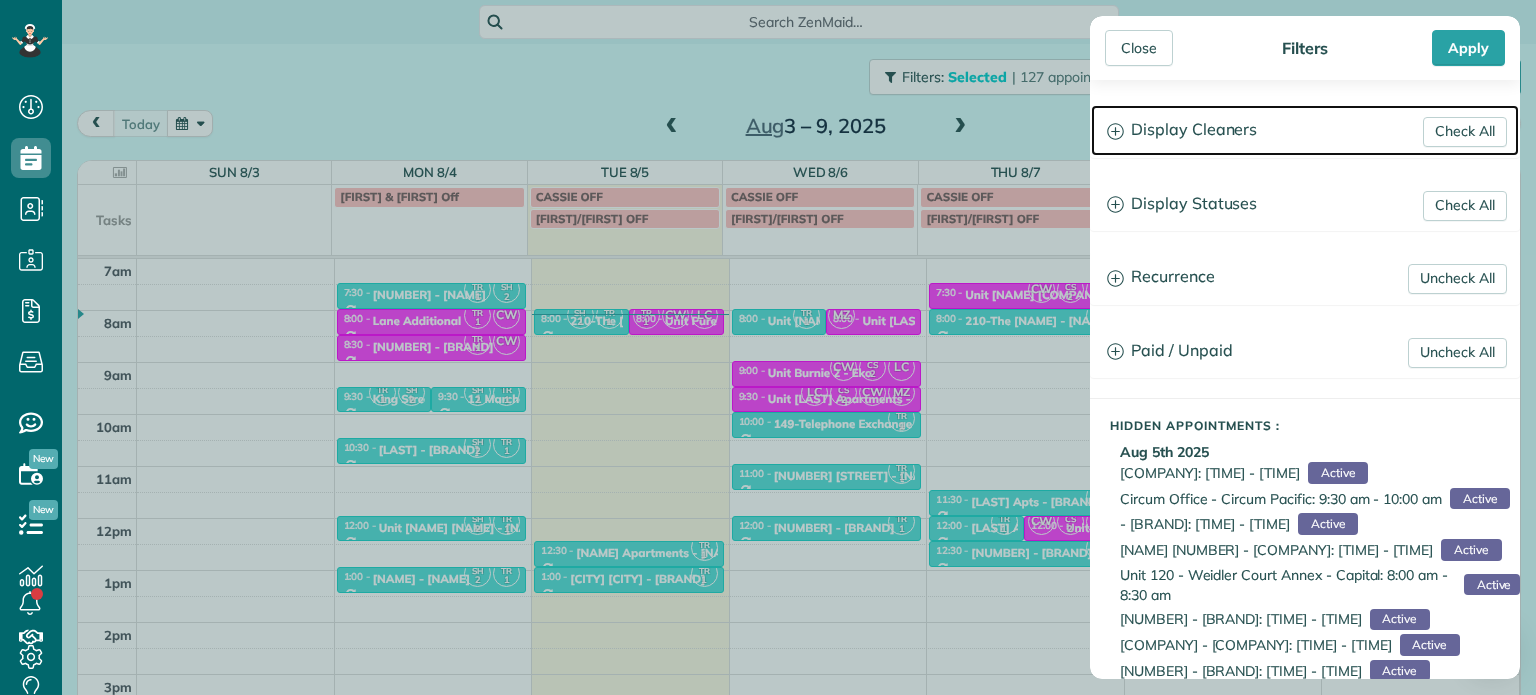 click 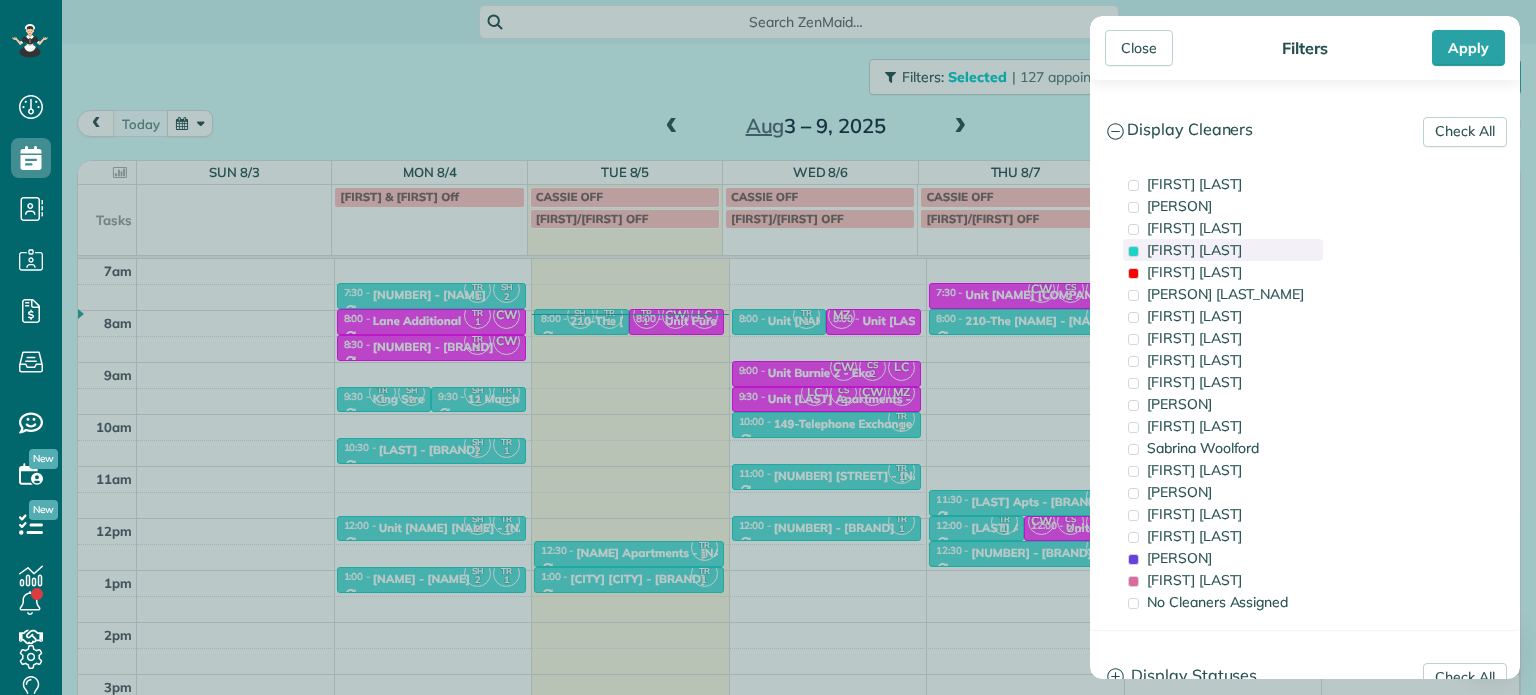 click on "[FIRST] [LAST]" at bounding box center [1194, 250] 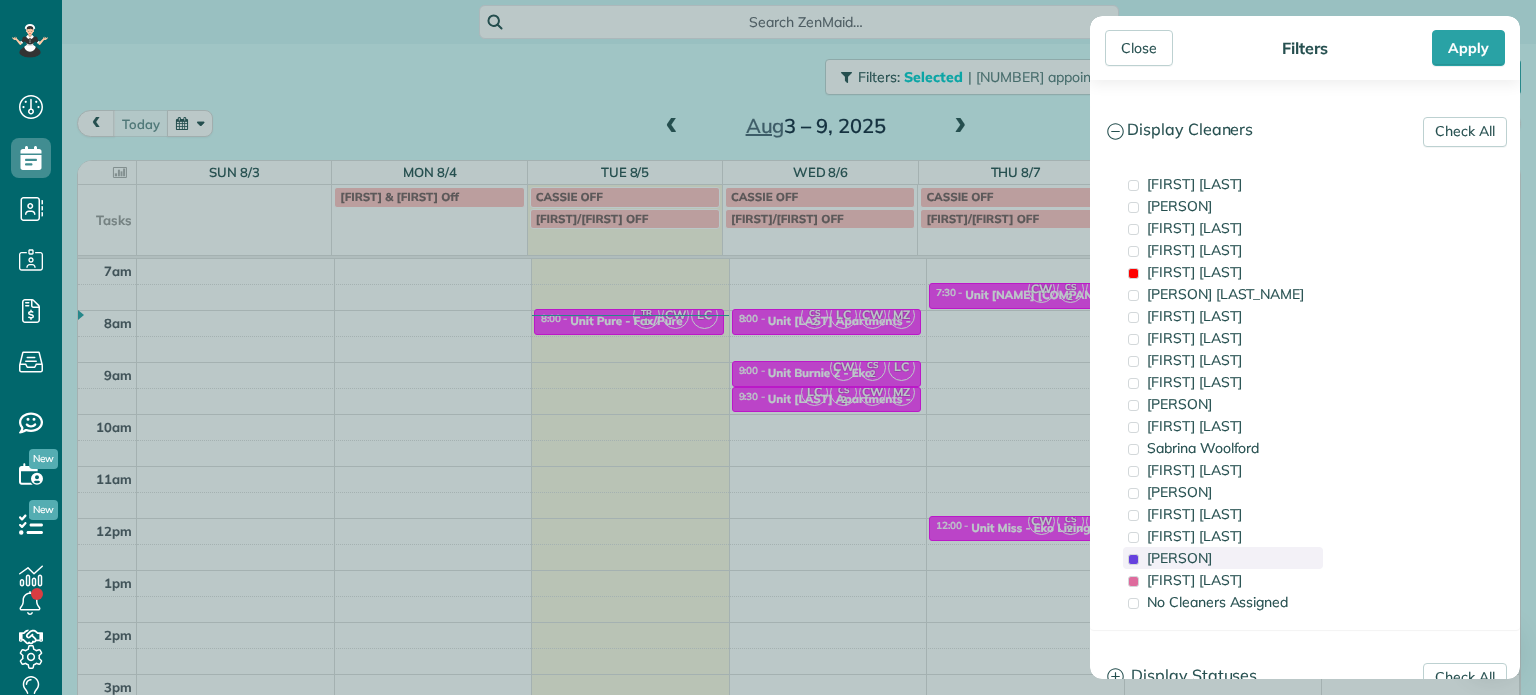 click on "[PERSON]" at bounding box center (1179, 558) 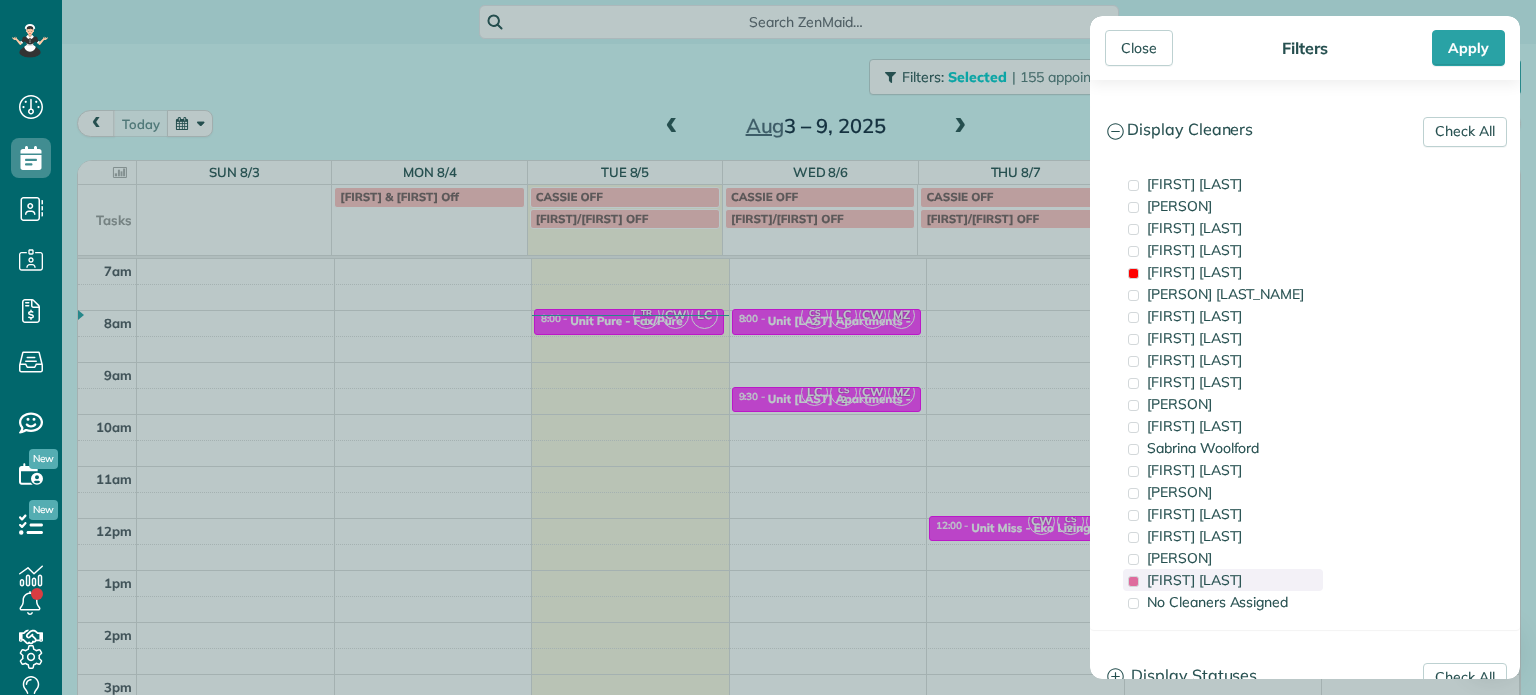 click on "[FIRST] [LAST]" at bounding box center [1194, 580] 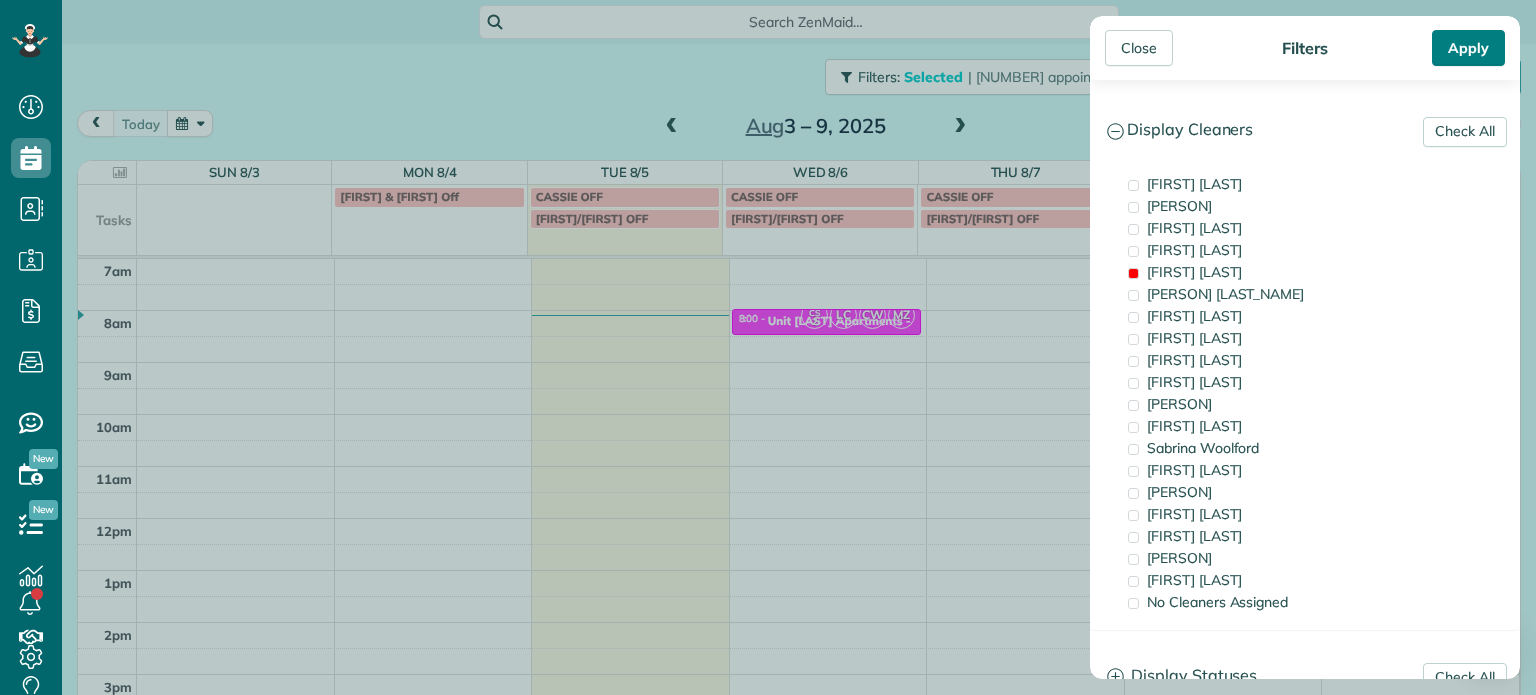 click on "Apply" at bounding box center [1468, 48] 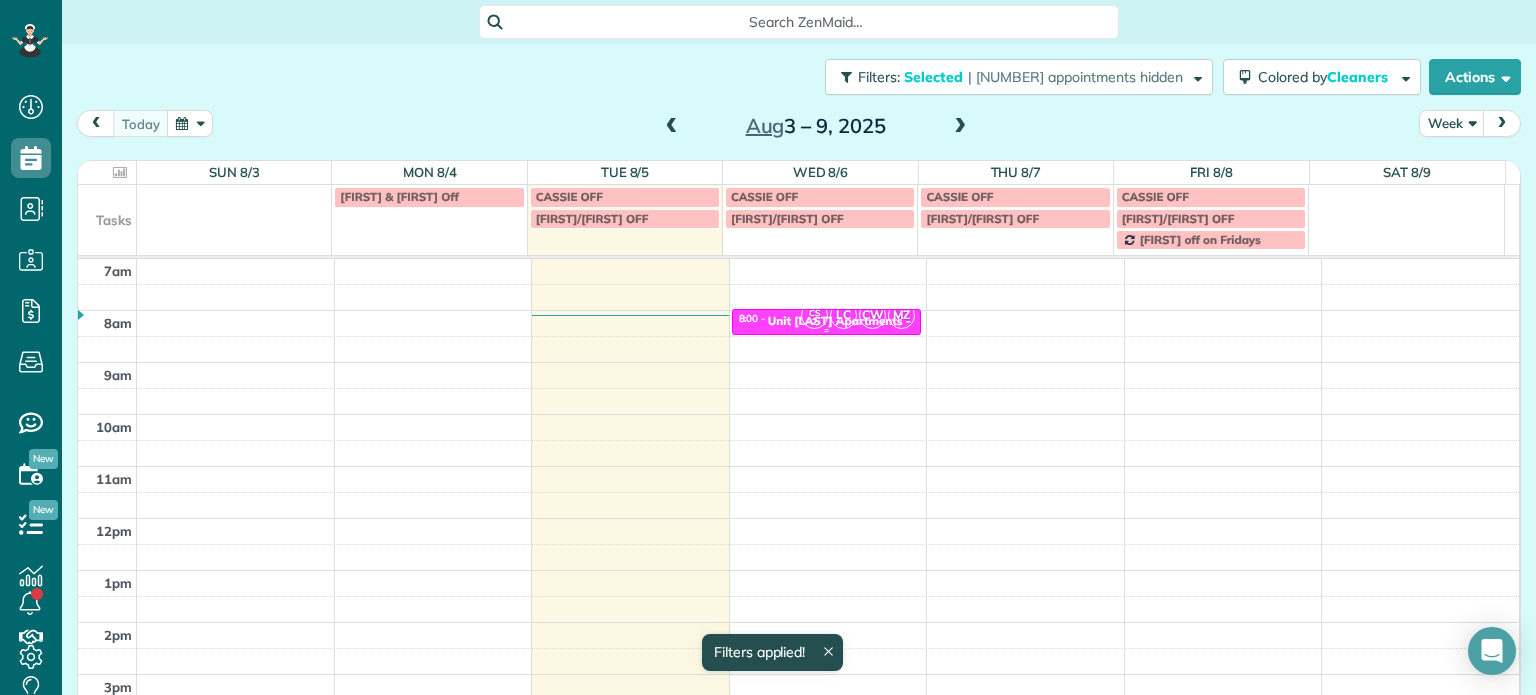 click on "Unit [LAST] Apartments - [LAST] & [LAST]" at bounding box center (887, 321) 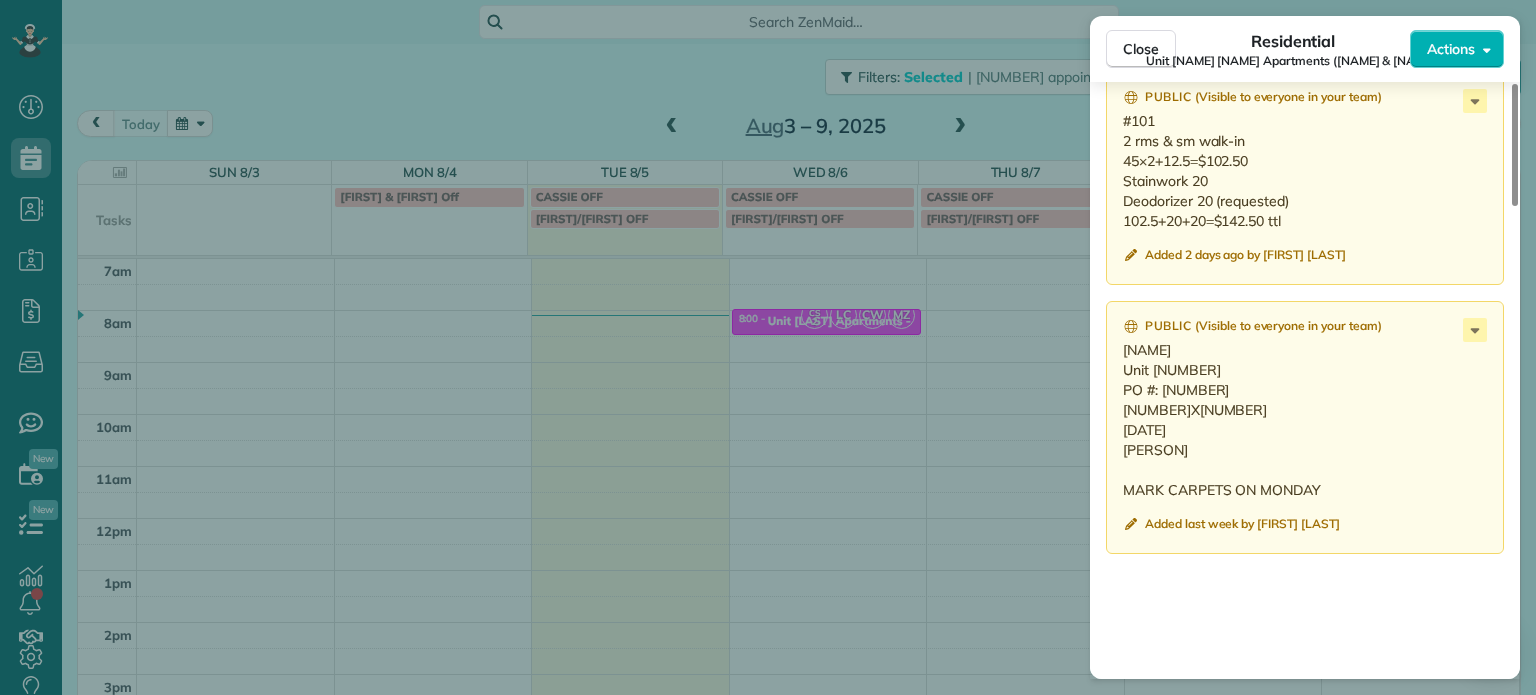 scroll, scrollTop: 1808, scrollLeft: 0, axis: vertical 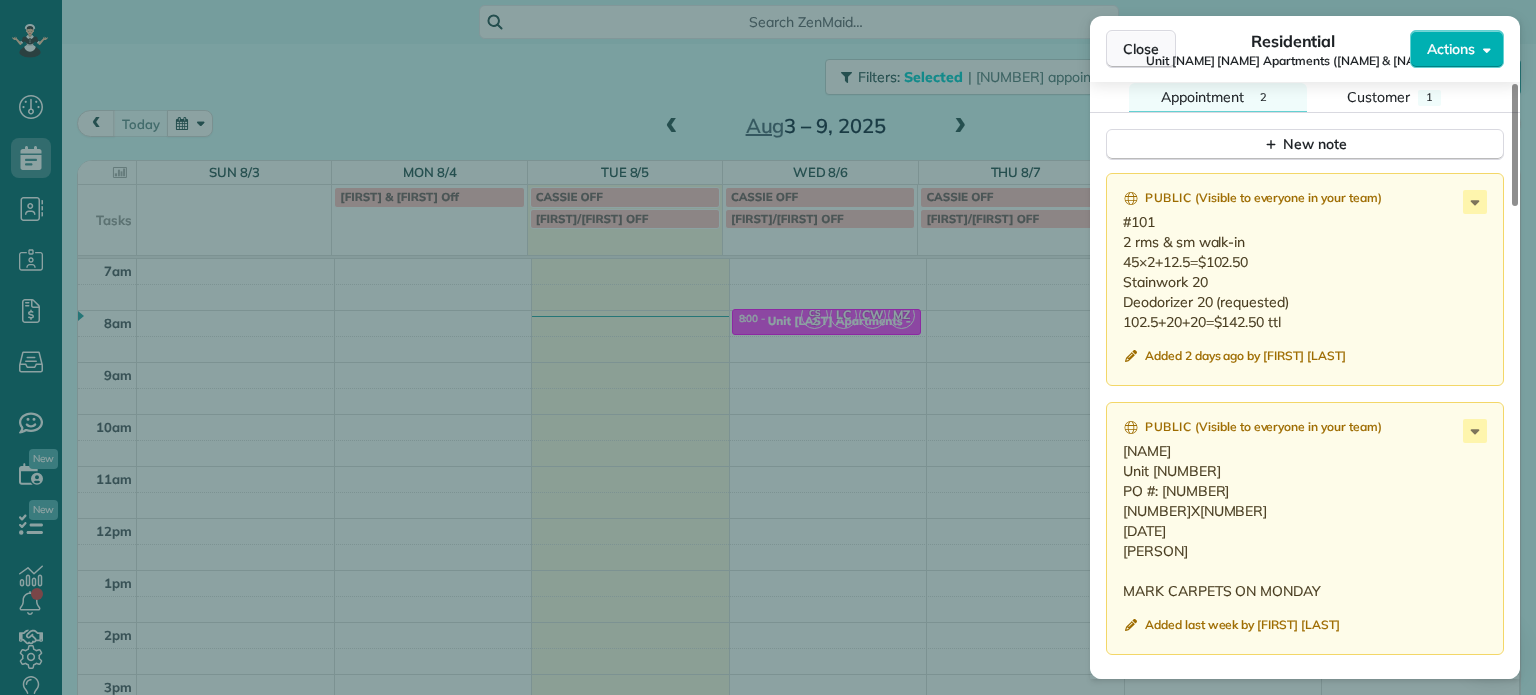 click on "Close" at bounding box center (1141, 49) 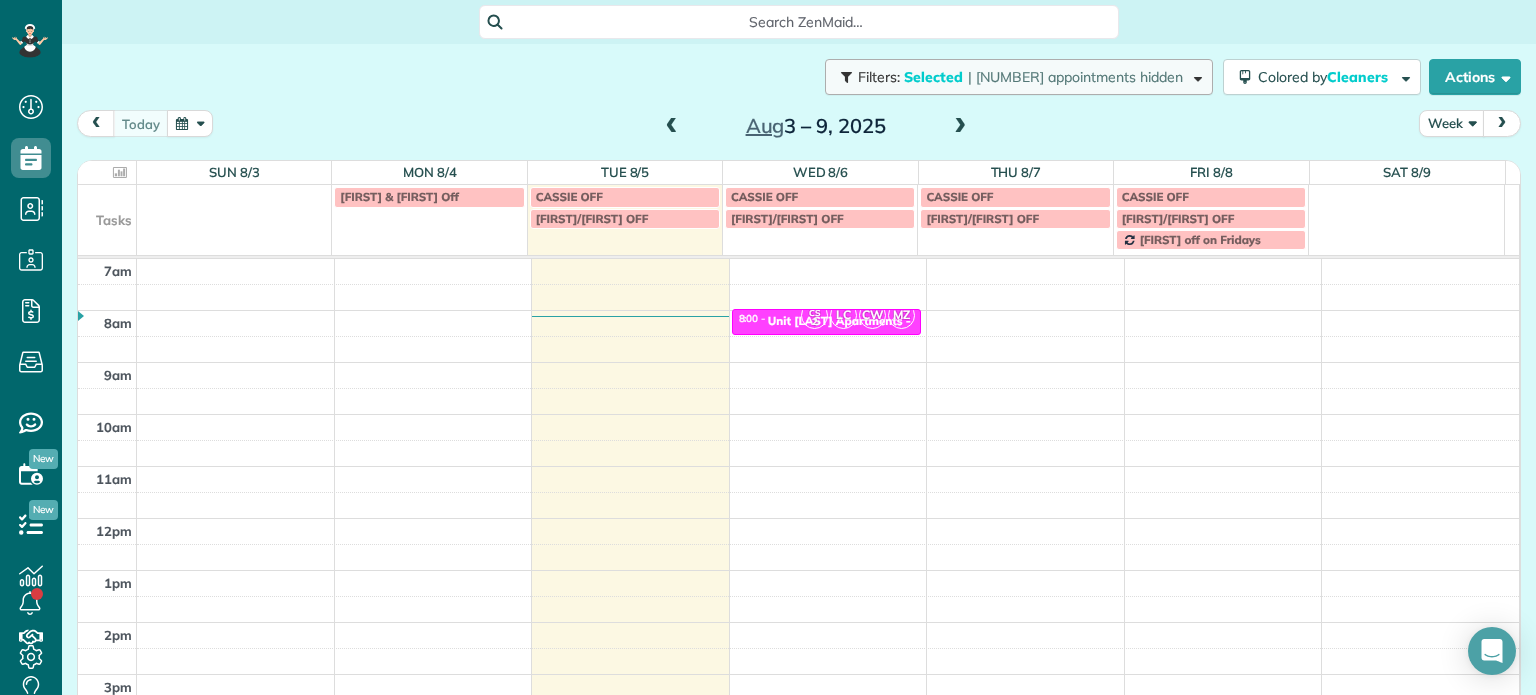 click at bounding box center [1194, 76] 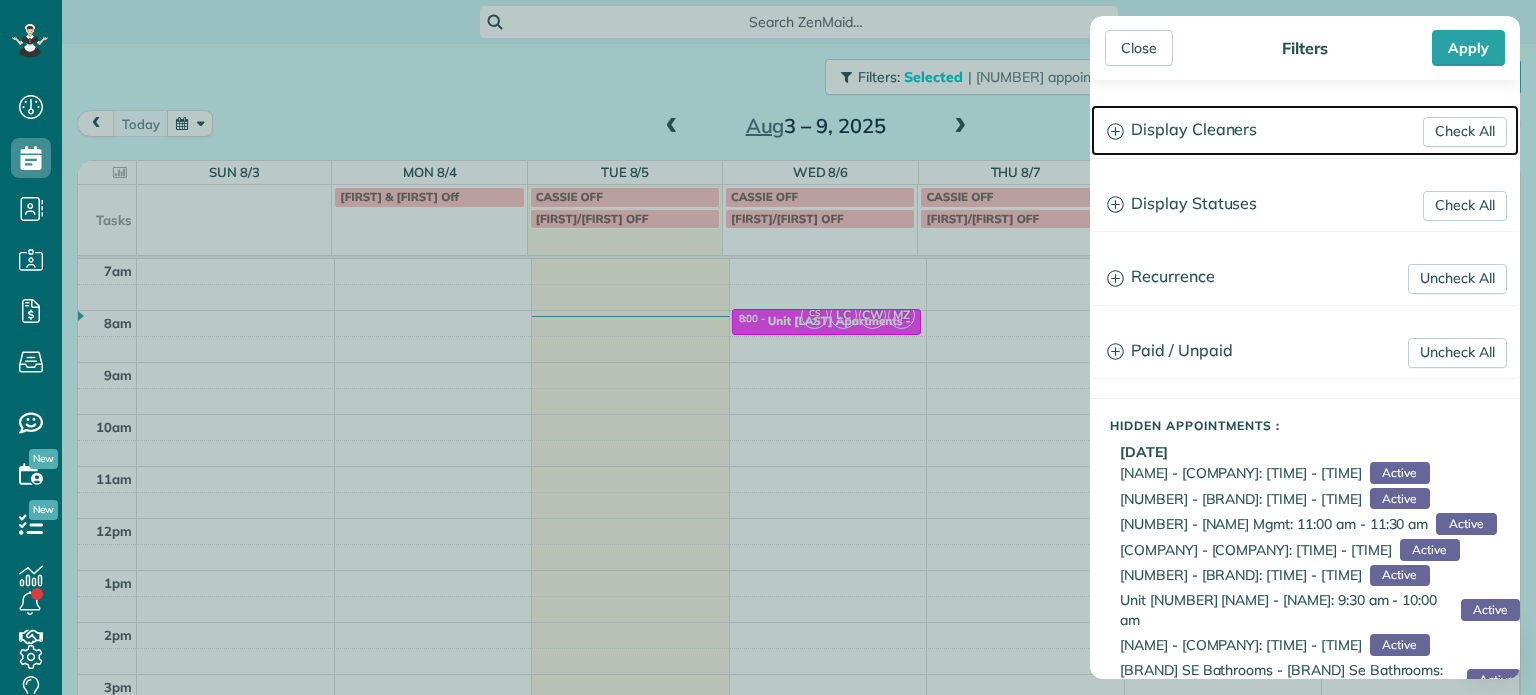 click 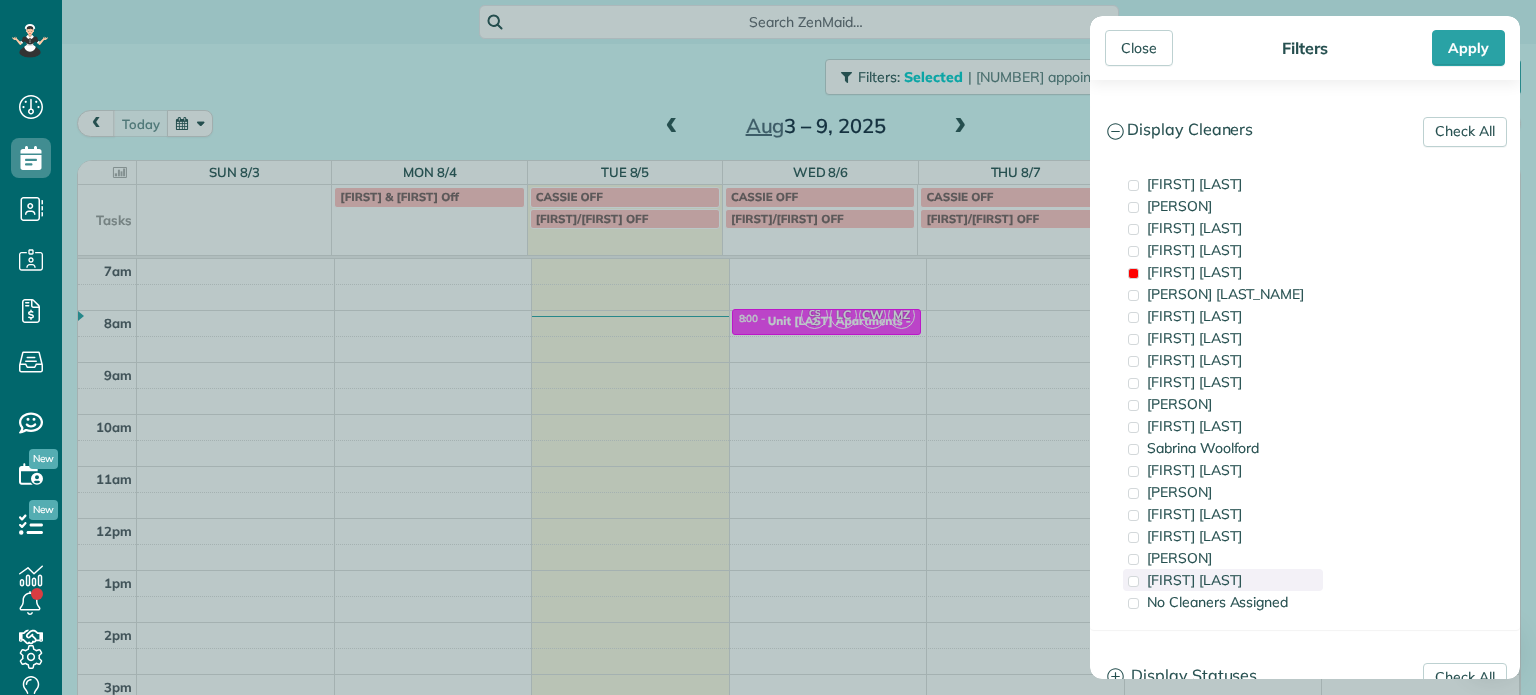 click at bounding box center (1133, 581) 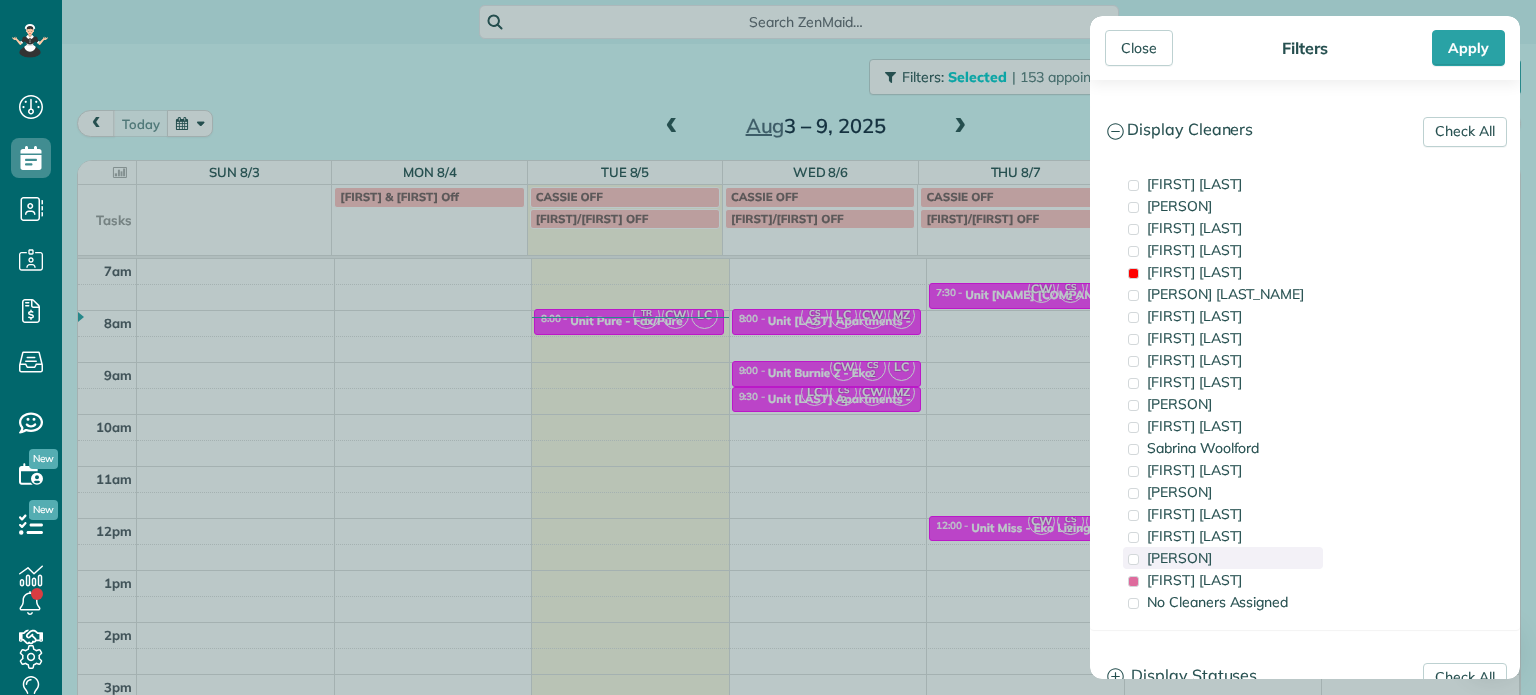 click at bounding box center (1133, 559) 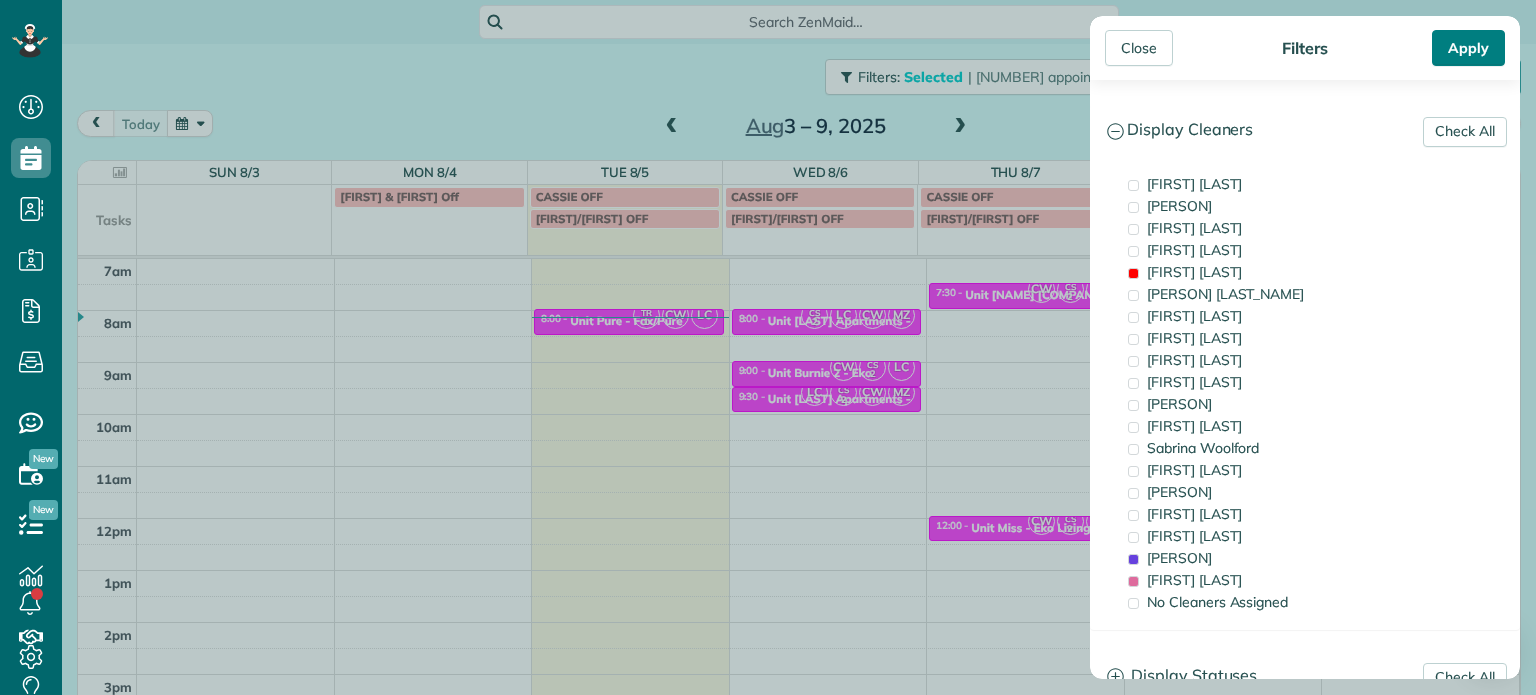 click on "Apply" at bounding box center [1468, 48] 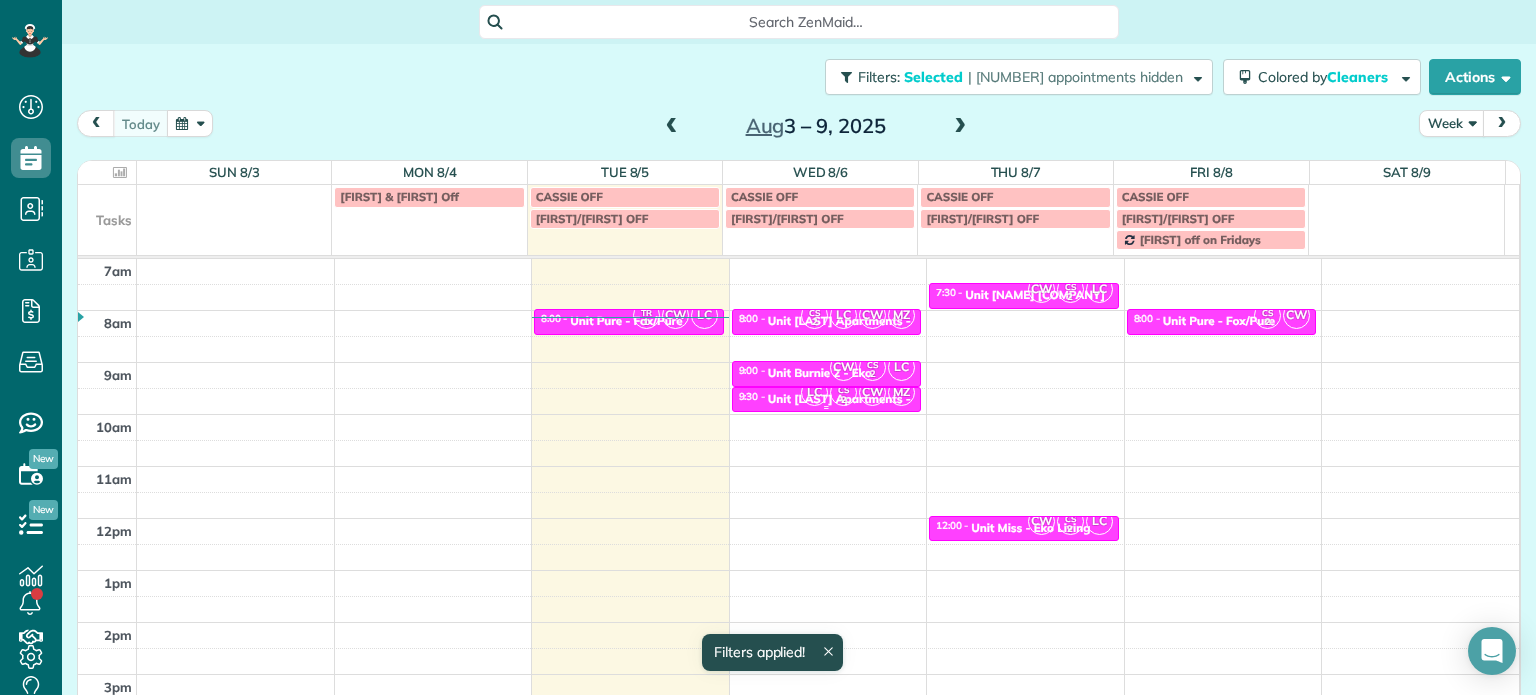 click on "2" at bounding box center [843, 400] 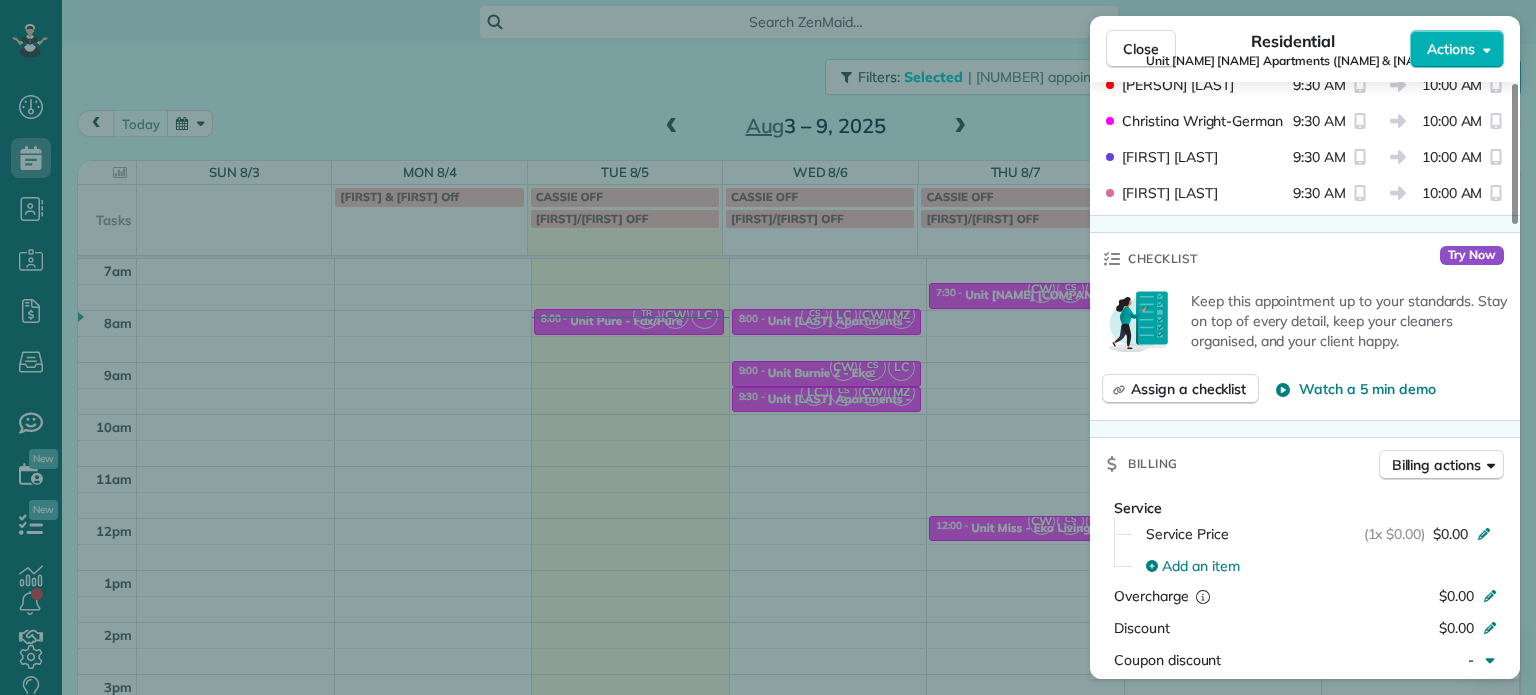 scroll, scrollTop: 533, scrollLeft: 0, axis: vertical 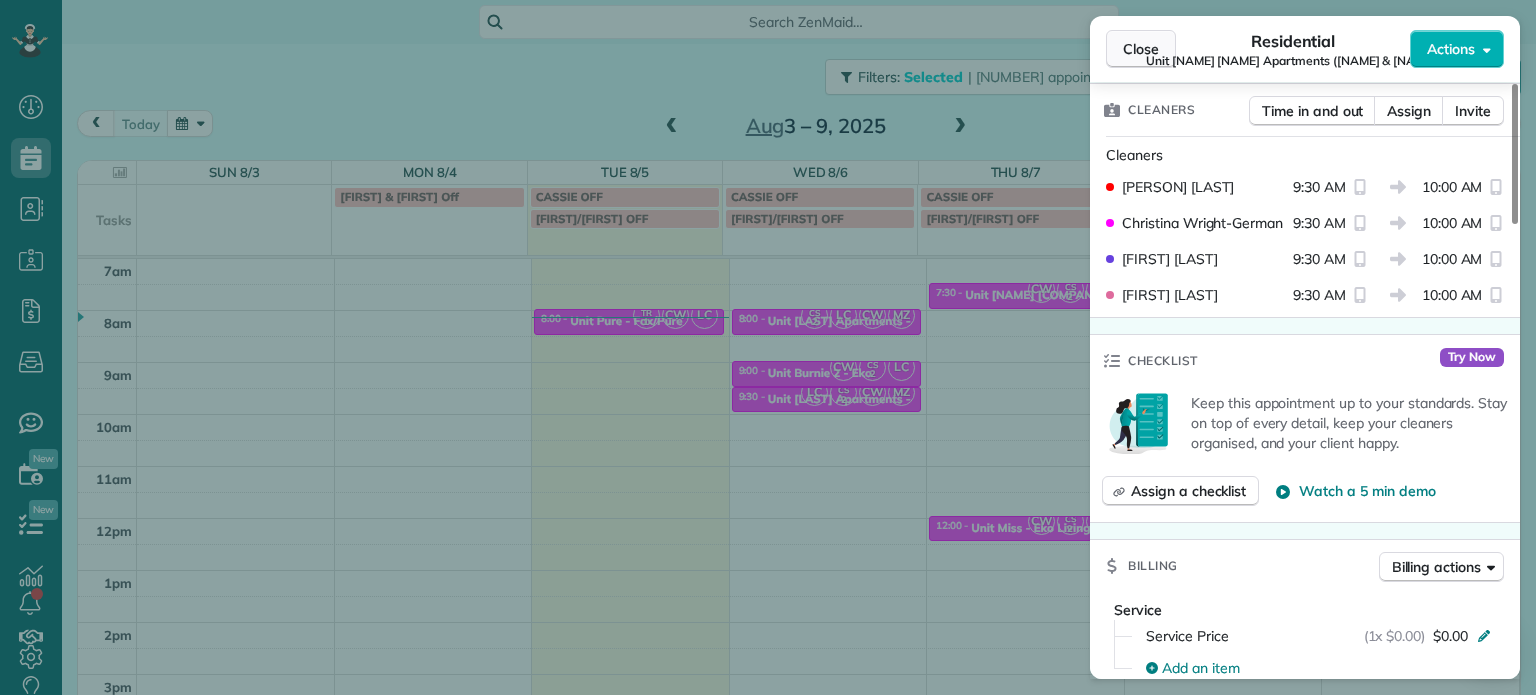 click on "Close" at bounding box center [1141, 49] 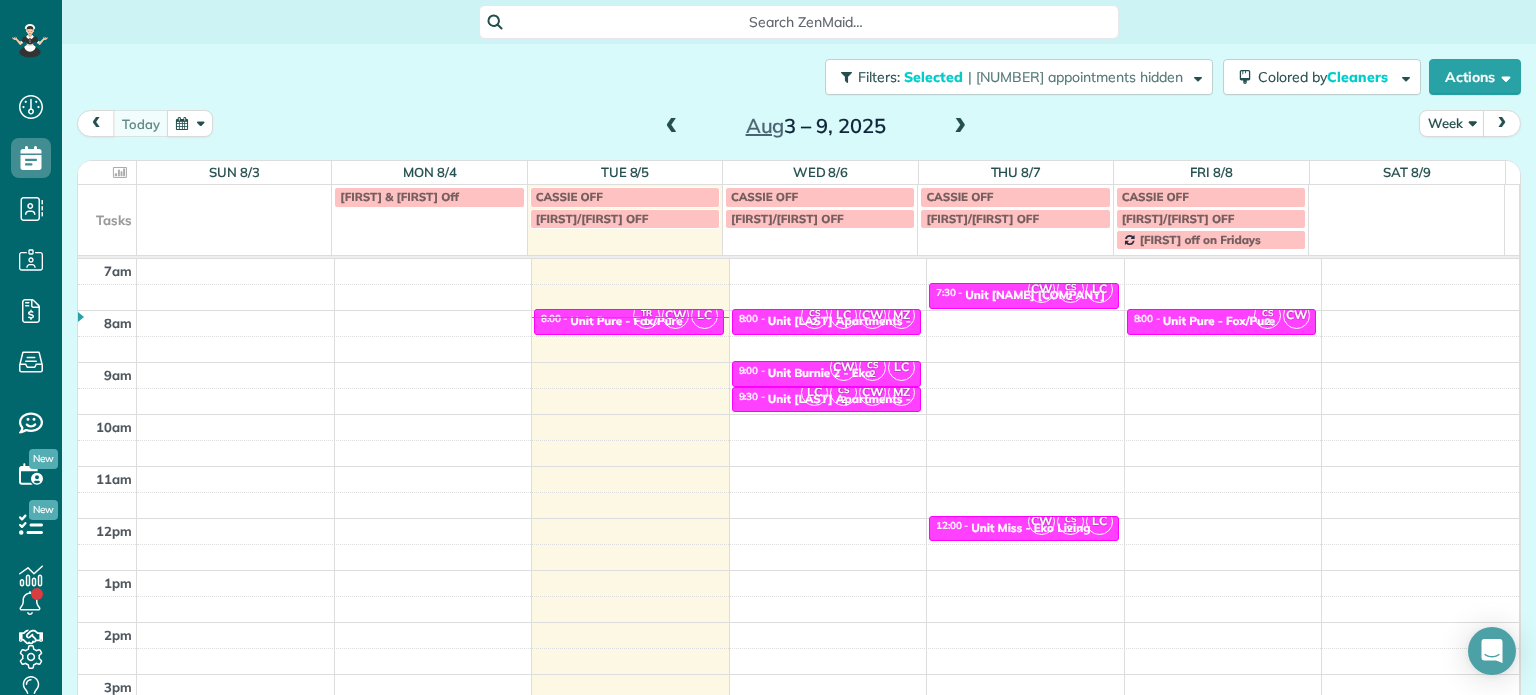 click at bounding box center [1502, 123] 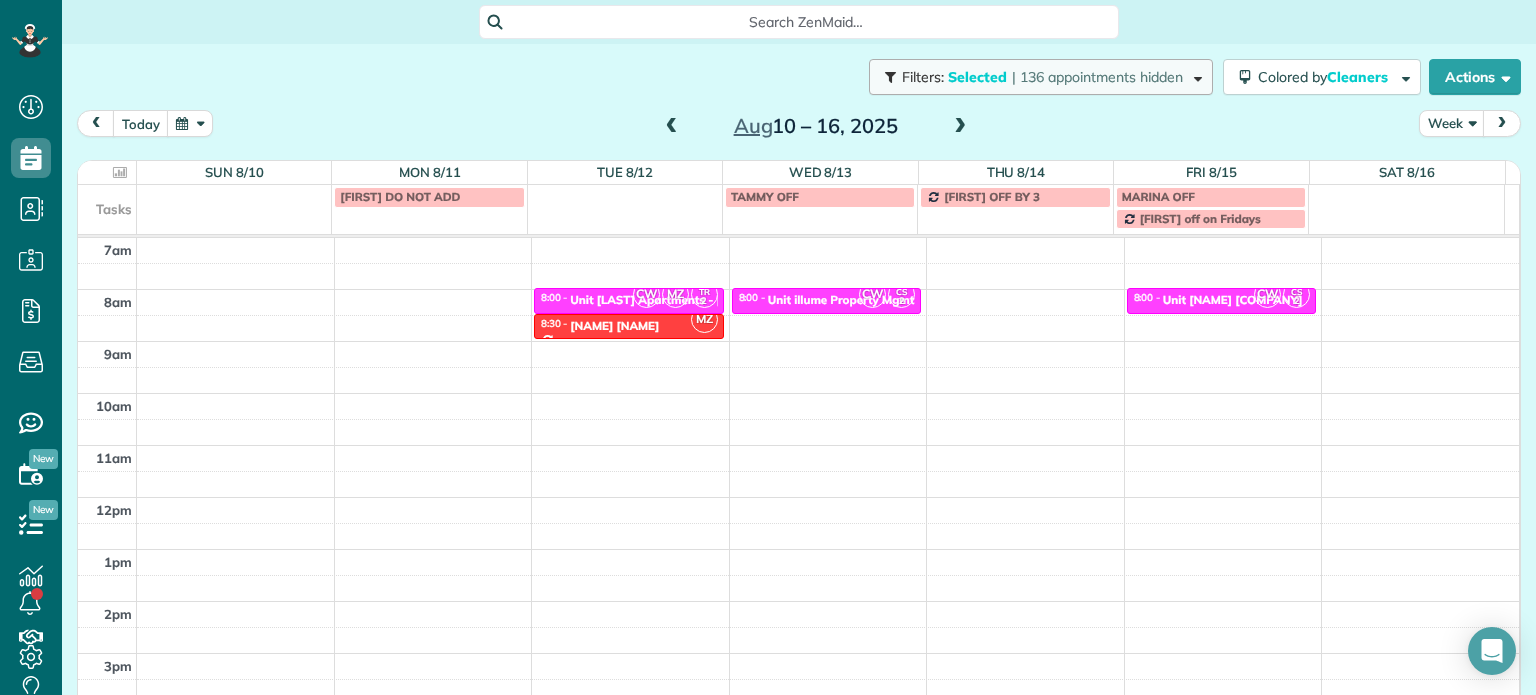 click at bounding box center (1194, 76) 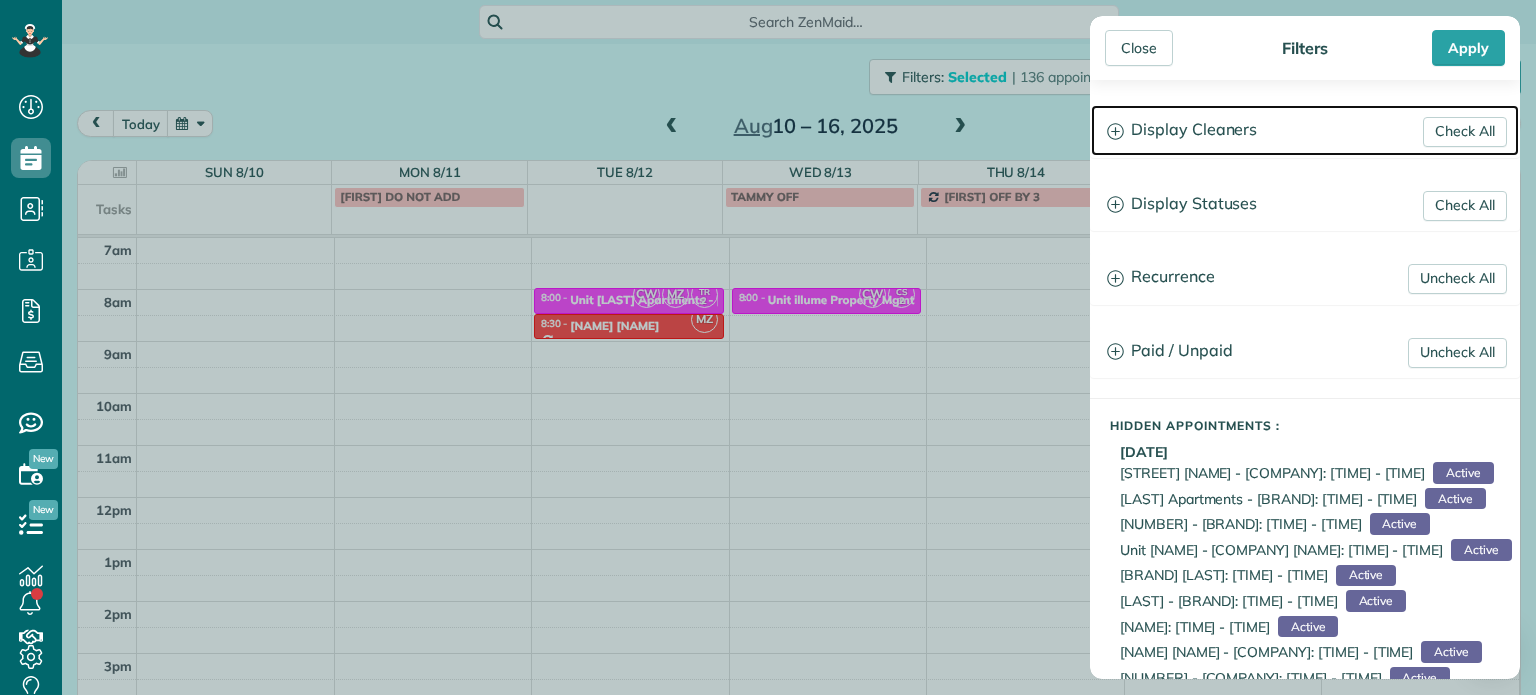 click 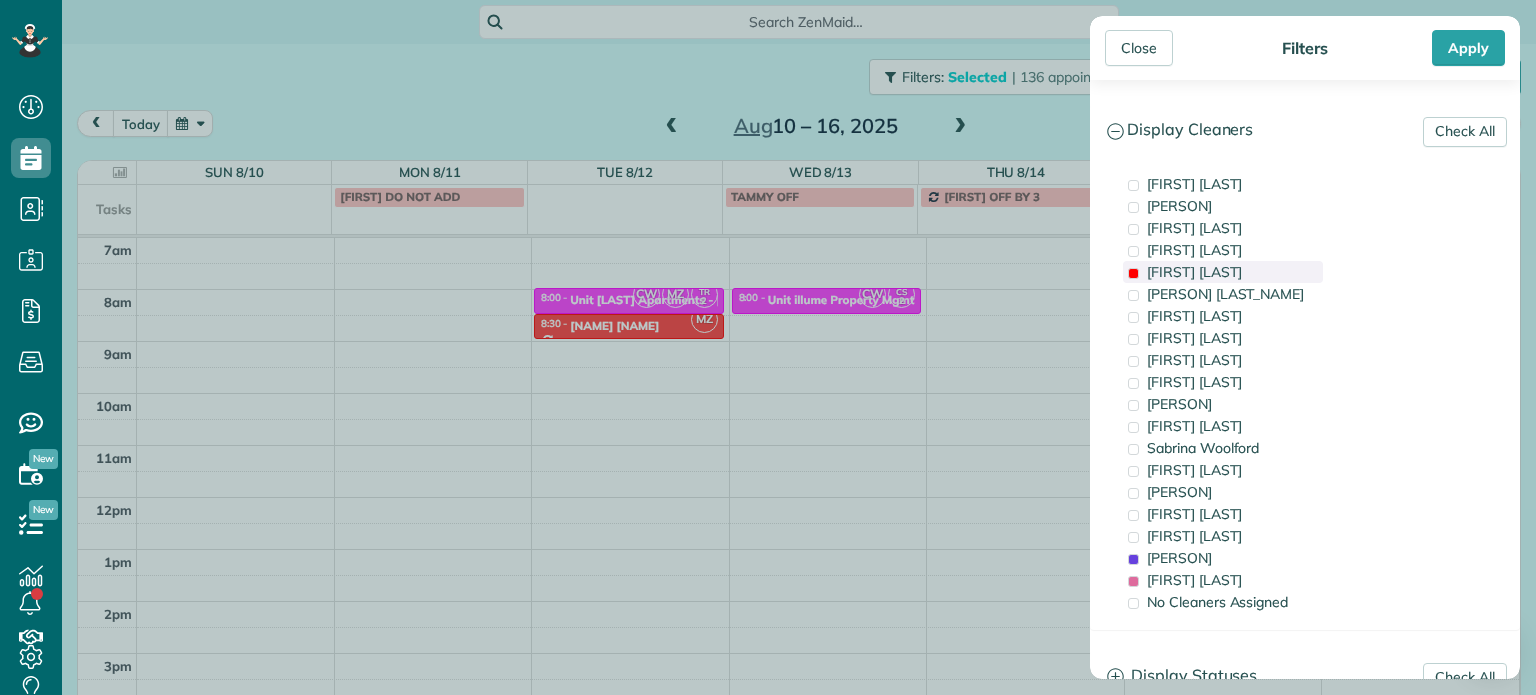 click on "[FIRST] [LAST]" at bounding box center (1194, 272) 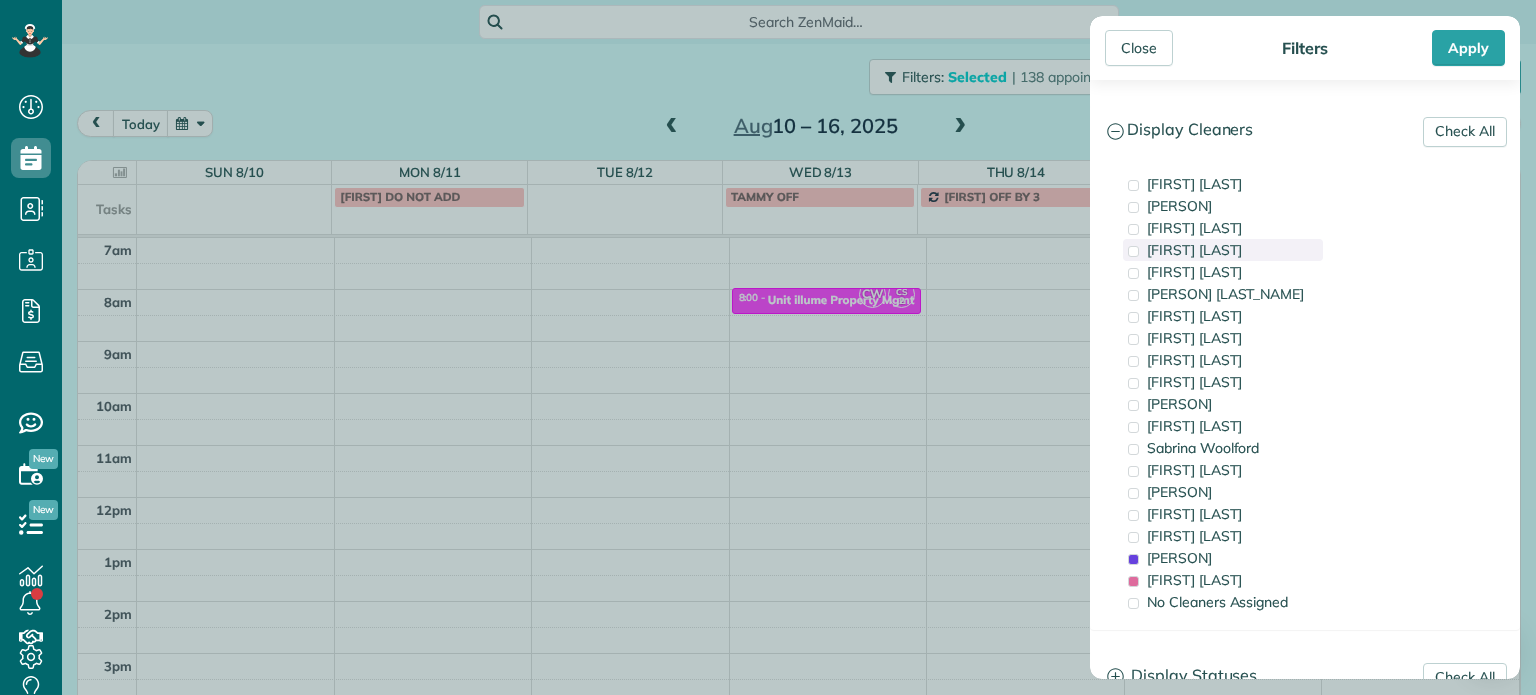 click on "[FIRST] [LAST]" at bounding box center [1194, 250] 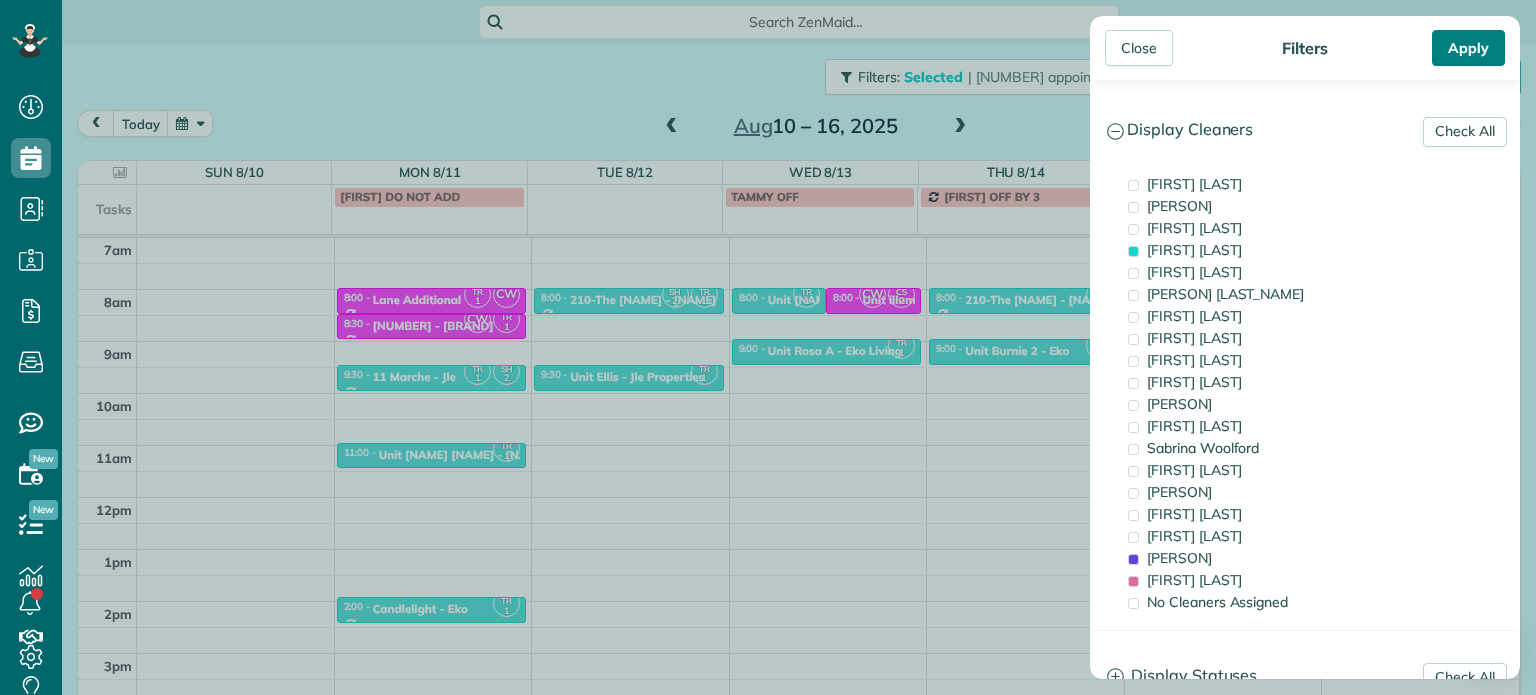 click on "Apply" at bounding box center [1468, 48] 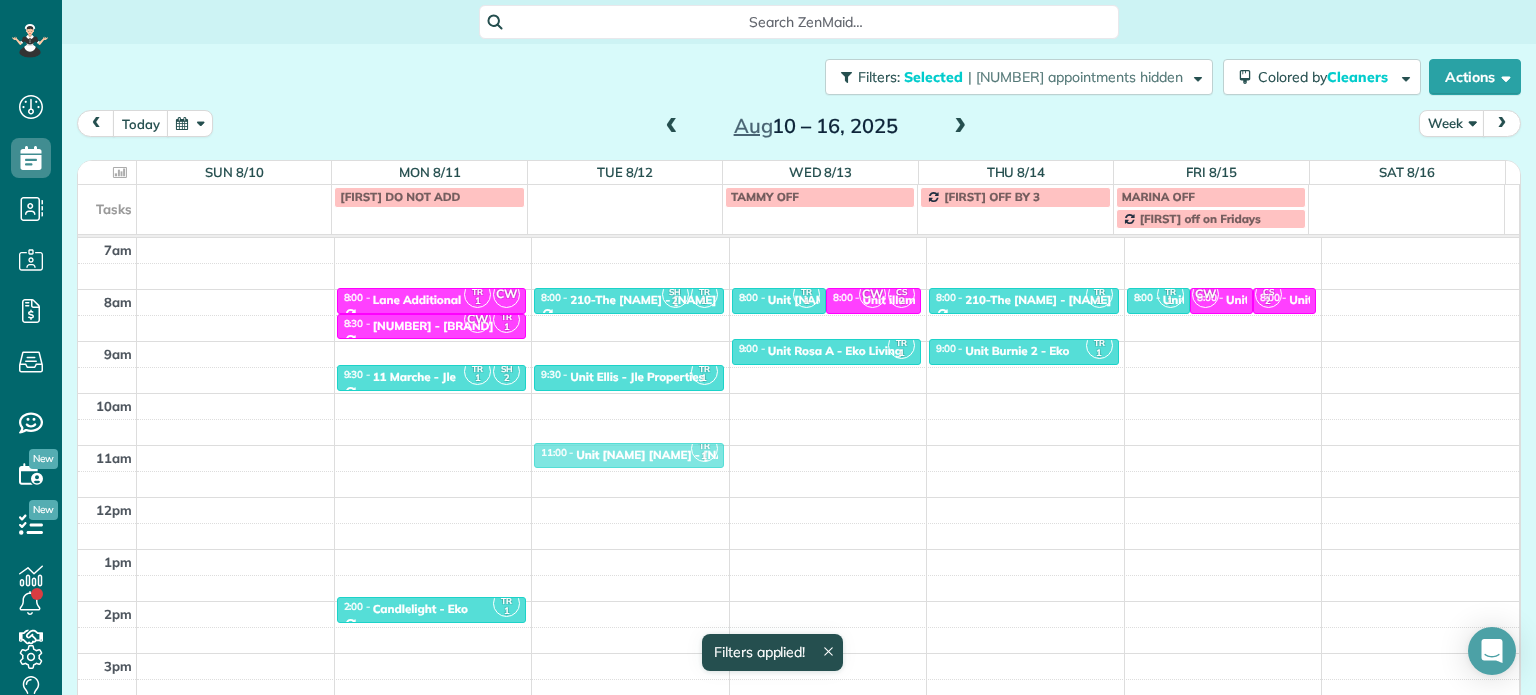 drag, startPoint x: 414, startPoint y: 454, endPoint x: 588, endPoint y: 451, distance: 174.02586 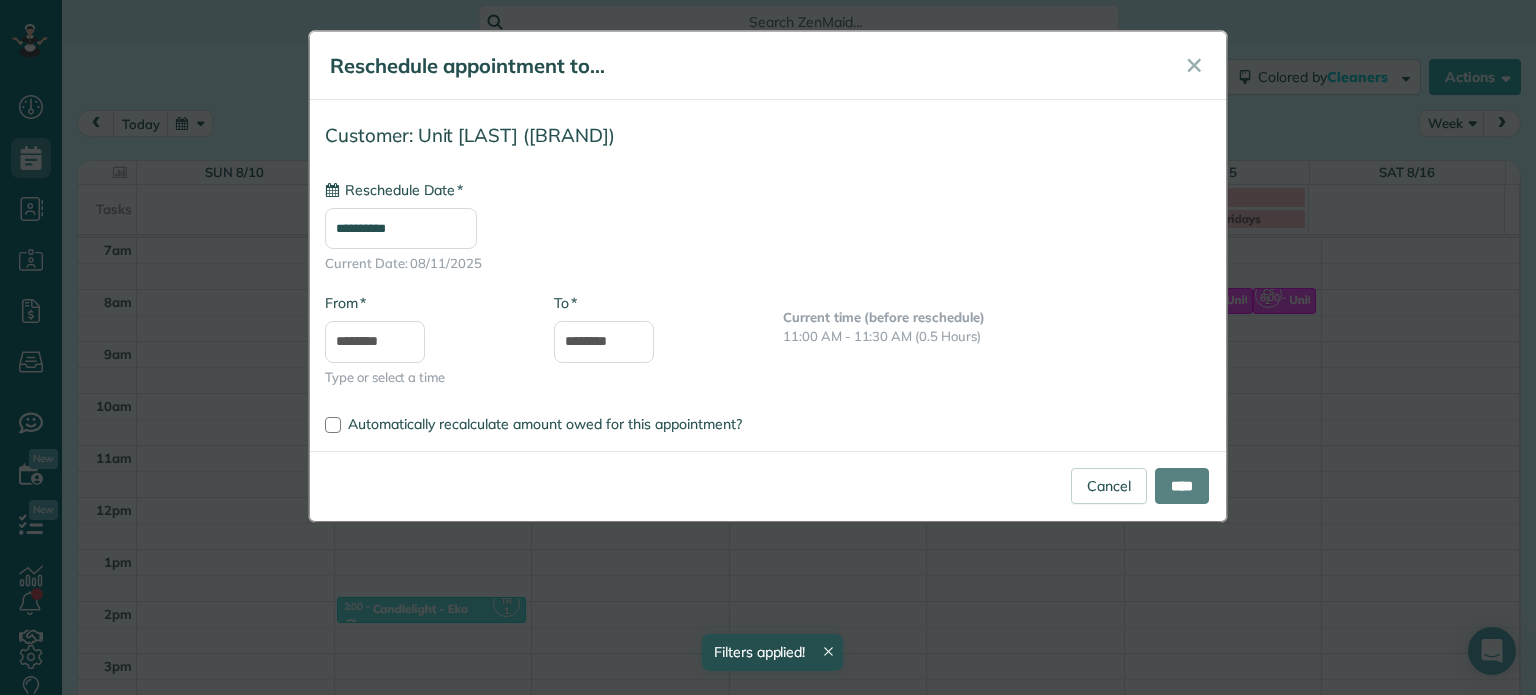 type on "**********" 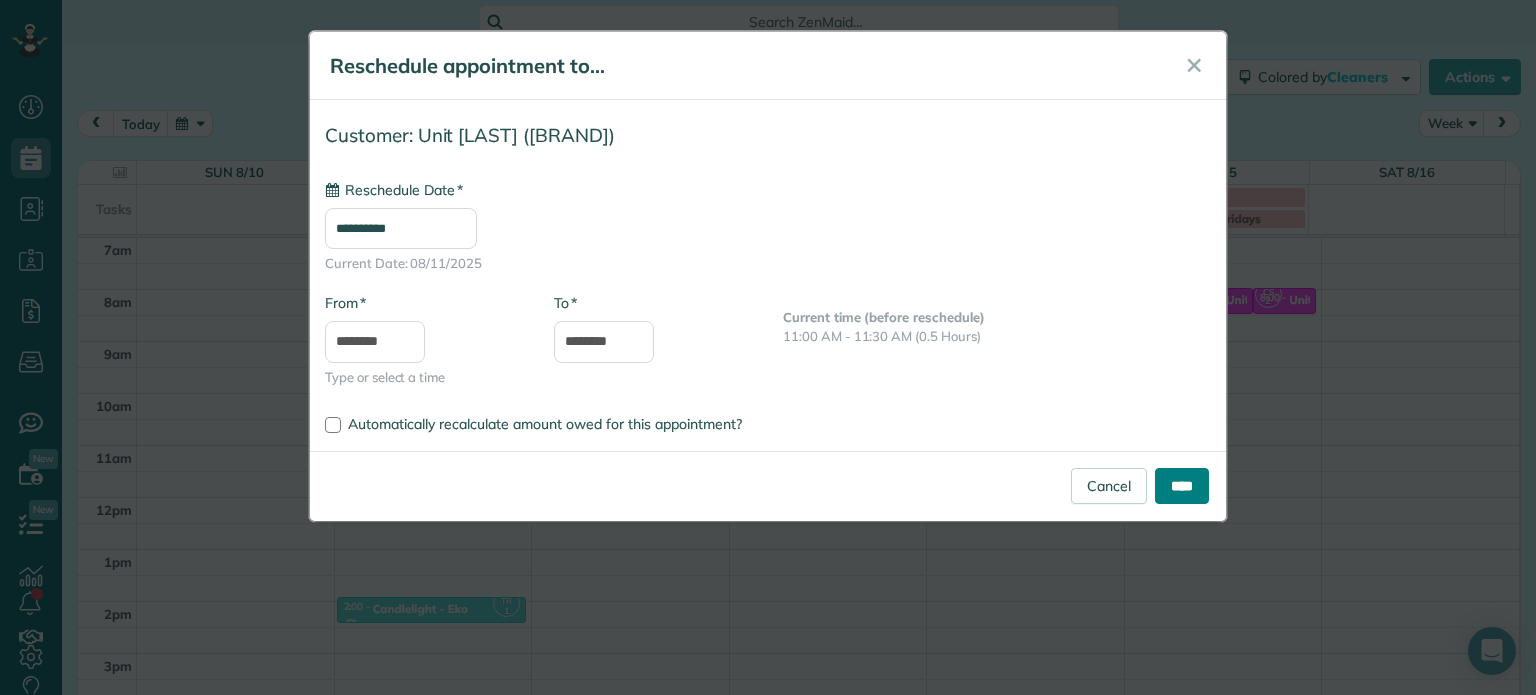 click on "****" at bounding box center [1182, 486] 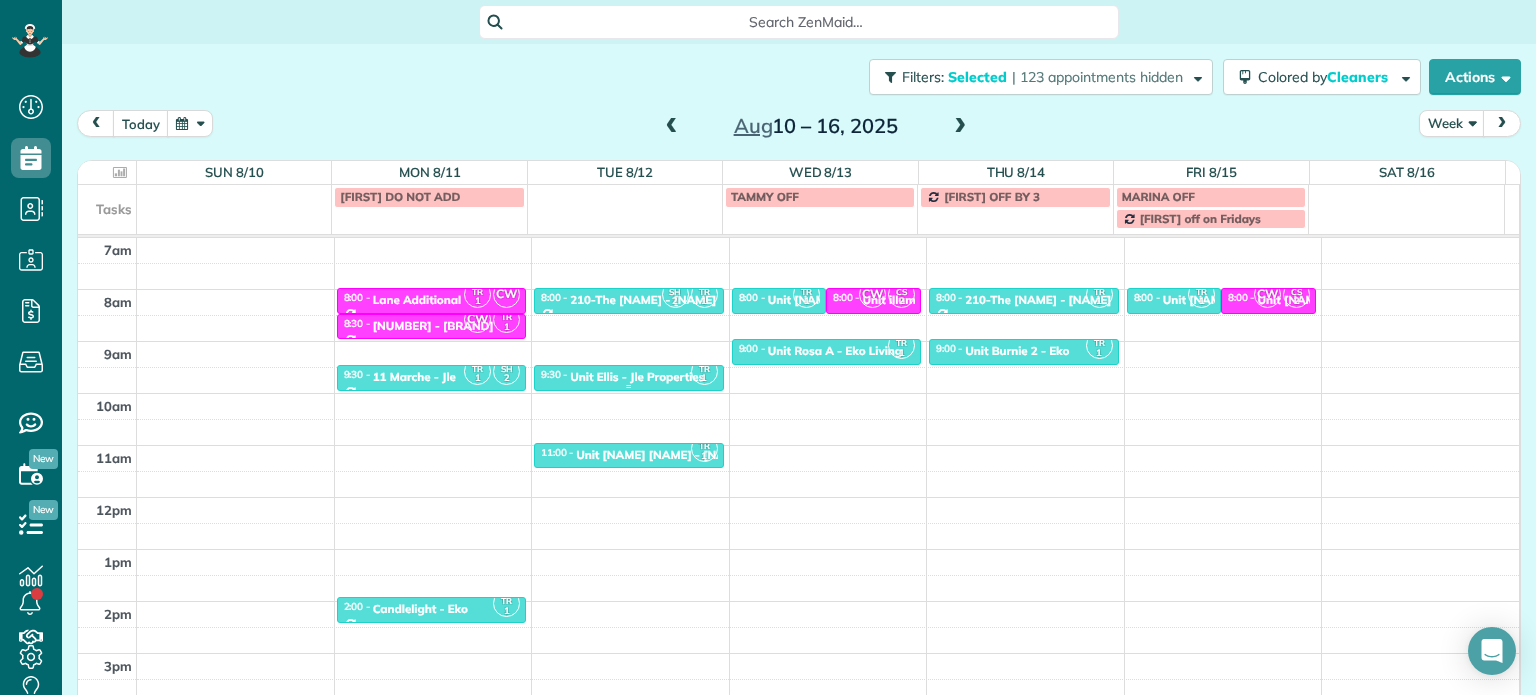 click on "Unit Ellis - Jle Properties" at bounding box center (637, 377) 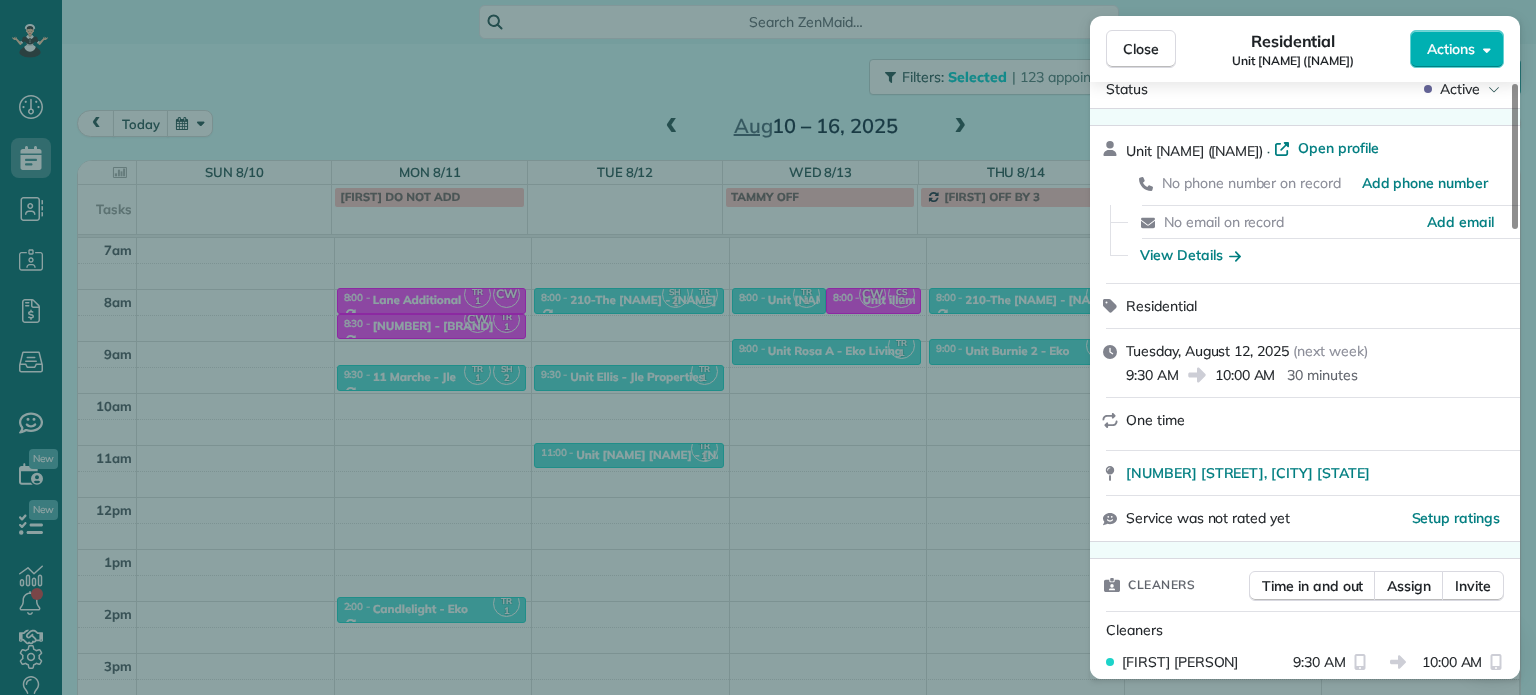 scroll, scrollTop: 0, scrollLeft: 0, axis: both 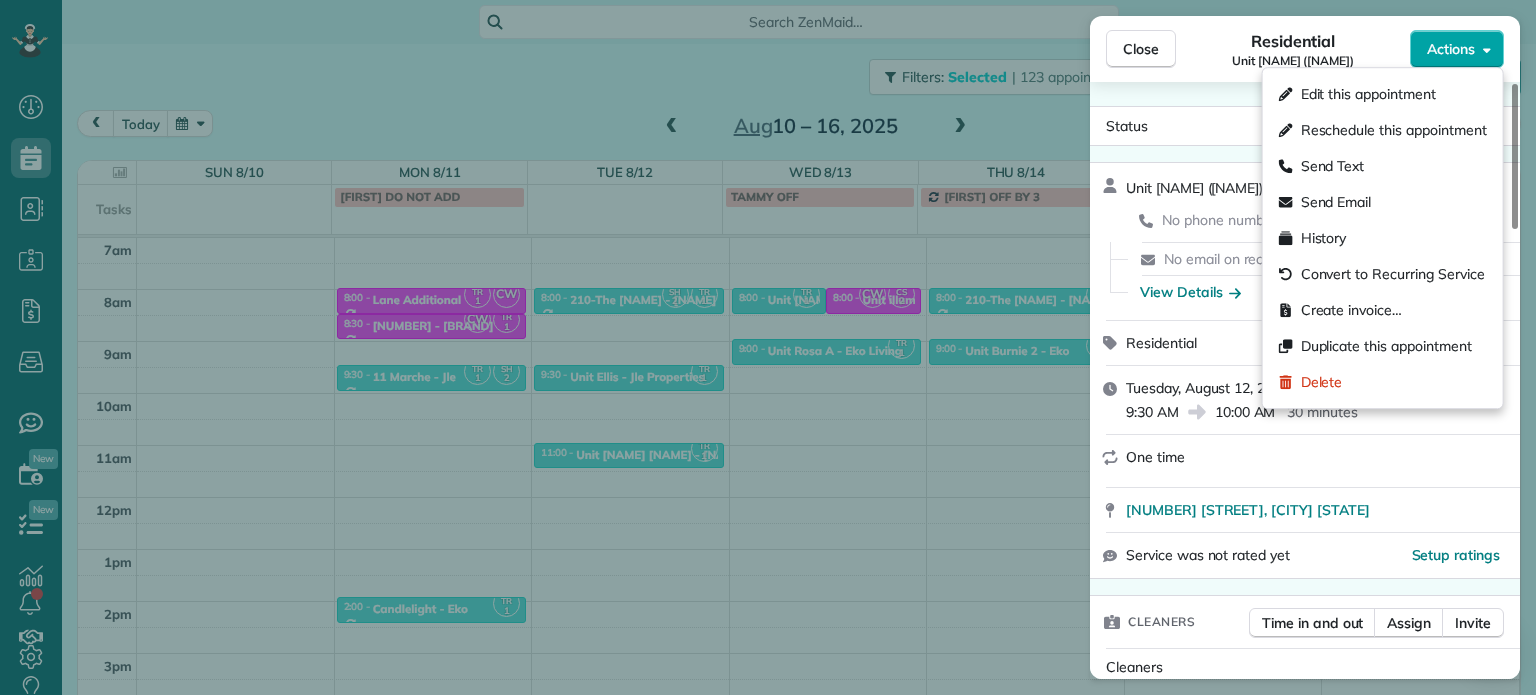 click on "Actions" at bounding box center (1457, 49) 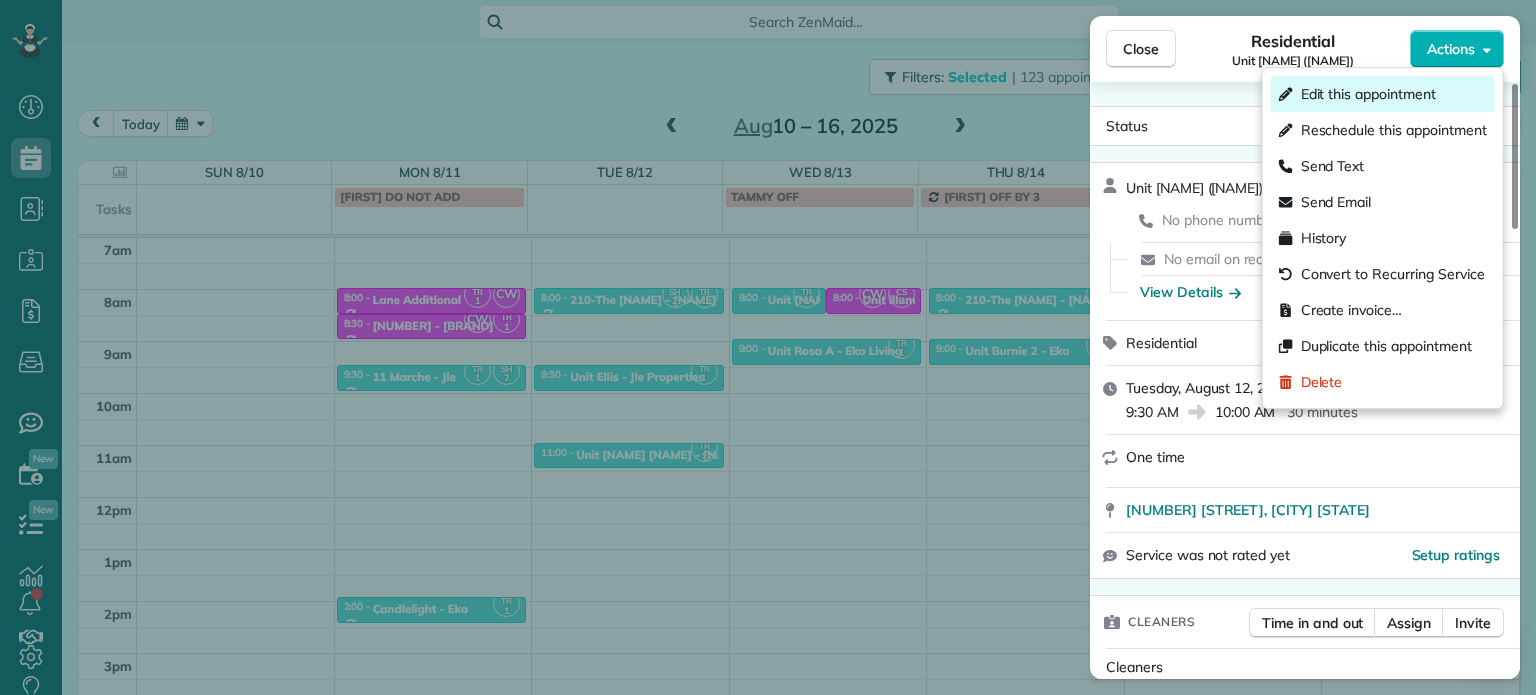 click on "Edit this appointment" at bounding box center (1368, 94) 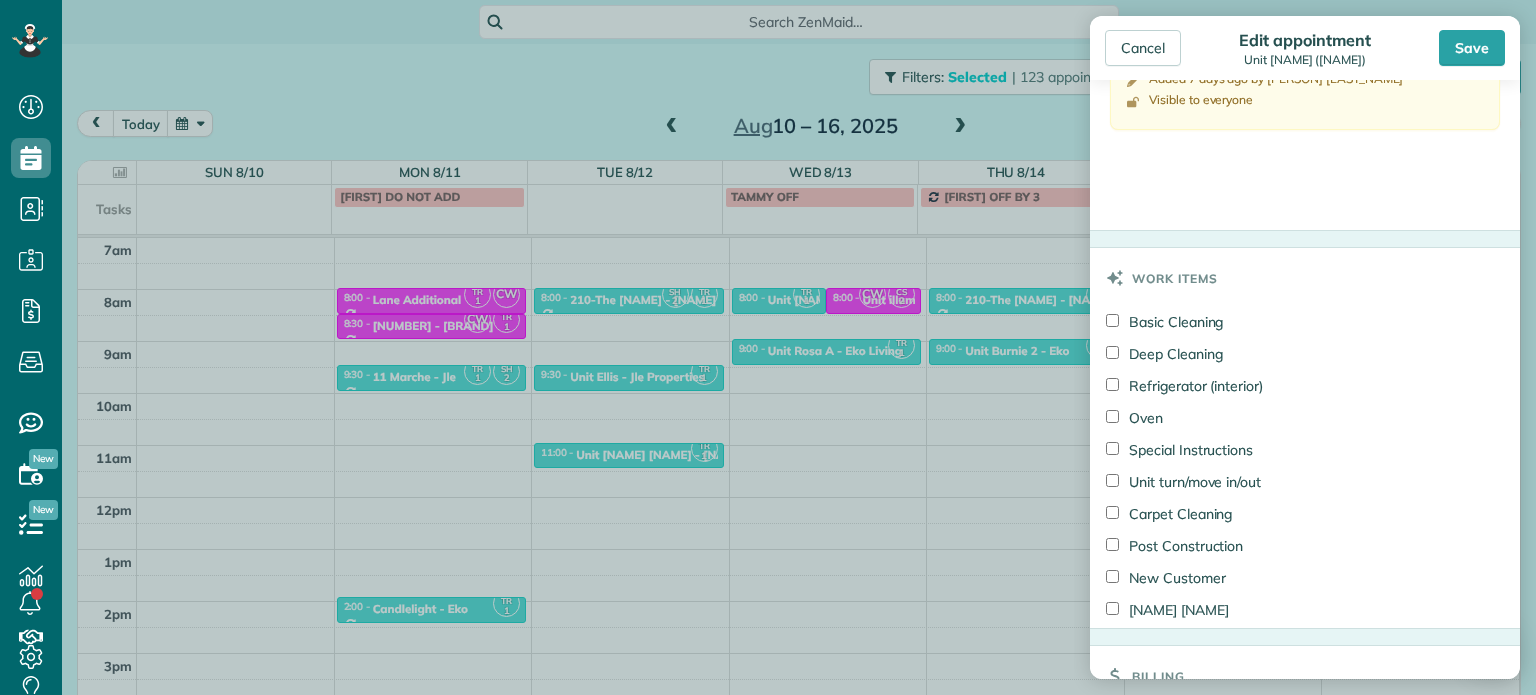 scroll, scrollTop: 900, scrollLeft: 0, axis: vertical 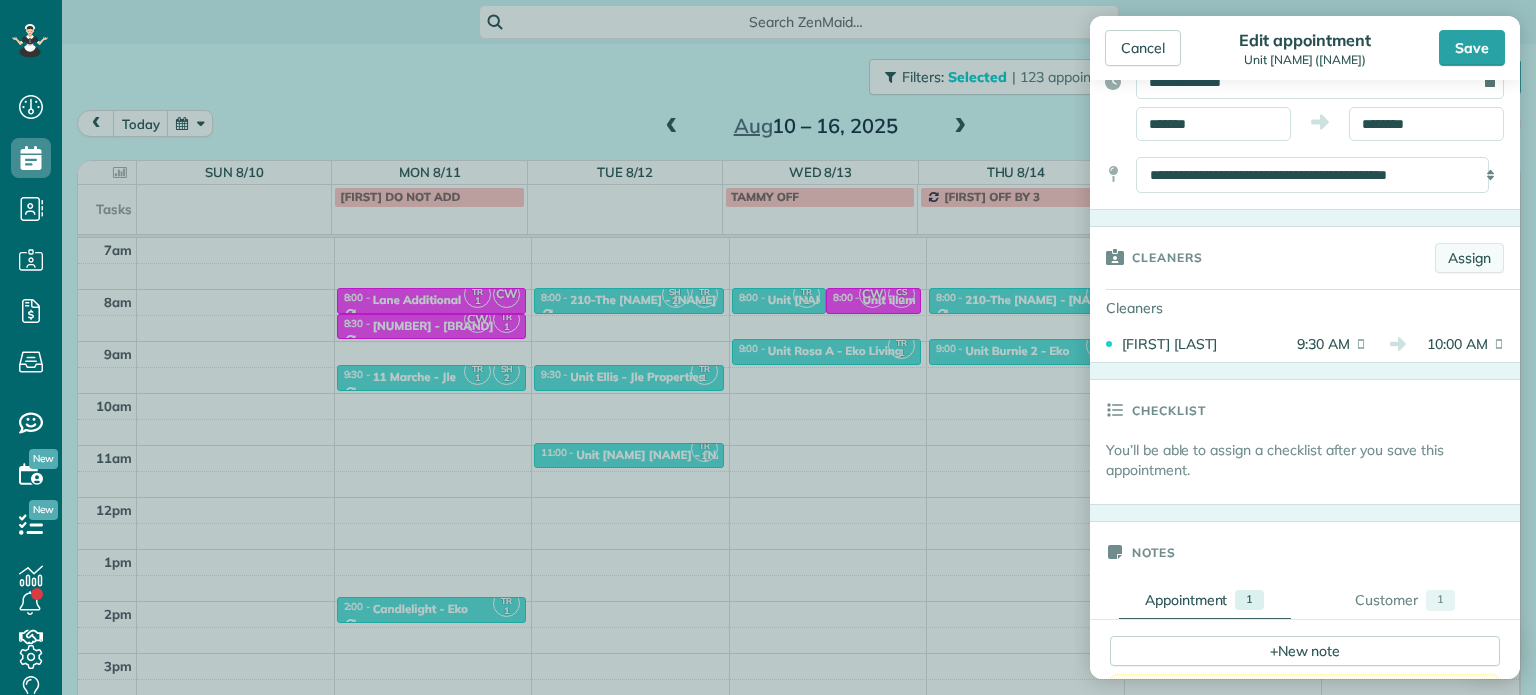 click on "Assign" at bounding box center [1469, 258] 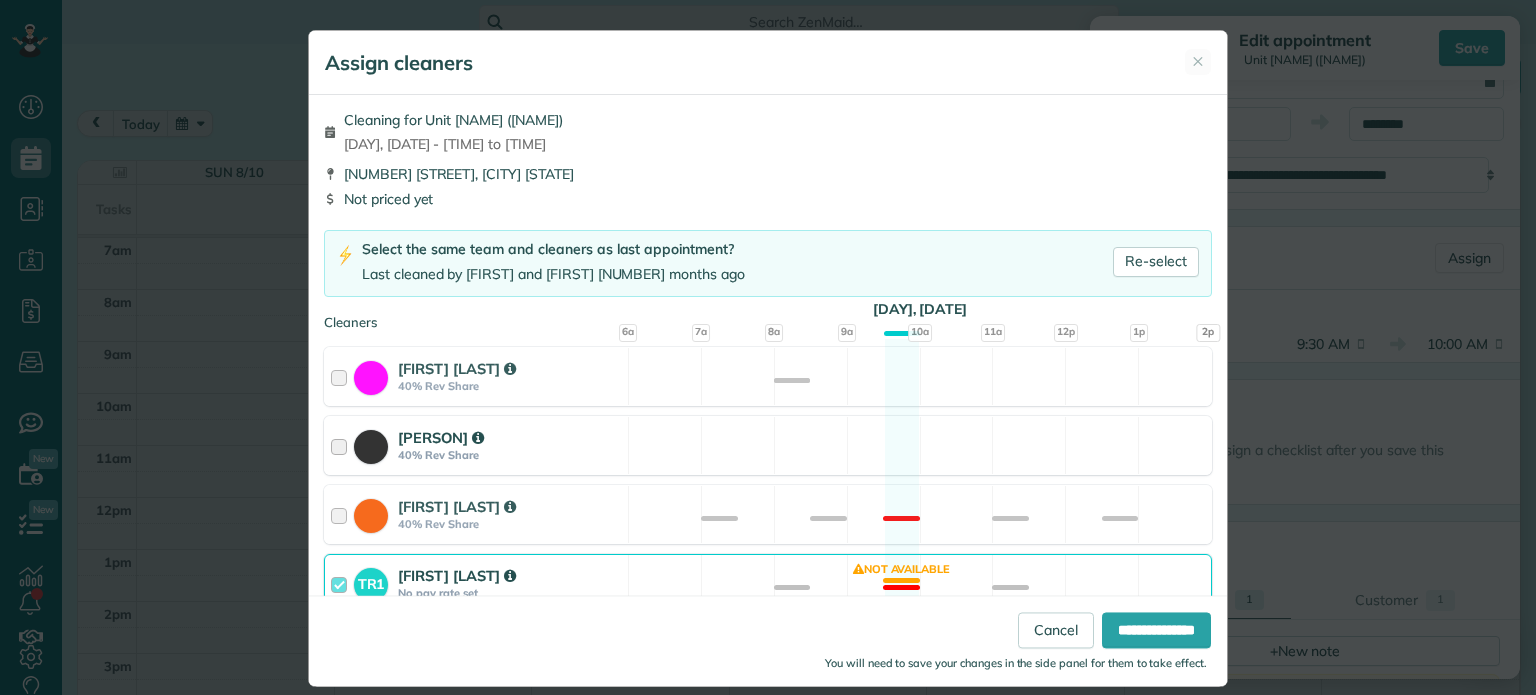 scroll, scrollTop: 200, scrollLeft: 0, axis: vertical 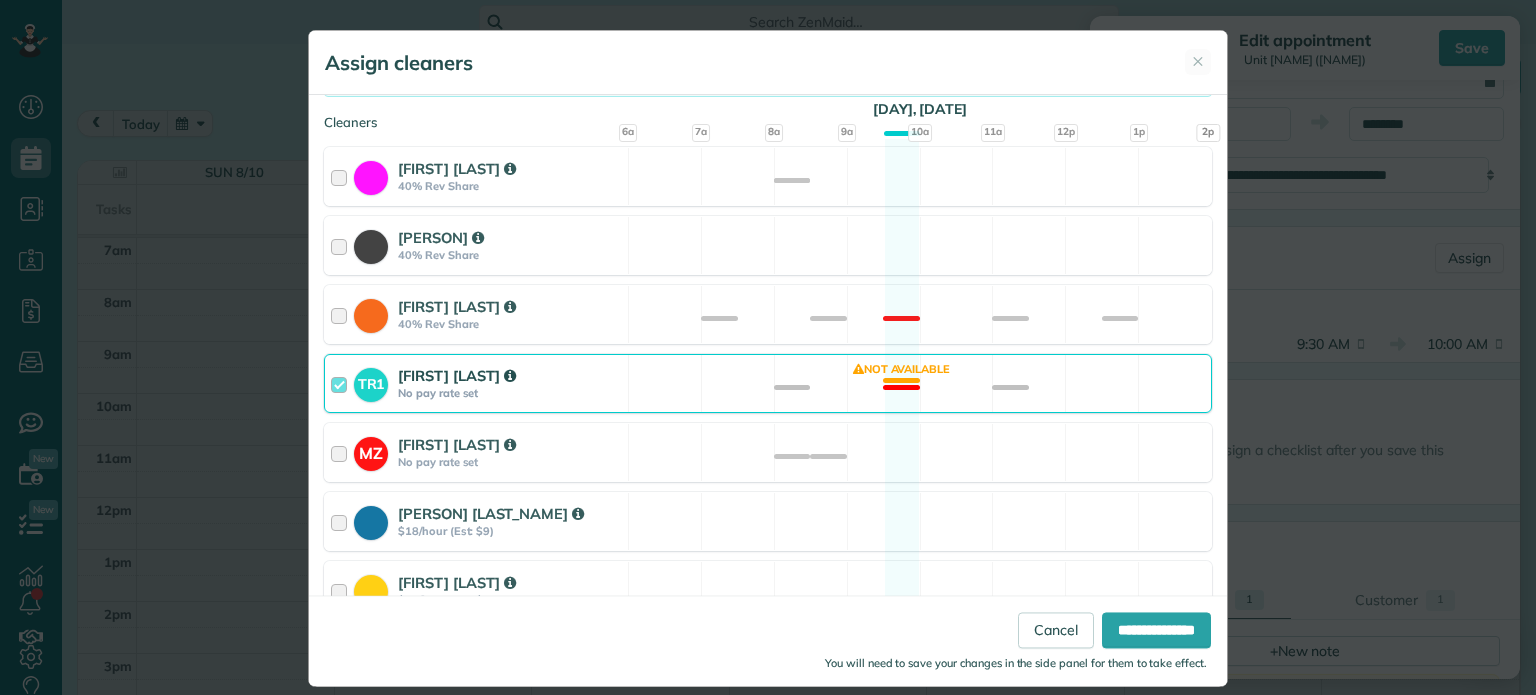 click at bounding box center [342, 383] 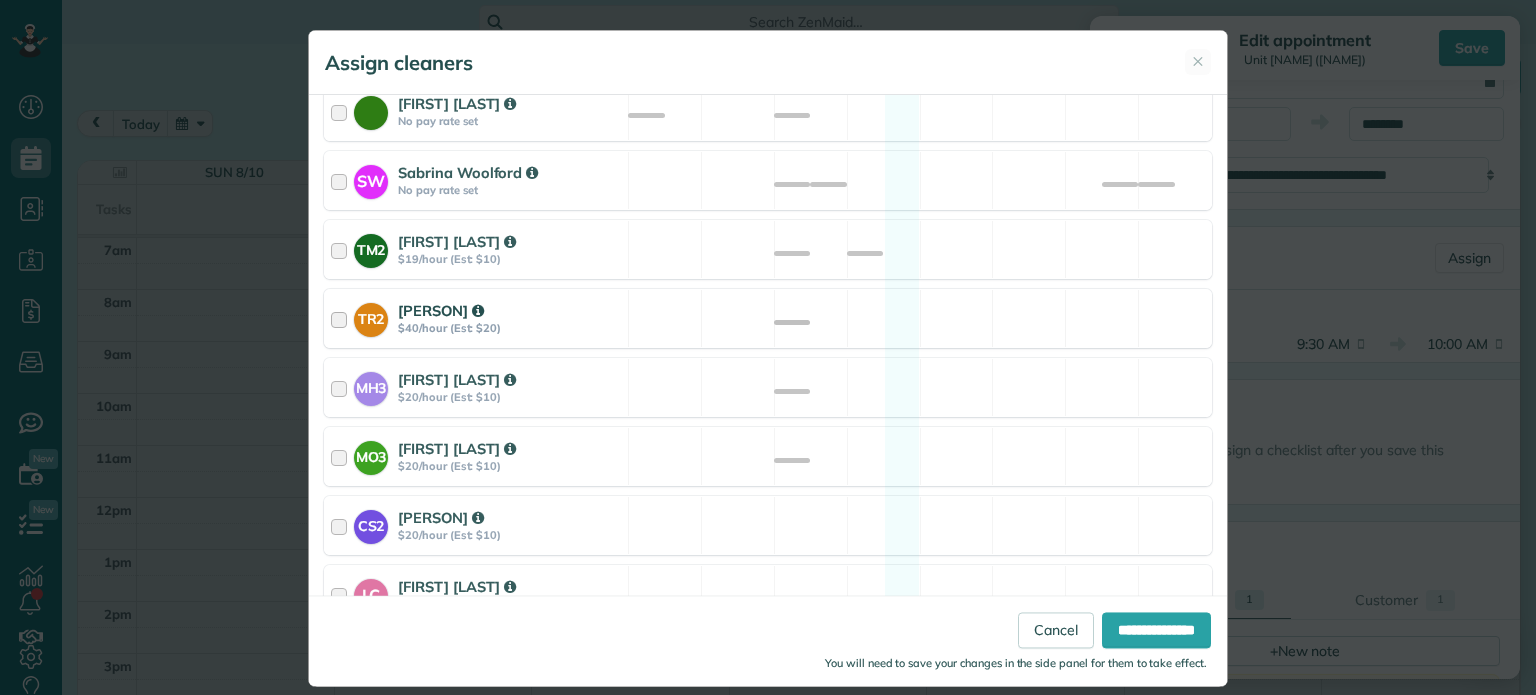 scroll, scrollTop: 1048, scrollLeft: 0, axis: vertical 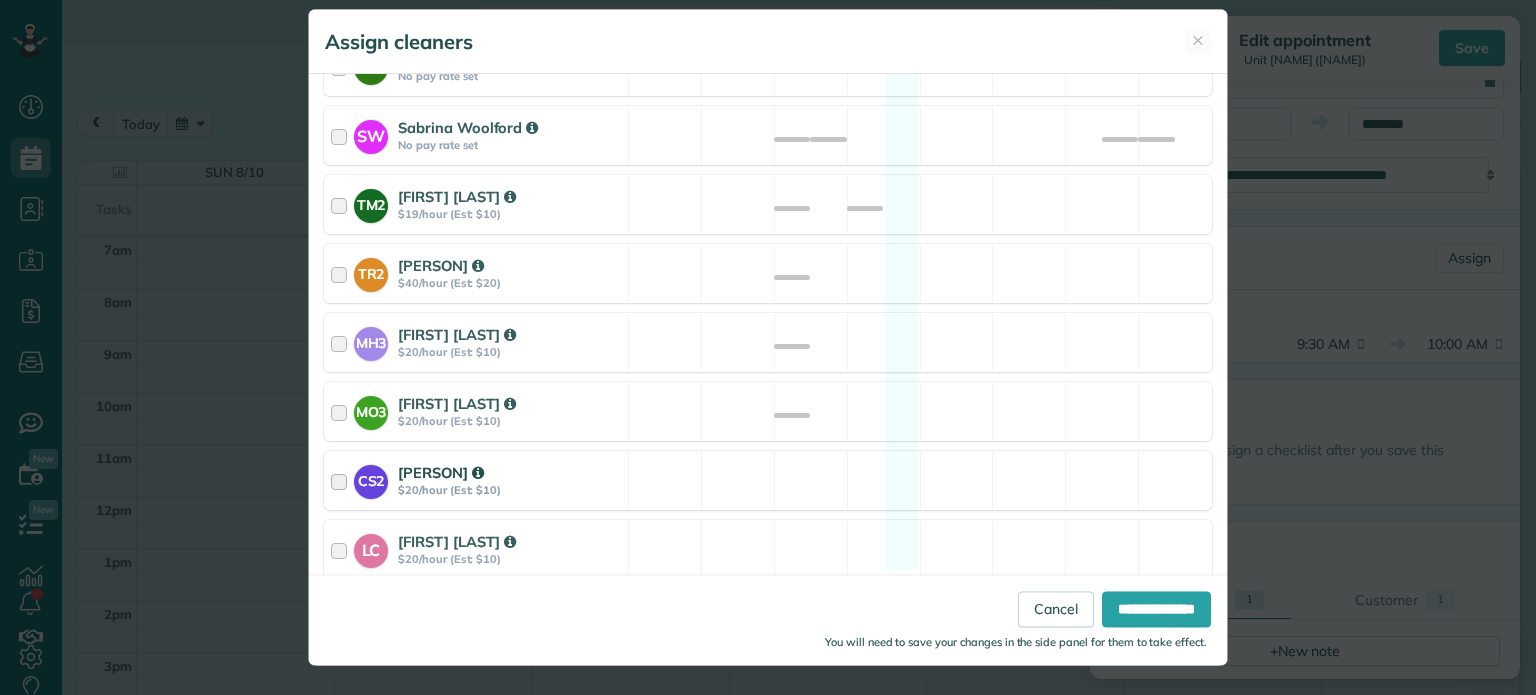 click at bounding box center [342, 480] 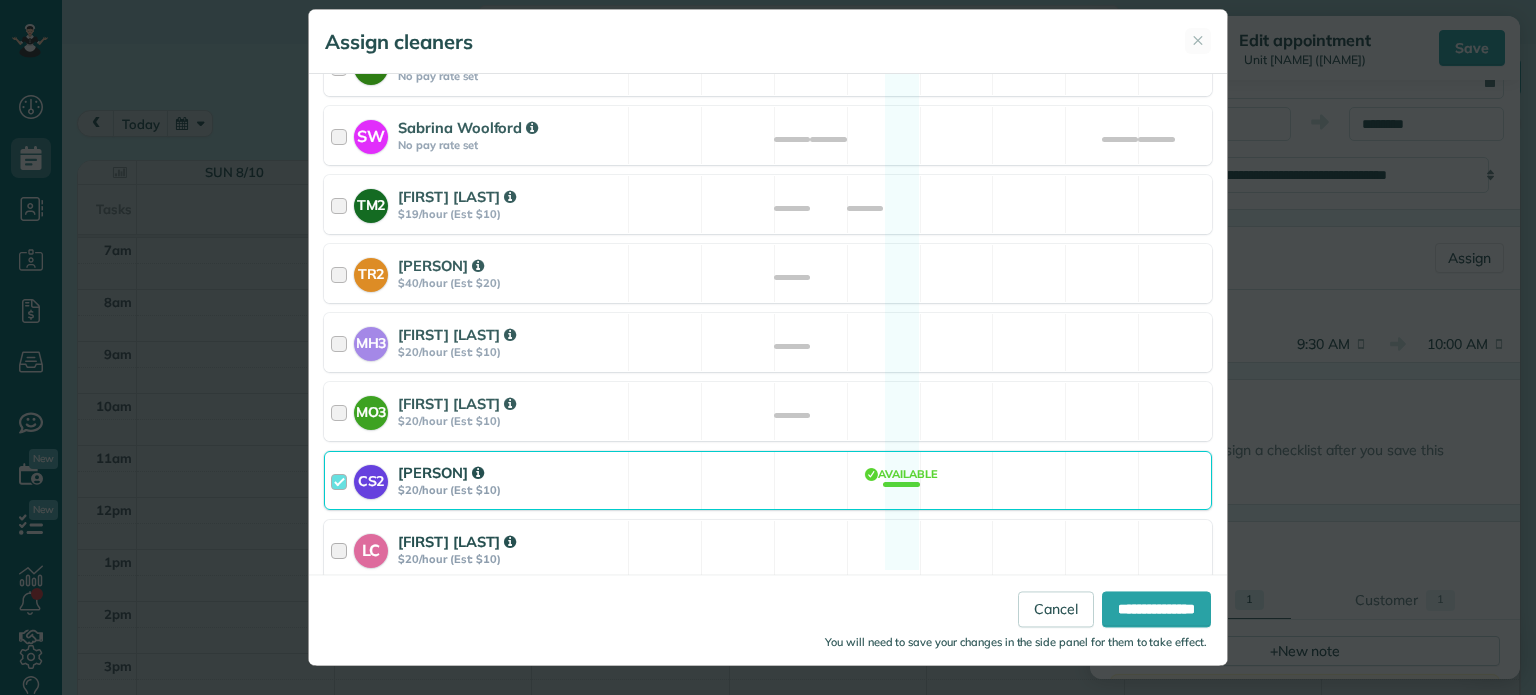 click at bounding box center [342, 549] 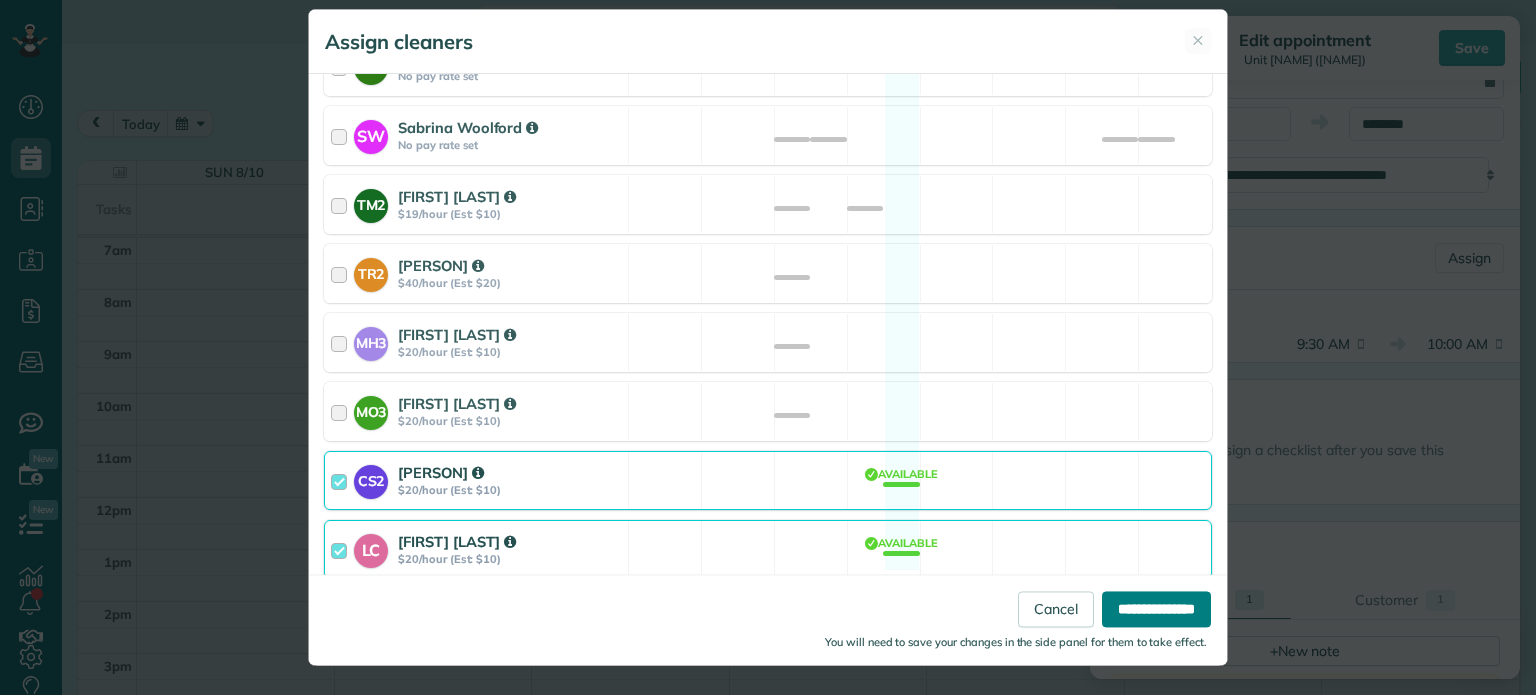 click on "**********" at bounding box center [1156, 610] 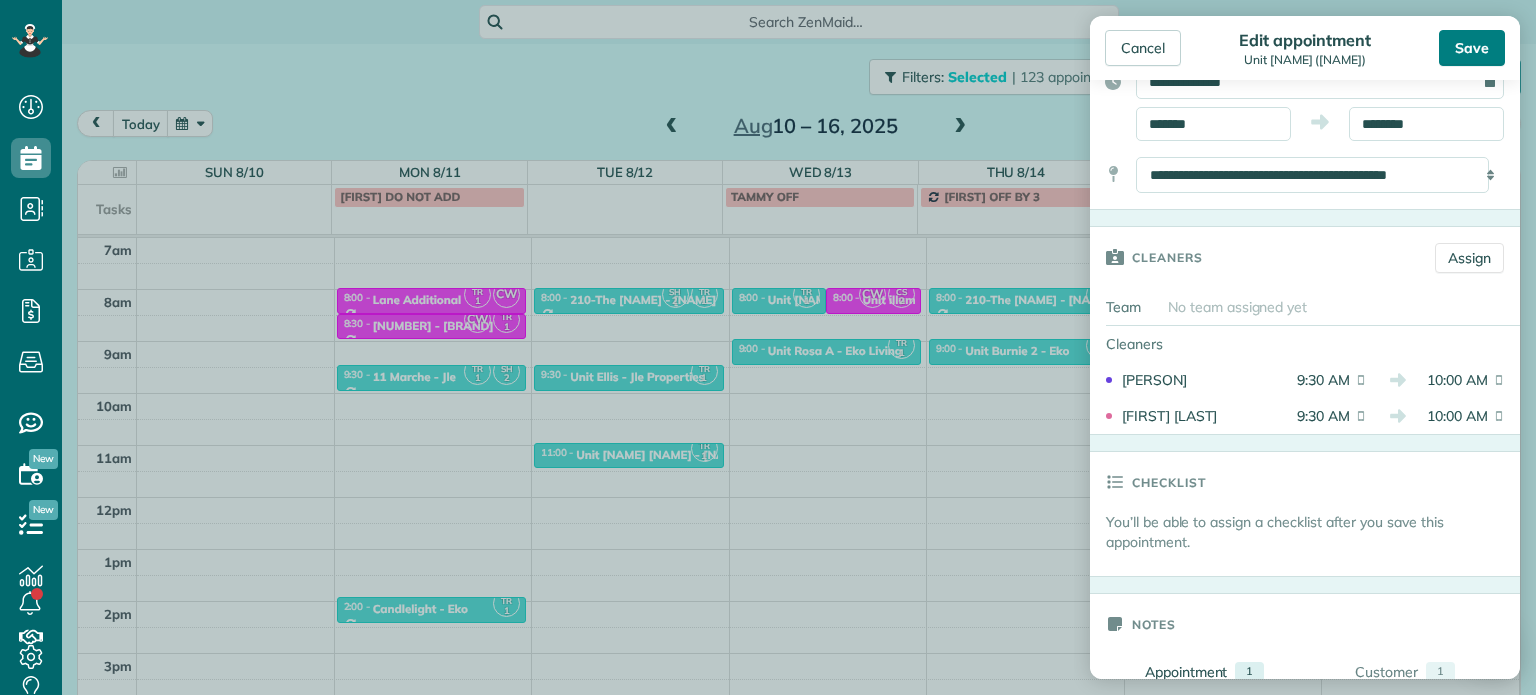 click on "Save" at bounding box center [1472, 48] 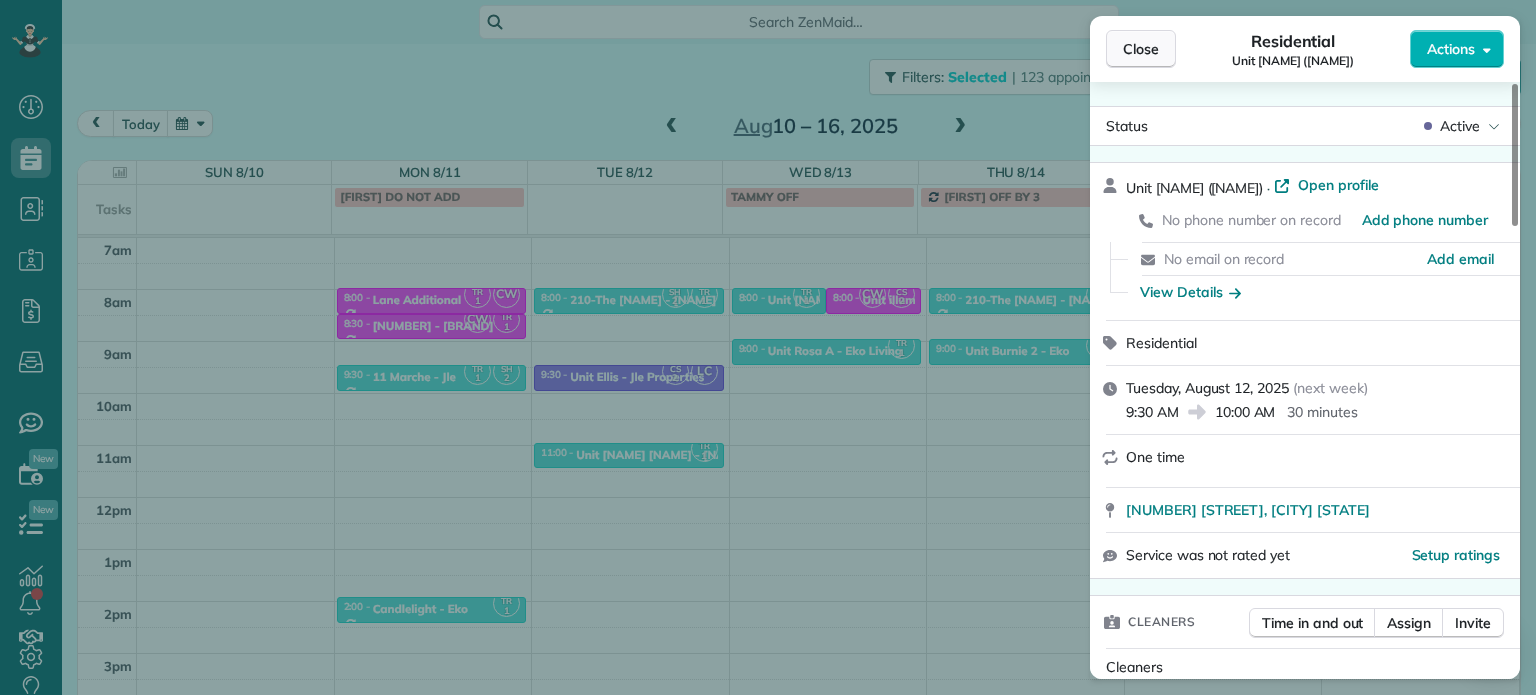 click on "Close" at bounding box center [1141, 49] 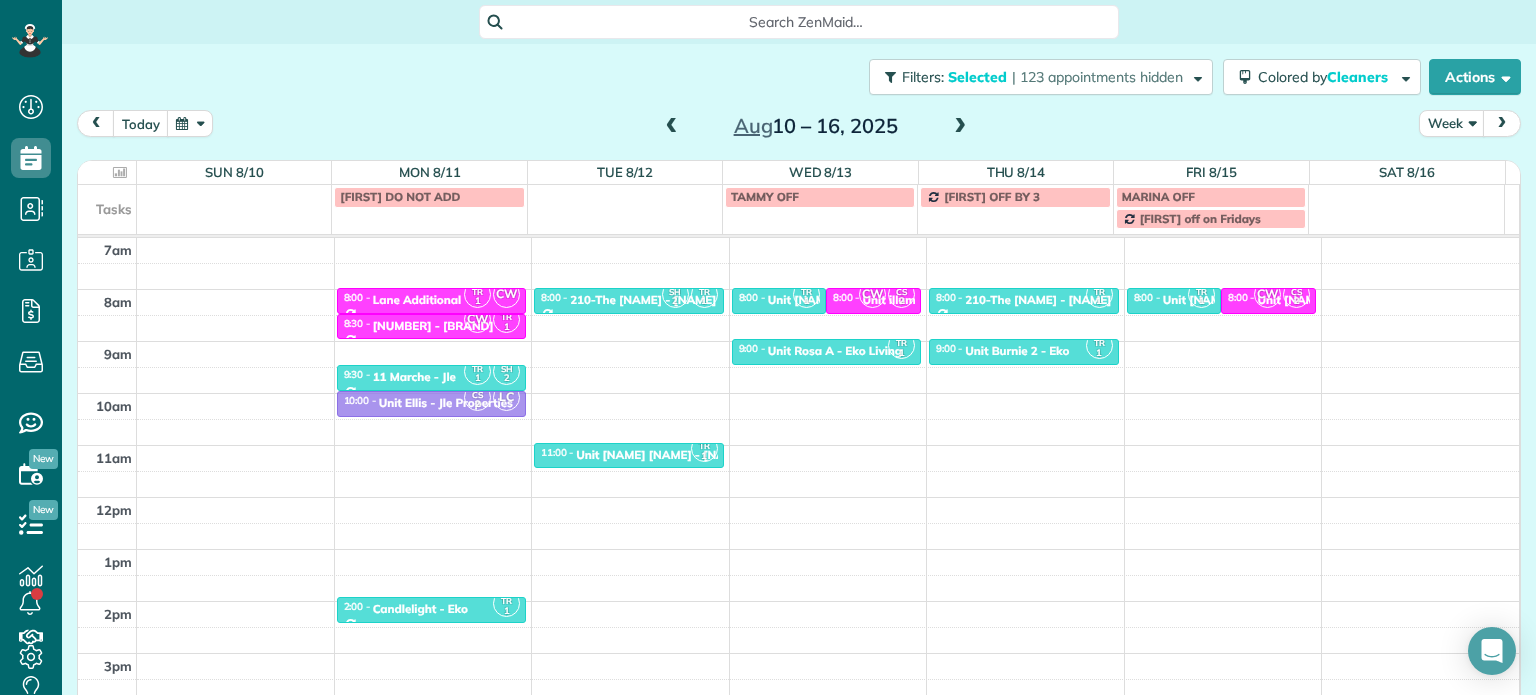 drag, startPoint x: 608, startPoint y: 375, endPoint x: 427, endPoint y: 407, distance: 183.80696 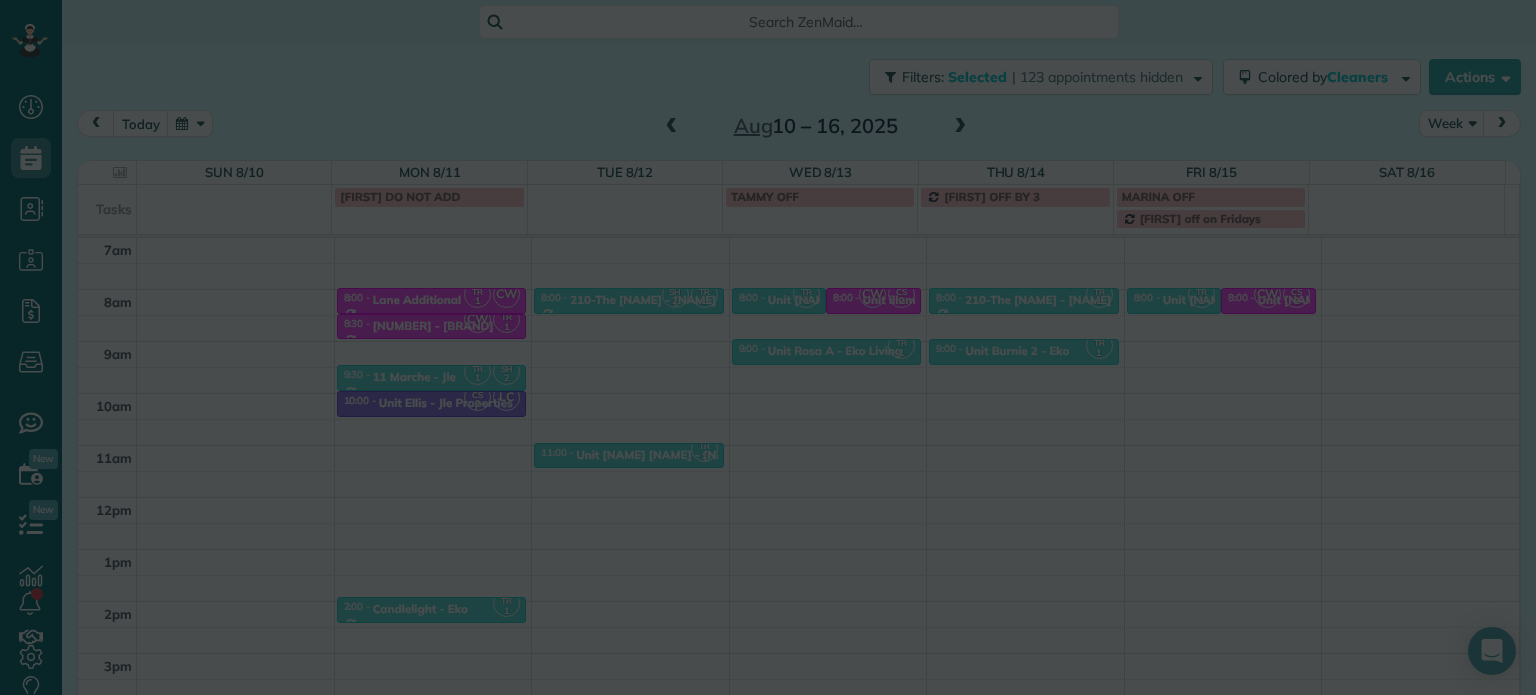 scroll, scrollTop: 0, scrollLeft: 0, axis: both 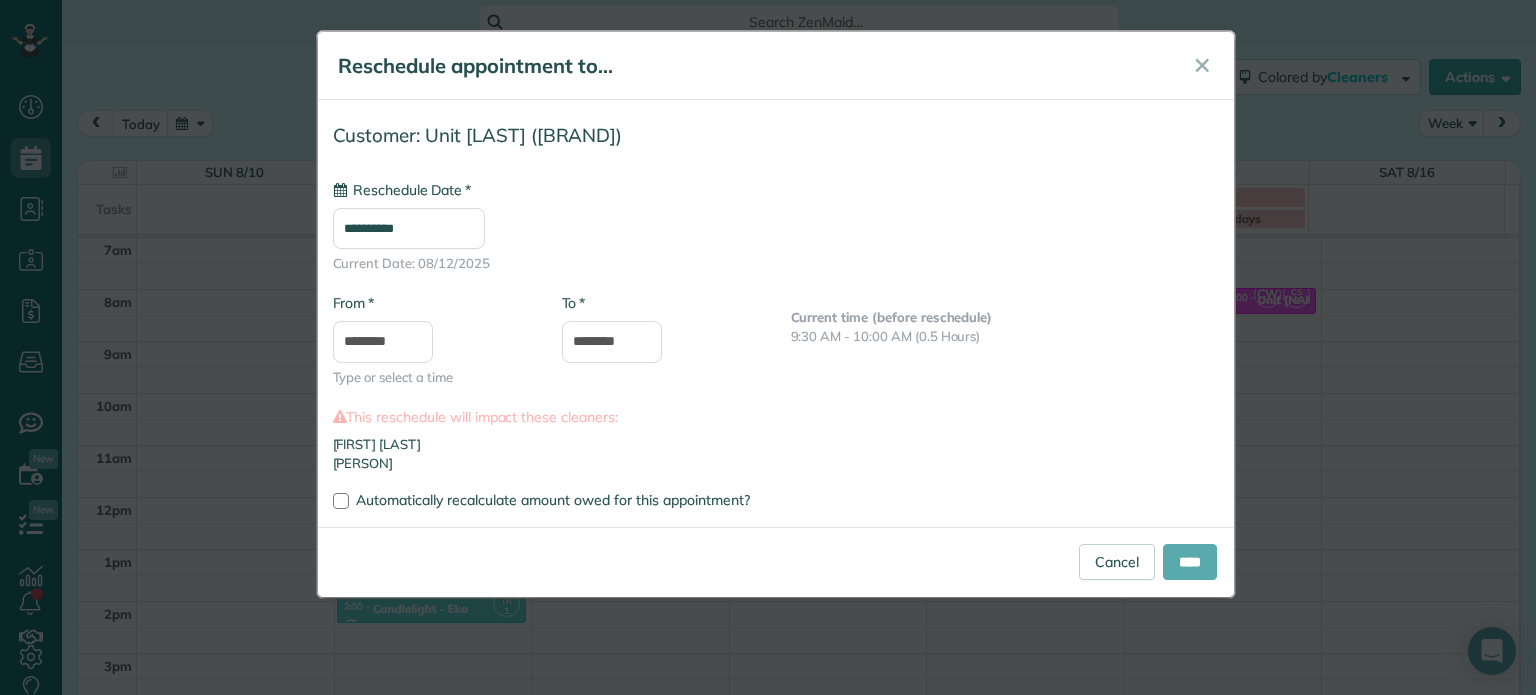 type on "**********" 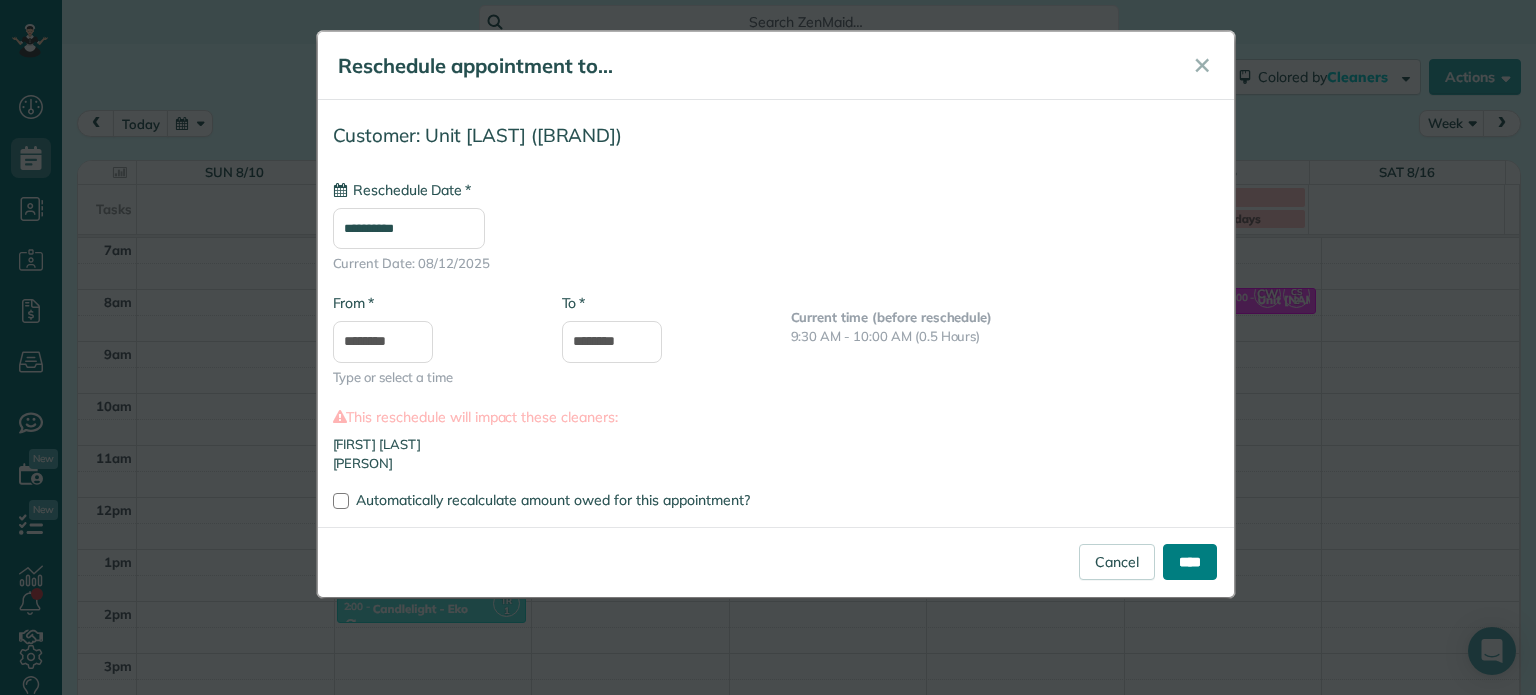 click on "****" at bounding box center (1190, 562) 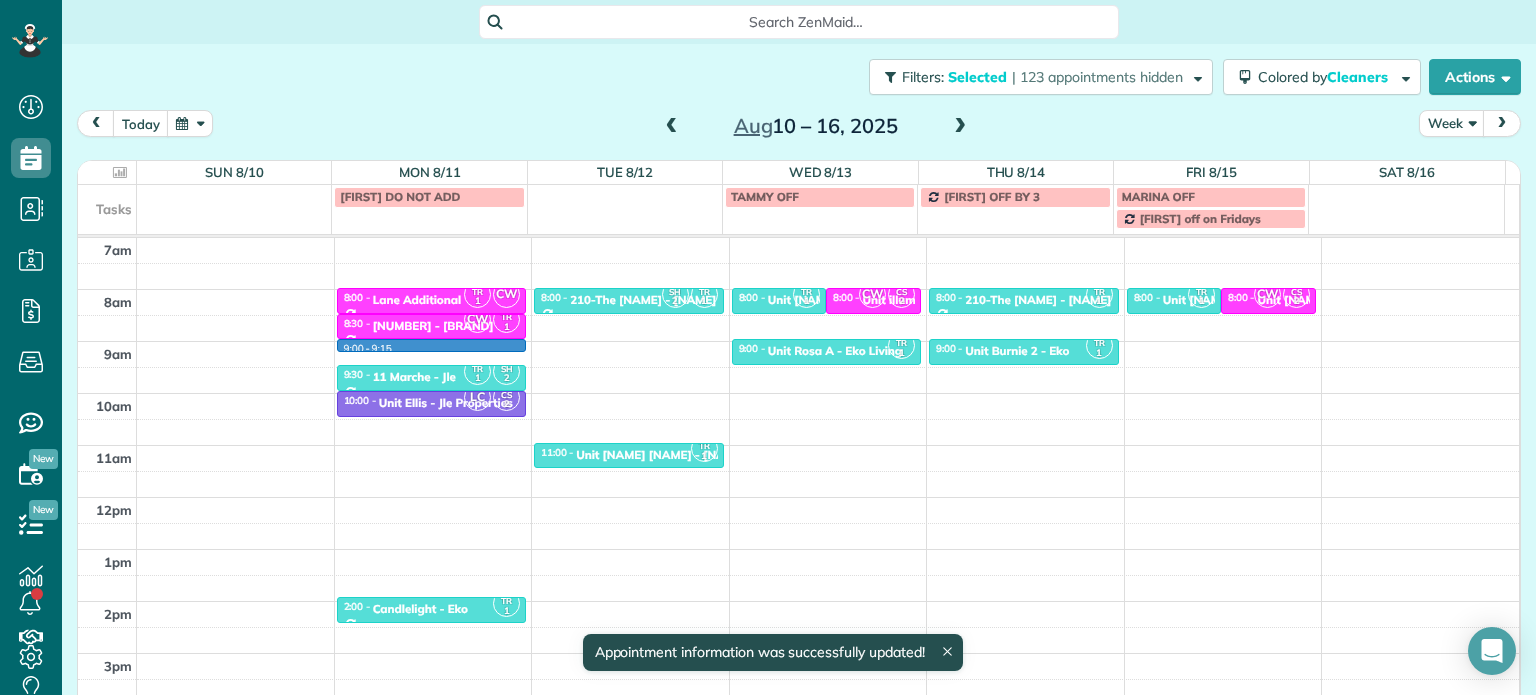 click on "[TIME] [TIME] [TIME] [TIME] [TIME] [TIME] [TIME] [TIME] [TIME] [TIME] [TIME] [TIME] [TIME] [TIME] 9:00 - 9:15 TR 1 SH 2 6:00 - 6:30 [BRAND] Office - [BRAND] [NUMBER] [STREET] [CITY], [STATE] TR 1 CW 8:00 - 8:30 Lane Additional [NUMBER] [STREET] [CITY], [STATE] CW TR 1 8:30 - 9:00 [NUMBER]A - [BRAND] [NUMBER] [STREET] [CITY], [STATE] TR 1 SH 2 9:30 - 10:00 [NUMBER] Marche - [BRAND] [NUMBER] [STREET] [CITY], [STATE] LC CS 2 10:00 - 10:30 Unit [LAST] - [BRAND] [NUMBER] [STREET] [CITY], [STATE] TR 1 2:00 - 2:30 [BRAND] - [BRAND] [NUMBER] [STREET] [CITY], [STATE] SH 2 TR 1 8:00 - 8:30 [NUMBER]-The [LAST] - [BRAND] [NUMBER] [STREET] [CITY], [STATE] TR 1 11:00 - 11:30 Unit [LAST] - [BRAND] [NUMBER] [STREET] [CITY], [STATE] TR 1 8:00 - 8:30 Unit [LAST] - [BRAND] [NUMBER] [STREET] [CITY], [STATE] CW CS 2 8:00 - 8:30 Unit [BRAND] [BRAND] [NUMBER] [STREET] [CITY], [STATE] TR 1 9:00 - 9:30 Unit [LAST] - [BRAND] [NUMBER] [STREET] [CITY], [STATE] TR 1 TR" at bounding box center (798, 445) 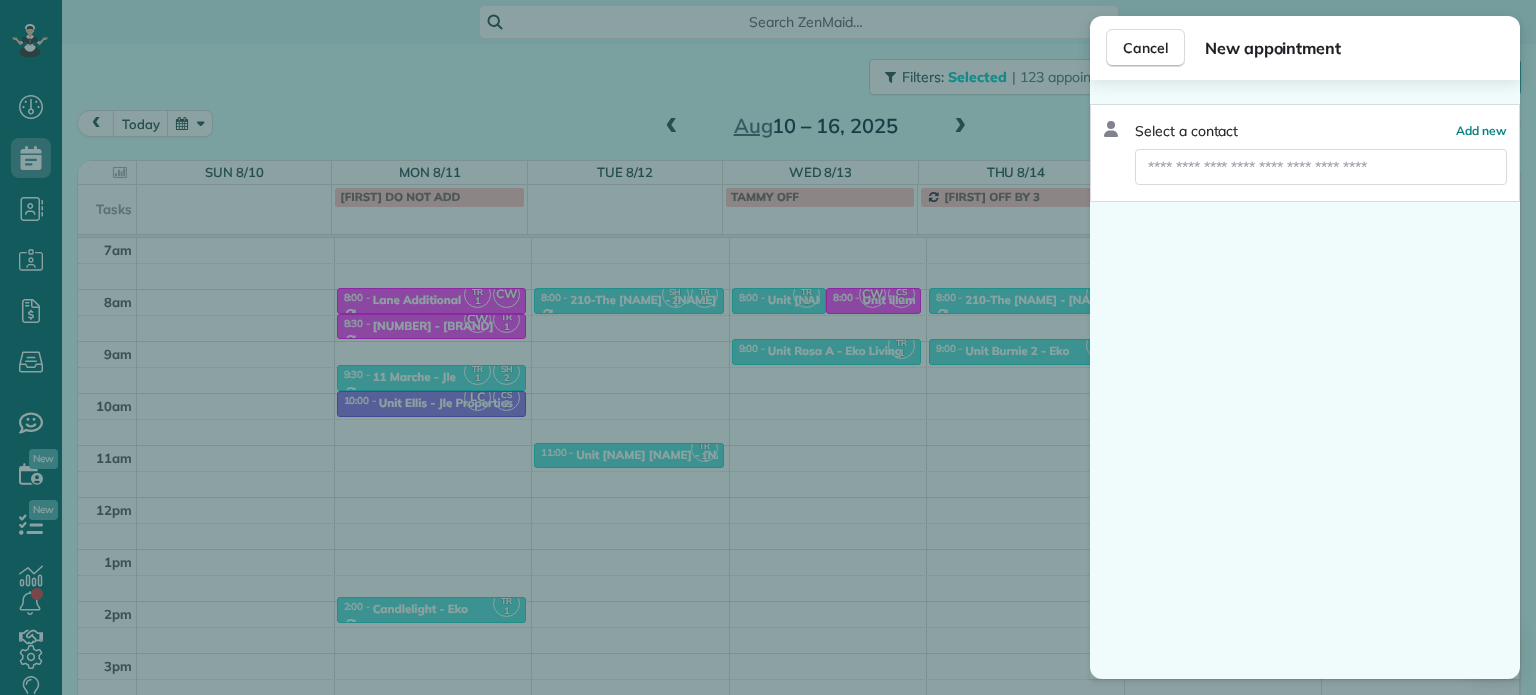 drag, startPoint x: 1148, startPoint y: 45, endPoint x: 1057, endPoint y: 119, distance: 117.29024 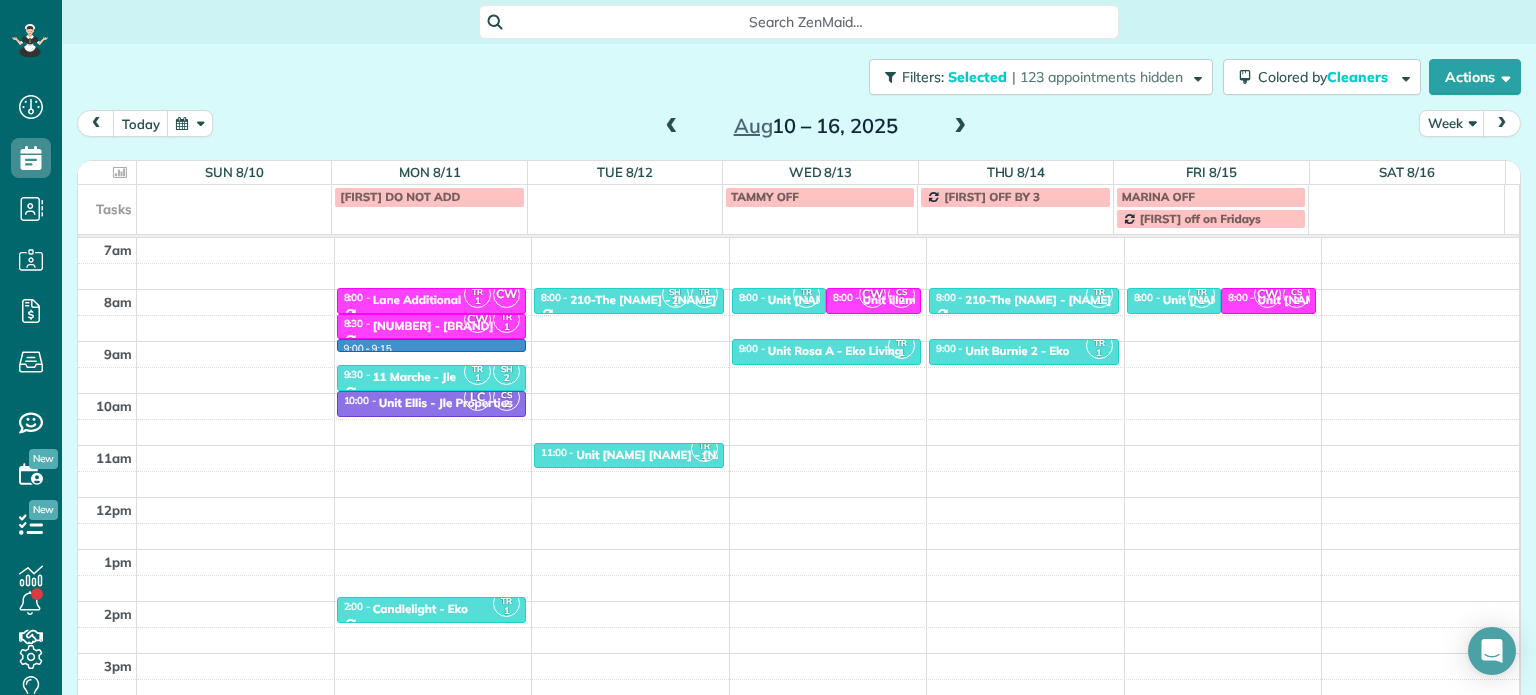 click on "[TIME] [TIME] [TIME] [TIME] [TIME] [TIME] [TIME] [TIME] [TIME] [TIME] [TIME] [TIME] [TIME] [TIME] 9:00 - 9:15 TR 1 SH 2 6:00 - 6:30 [BRAND] Office - [BRAND] [NUMBER] [STREET] [CITY], [STATE] TR 1 CW 8:00 - 8:30 Lane Additional [NUMBER] [STREET] [CITY], [STATE] CW TR 1 8:30 - 9:00 [NUMBER]A - [BRAND] [NUMBER] [STREET] [CITY], [STATE] TR 1 SH 2 9:30 - 10:00 [NUMBER] Marche - [BRAND] [NUMBER] [STREET] [CITY], [STATE] LC CS 2 10:00 - 10:30 Unit [LAST] - [BRAND] [NUMBER] [STREET] [CITY], [STATE] TR 1 2:00 - 2:30 [BRAND] - [BRAND] [NUMBER] [STREET] [CITY], [STATE] SH 2 TR 1 8:00 - 8:30 [NUMBER]-The [LAST] - [BRAND] [NUMBER] [STREET] [CITY], [STATE] TR 1 11:00 - 11:30 Unit [LAST] - [BRAND] [NUMBER] [STREET] [CITY], [STATE] TR 1 8:00 - 8:30 Unit [LAST] - [BRAND] [NUMBER] [STREET] [CITY], [STATE] CW CS 2 8:00 - 8:30 Unit [BRAND] [BRAND] [NUMBER] [STREET] [CITY], [STATE] TR 1 9:00 - 9:30 Unit [LAST] - [BRAND] [NUMBER] [STREET] [CITY], [STATE] TR 1 TR" at bounding box center (798, 445) 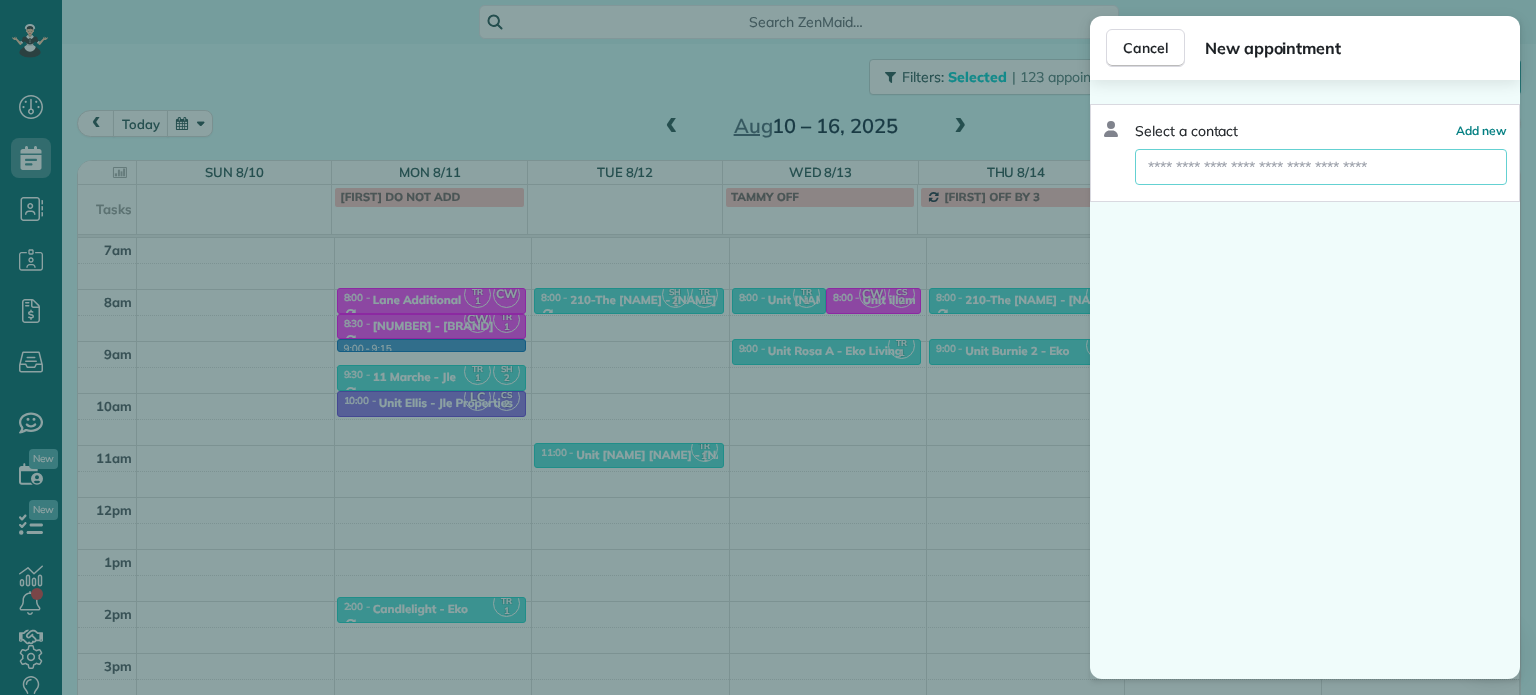 click at bounding box center (1321, 167) 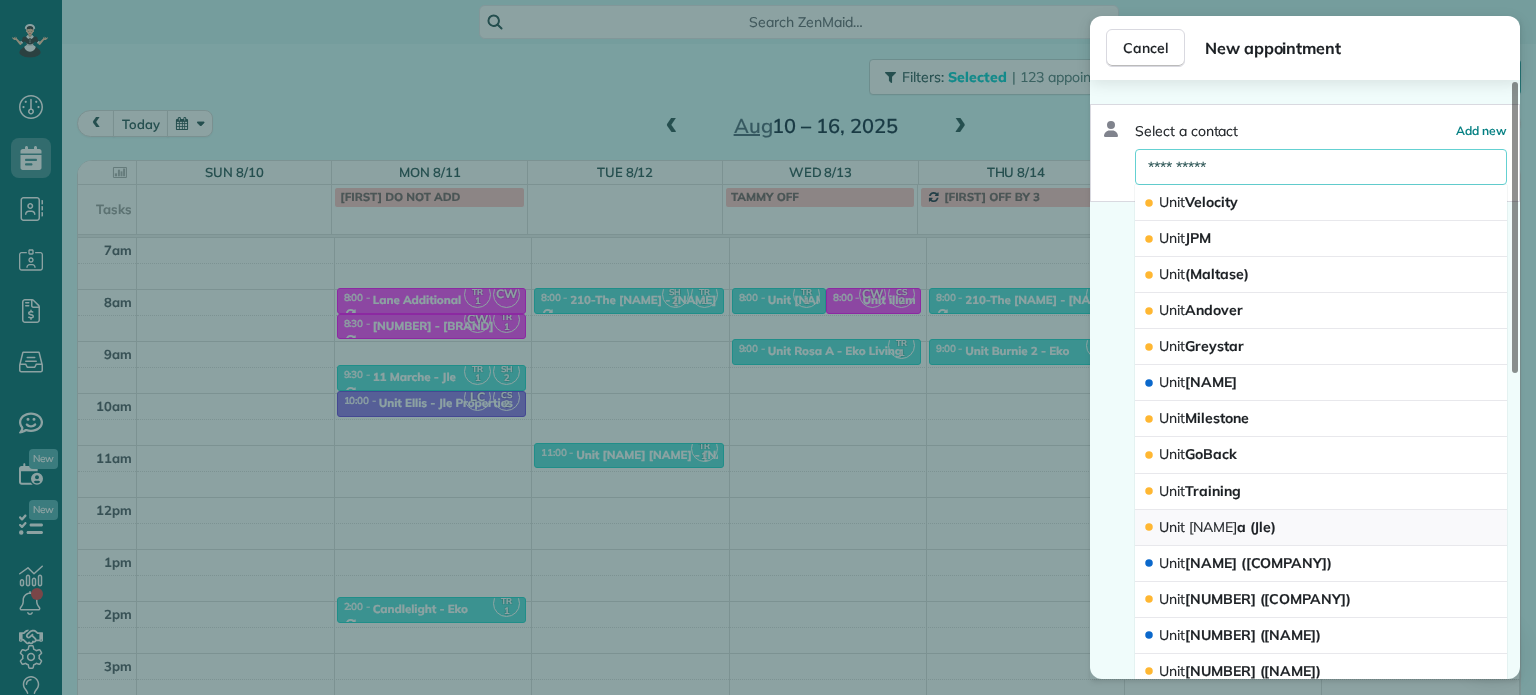 type on "**********" 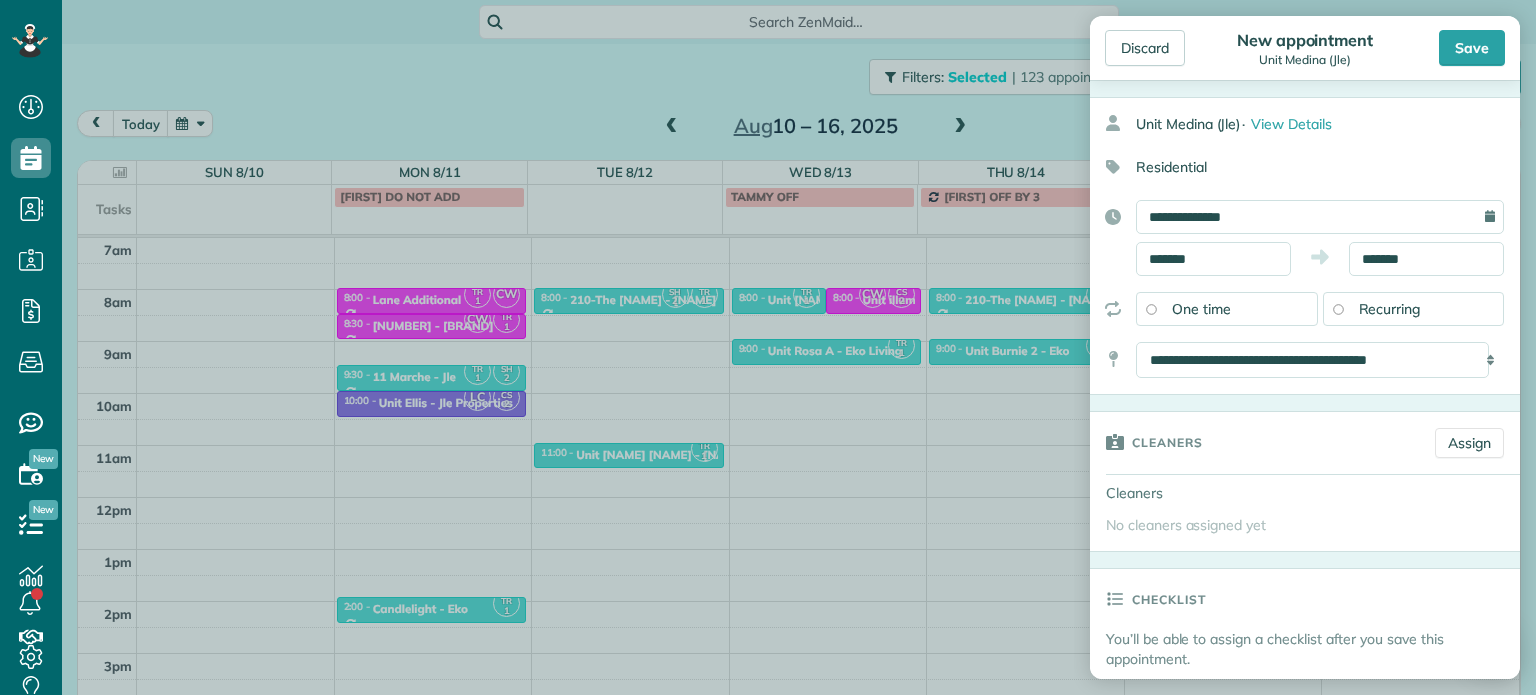 scroll, scrollTop: 100, scrollLeft: 0, axis: vertical 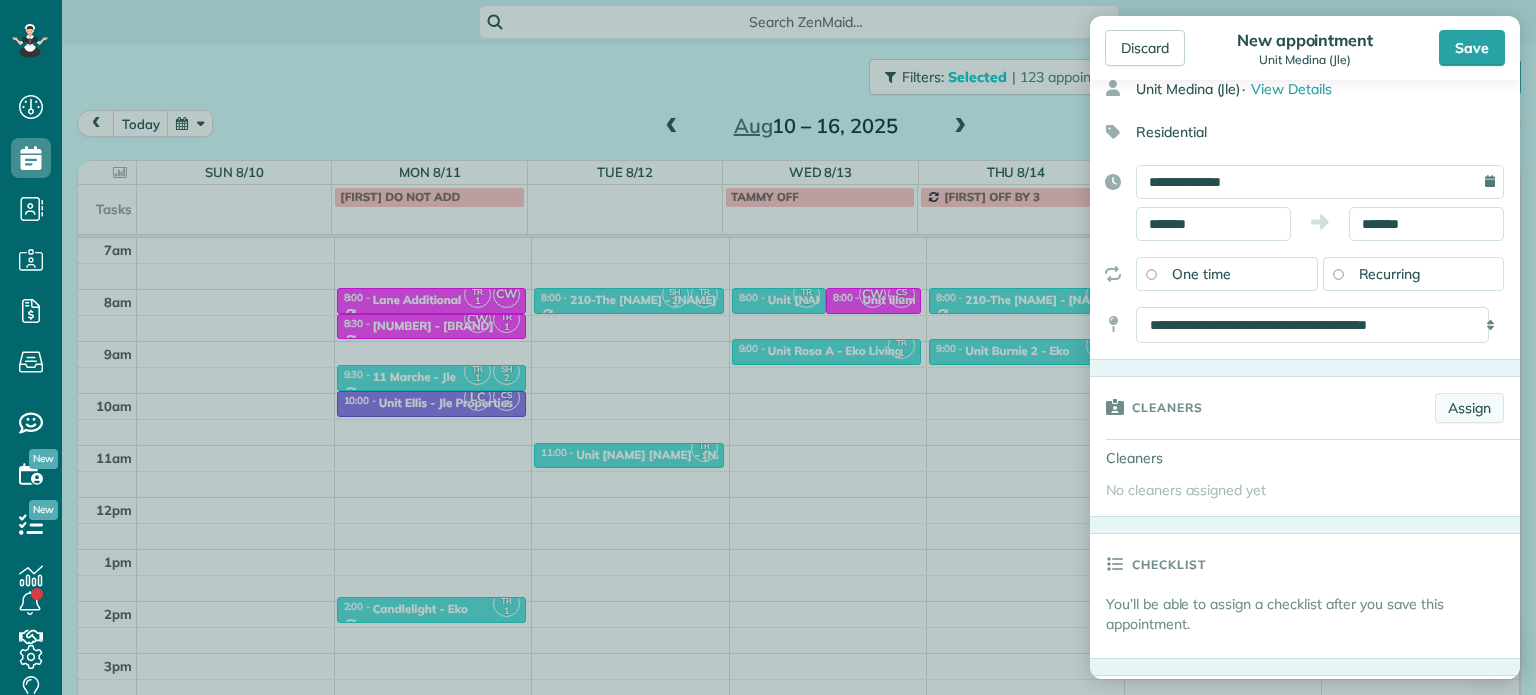click on "Assign" at bounding box center (1469, 408) 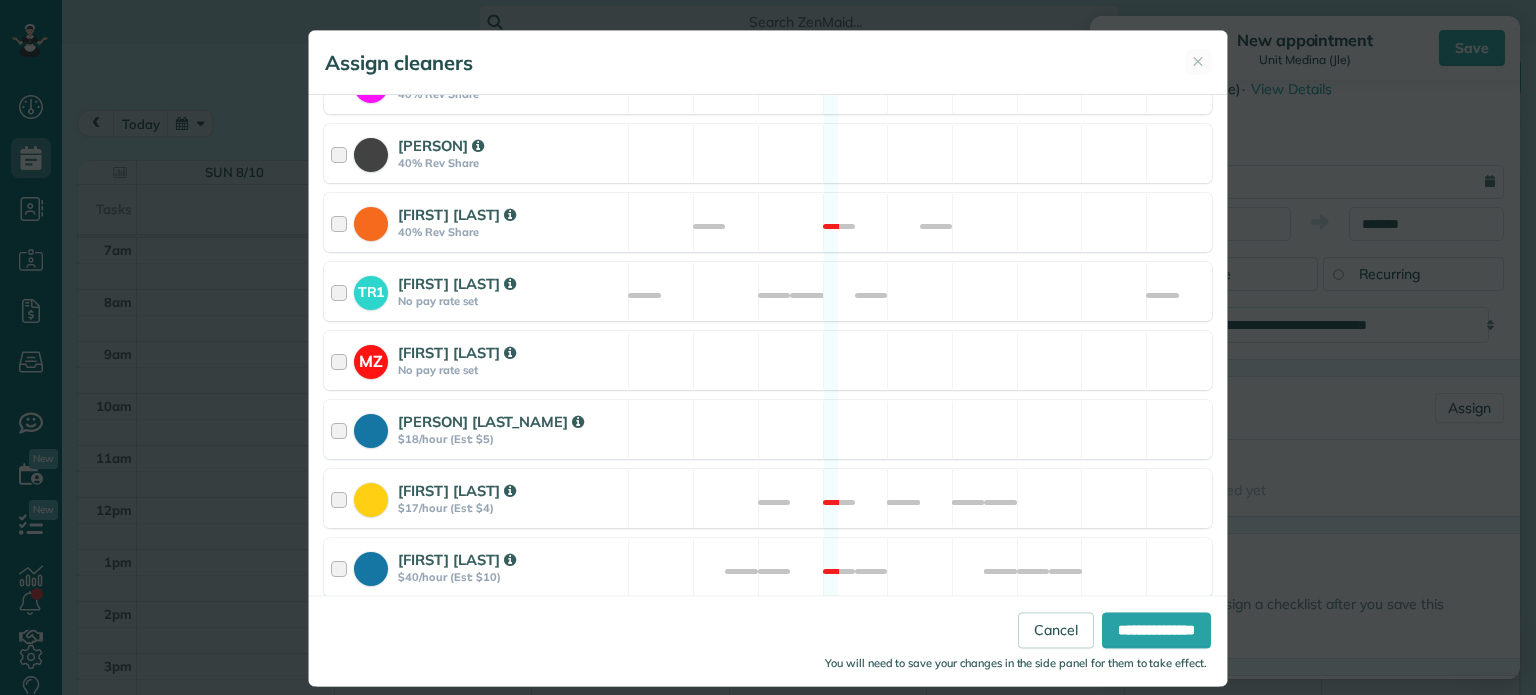 scroll, scrollTop: 100, scrollLeft: 0, axis: vertical 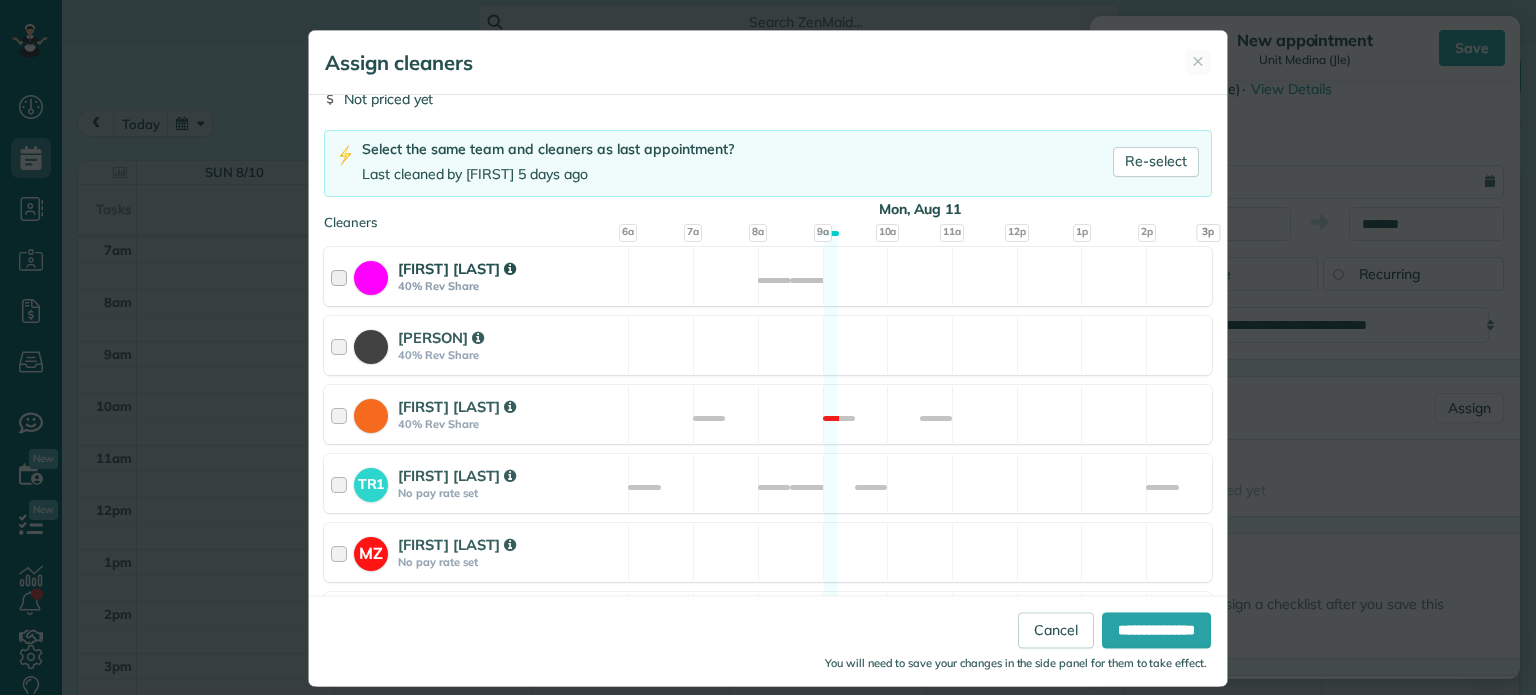 click at bounding box center [342, 276] 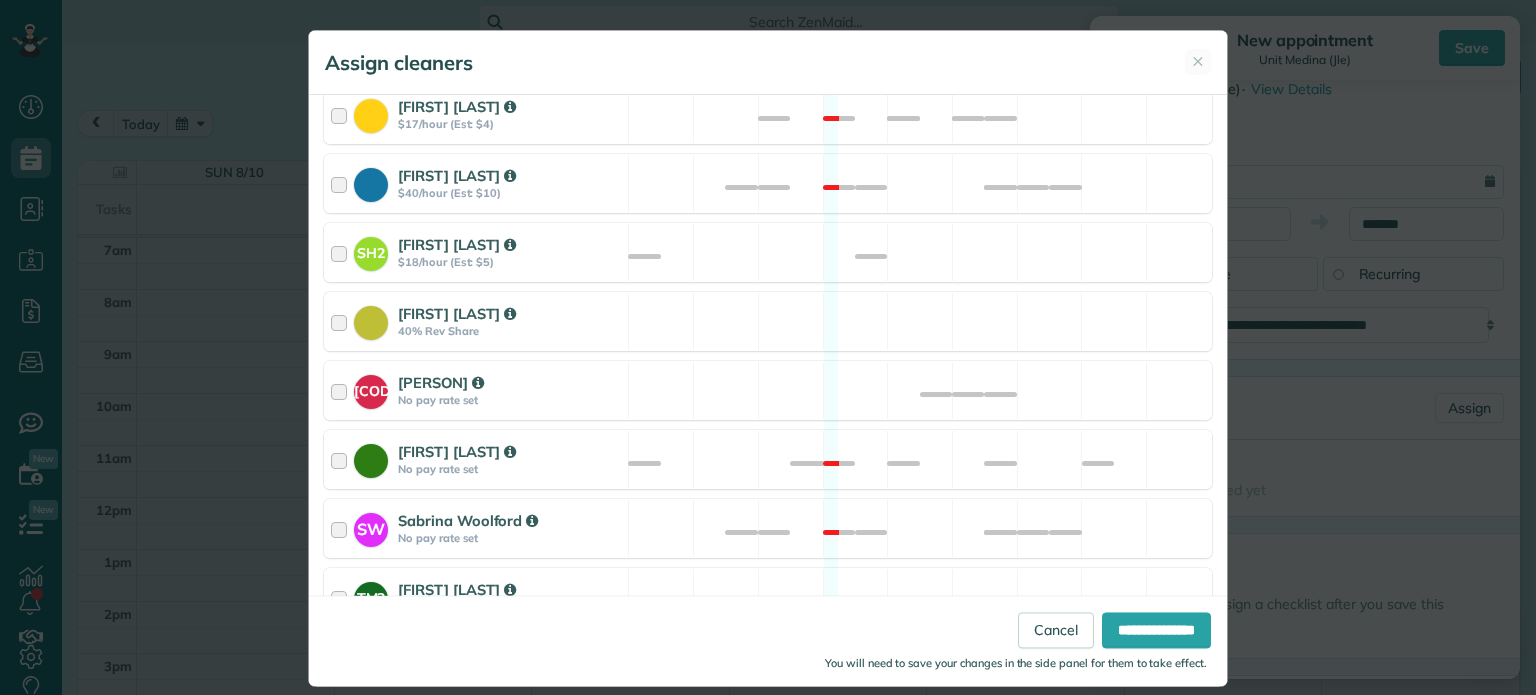 scroll, scrollTop: 1048, scrollLeft: 0, axis: vertical 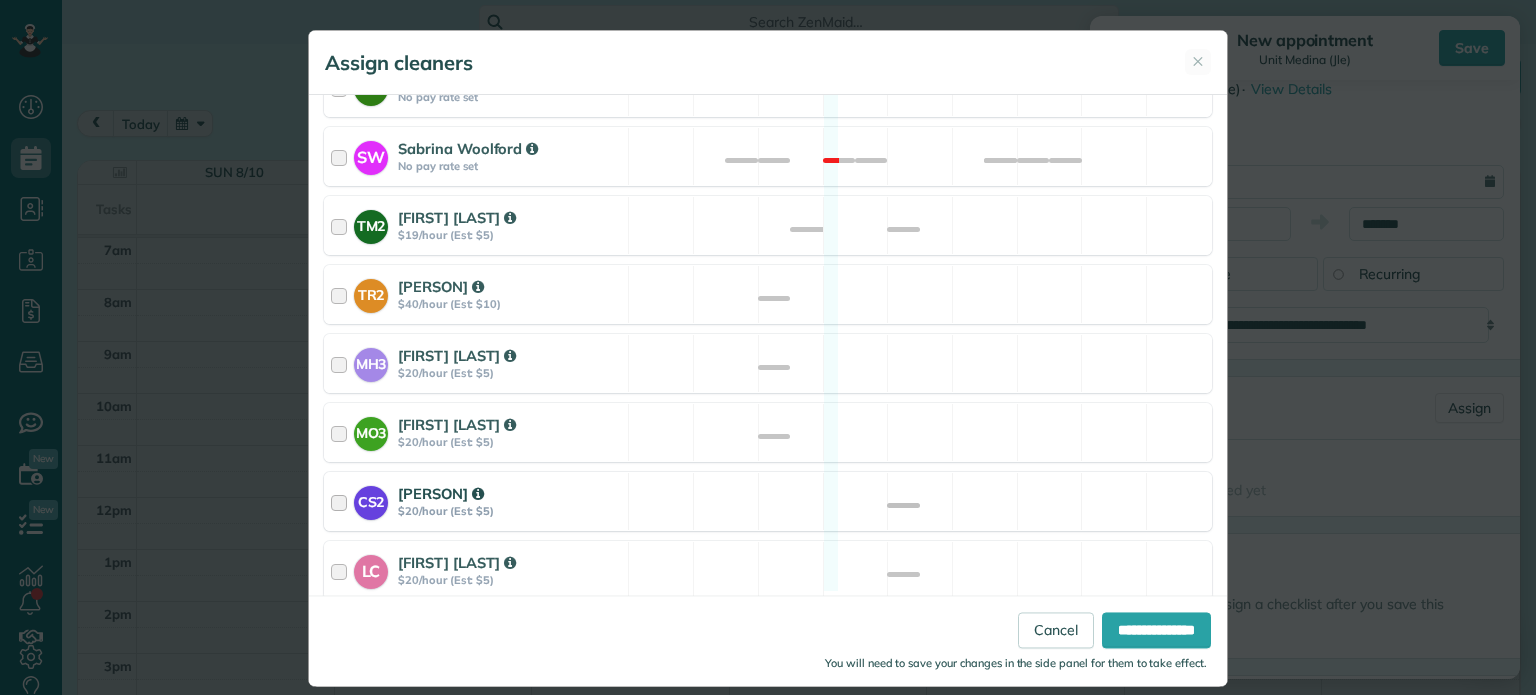 click at bounding box center [342, 501] 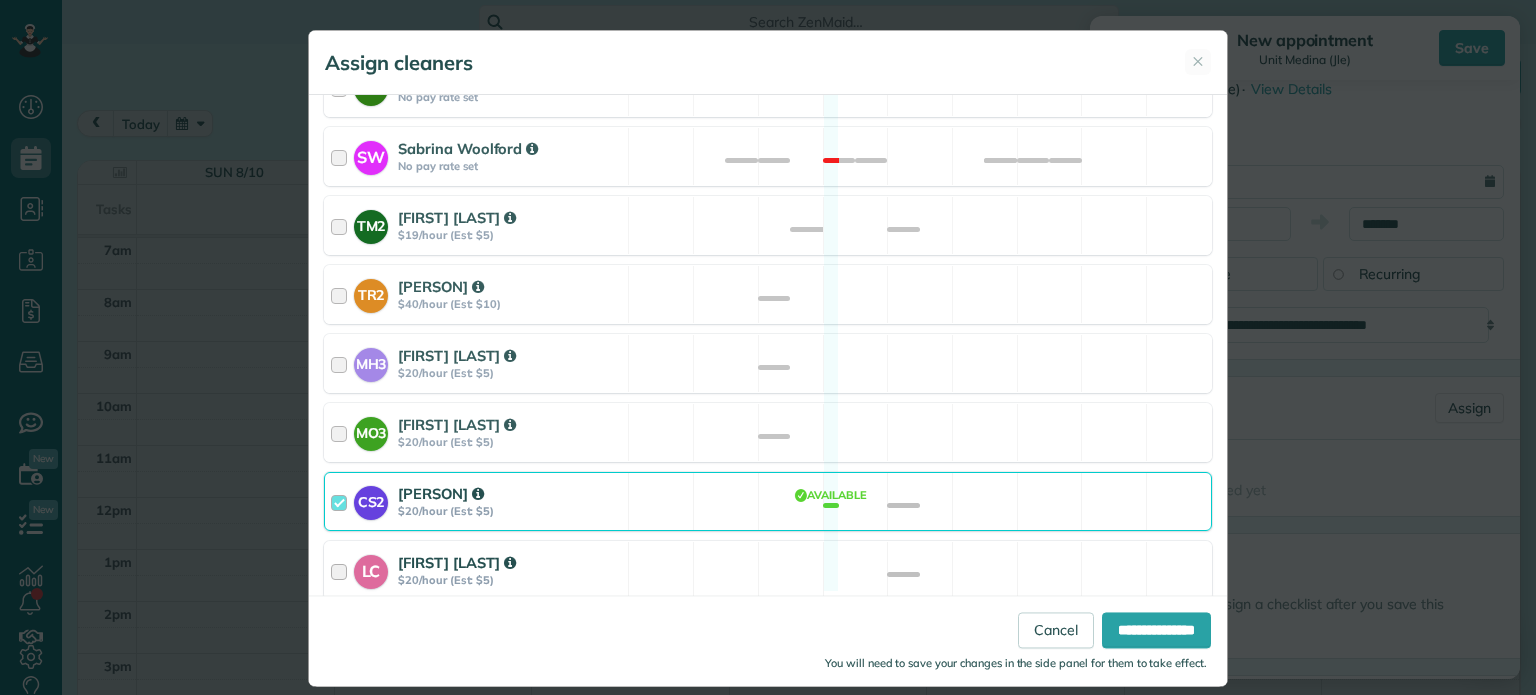 click at bounding box center (342, 570) 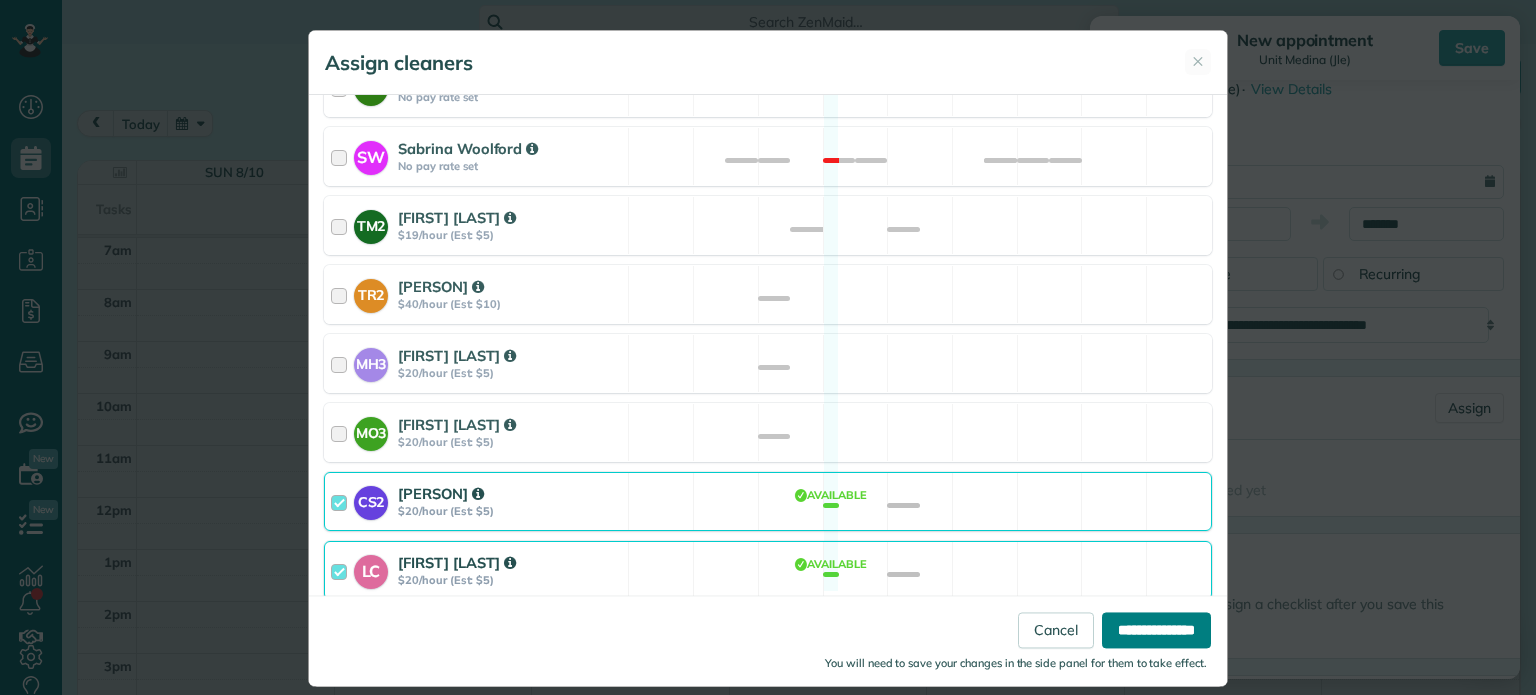 click on "**********" at bounding box center (1156, 631) 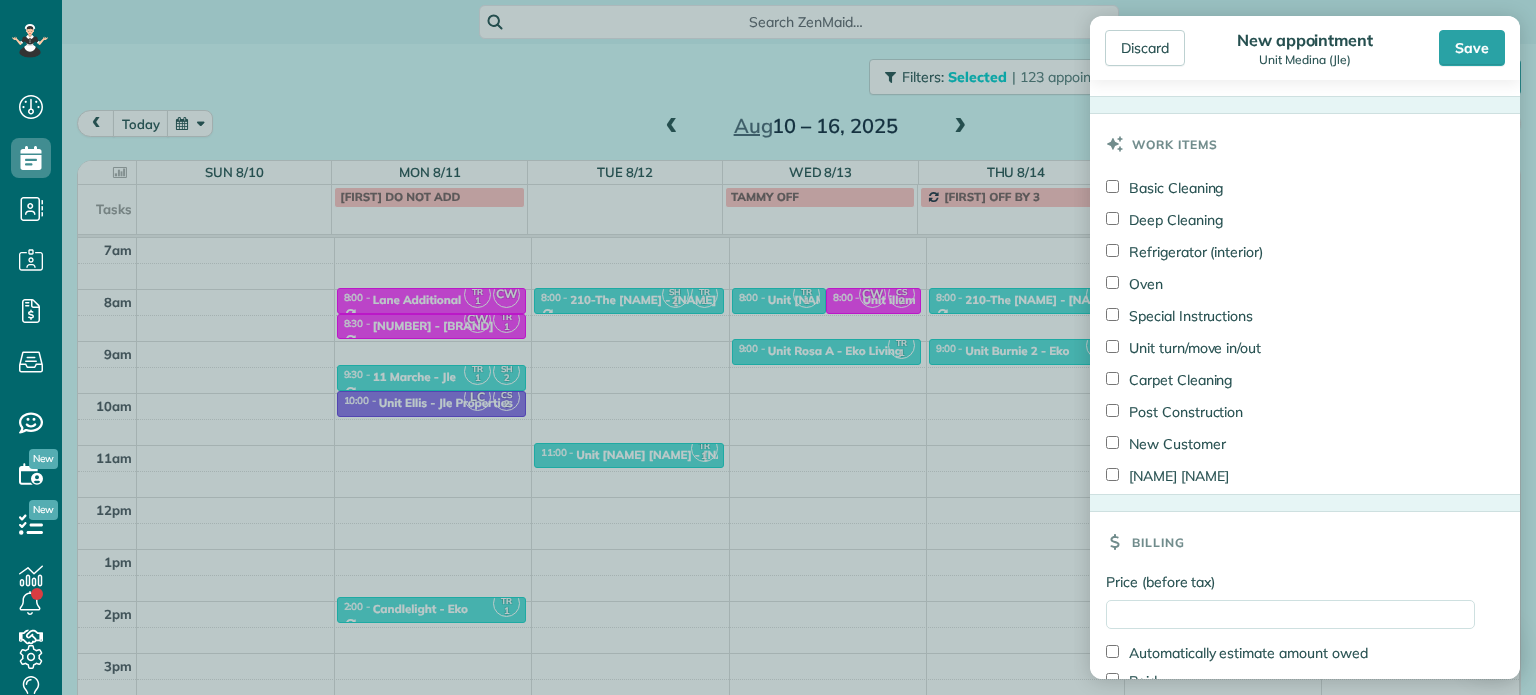 scroll, scrollTop: 1100, scrollLeft: 0, axis: vertical 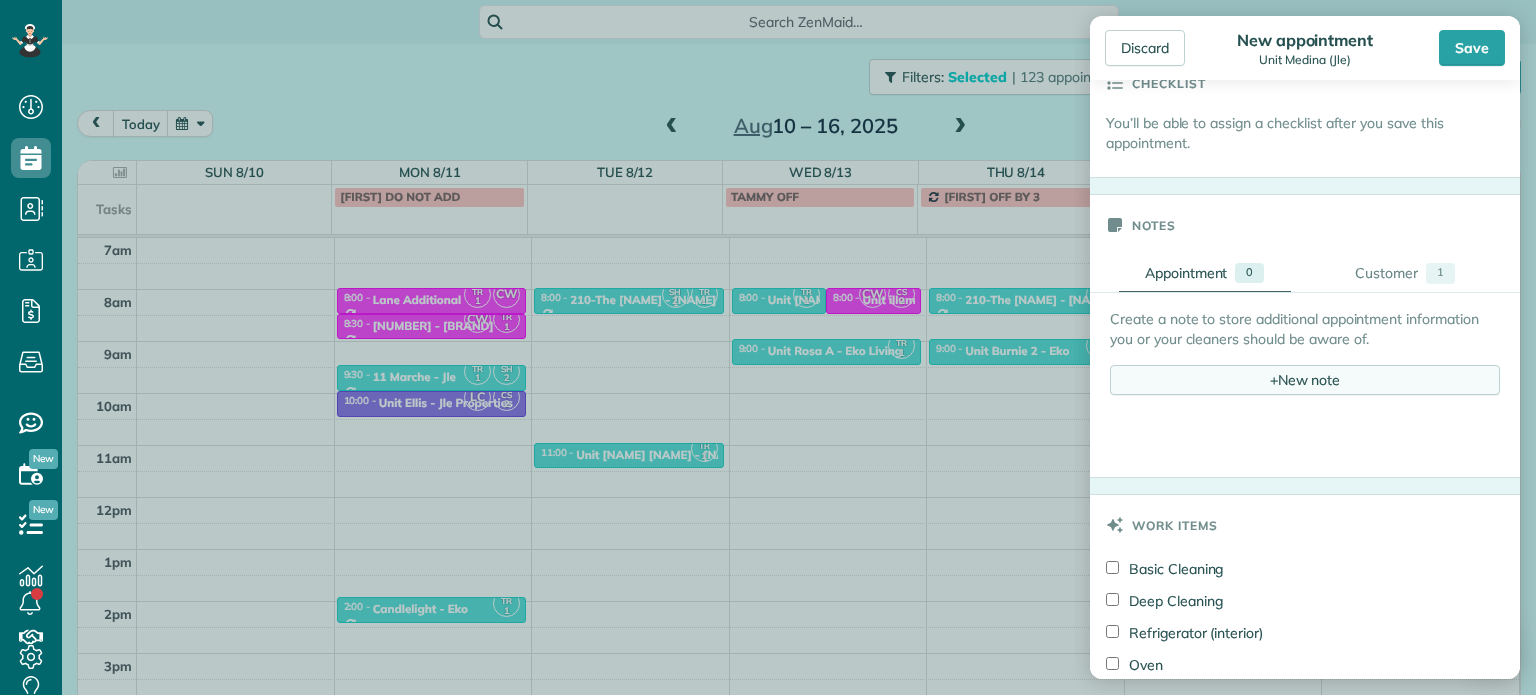click on "+ New note" at bounding box center [1305, 380] 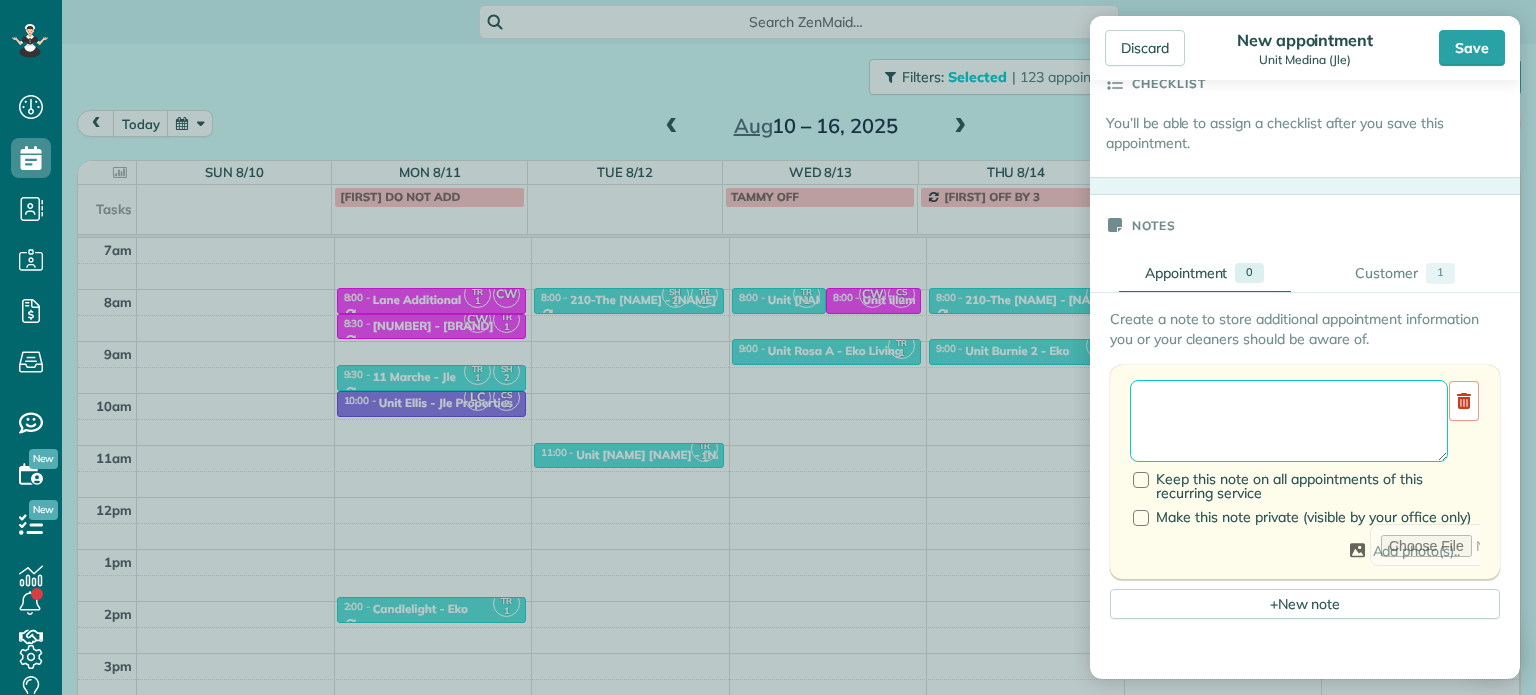 click at bounding box center (1289, 421) 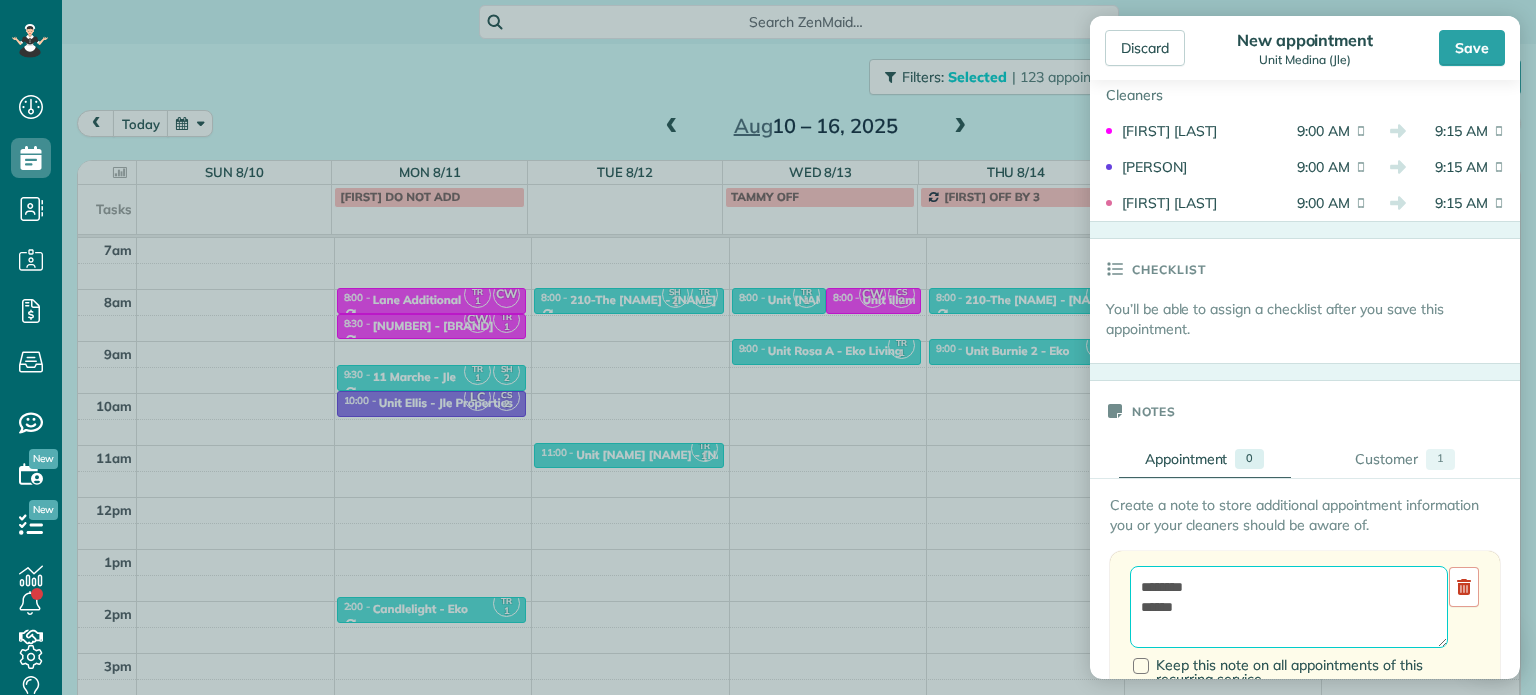scroll, scrollTop: 485, scrollLeft: 0, axis: vertical 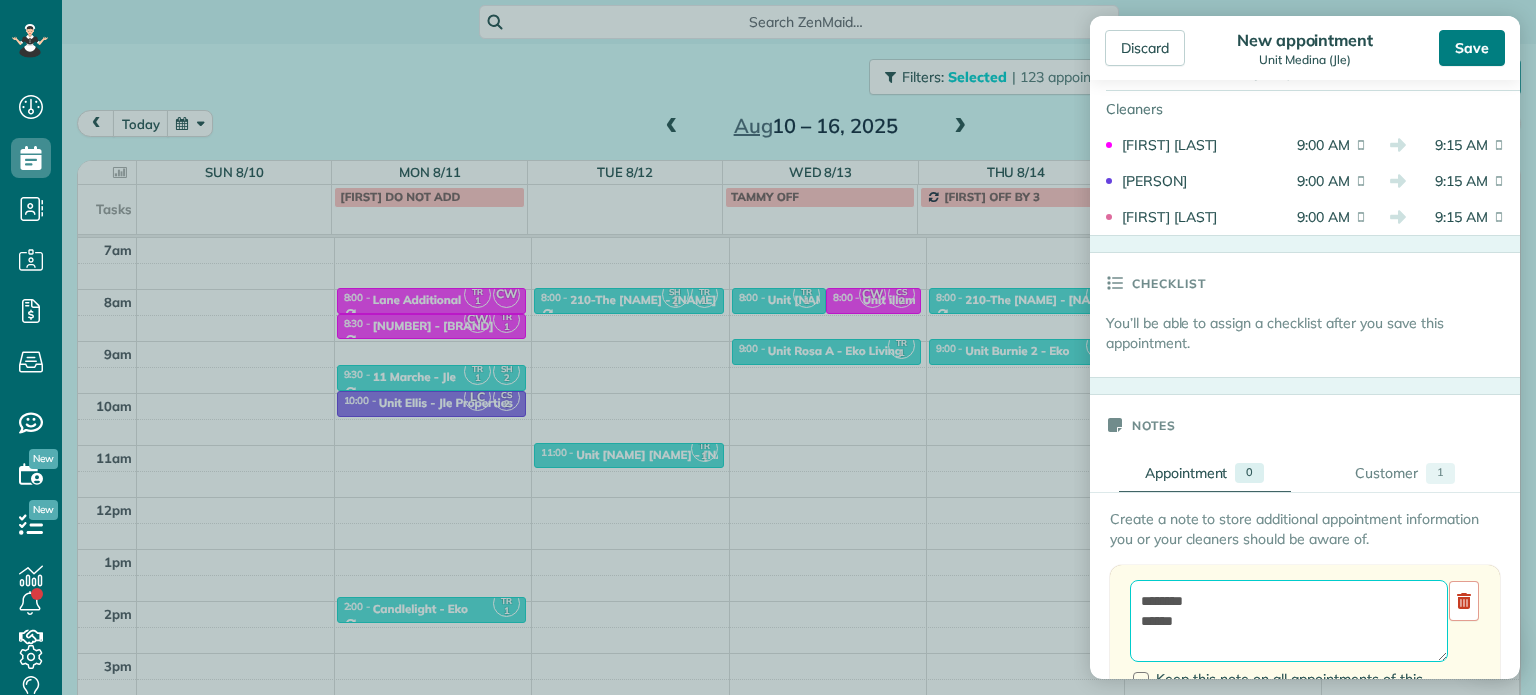 type on "********
******" 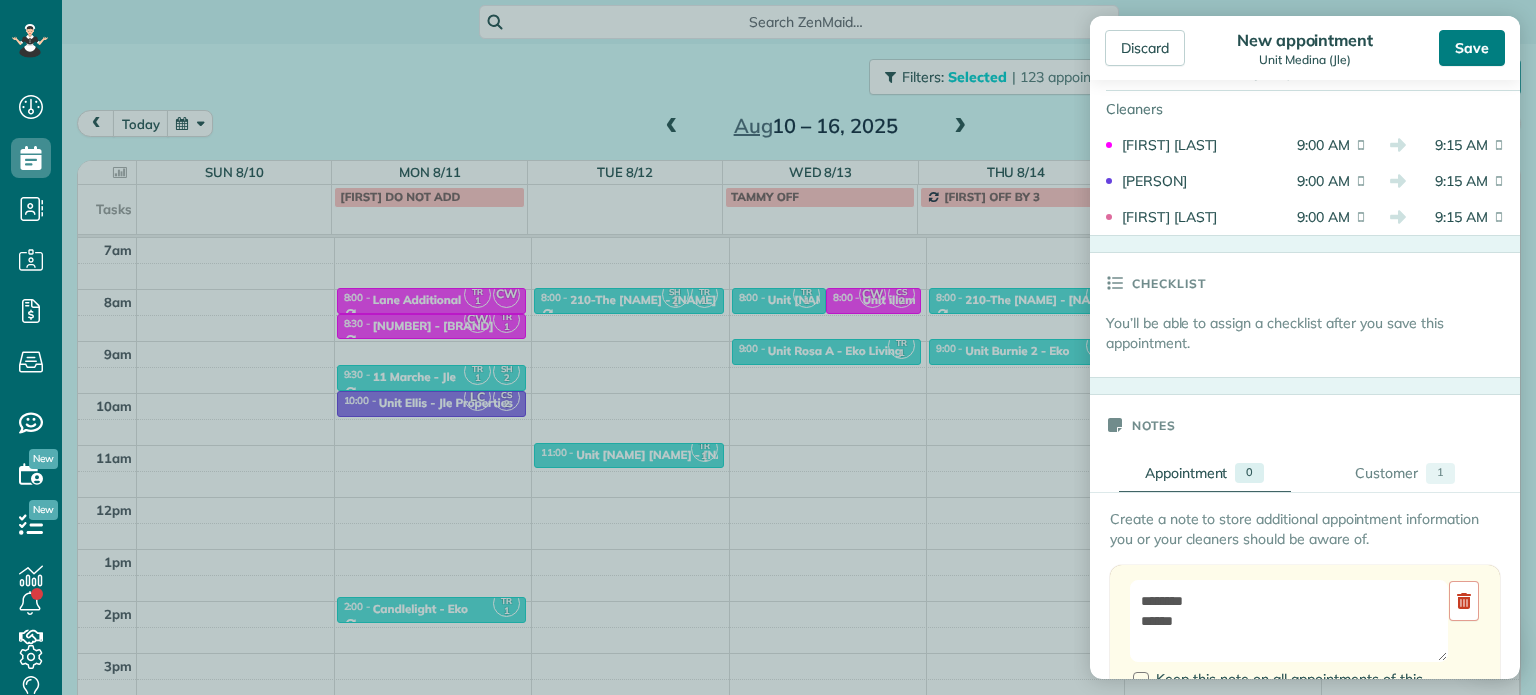click on "Save" at bounding box center (1472, 48) 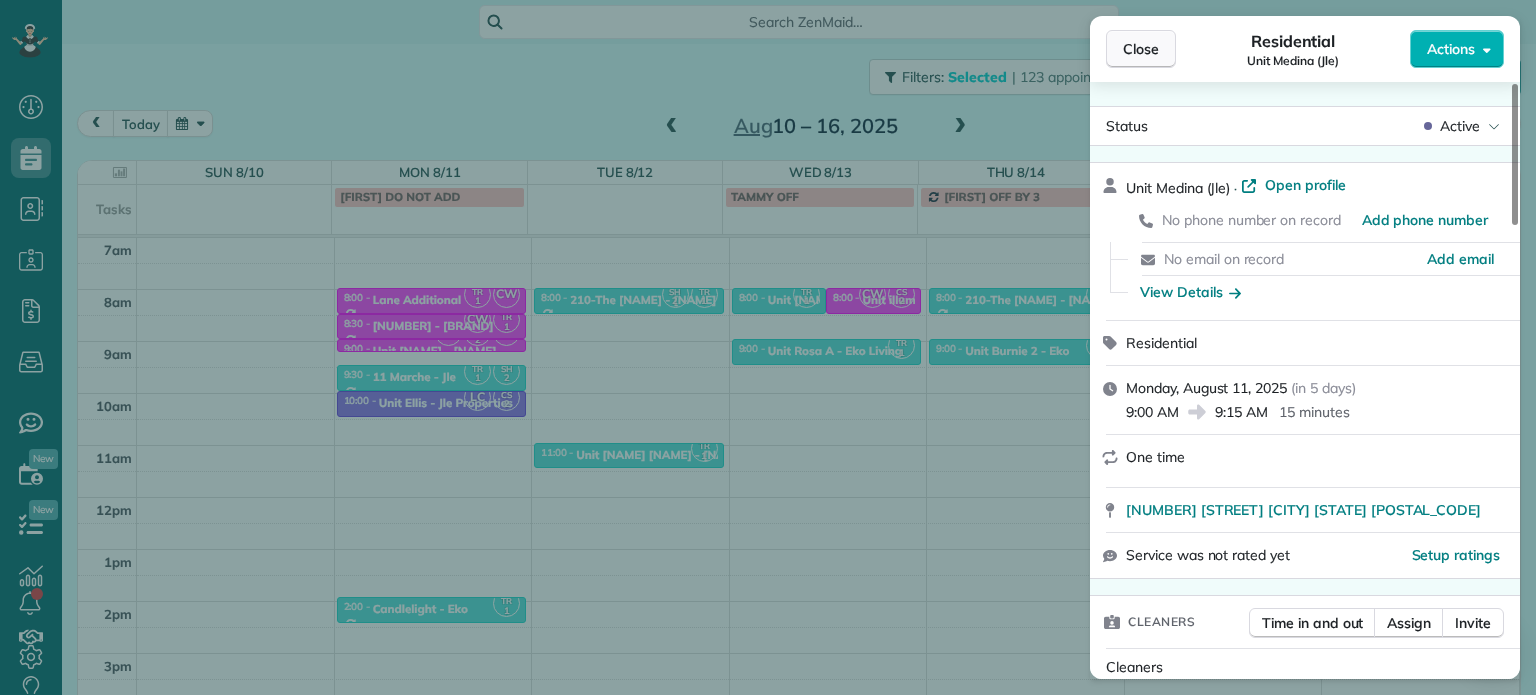 click on "Close" at bounding box center [1141, 49] 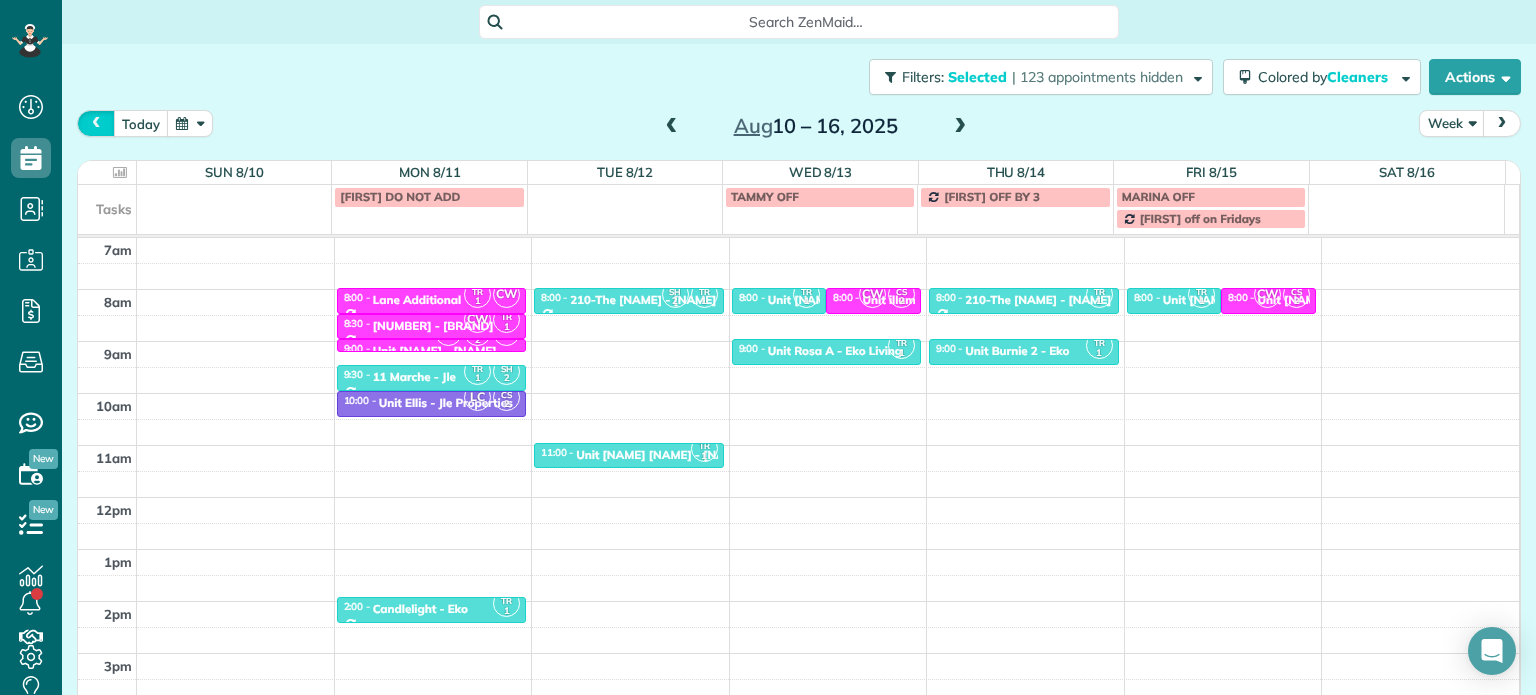 click at bounding box center (96, 123) 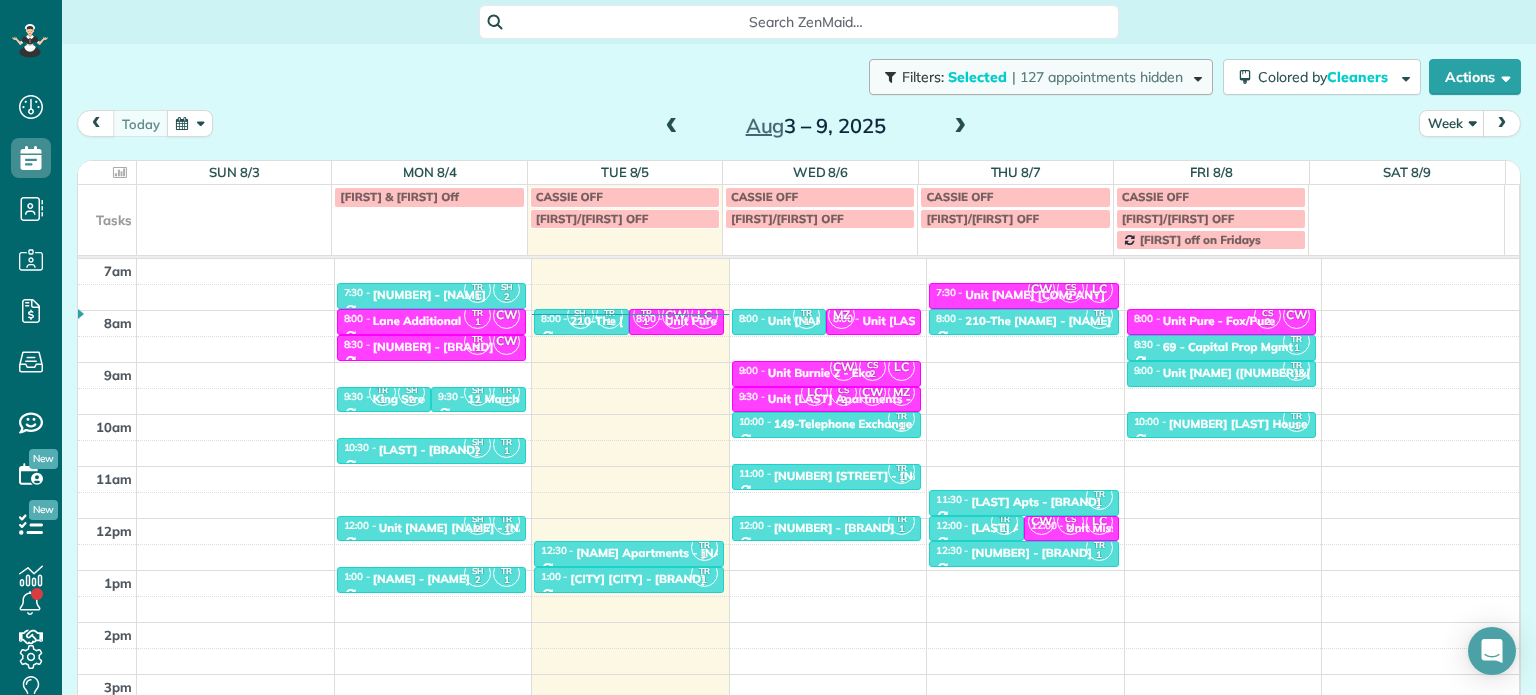 click at bounding box center [1194, 76] 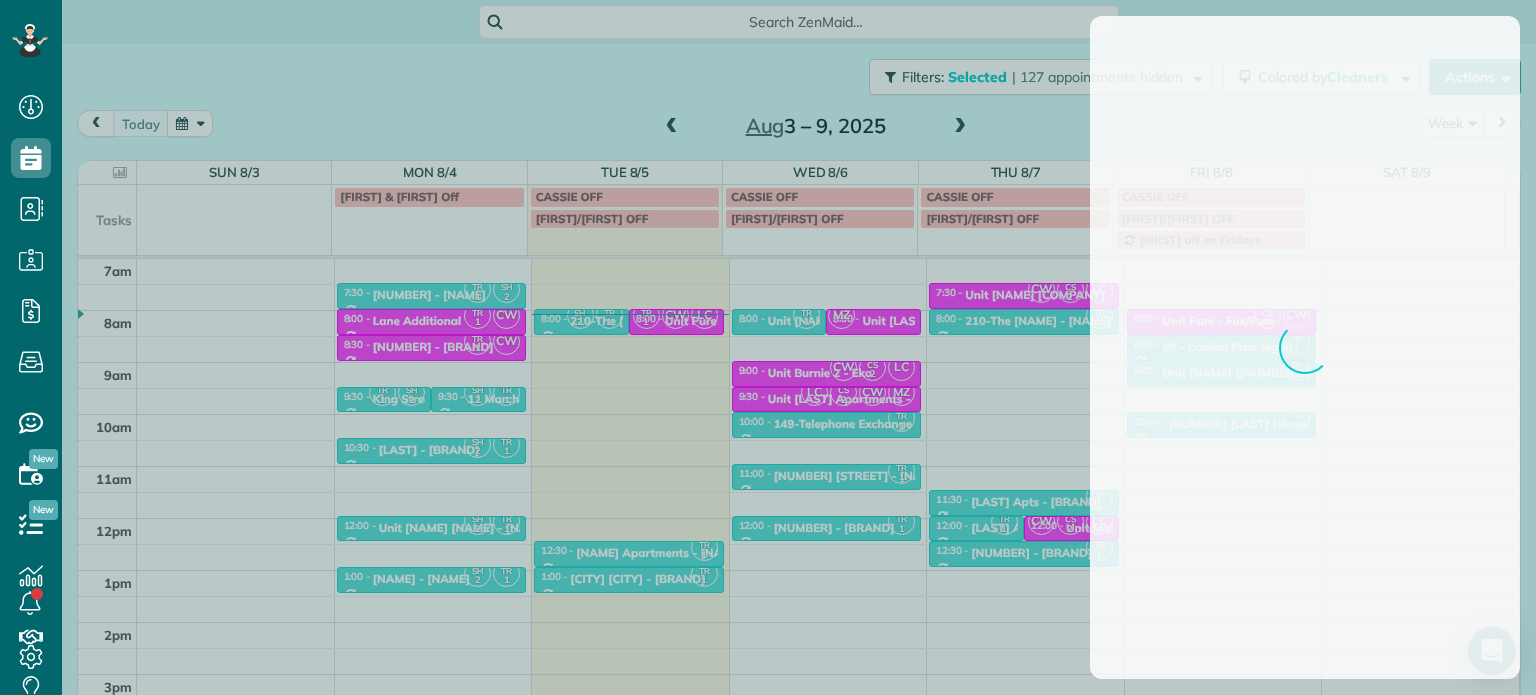 click at bounding box center [768, 347] 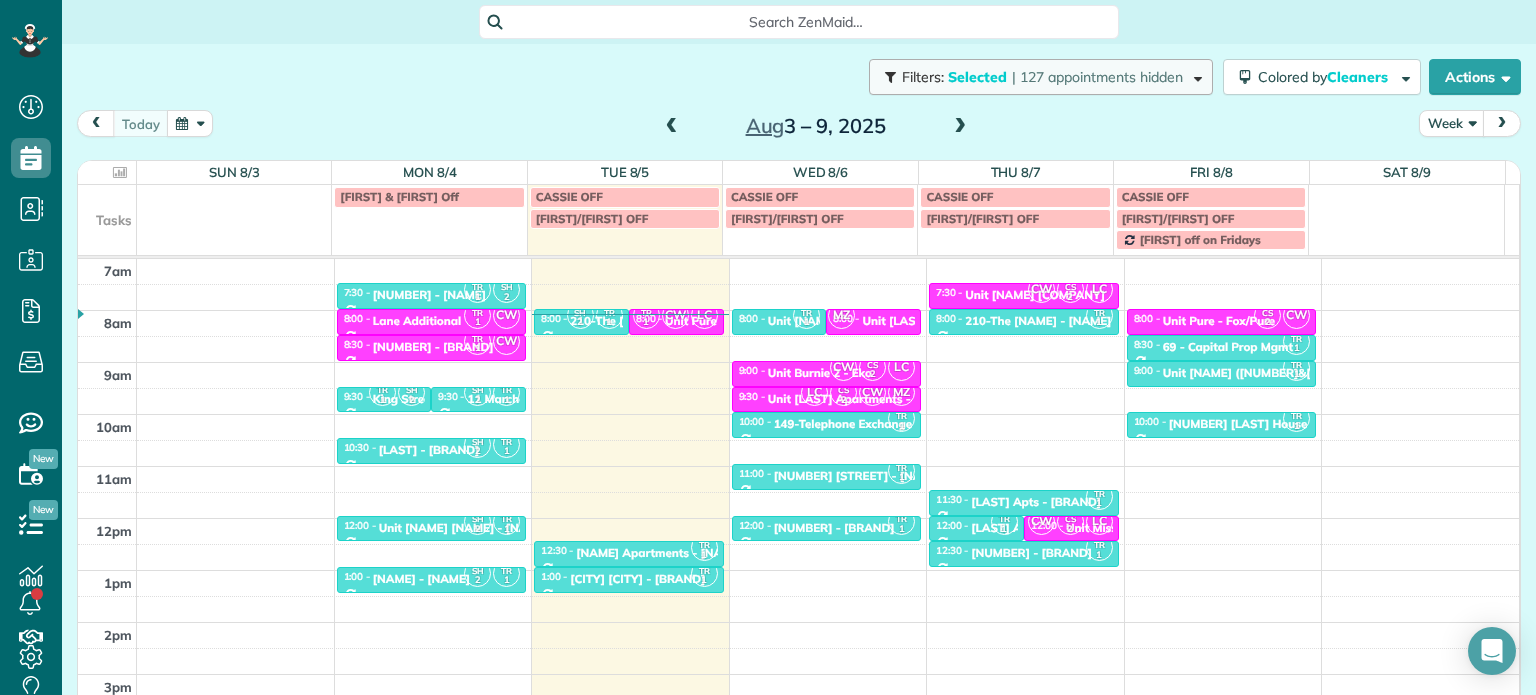 click on "|  127 appointments hidden" at bounding box center (1097, 77) 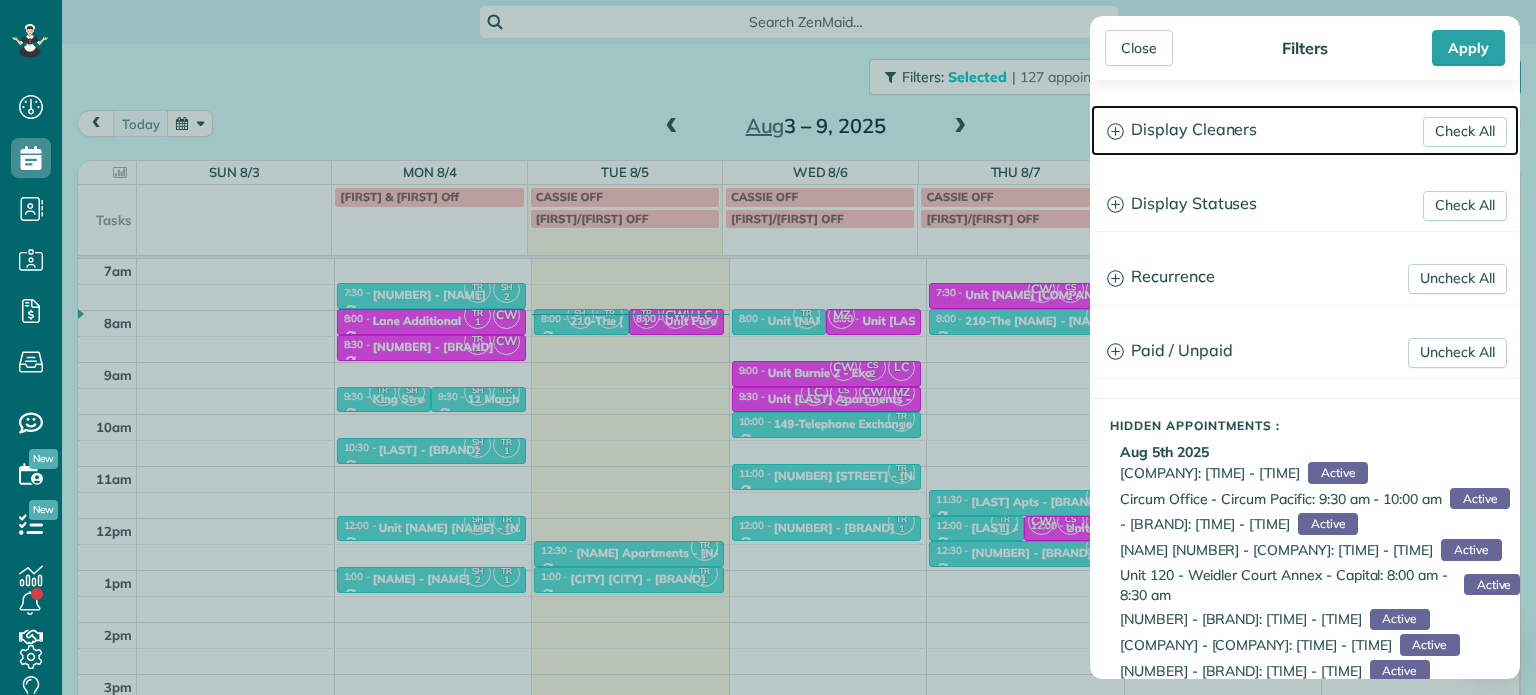 click 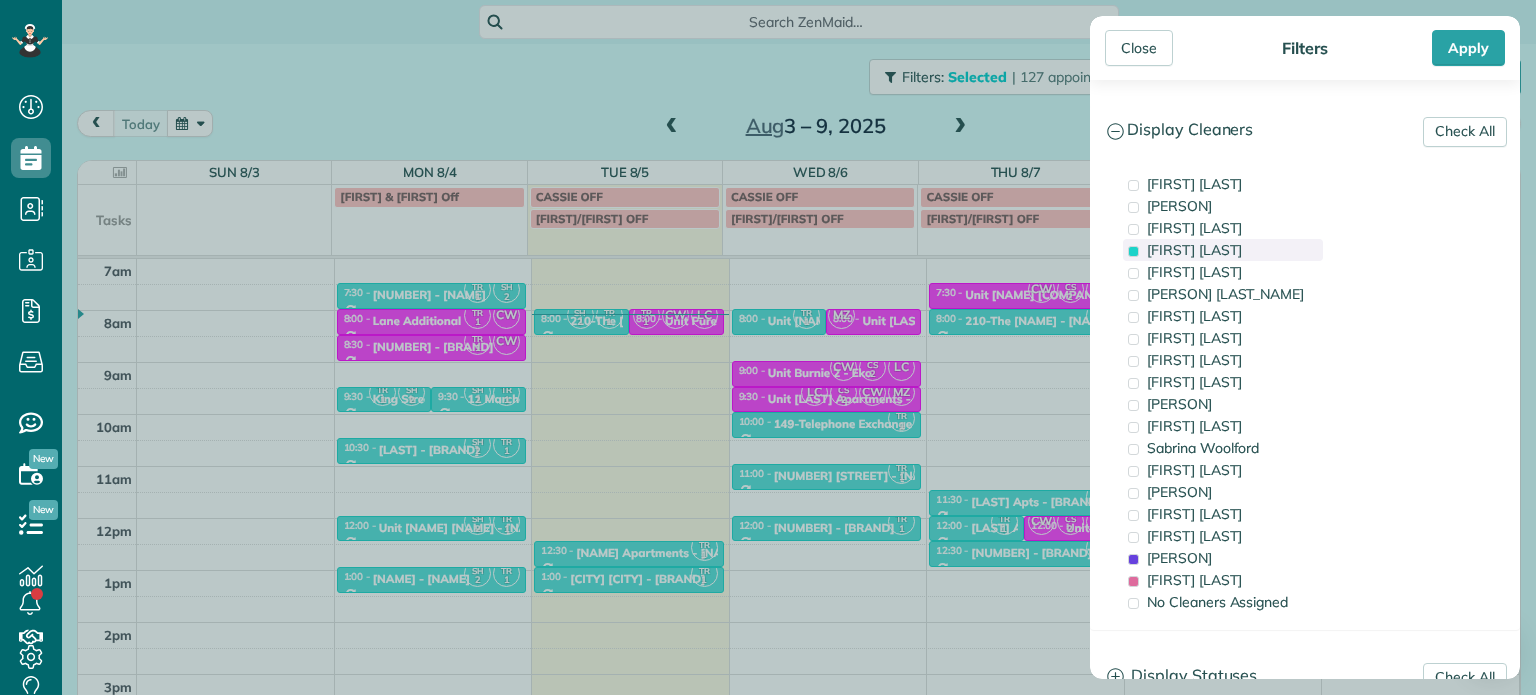 click on "[FIRST] [LAST]" at bounding box center [1194, 250] 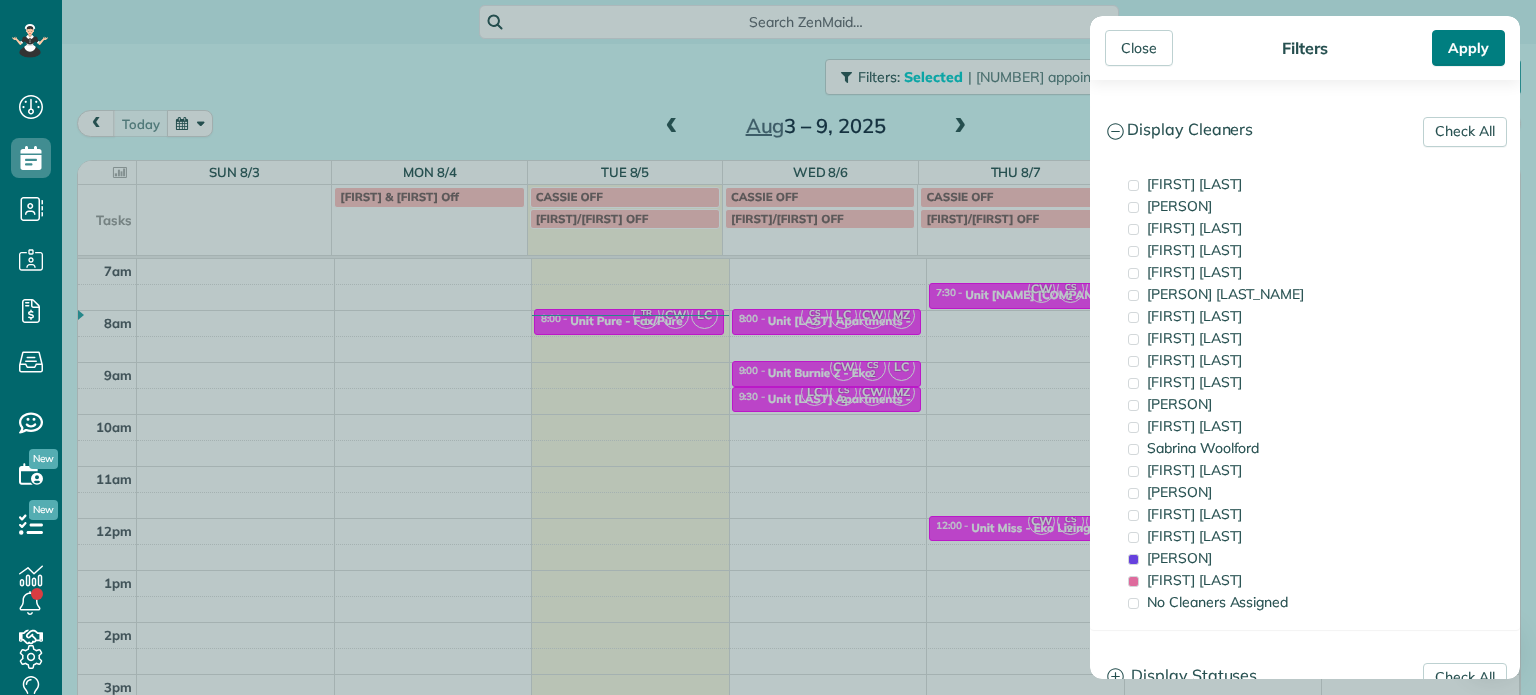 click on "Apply" at bounding box center (1468, 48) 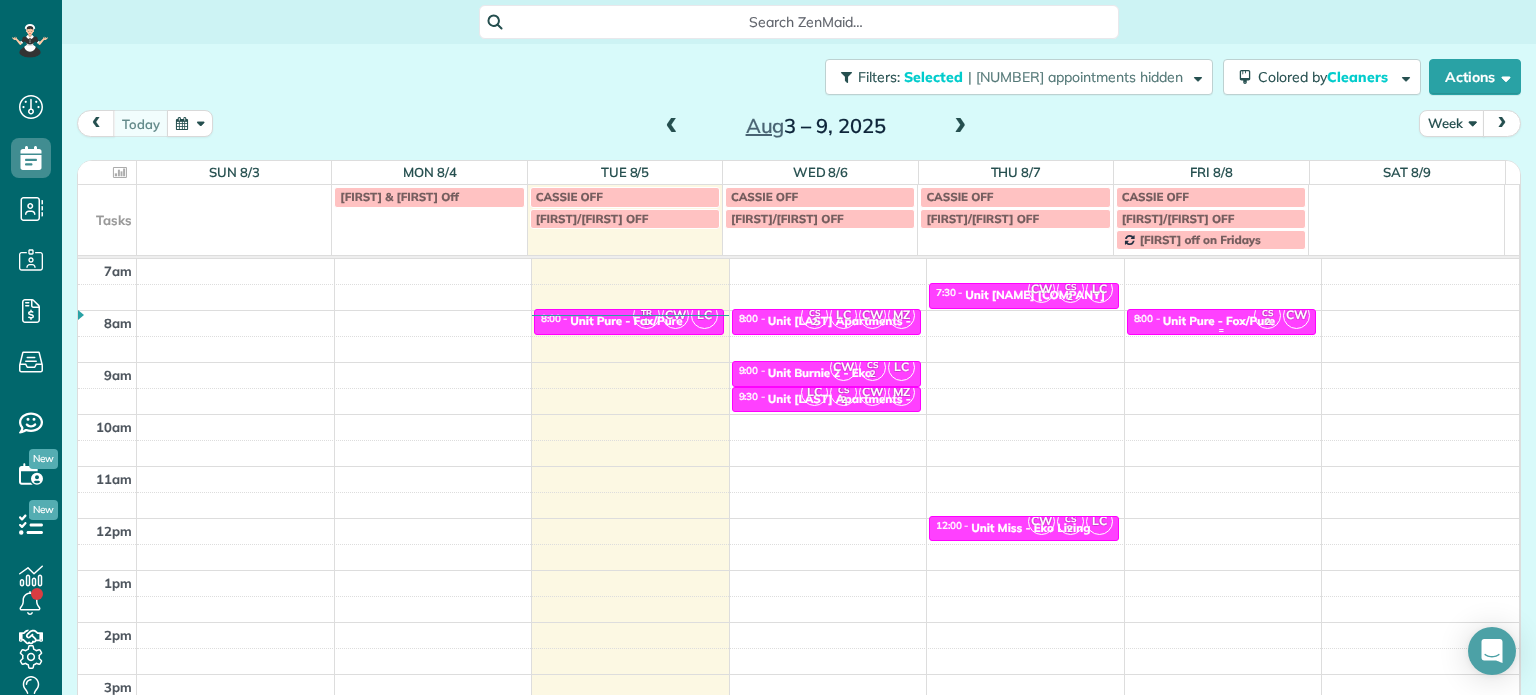 click at bounding box center [1222, 330] 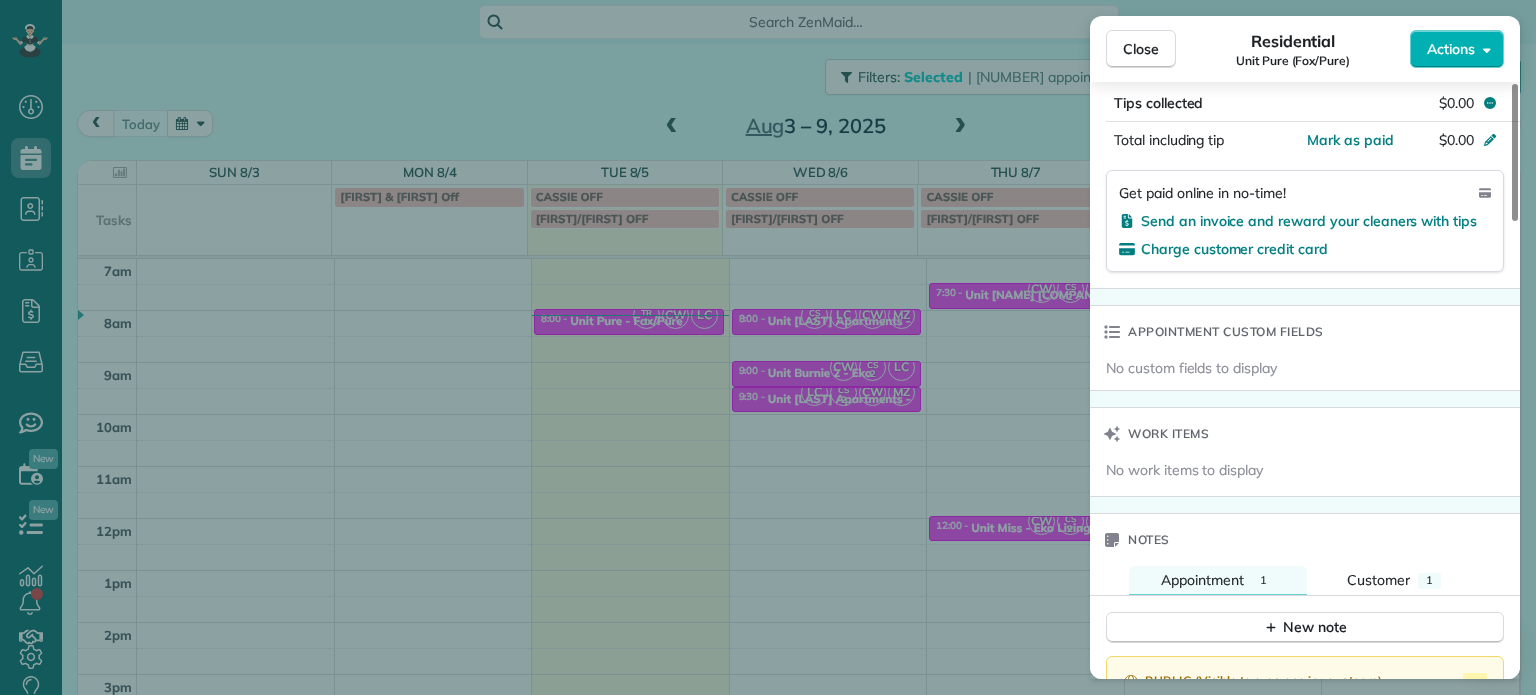 scroll, scrollTop: 1504, scrollLeft: 0, axis: vertical 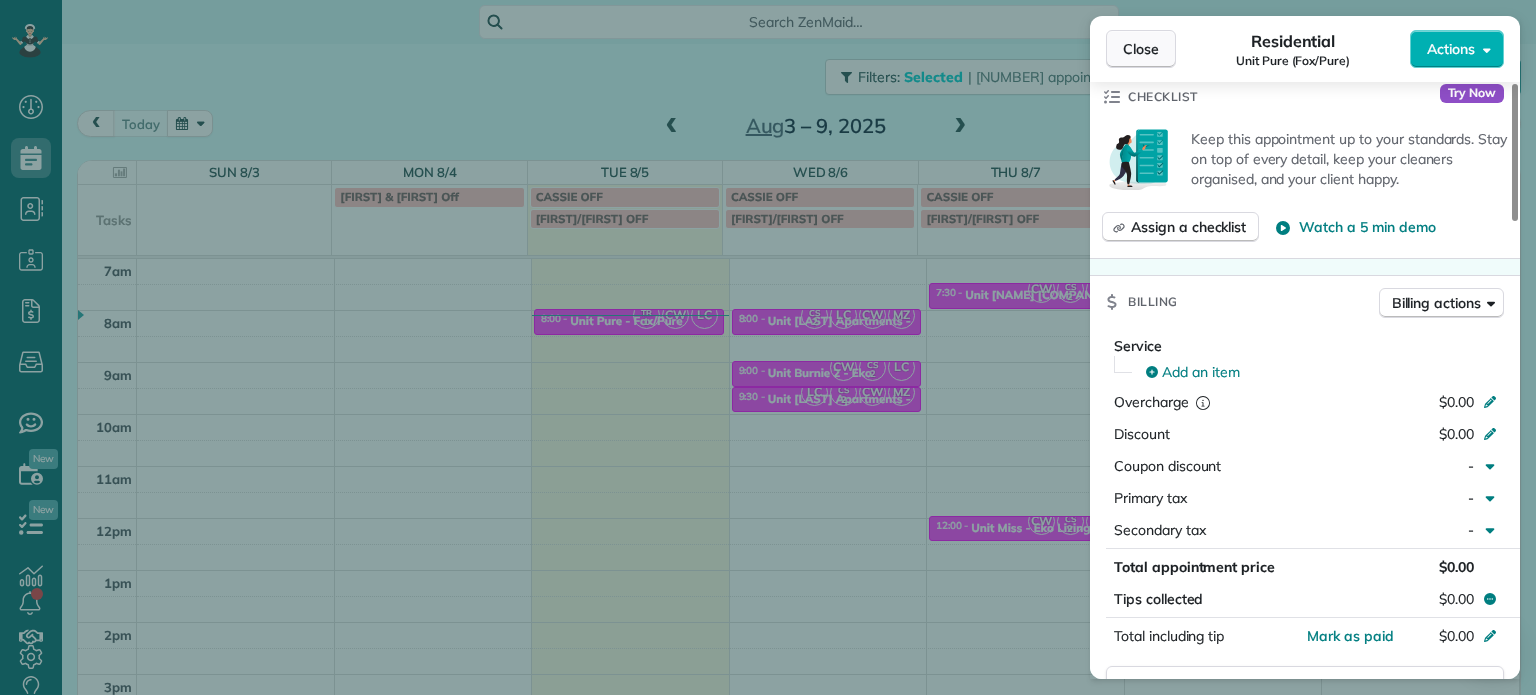 click on "Close" at bounding box center [1141, 49] 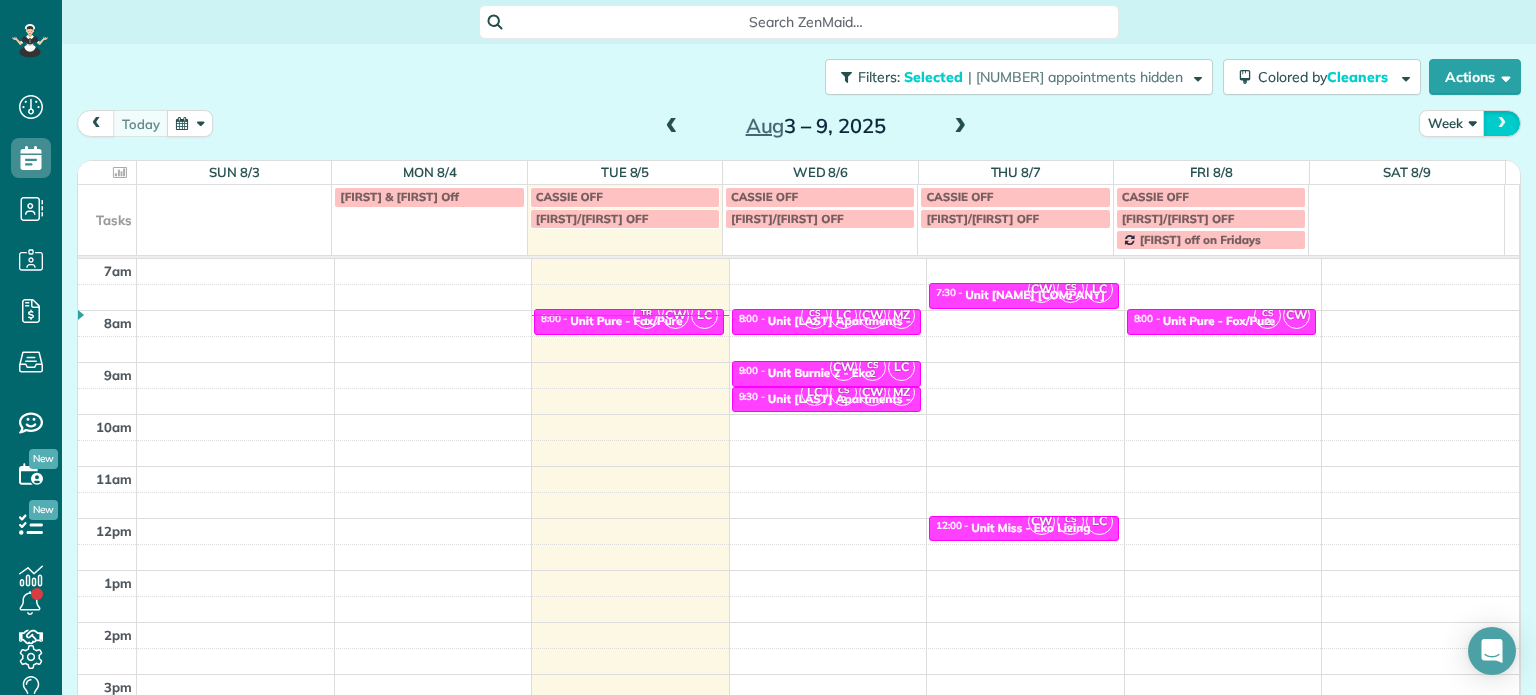 click at bounding box center [1502, 123] 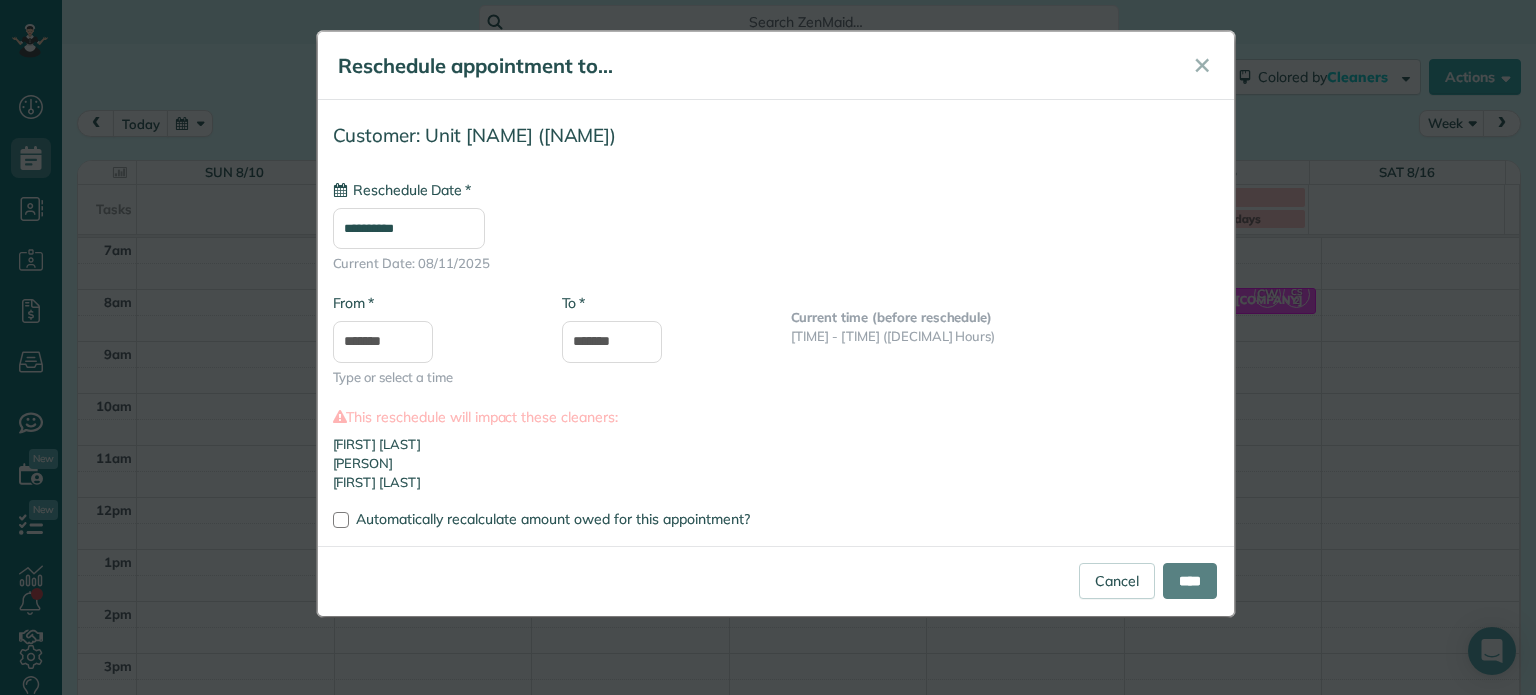 type on "**********" 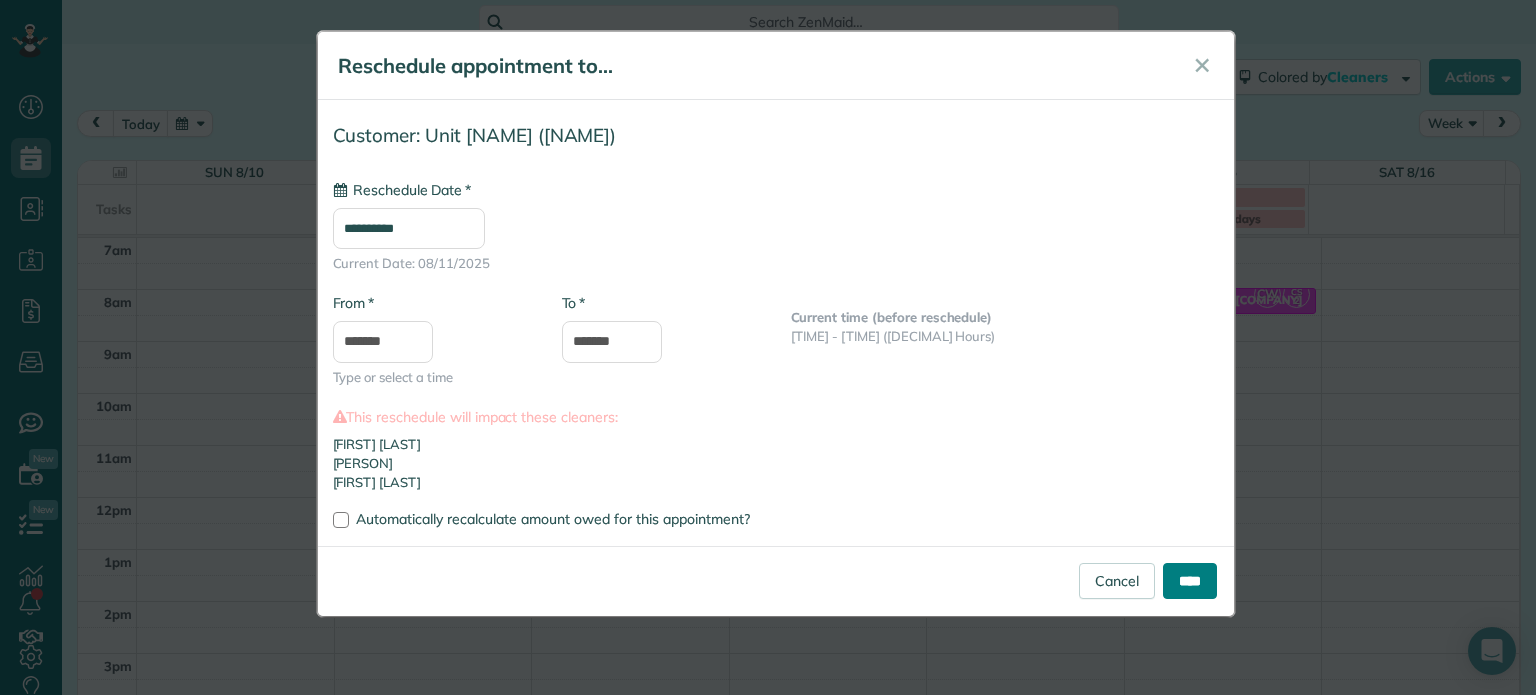 click on "****" at bounding box center (1190, 581) 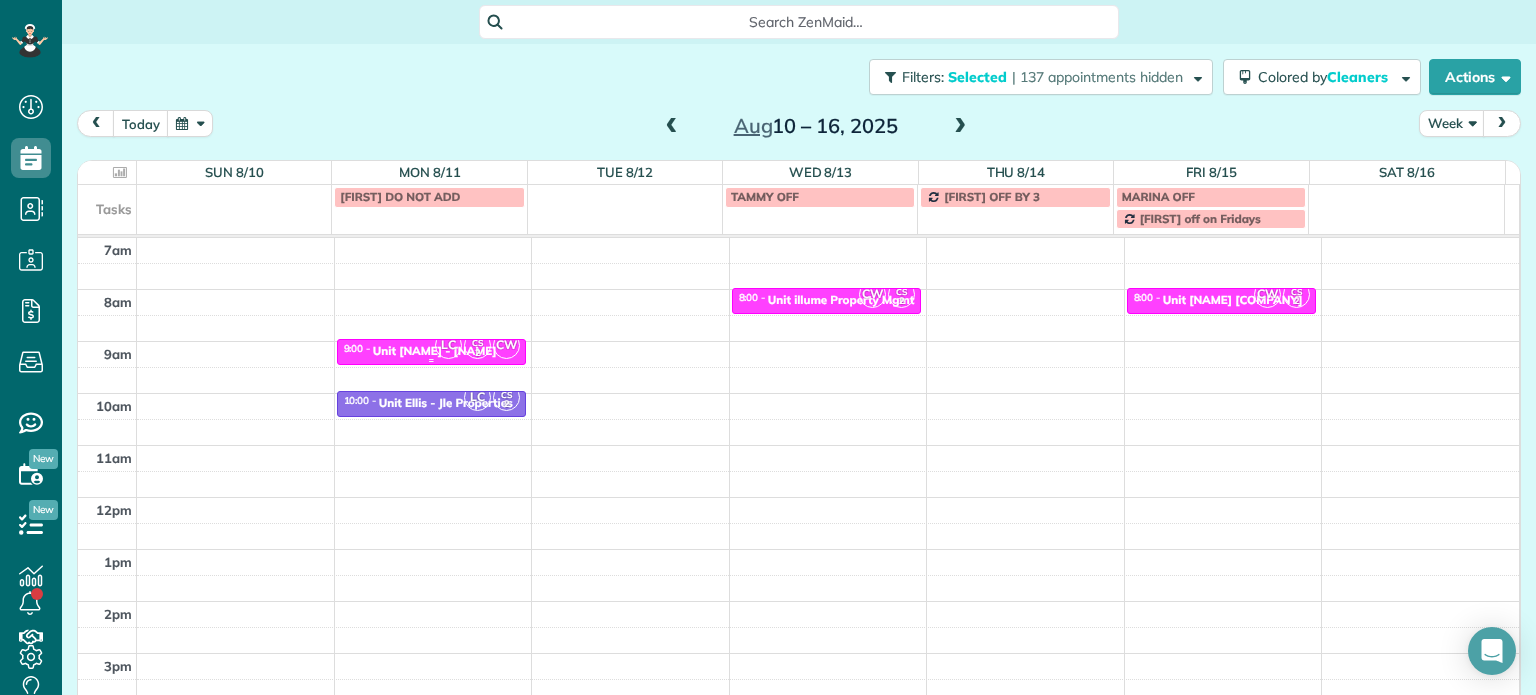 click on "Unit [NAME] - [NAME]" at bounding box center (435, 351) 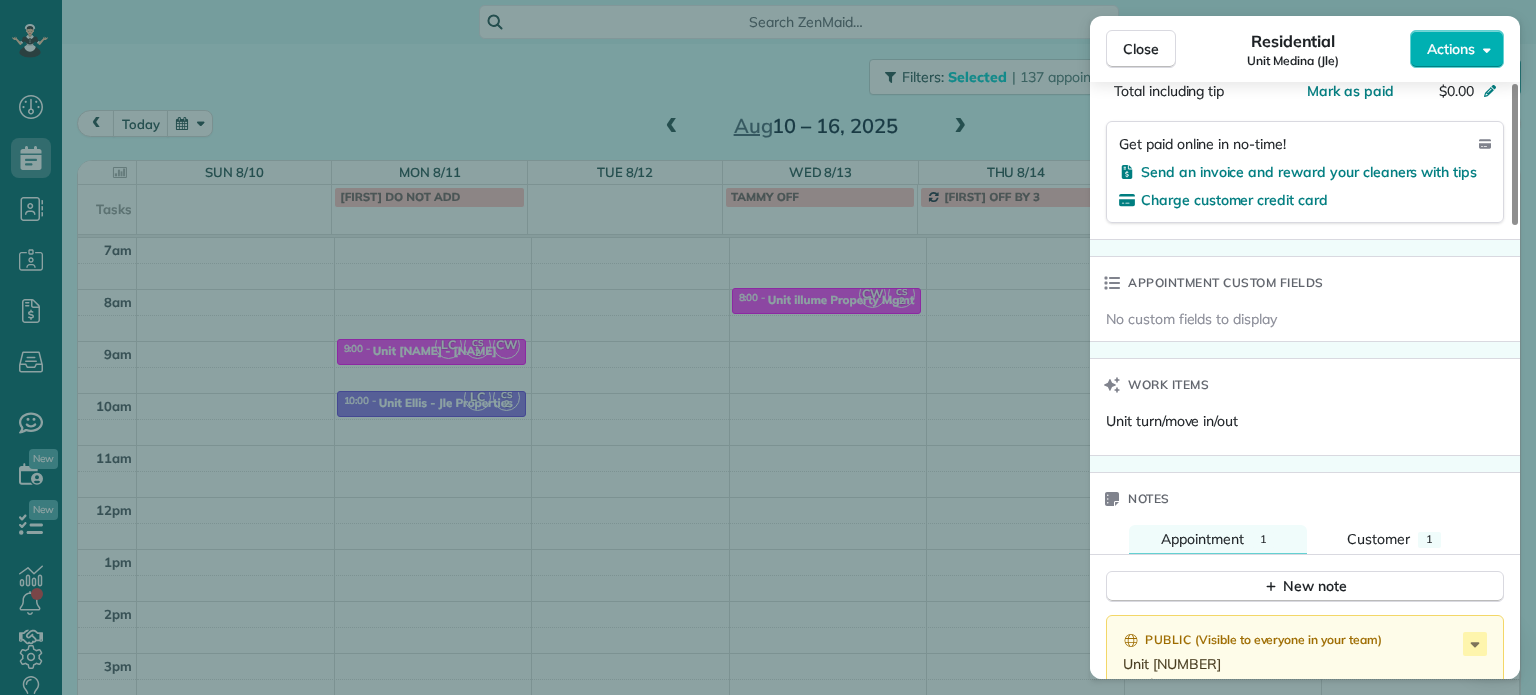 scroll, scrollTop: 0, scrollLeft: 0, axis: both 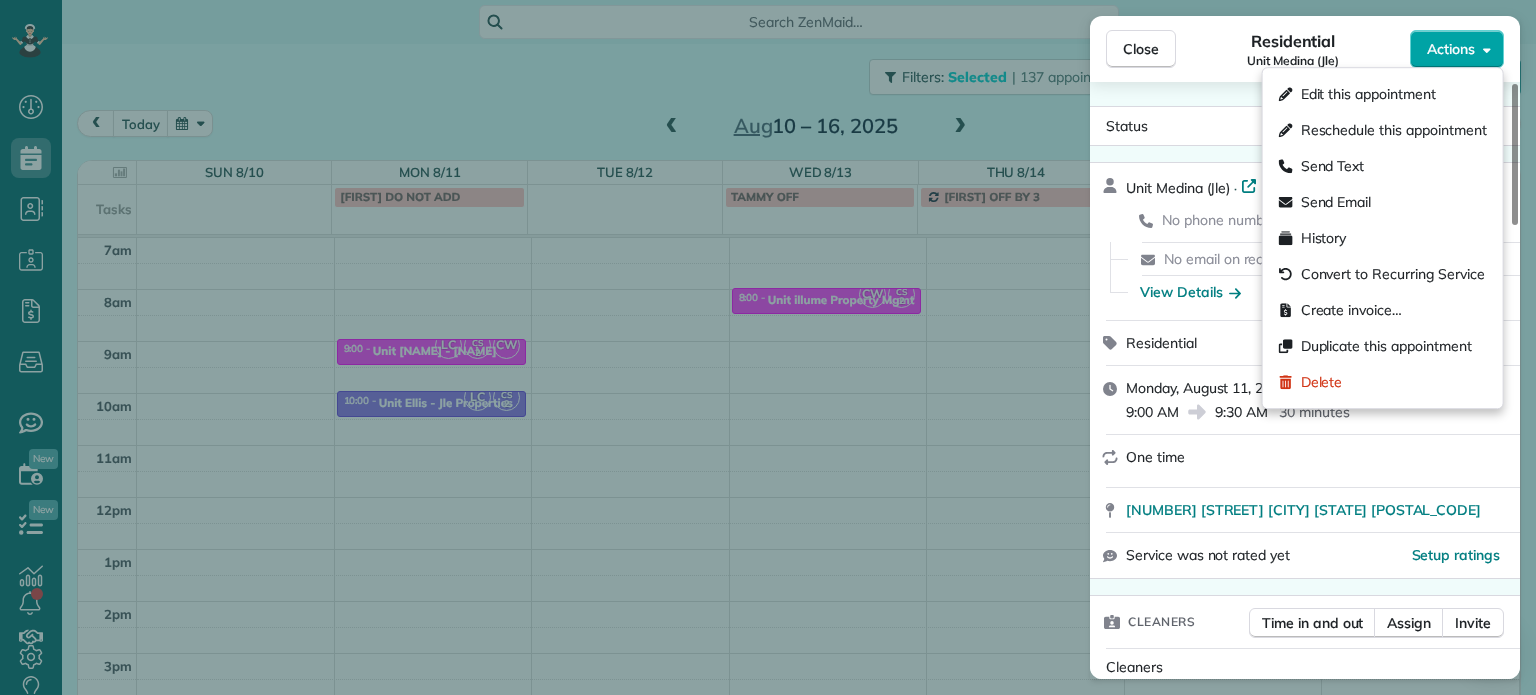 click on "Actions" at bounding box center (1457, 49) 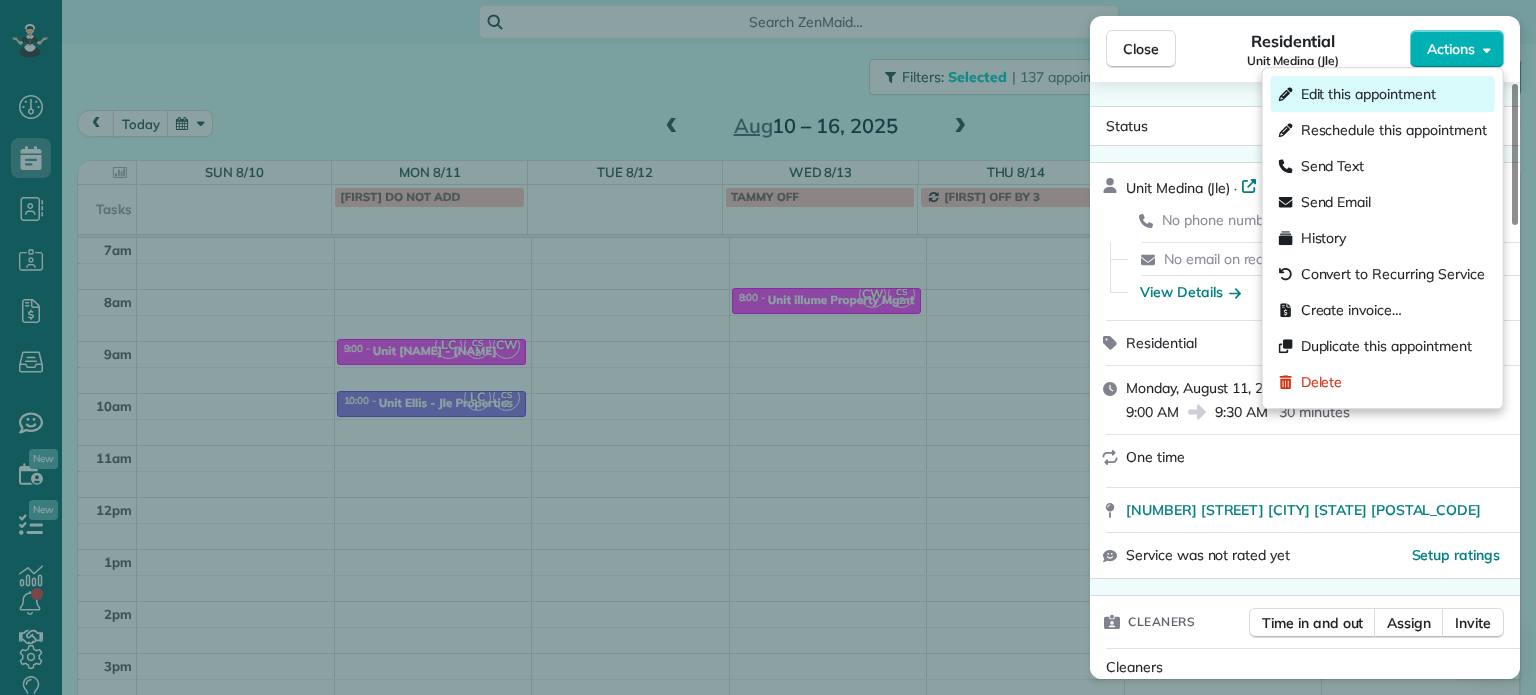 click on "Edit this appointment" at bounding box center (1368, 94) 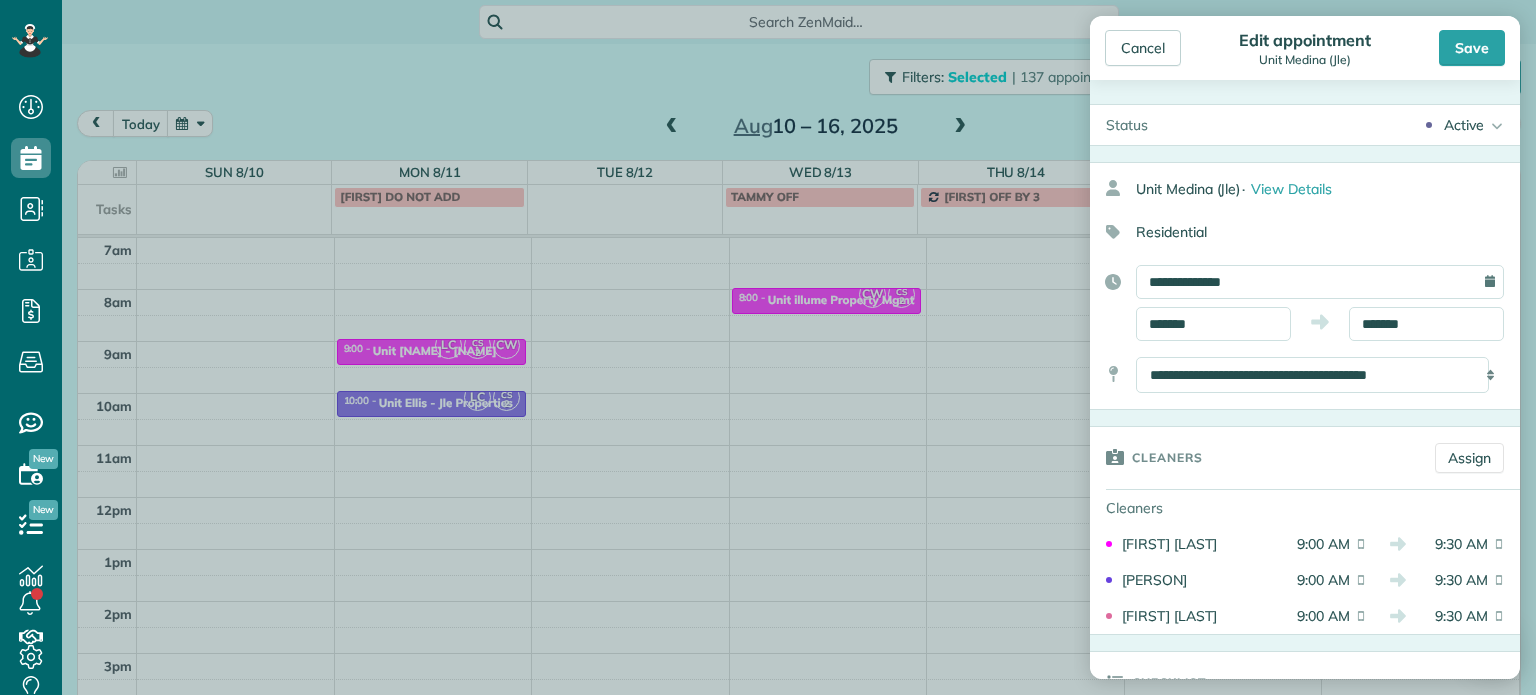 click on "**********" at bounding box center (1320, 282) 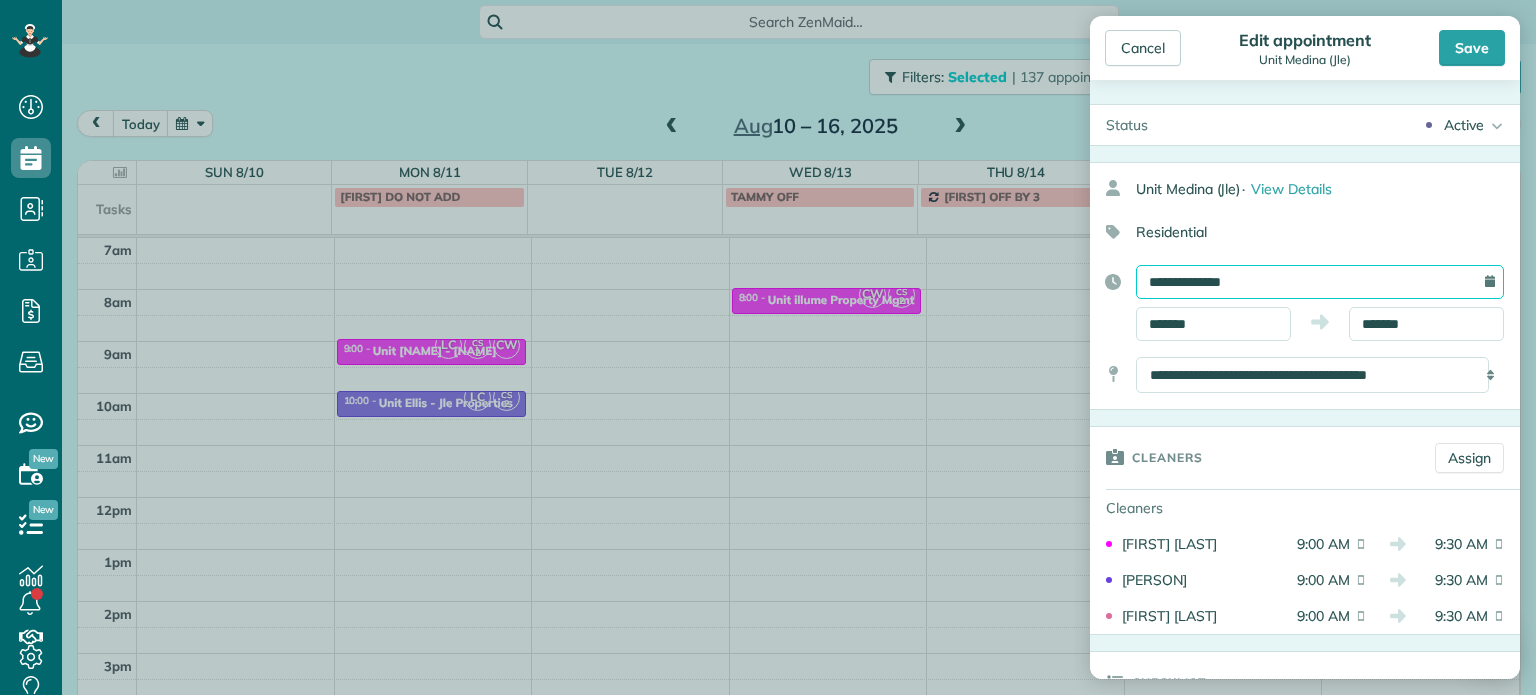 click on "**********" at bounding box center (1320, 282) 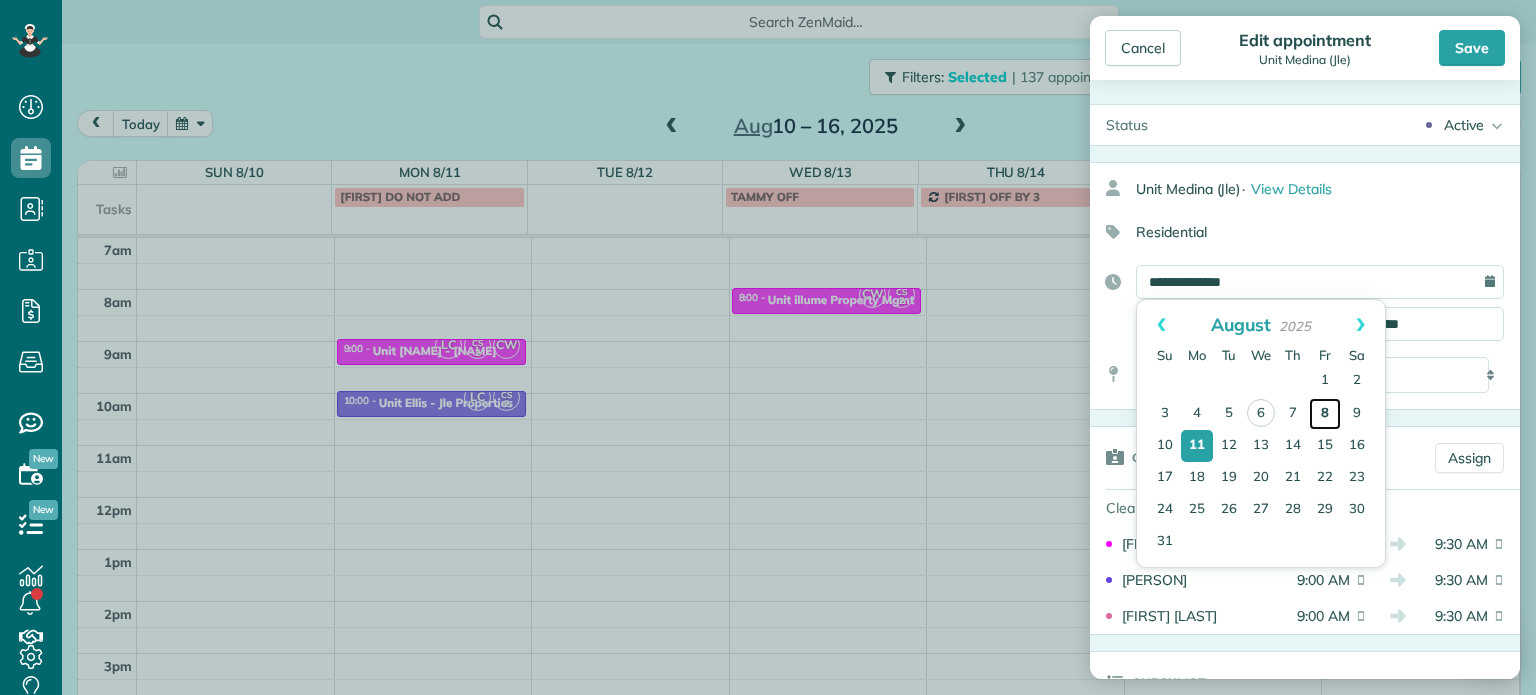click on "8" at bounding box center [1325, 414] 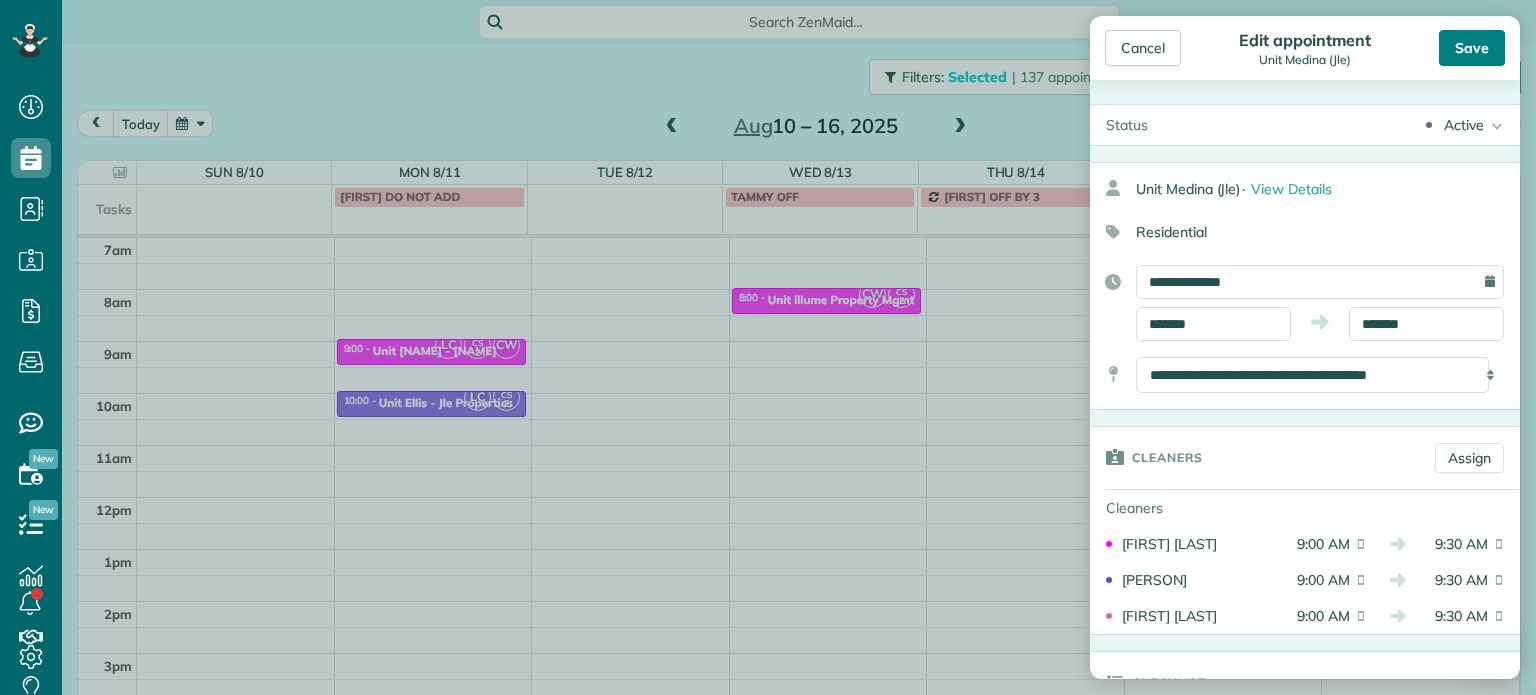 click on "Save" at bounding box center [1472, 48] 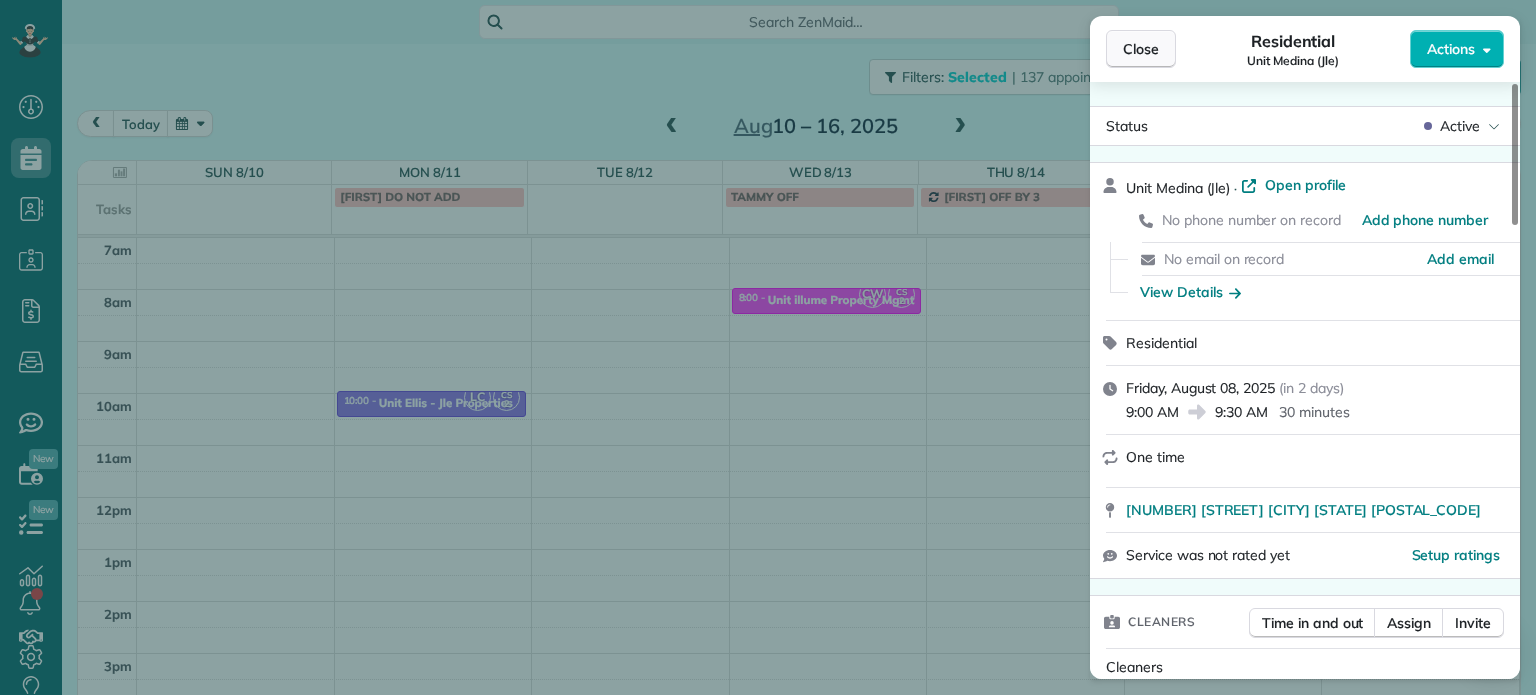click on "Close" at bounding box center (1141, 49) 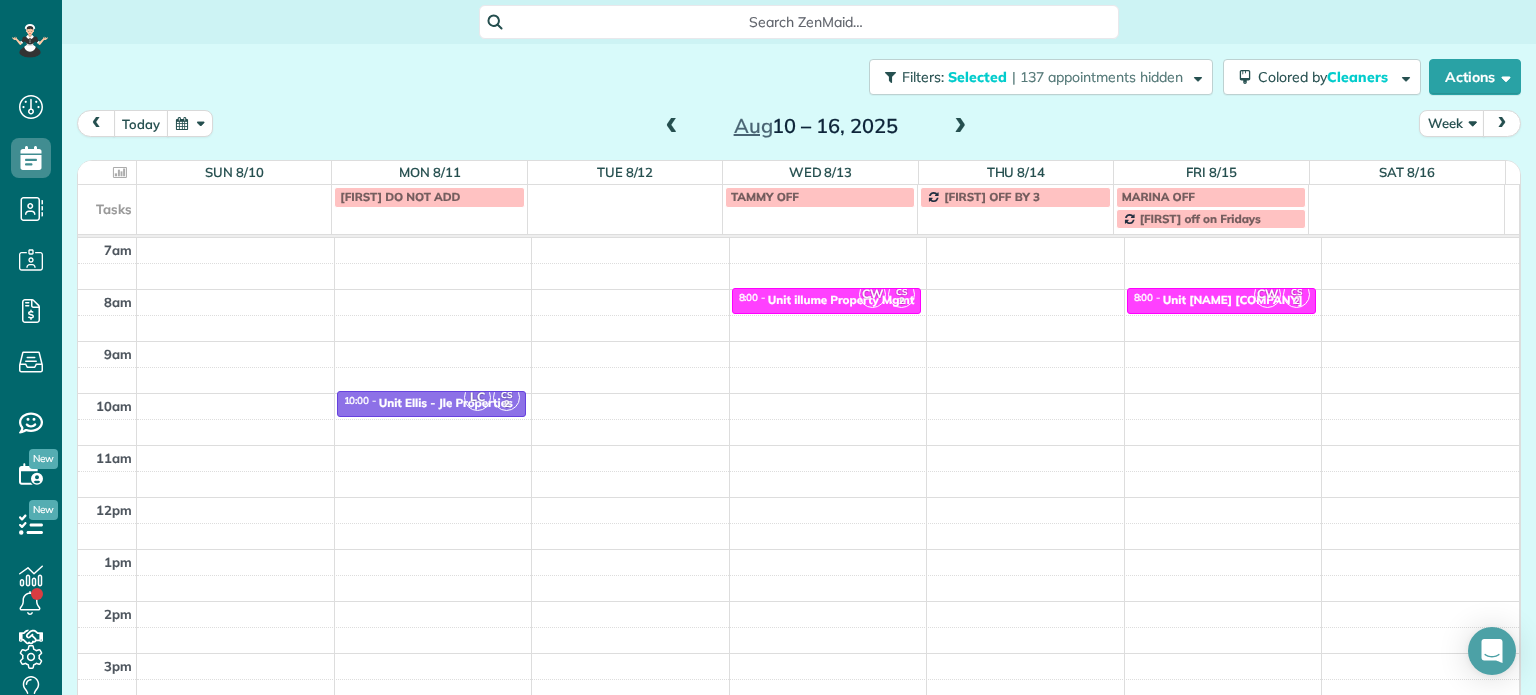 click at bounding box center [96, 123] 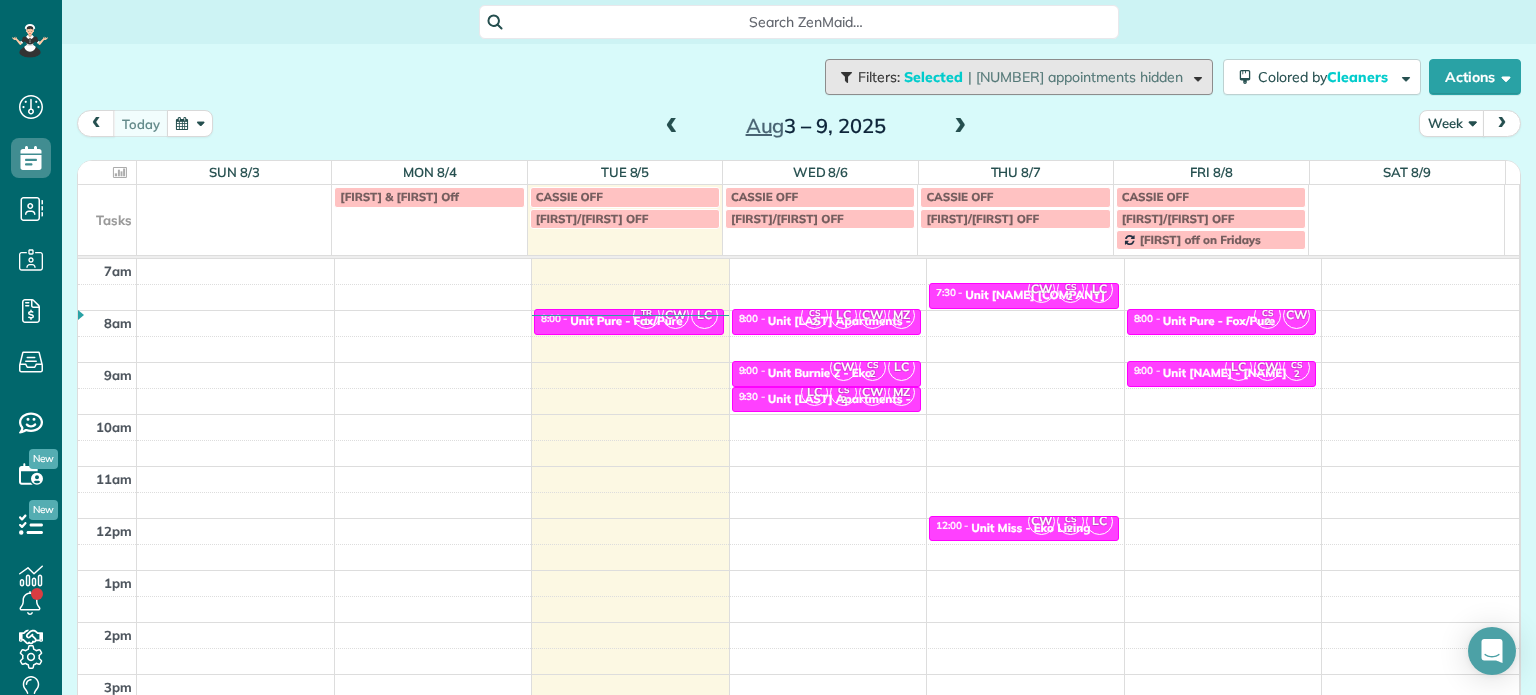 click on "Filters:   Selected
|  [NUMBER] appointments hidden" at bounding box center (1019, 77) 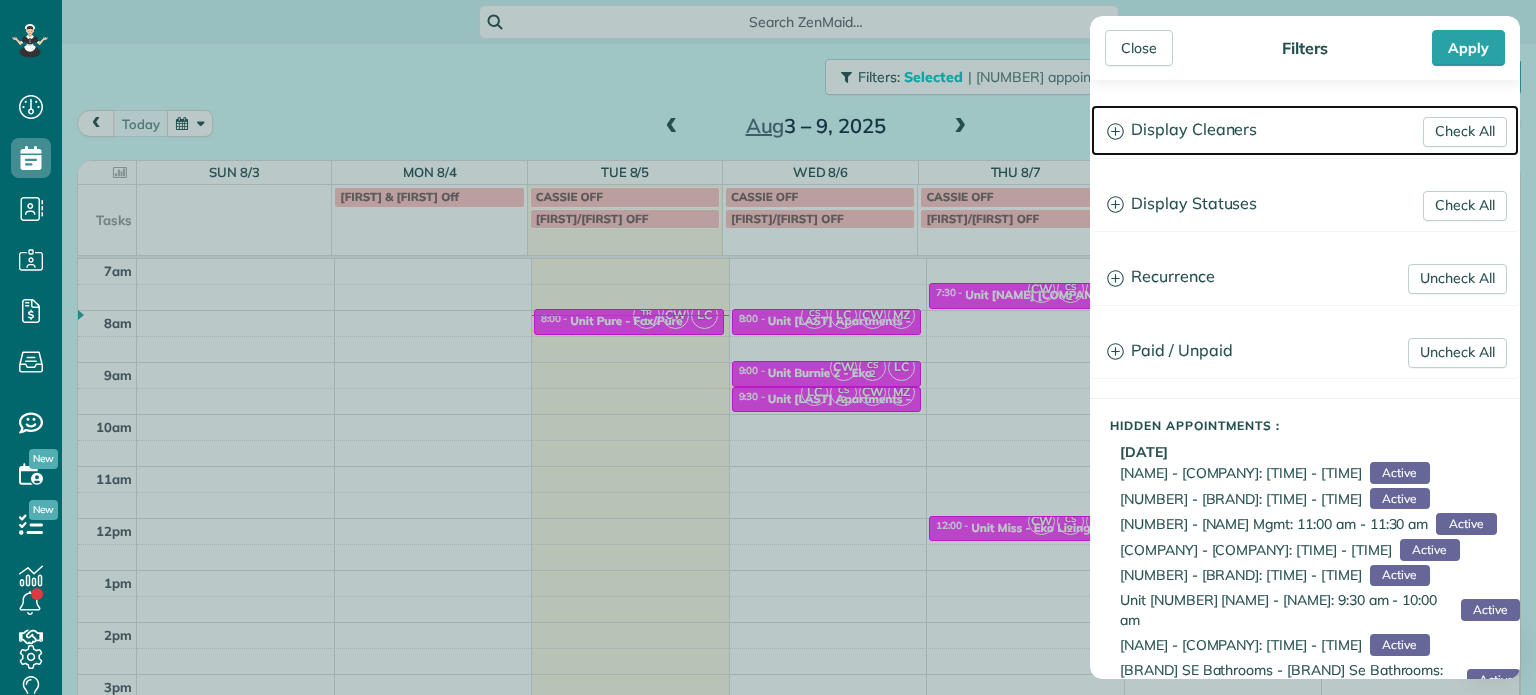 click 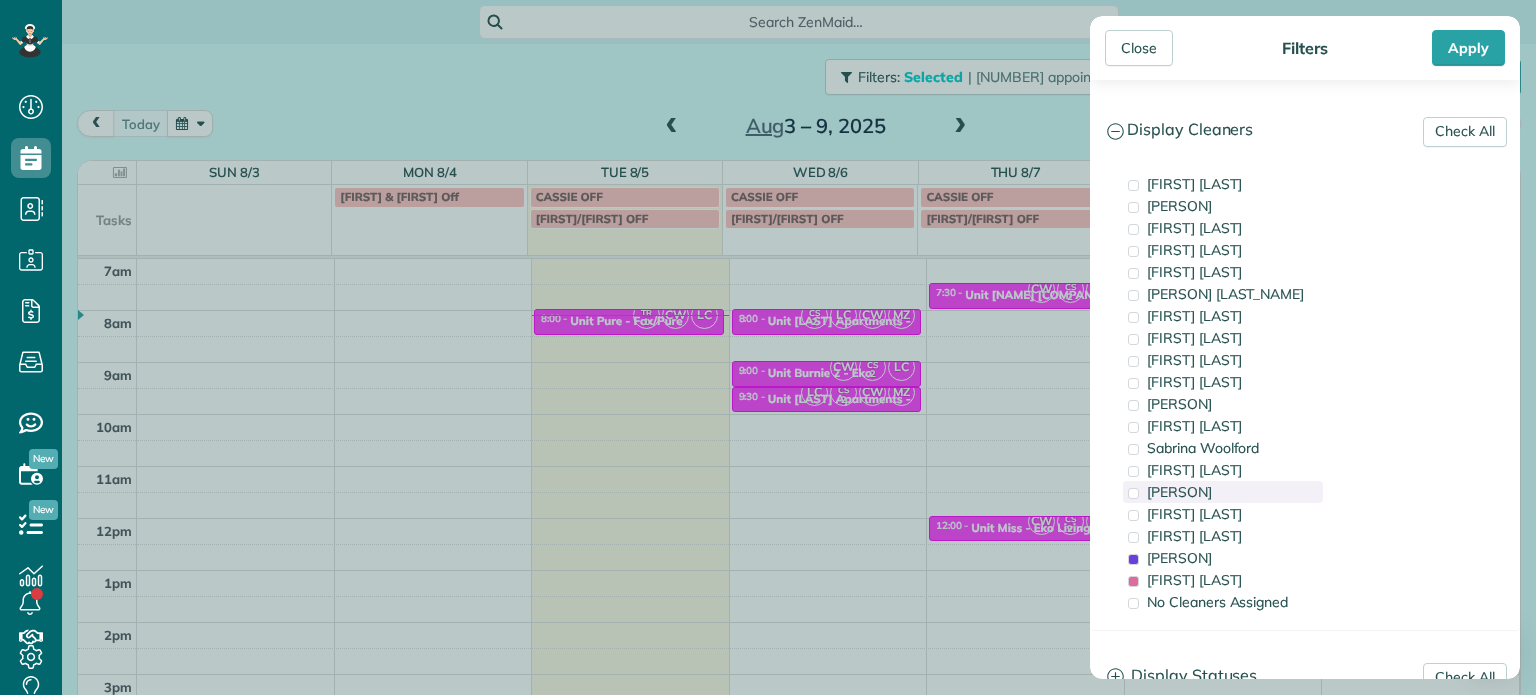 click on "[PERSON]" at bounding box center [1179, 492] 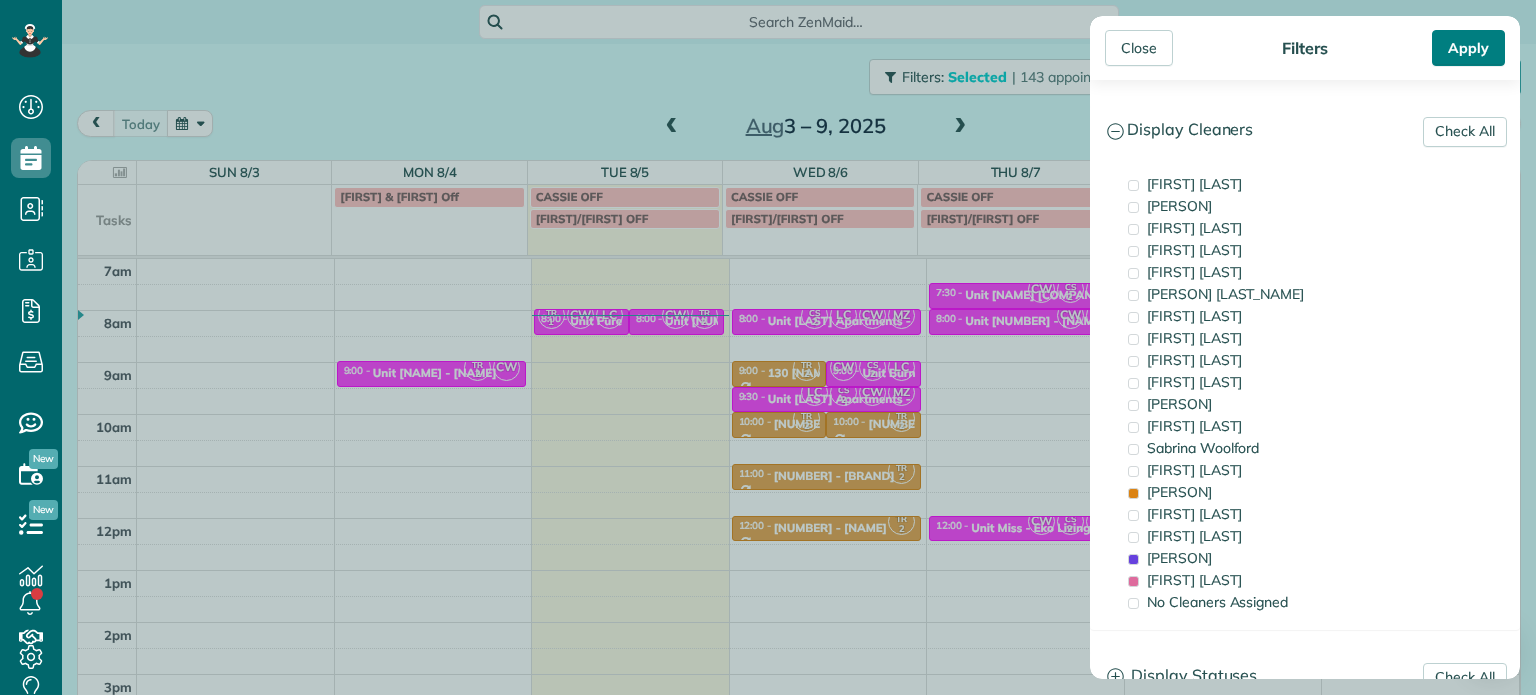 click on "Apply" at bounding box center [1468, 48] 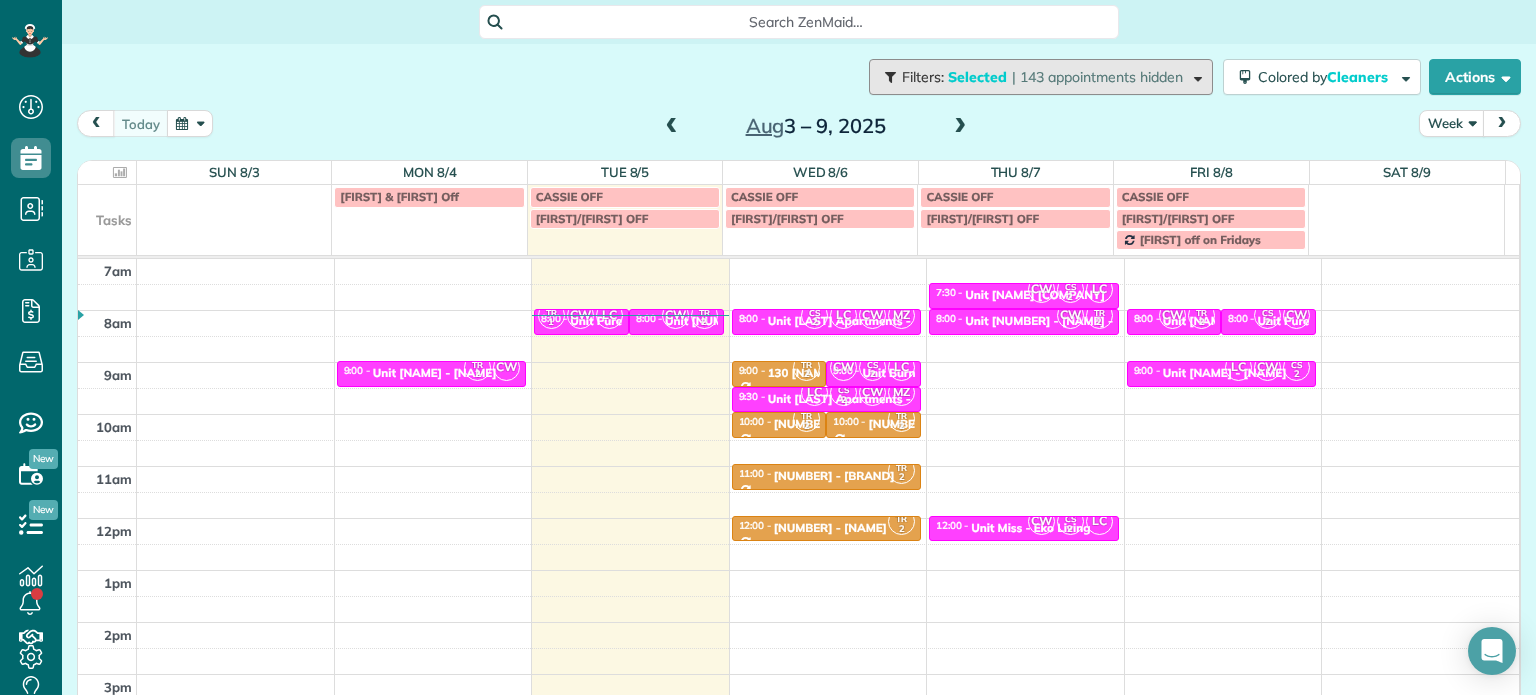 click on "| 143 appointments hidden" at bounding box center [1097, 77] 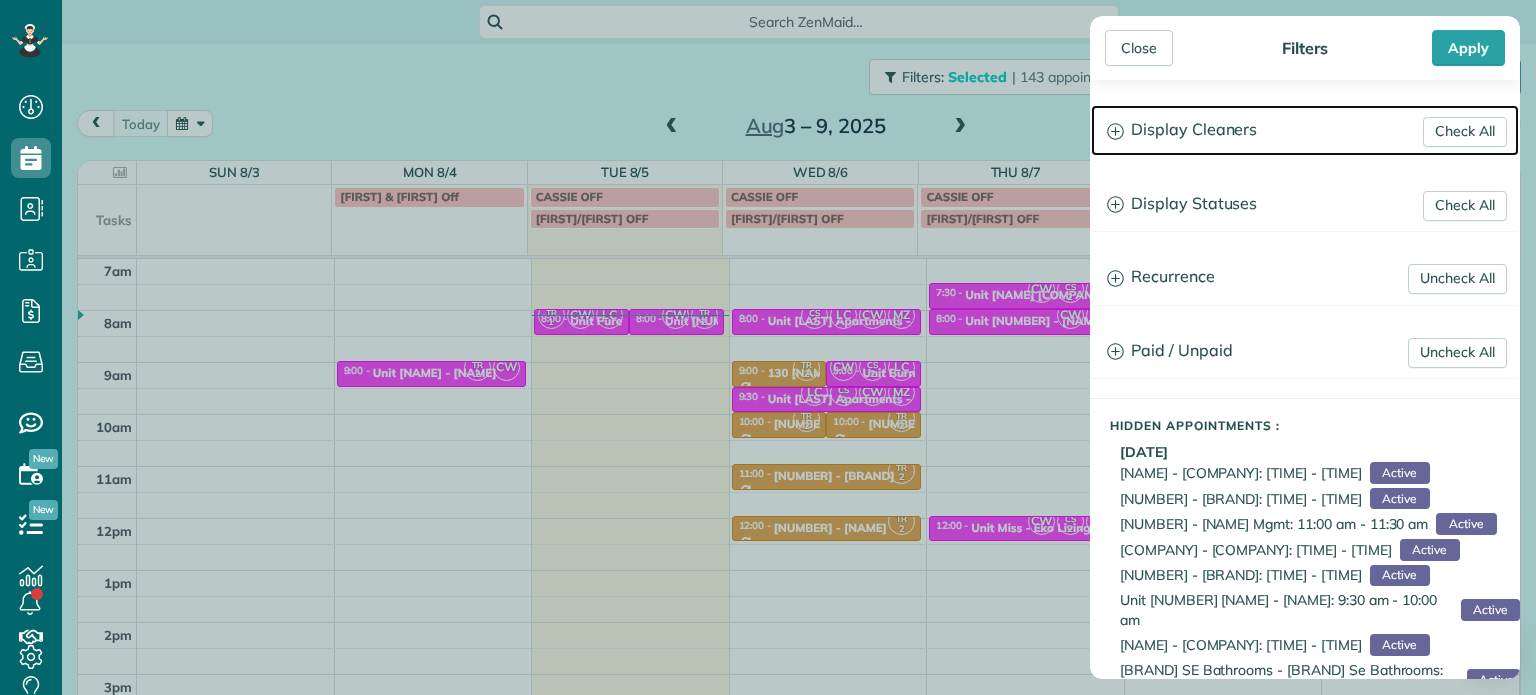 click 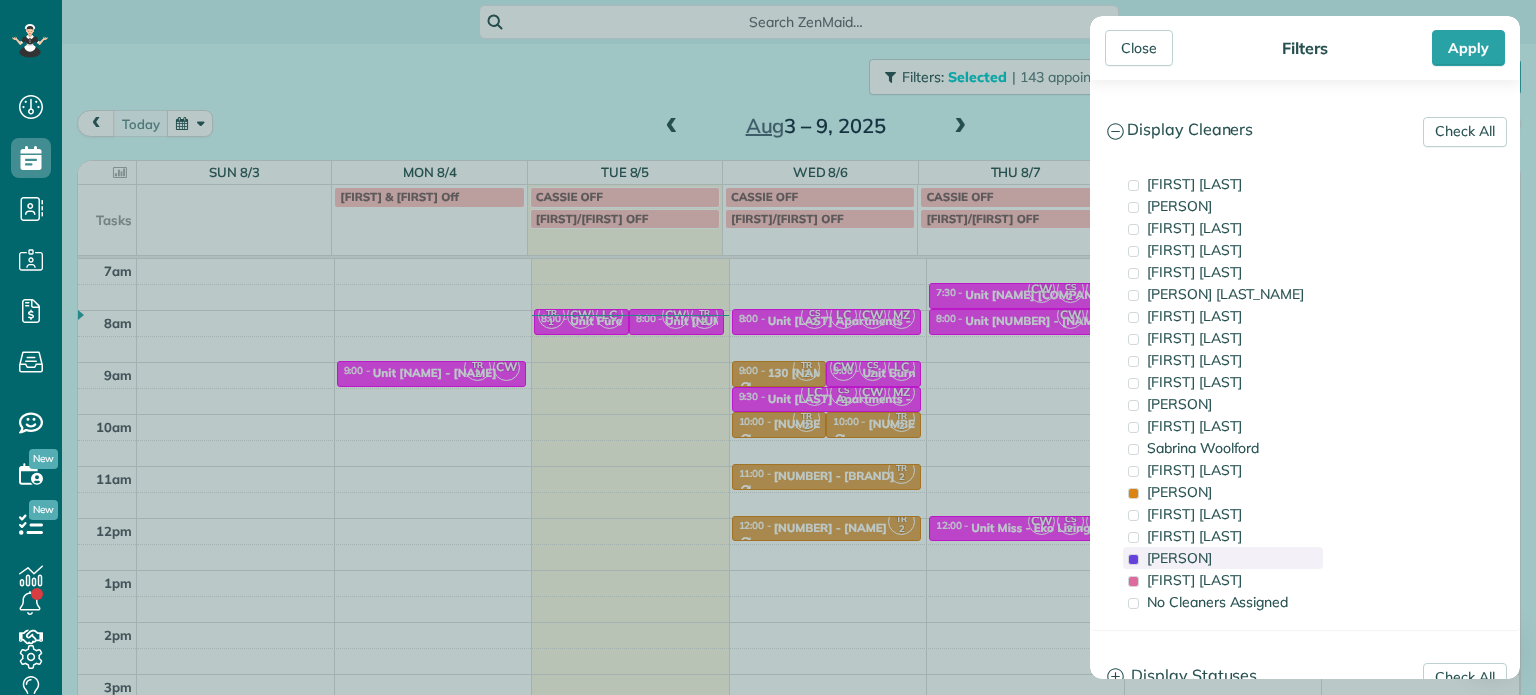 click on "[PERSON]" at bounding box center (1179, 558) 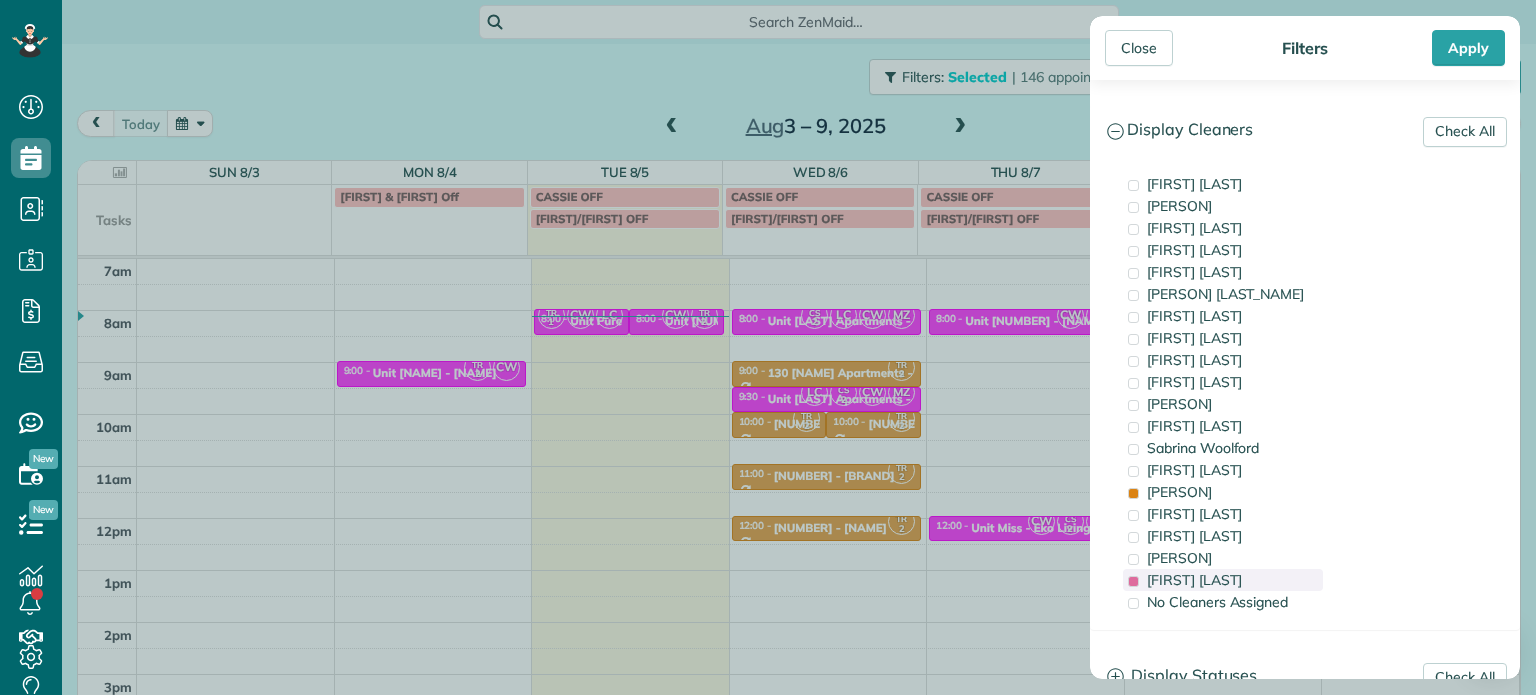 click on "[FIRST] [LAST]" at bounding box center (1194, 580) 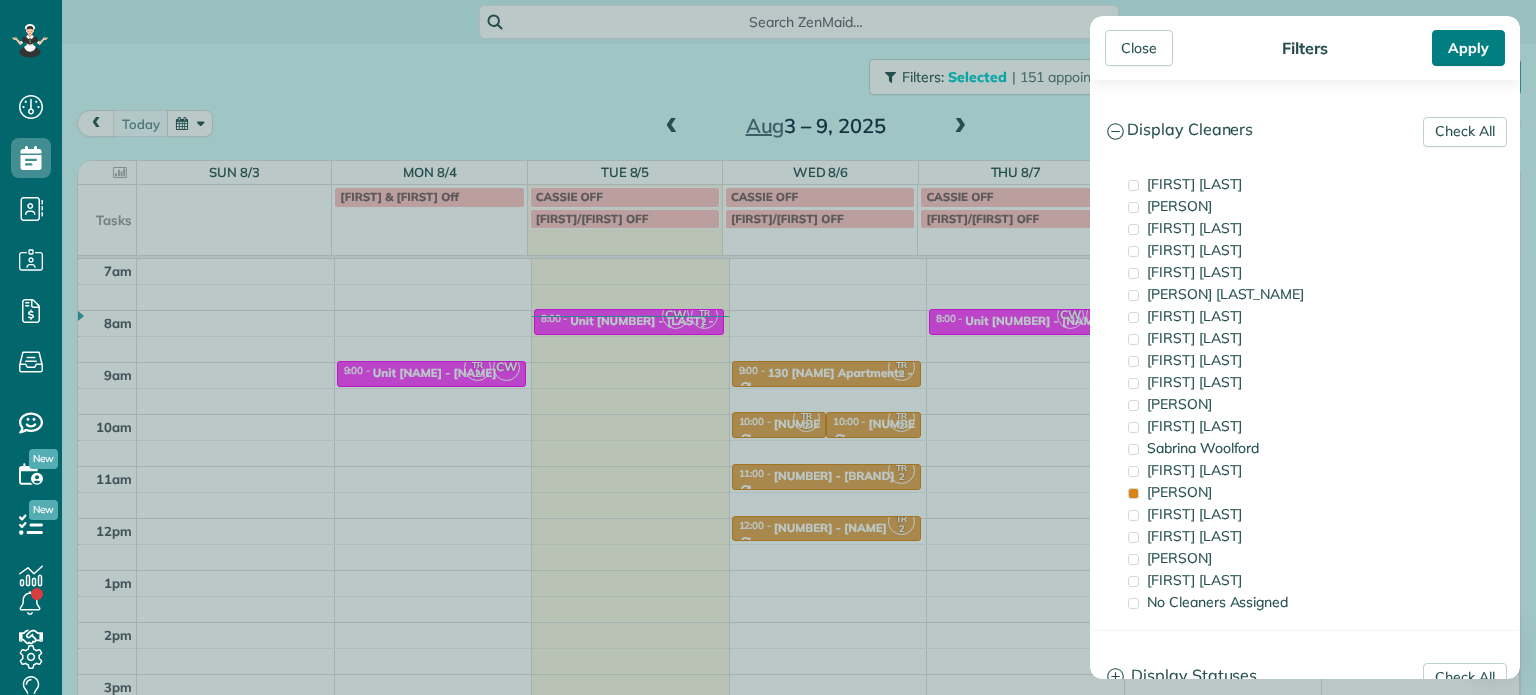 click on "Apply" at bounding box center [1468, 48] 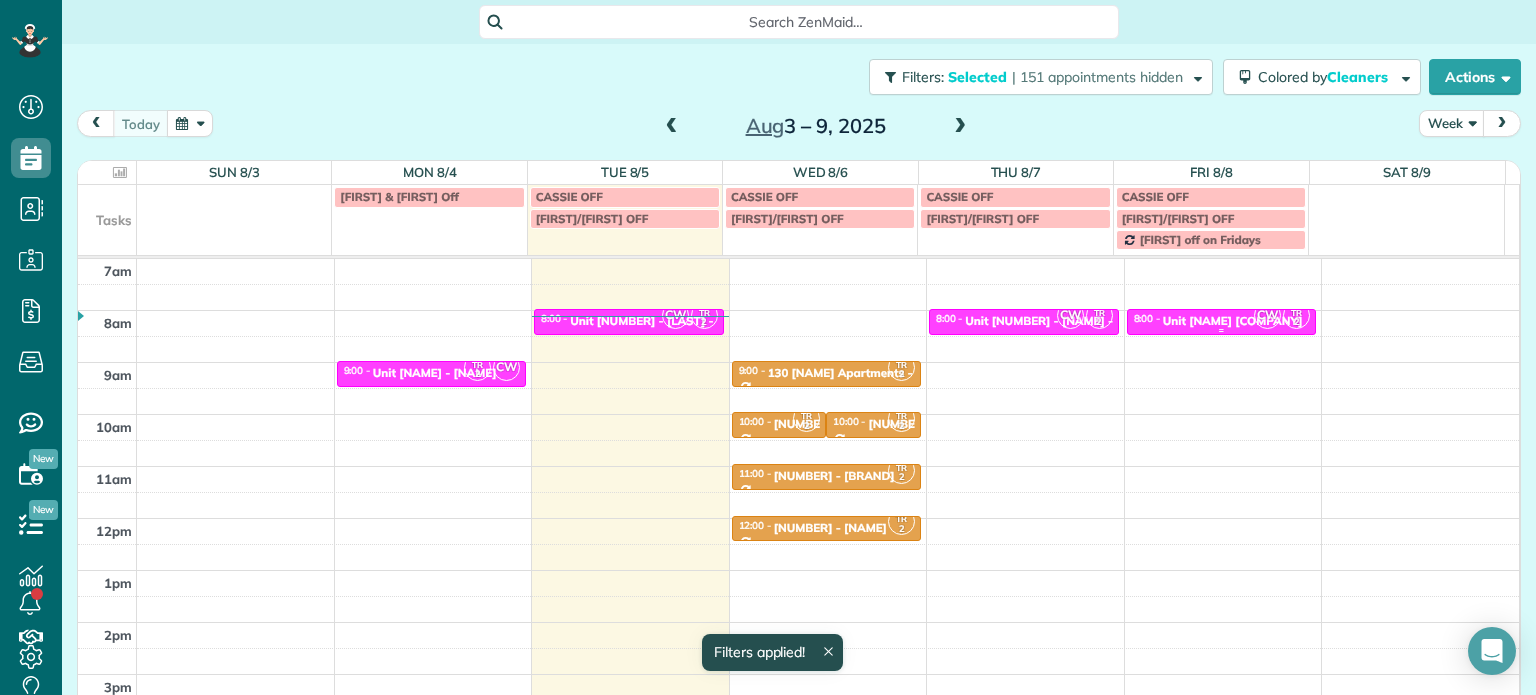 click on "Unit [NAME] [COMPANY]" at bounding box center (1233, 321) 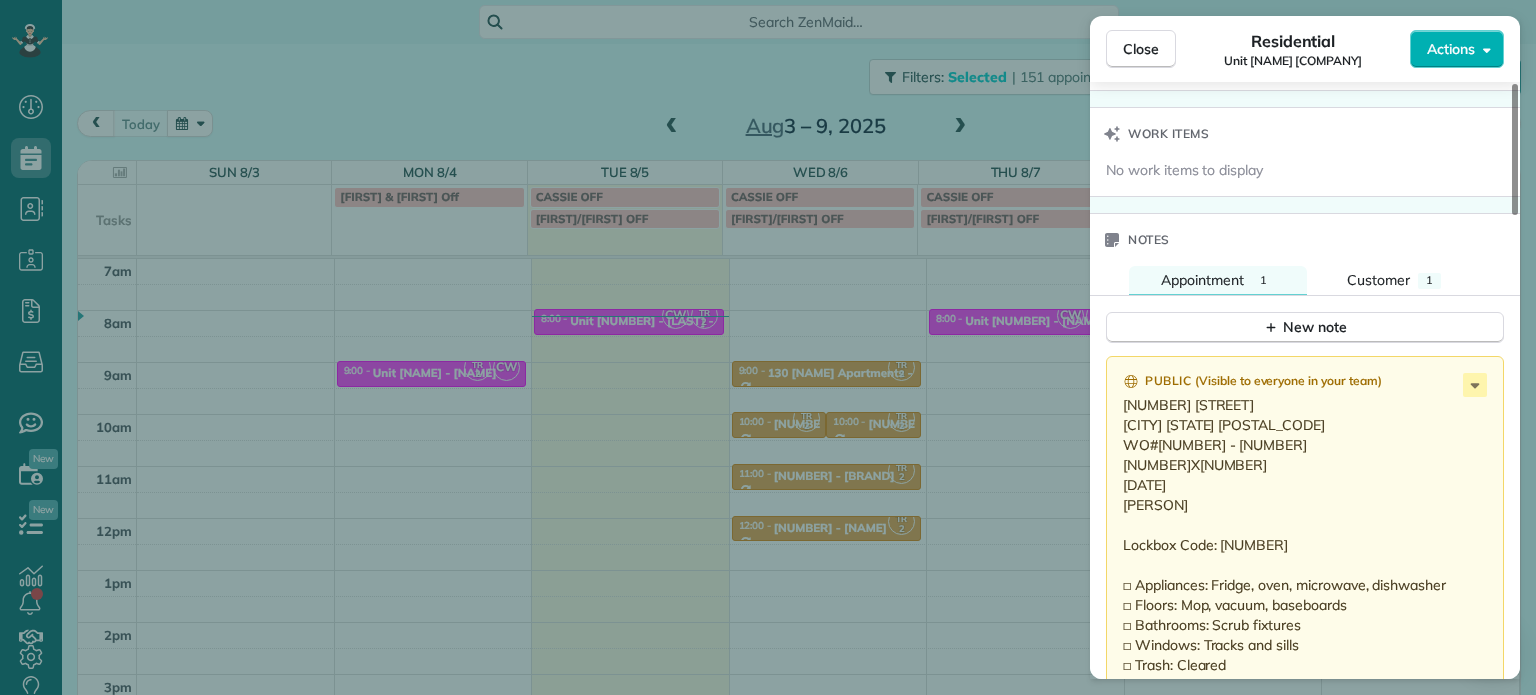 scroll, scrollTop: 1501, scrollLeft: 0, axis: vertical 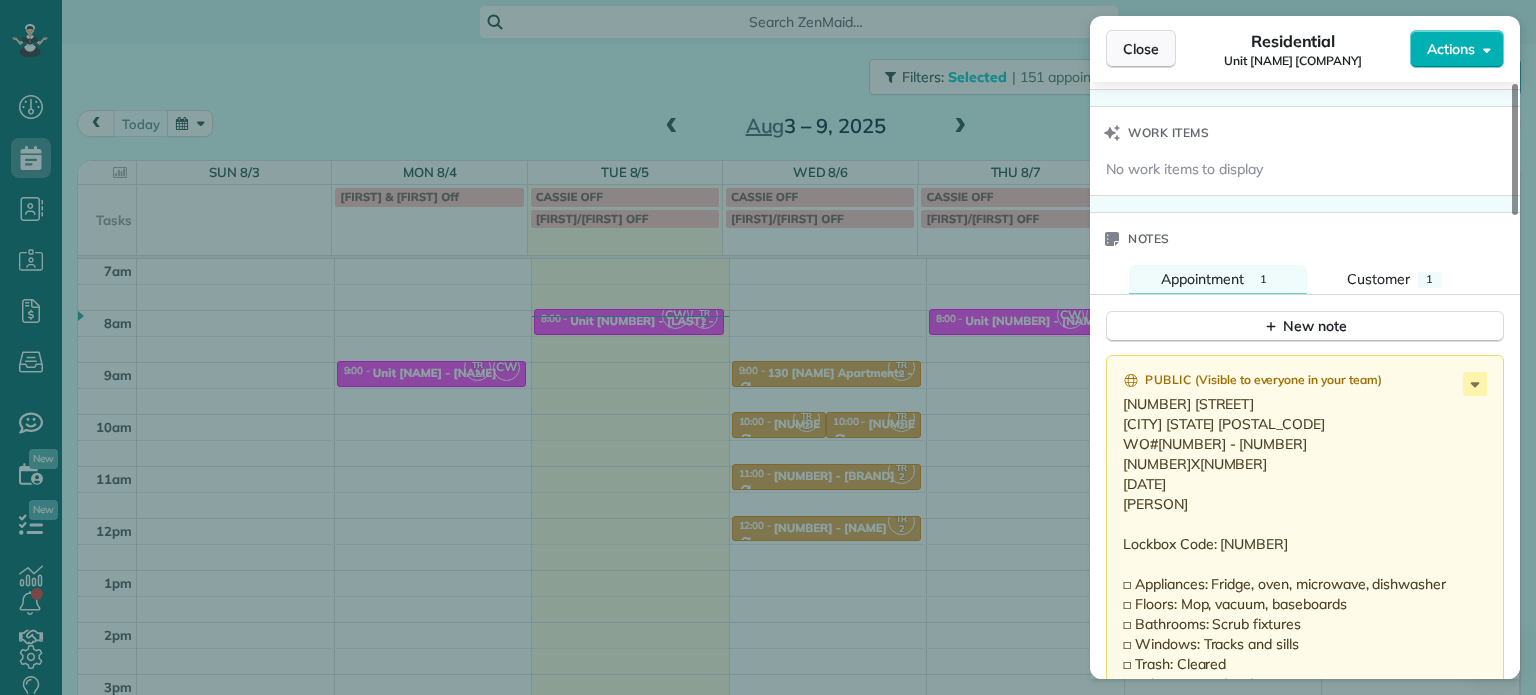 click on "Close" at bounding box center (1141, 49) 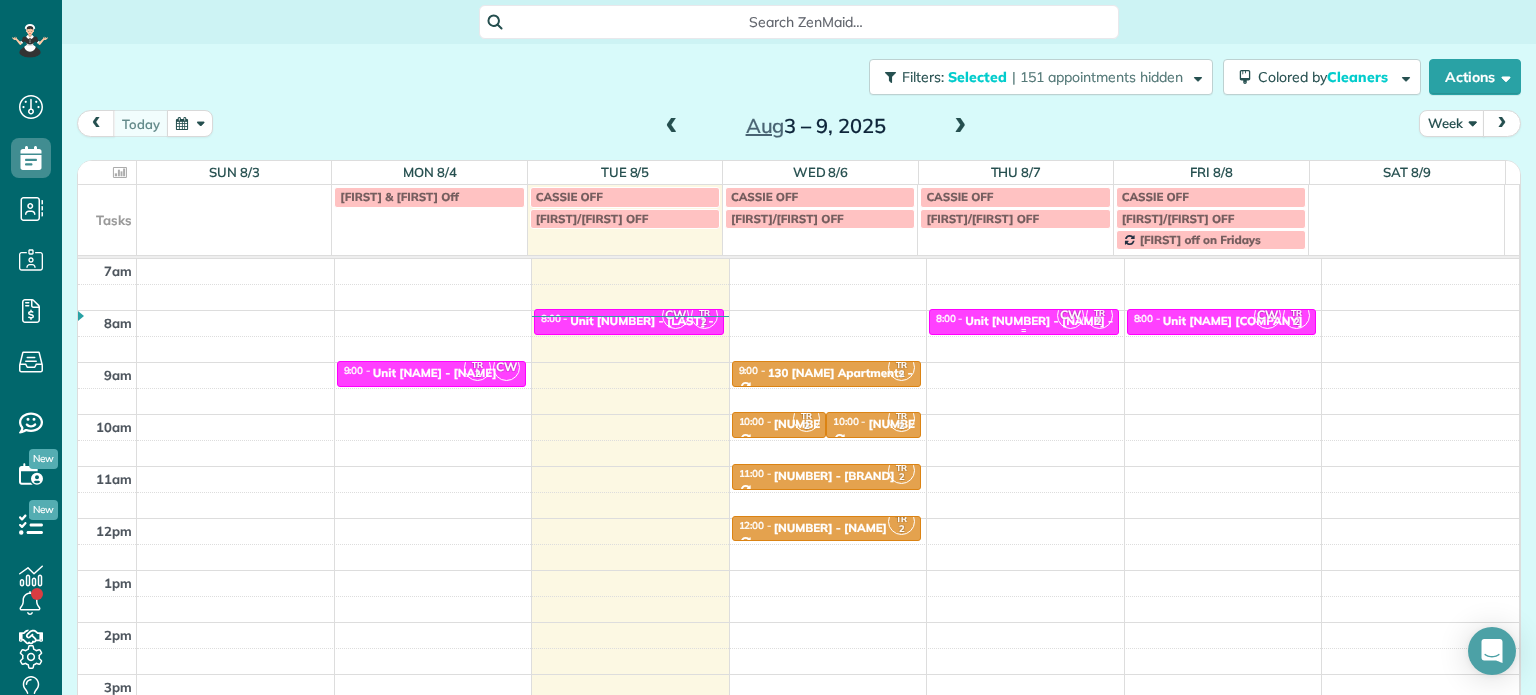 click on "Unit [NUMBER] - [NAME] - [COMPANY]" at bounding box center [1074, 321] 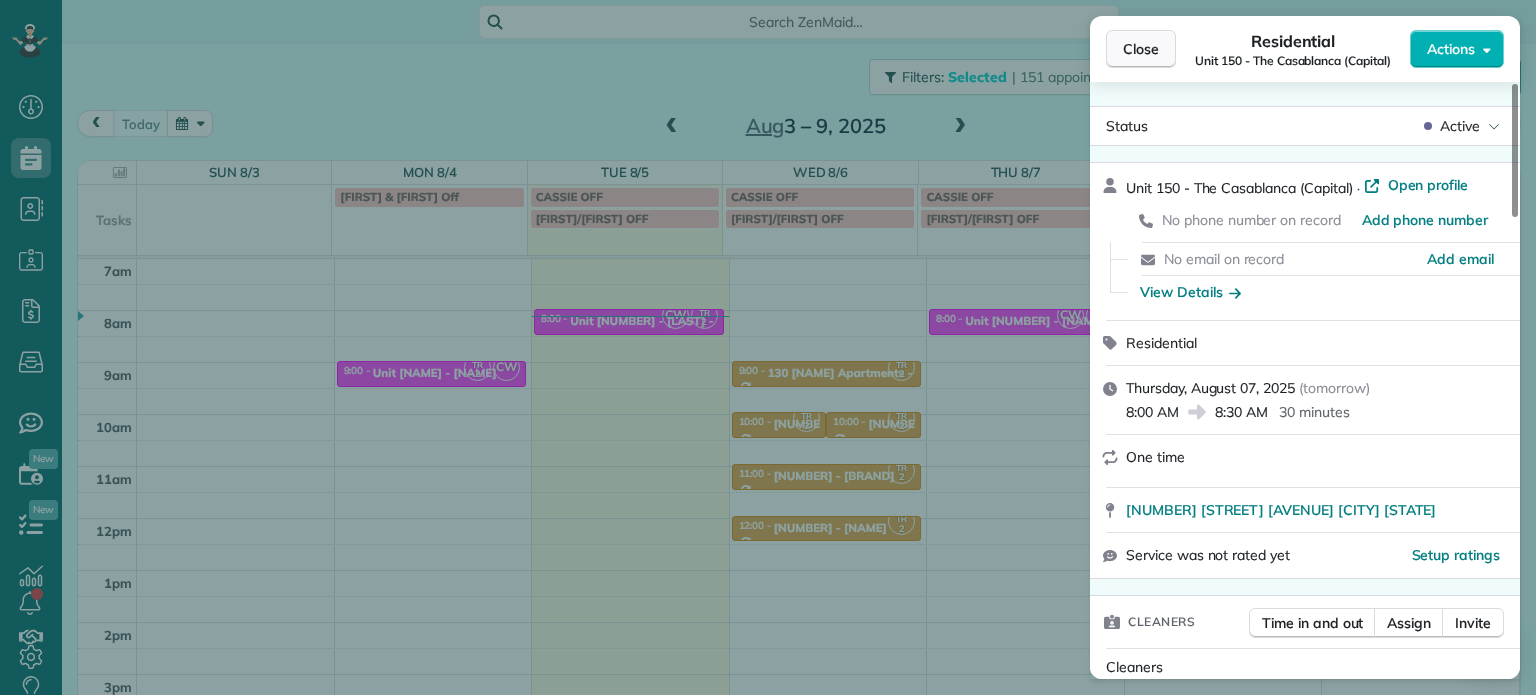 click on "Close" at bounding box center [1141, 49] 